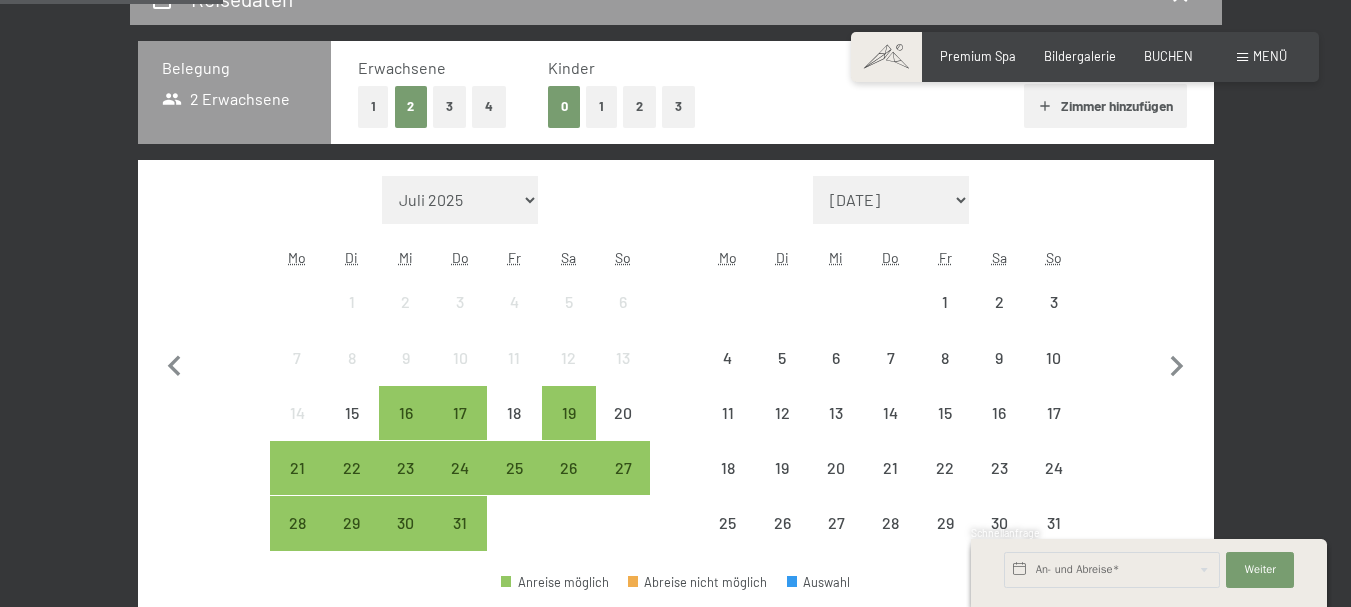 scroll, scrollTop: 391, scrollLeft: 0, axis: vertical 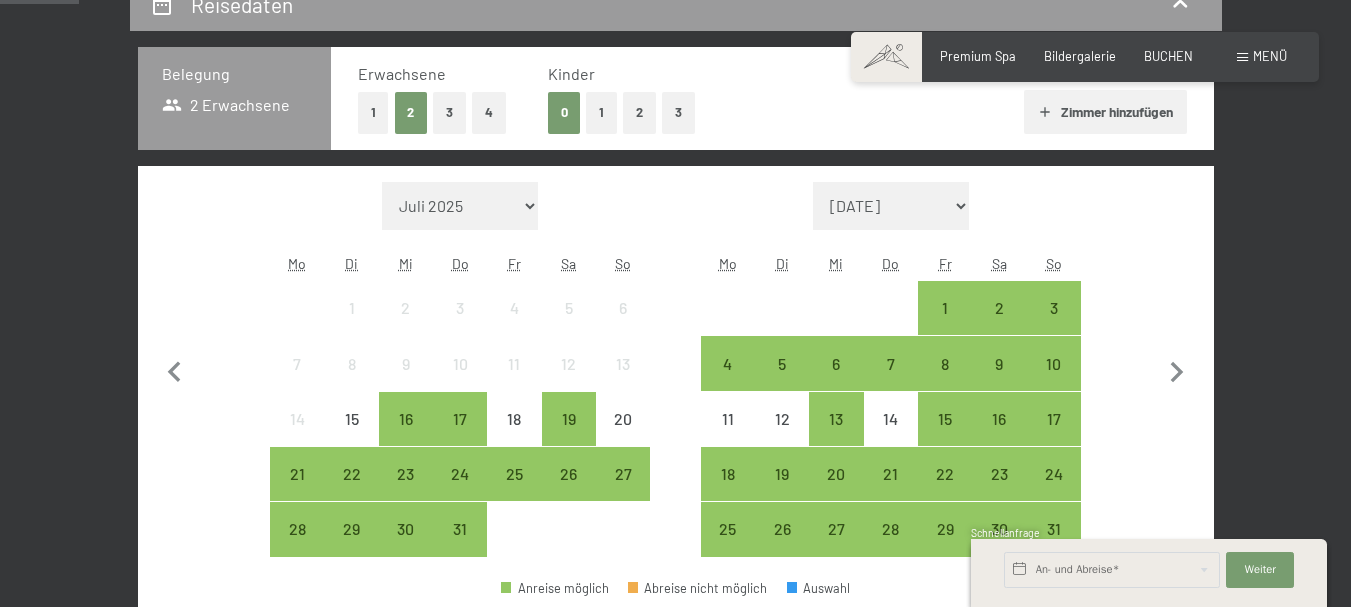 click on "Buchen           Anfragen                                     Premium Spa           Bildergalerie           BUCHEN           Menü                                                                    DE         IT         EN                Gutschein             Bildergalerie               Anfragen           Buchen                    DE         IT         EN                       Das Schwarzenstein           Neuheiten im Schwarzenstein         Ihre Gastgeber         Premium Spa         Gourmet         Aktiv         Wochenprogramm         Bilder             Family         GoGreen         Belvita         Bildergalerie                     Wohnen & Preise           Inklusivleistungen         Zimmer & Preise         Liste             Angebote         Liste             Familienpreise         Spa Anwendungen         Treuebonus         Anfrage         Buchung         AGBs - Info         Gutschein         Geschenksidee         App. [GEOGRAPHIC_DATA]" at bounding box center [675, 3376] 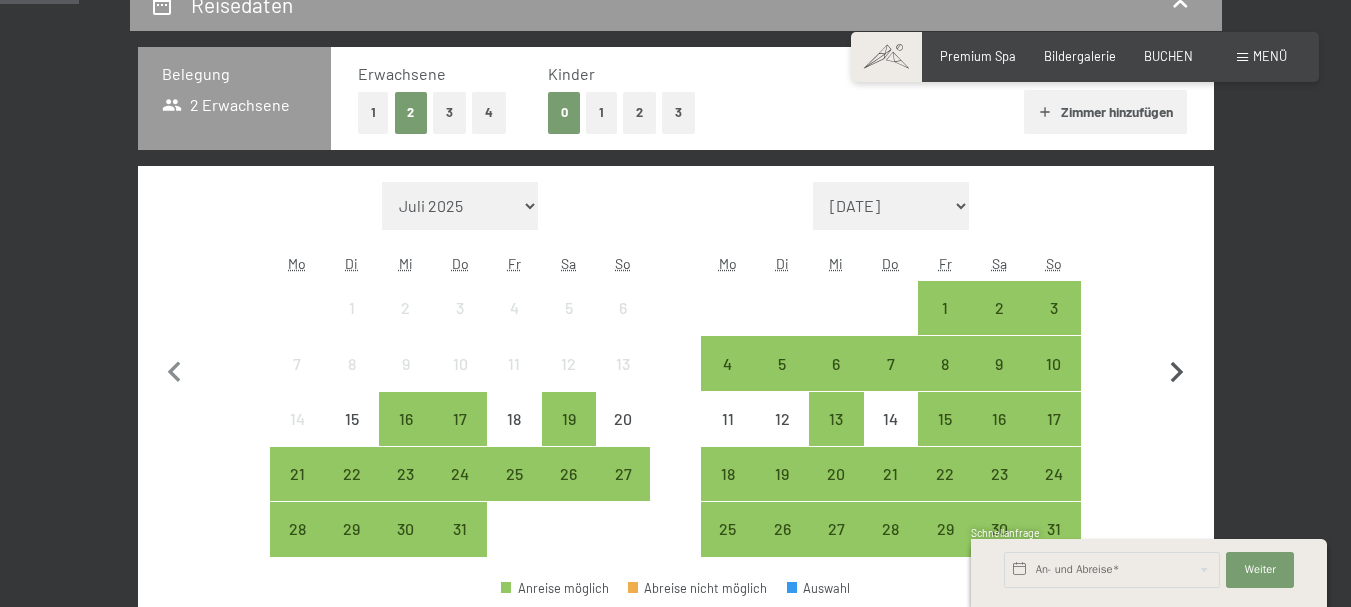 click 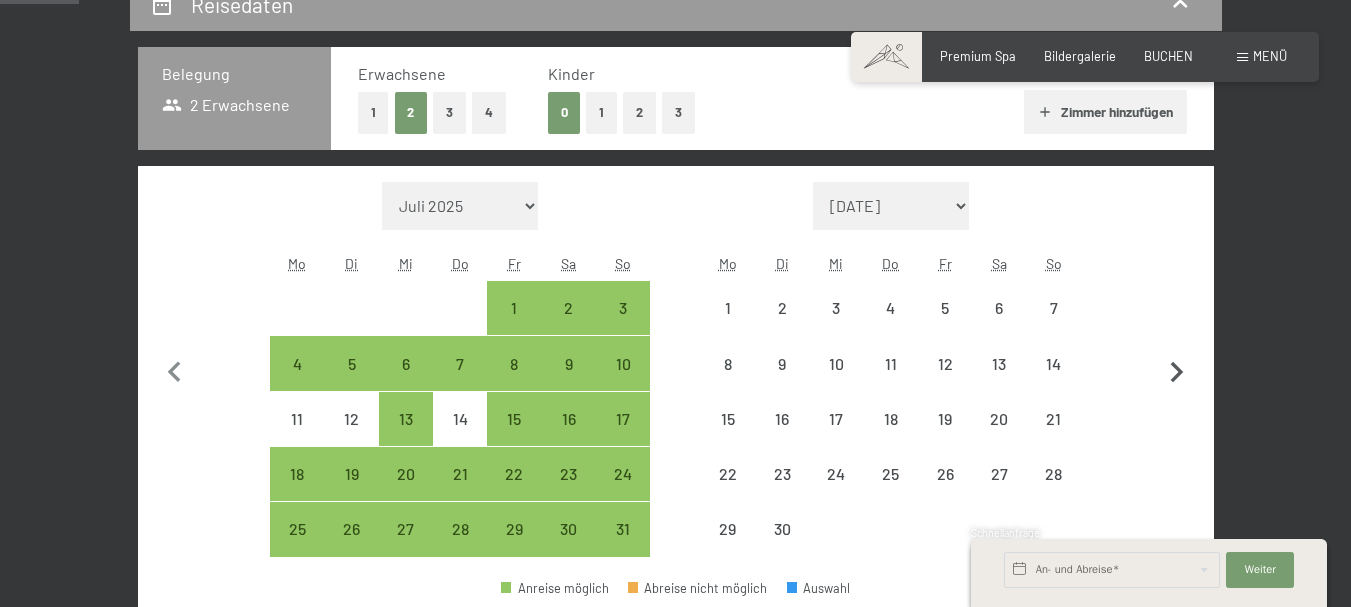 click 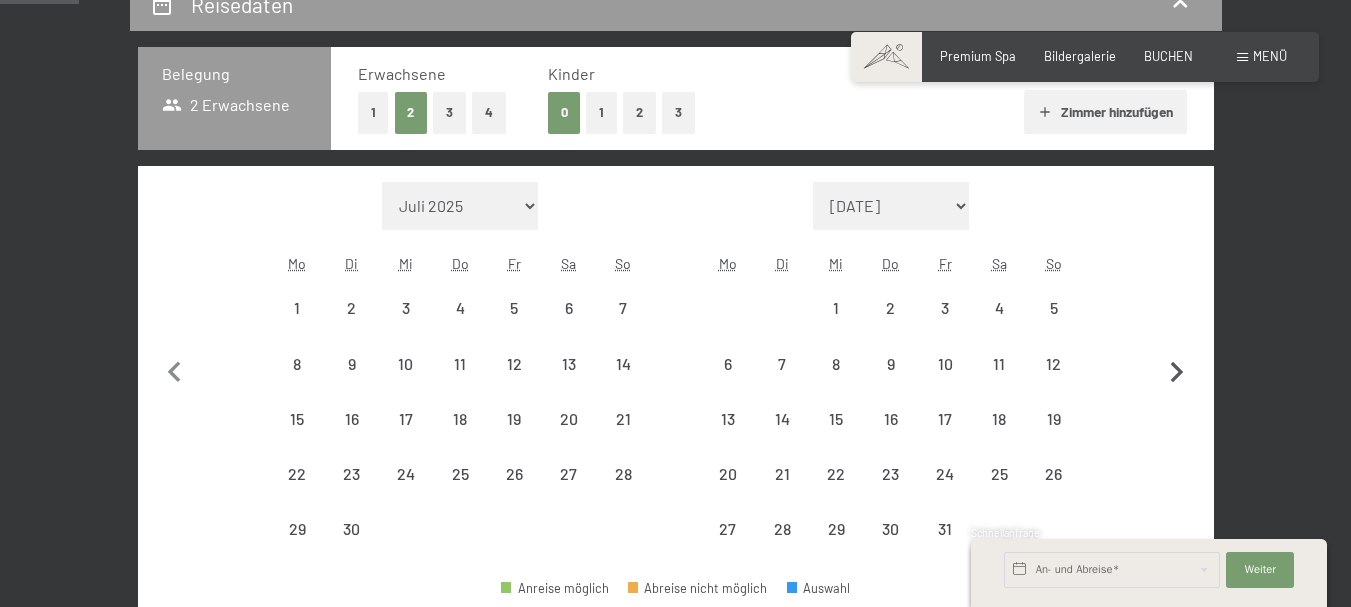 select on "2025-09-01" 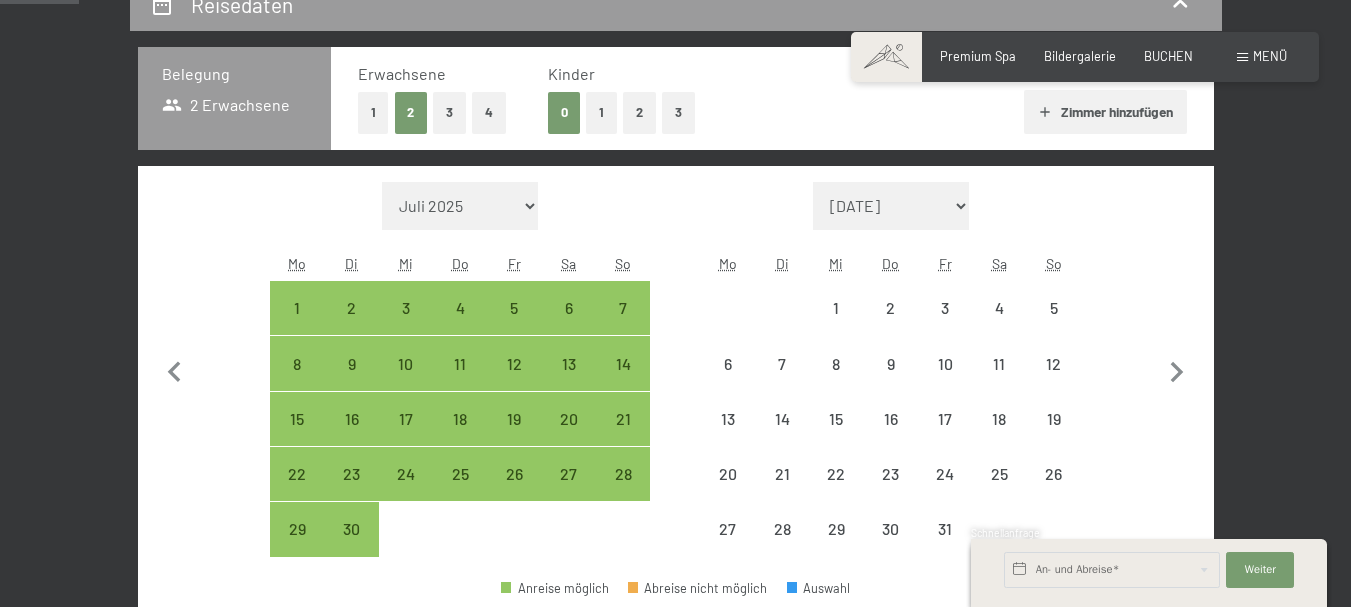 select on "2025-09-01" 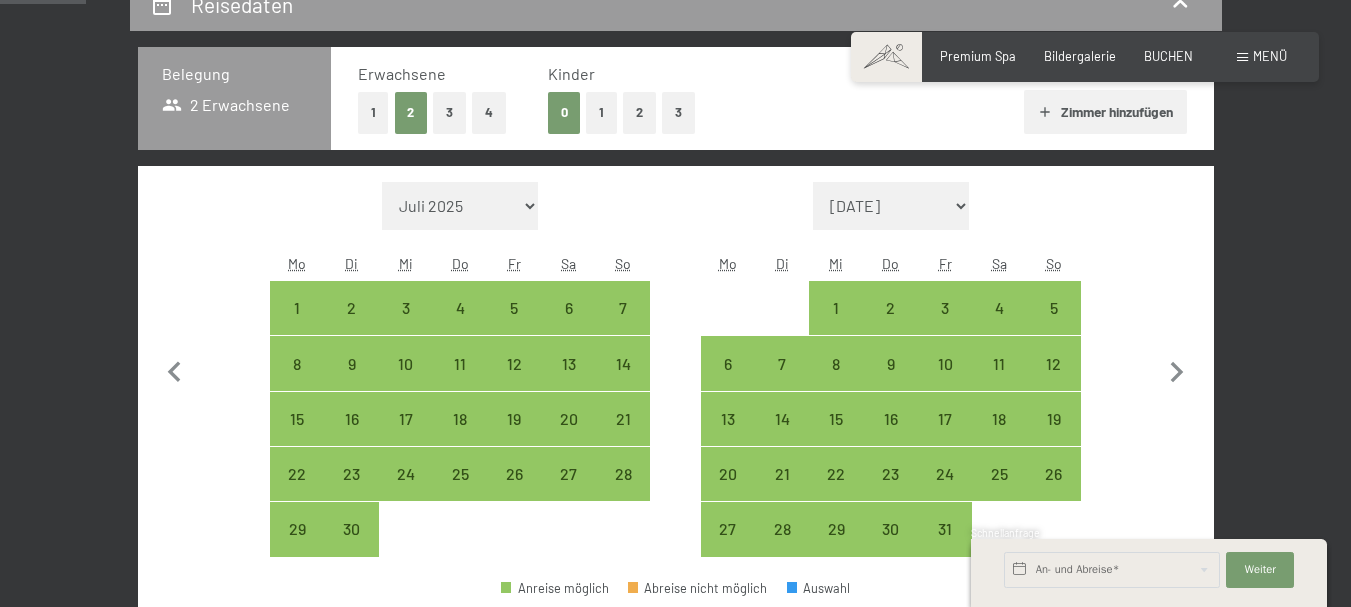 scroll, scrollTop: 444, scrollLeft: 0, axis: vertical 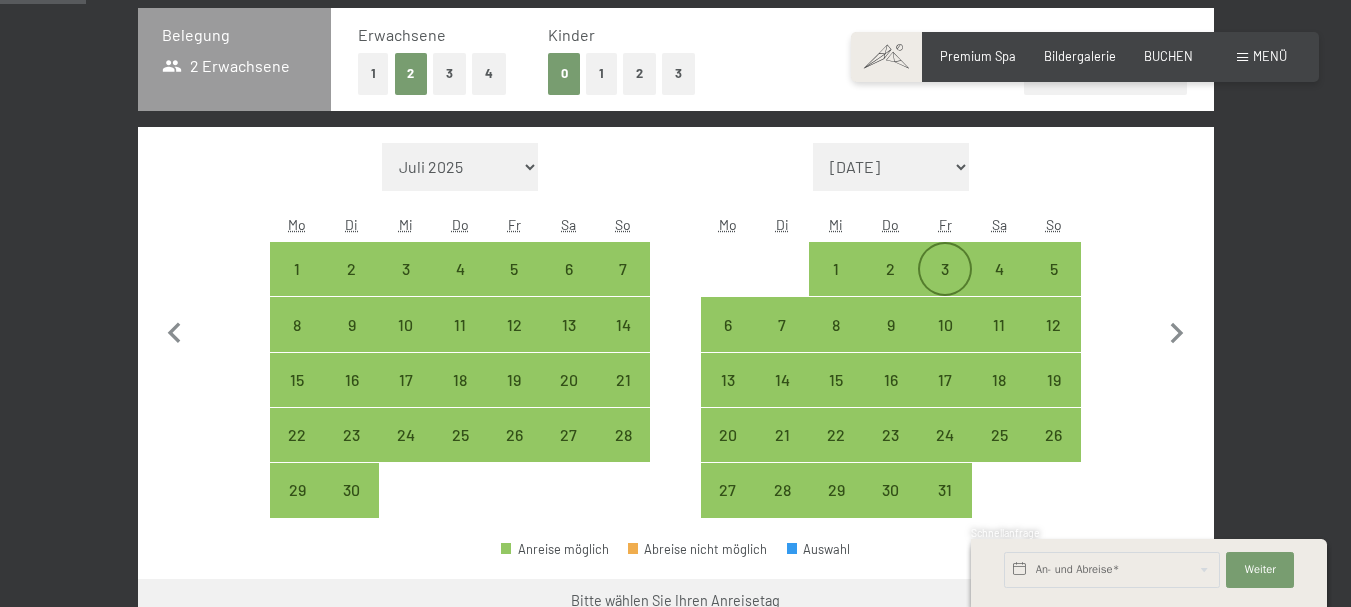 click on "3" at bounding box center [945, 286] 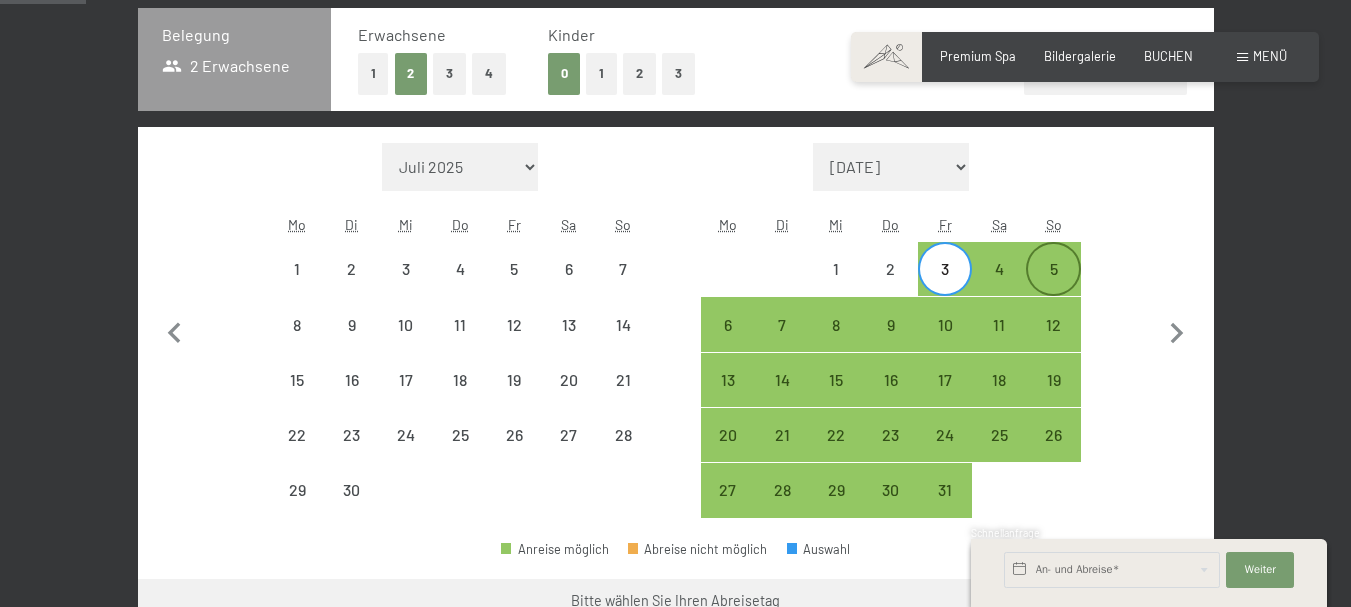 click on "5" at bounding box center (1053, 286) 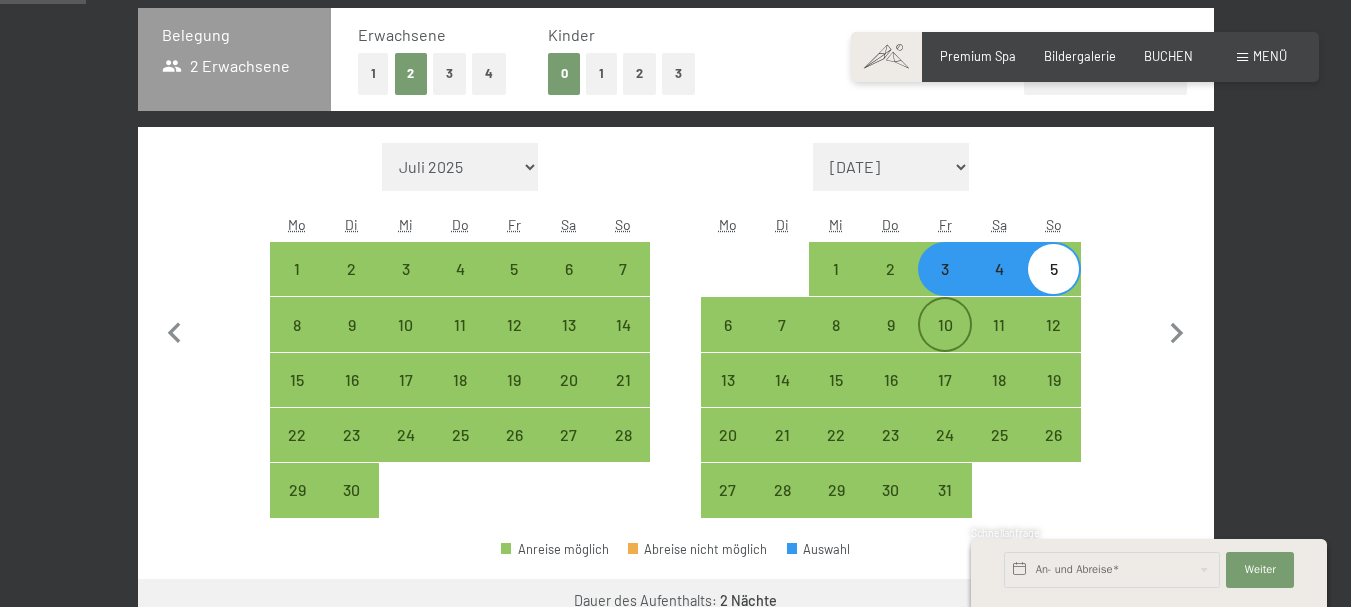 click on "10" at bounding box center [945, 342] 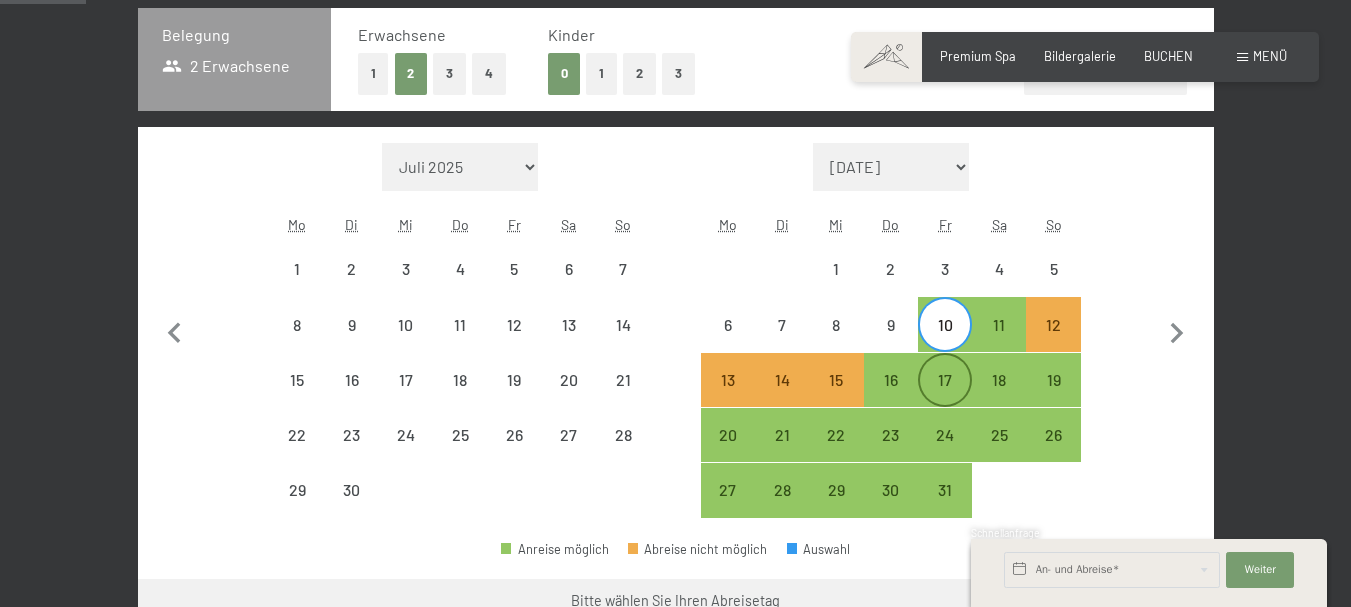 click on "17" at bounding box center [945, 397] 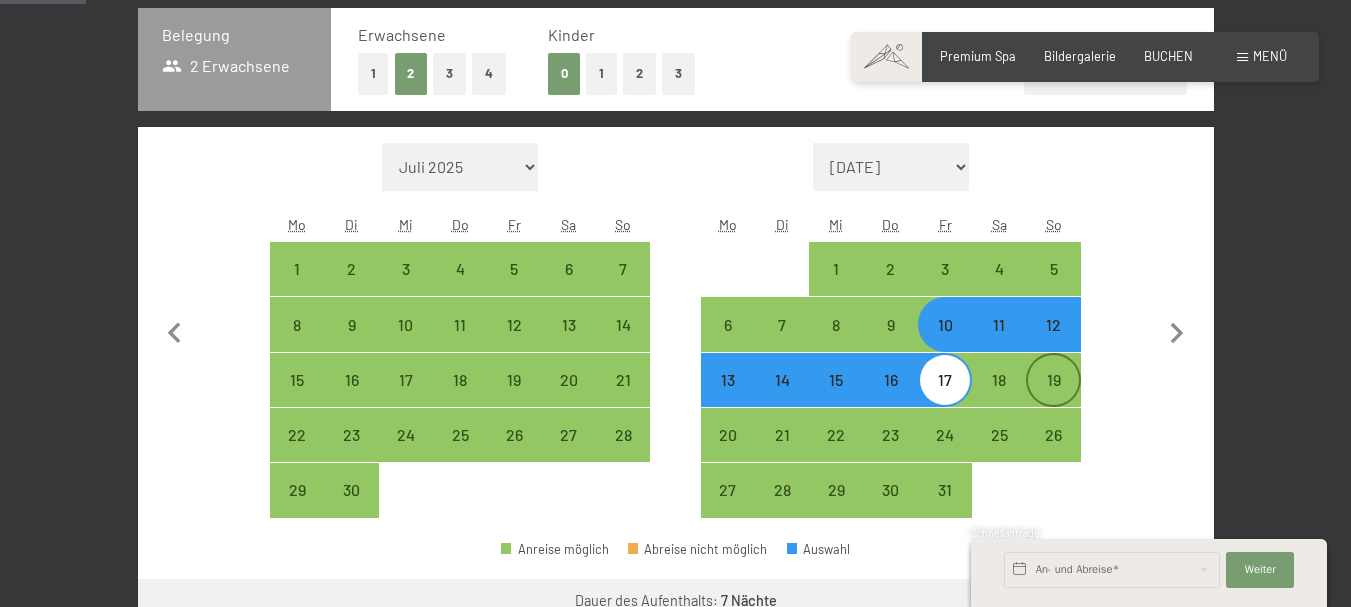 click on "19" at bounding box center [1053, 397] 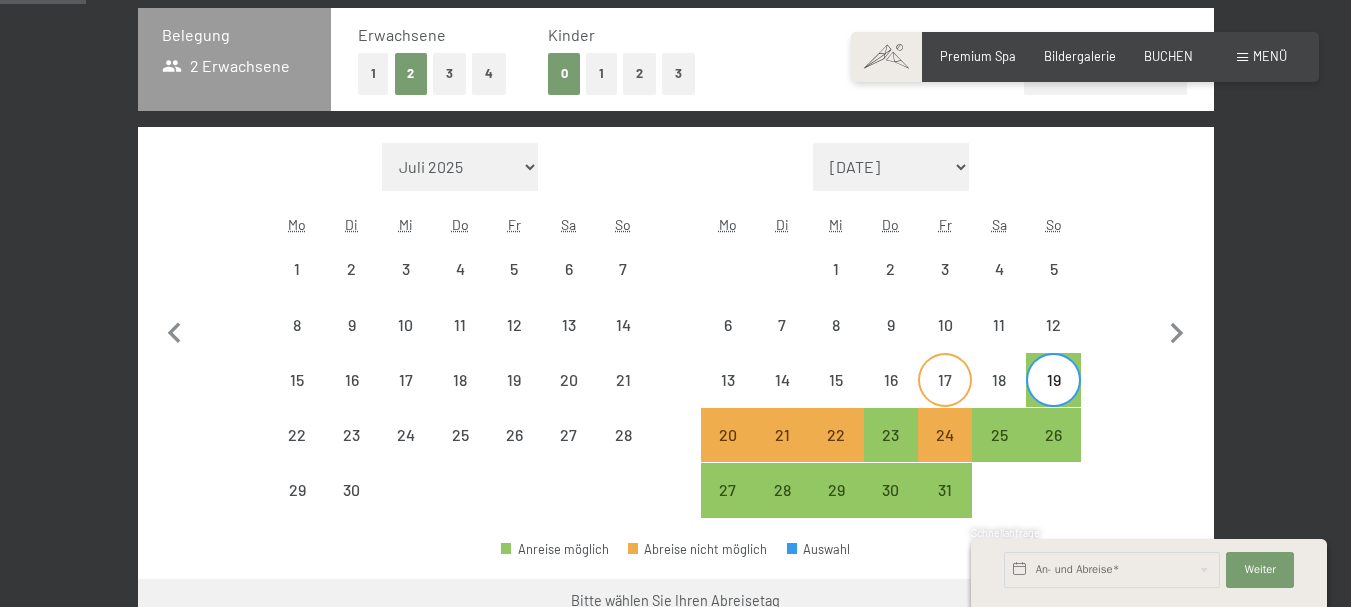 click on "17" at bounding box center [945, 397] 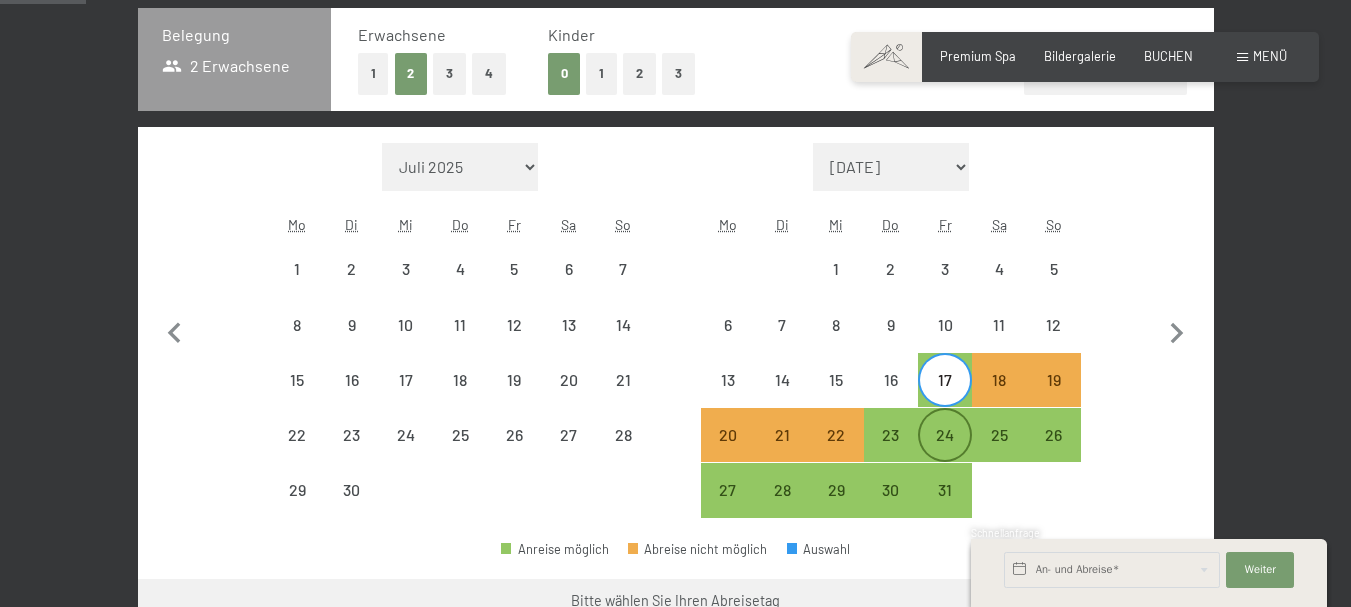 click on "24" at bounding box center [945, 435] 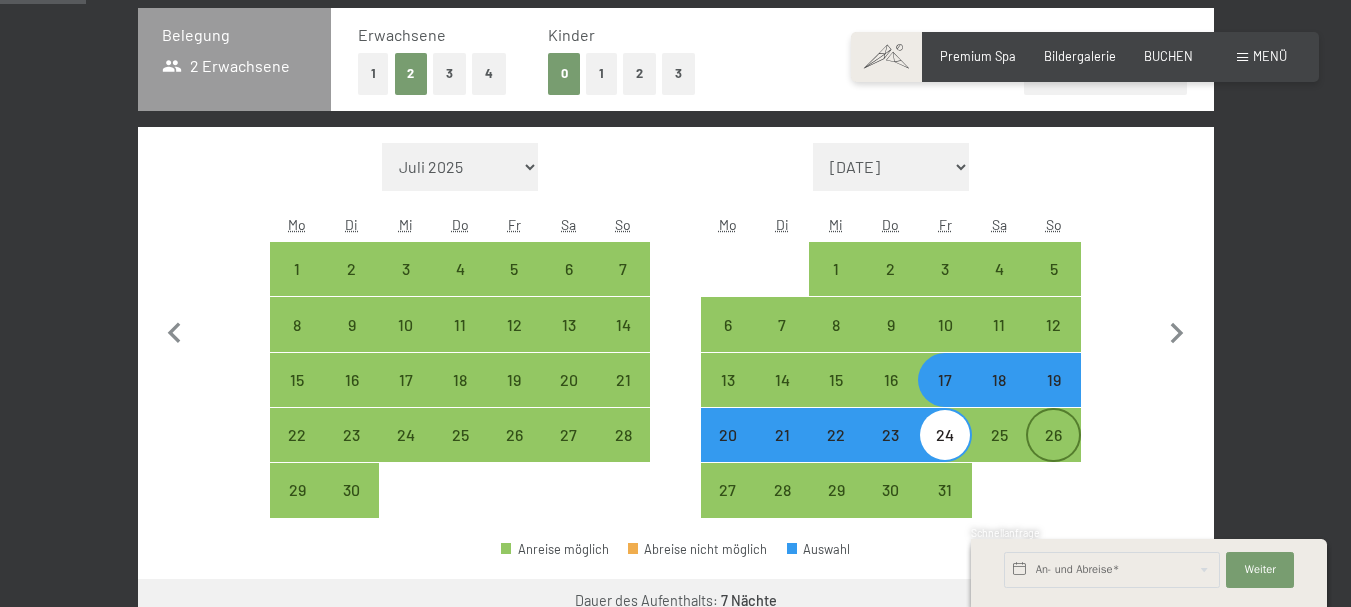 click on "26" at bounding box center (1053, 452) 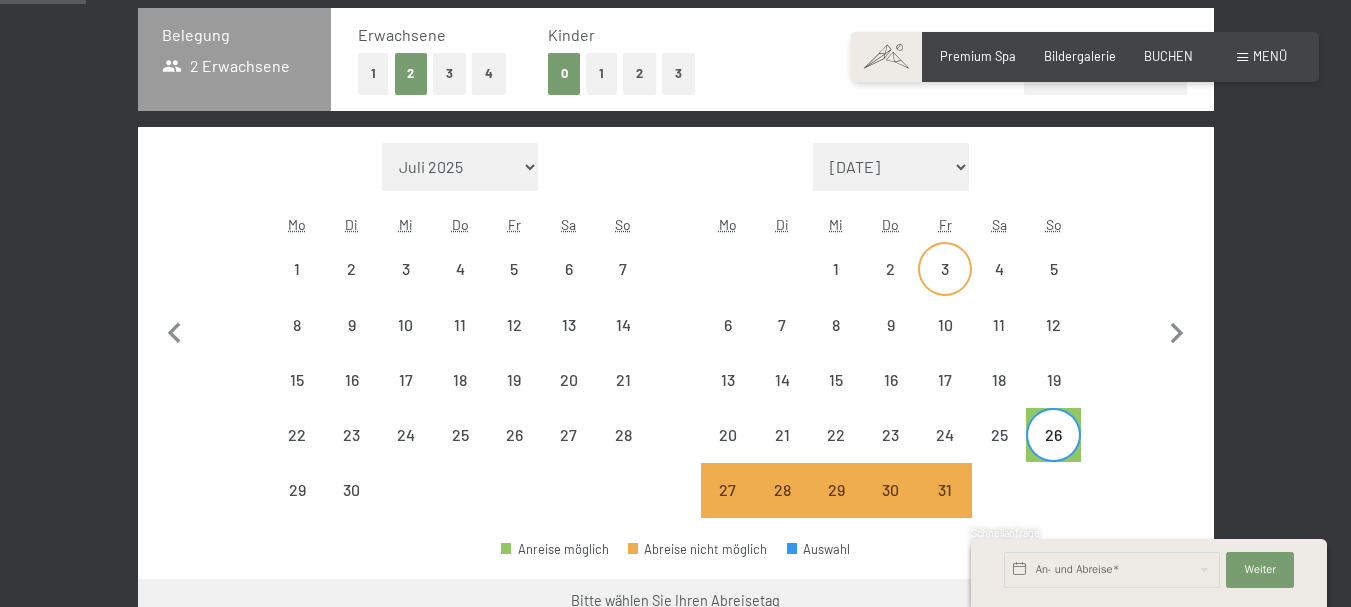 click on "3" at bounding box center [945, 286] 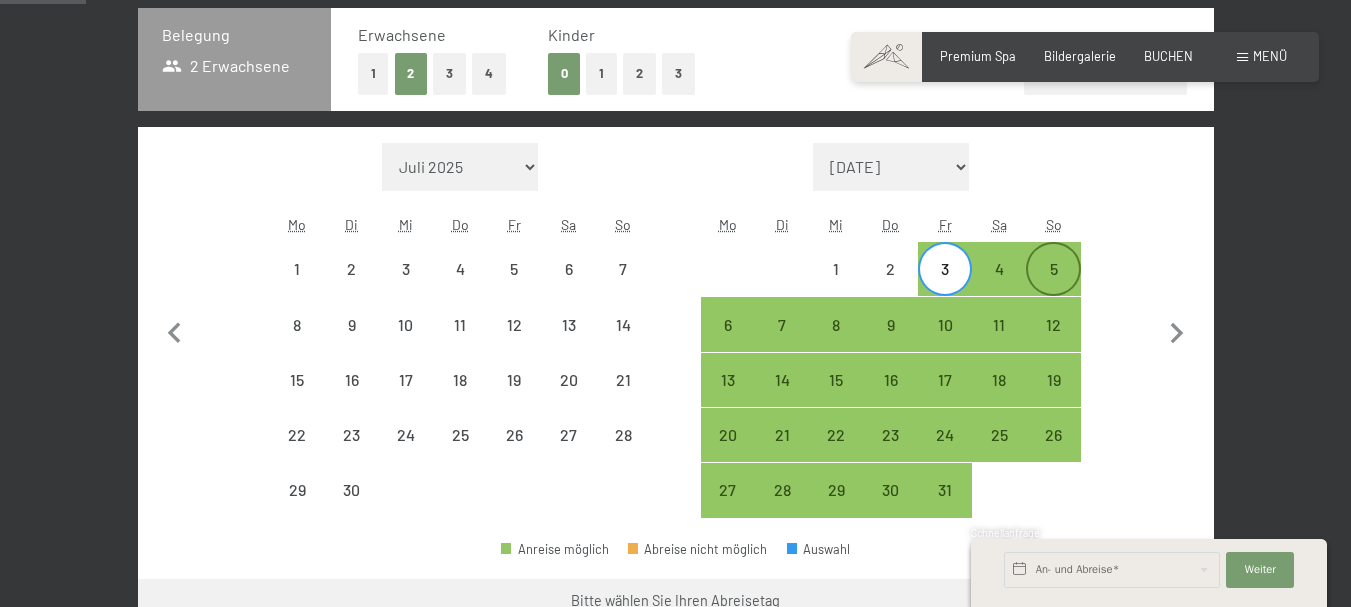 click on "5" at bounding box center [1053, 286] 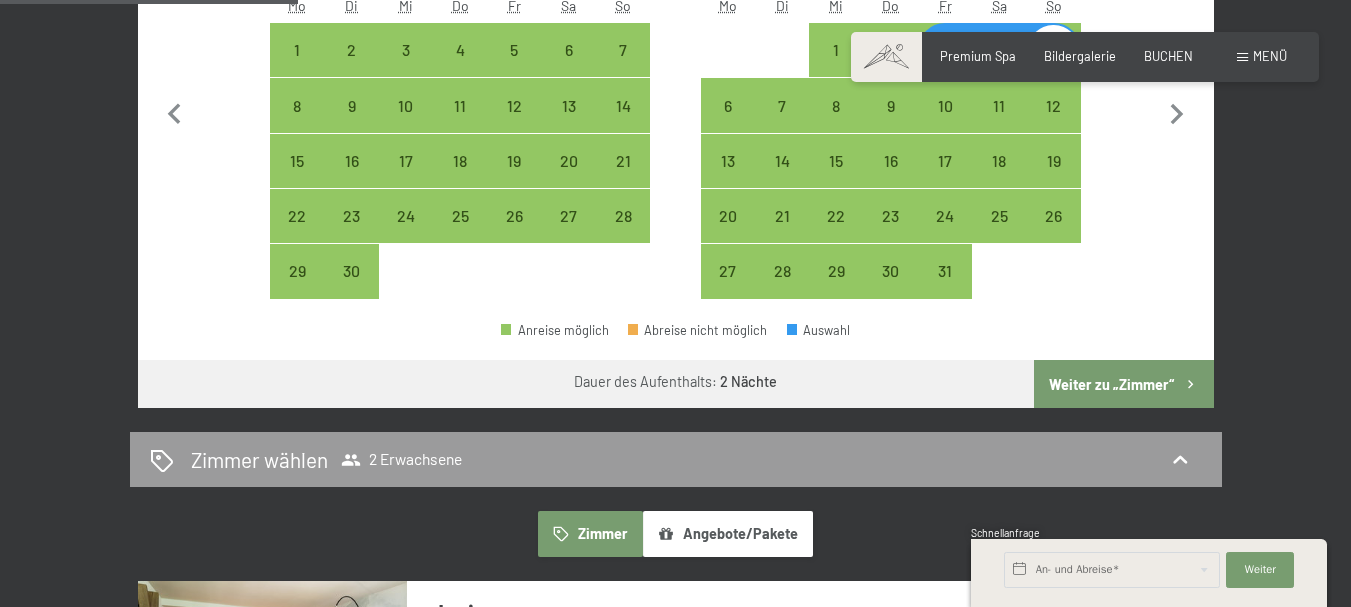 scroll, scrollTop: 675, scrollLeft: 0, axis: vertical 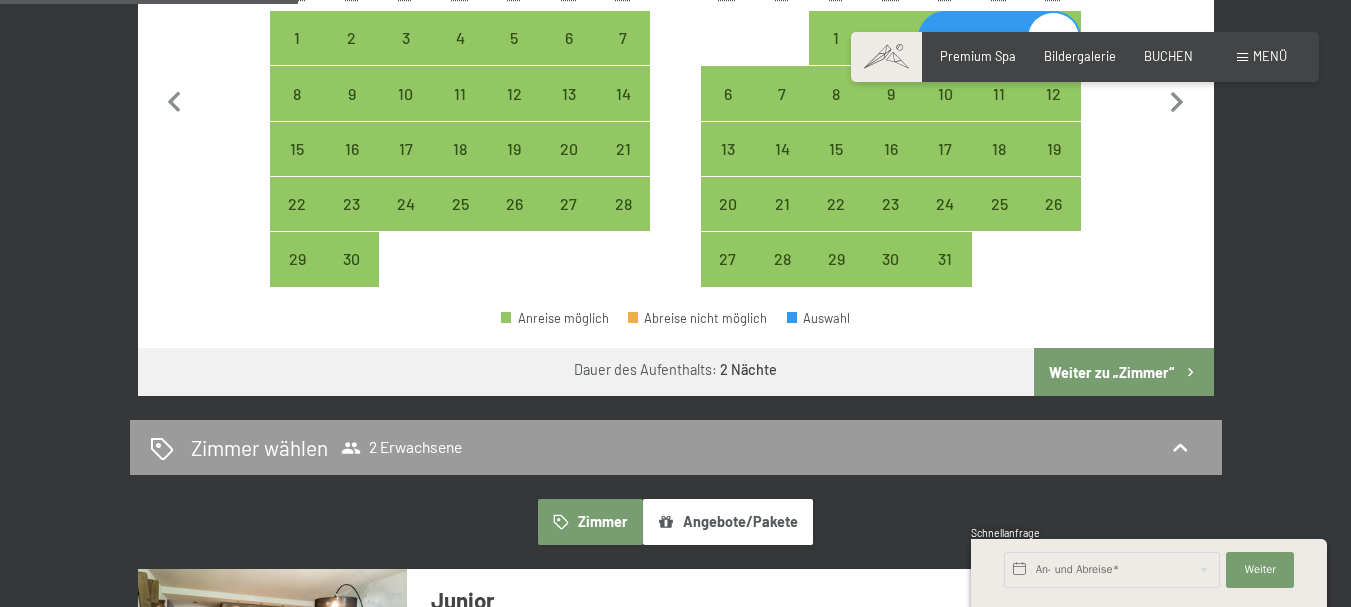 click on "Weiter zu „Zimmer“" at bounding box center [1123, 372] 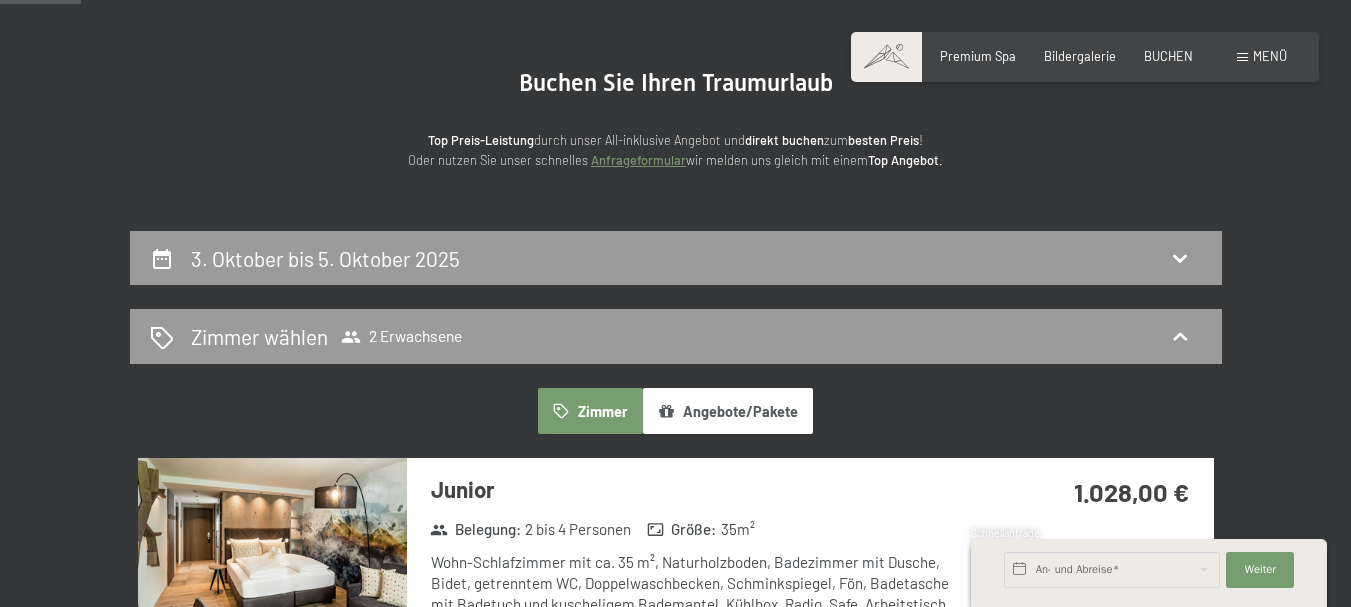 scroll, scrollTop: 161, scrollLeft: 0, axis: vertical 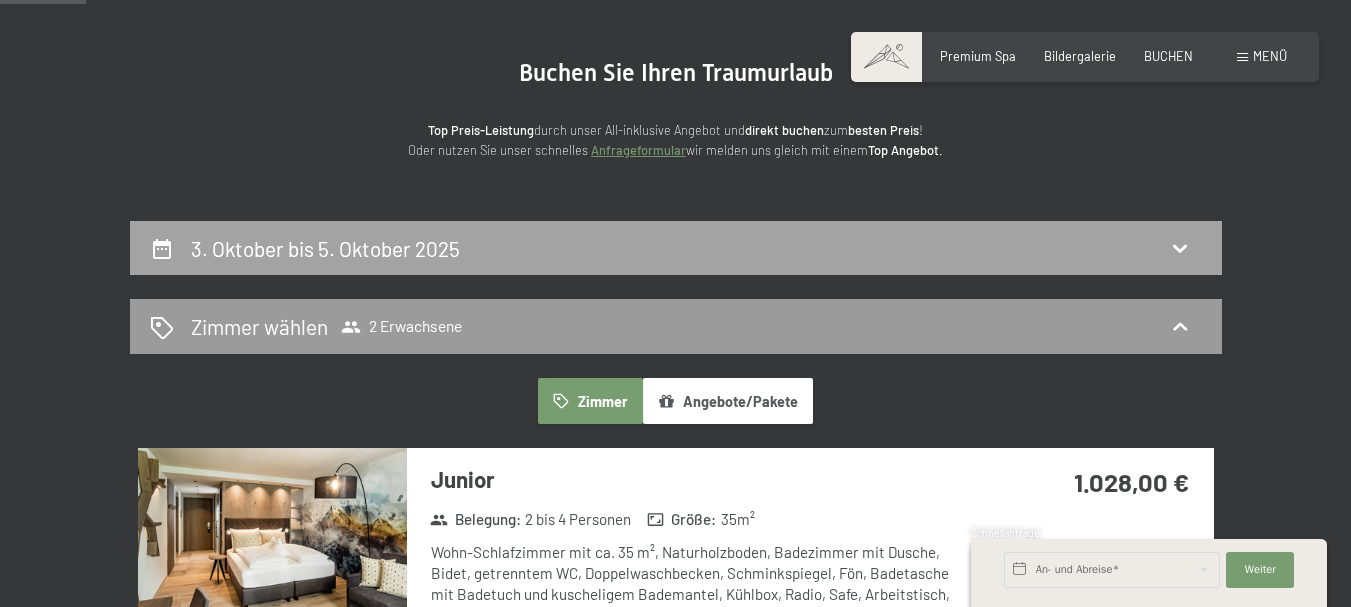 click 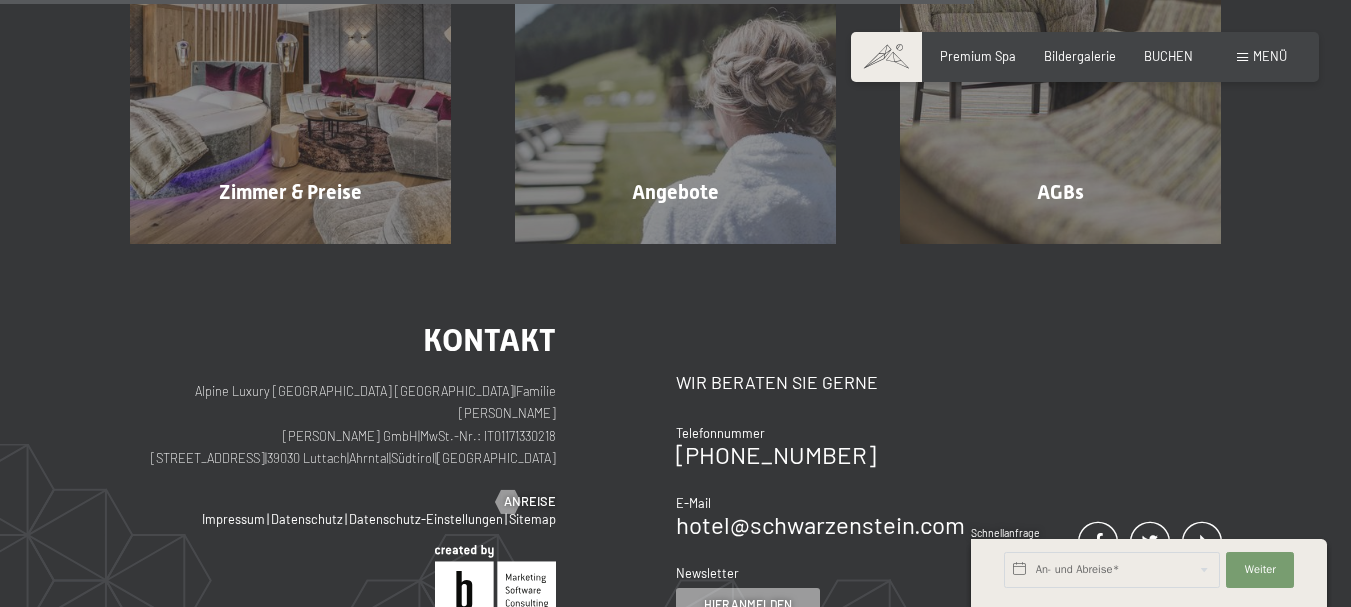 scroll, scrollTop: 1287, scrollLeft: 0, axis: vertical 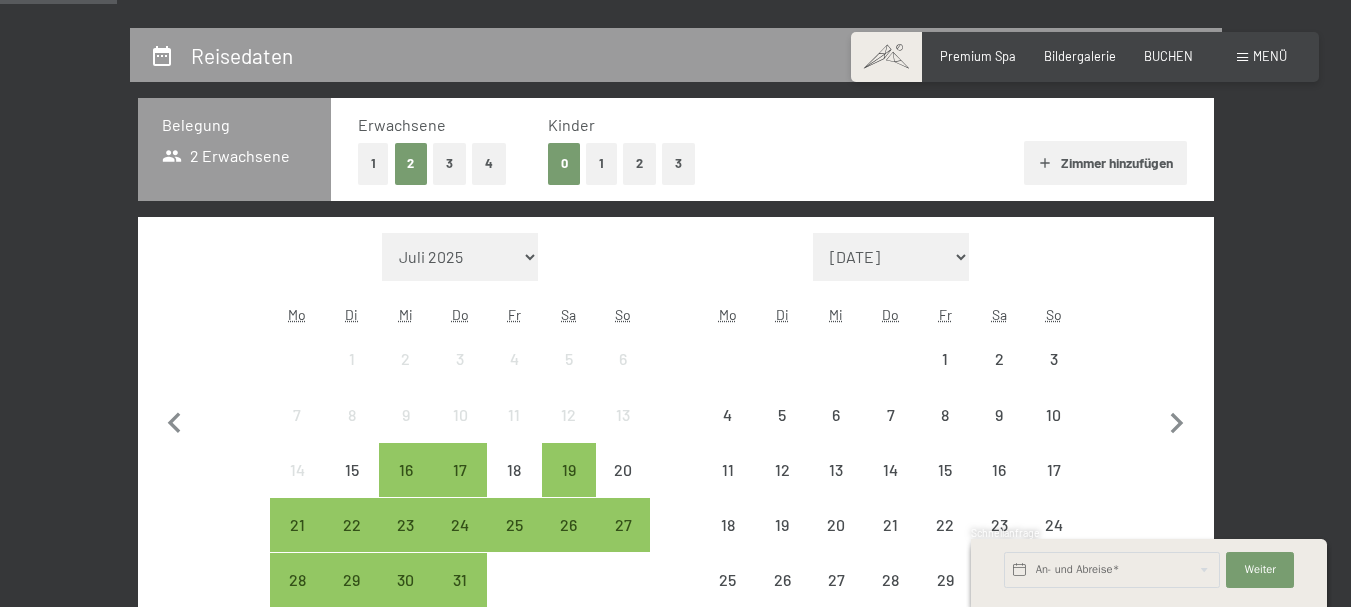 click on "Buchen           Anfragen                                     Premium Spa           Bildergalerie           BUCHEN           Menü                                                                    DE         IT         EN                Gutschein             Bildergalerie               Anfragen           Buchen                    DE         IT         EN                       Das Schwarzenstein           Neuheiten im Schwarzenstein         Ihre Gastgeber         Premium Spa         Gourmet         Aktiv         Wochenprogramm         Bilder             Family         GoGreen         Belvita         Bildergalerie                     Wohnen & Preise           Inklusivleistungen         Zimmer & Preise         Liste             Angebote         Liste             Familienpreise         Spa Anwendungen         Treuebonus         Anfrage         Buchung         AGBs - Info         Gutschein         Geschenksidee         App. [GEOGRAPHIC_DATA]" at bounding box center (675, 3427) 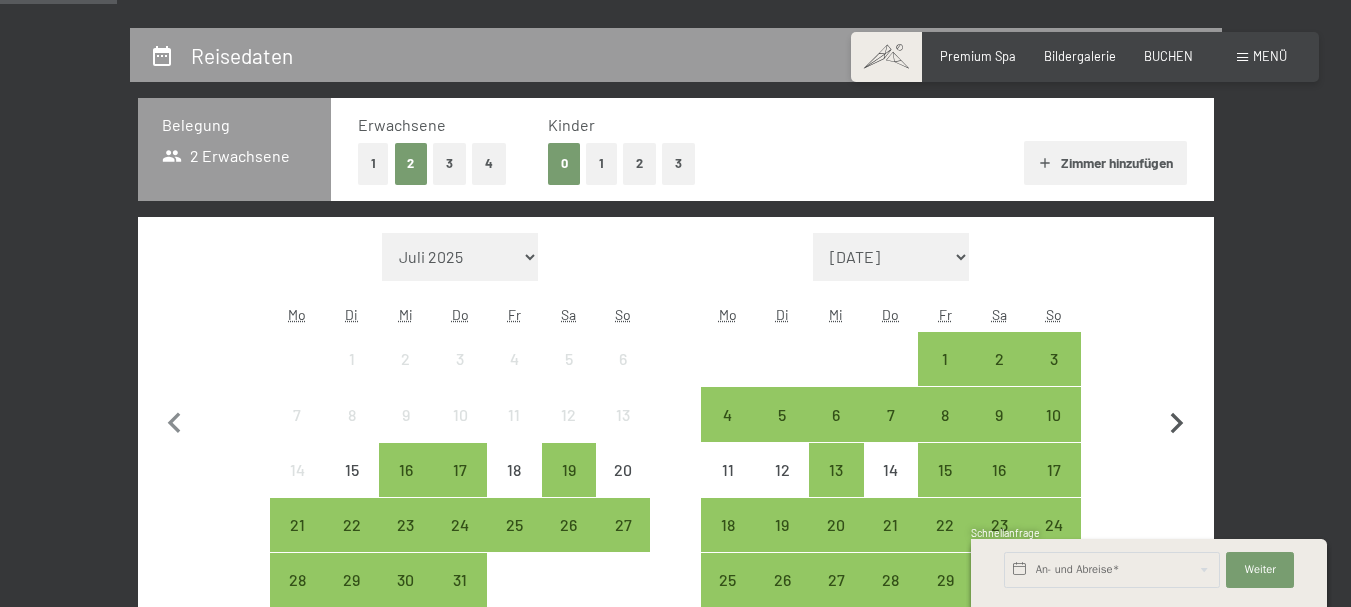 click 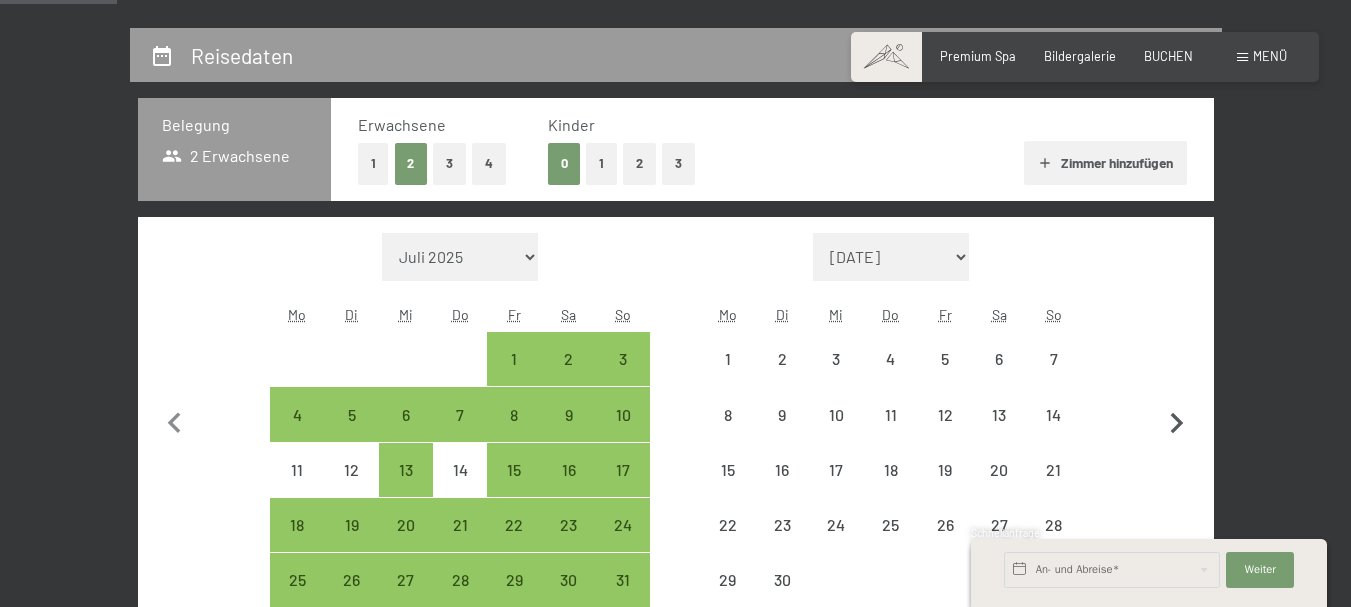 click 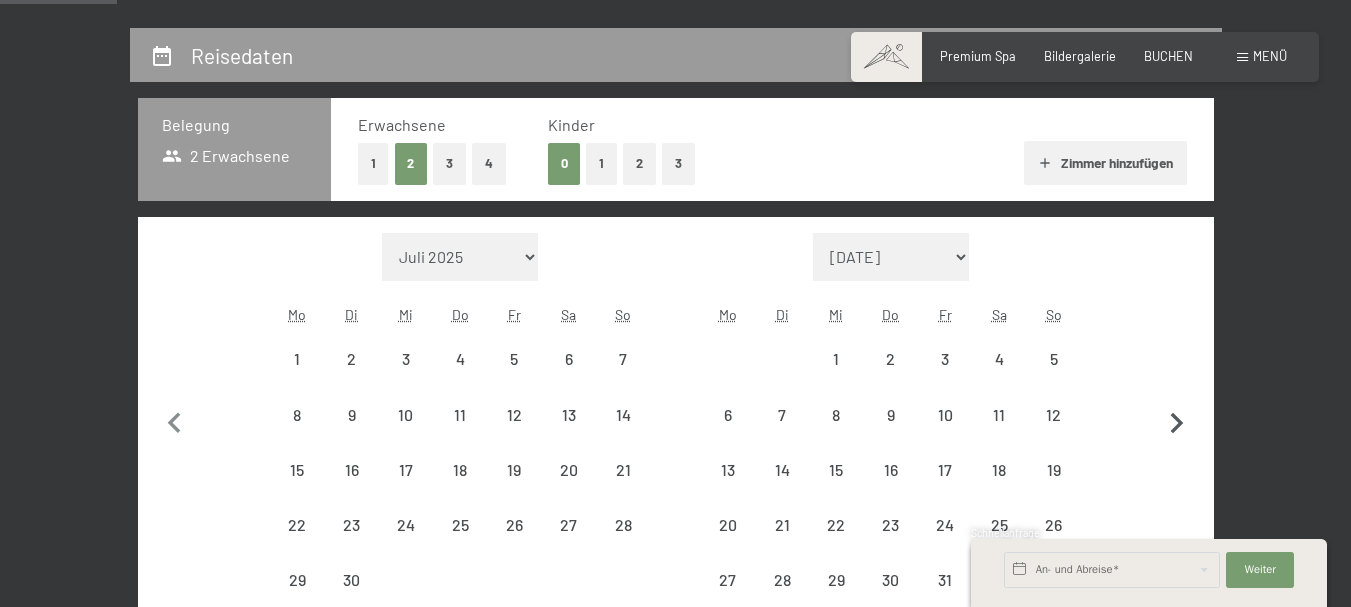 select on "2025-09-01" 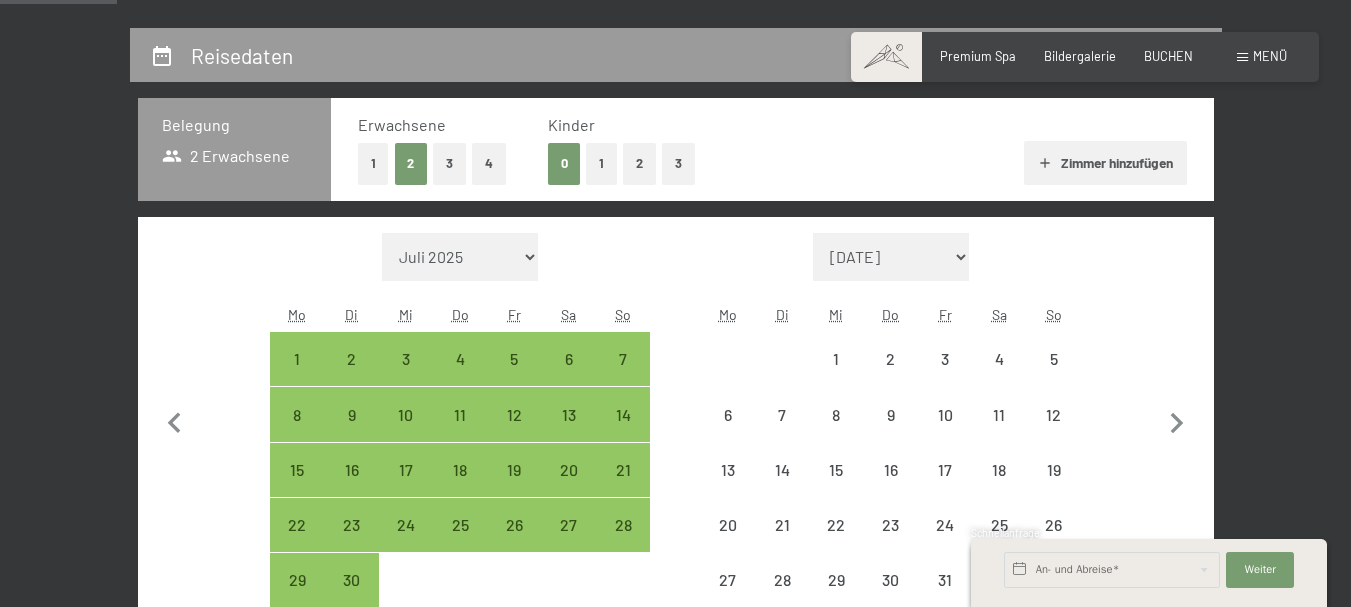 select on "2025-09-01" 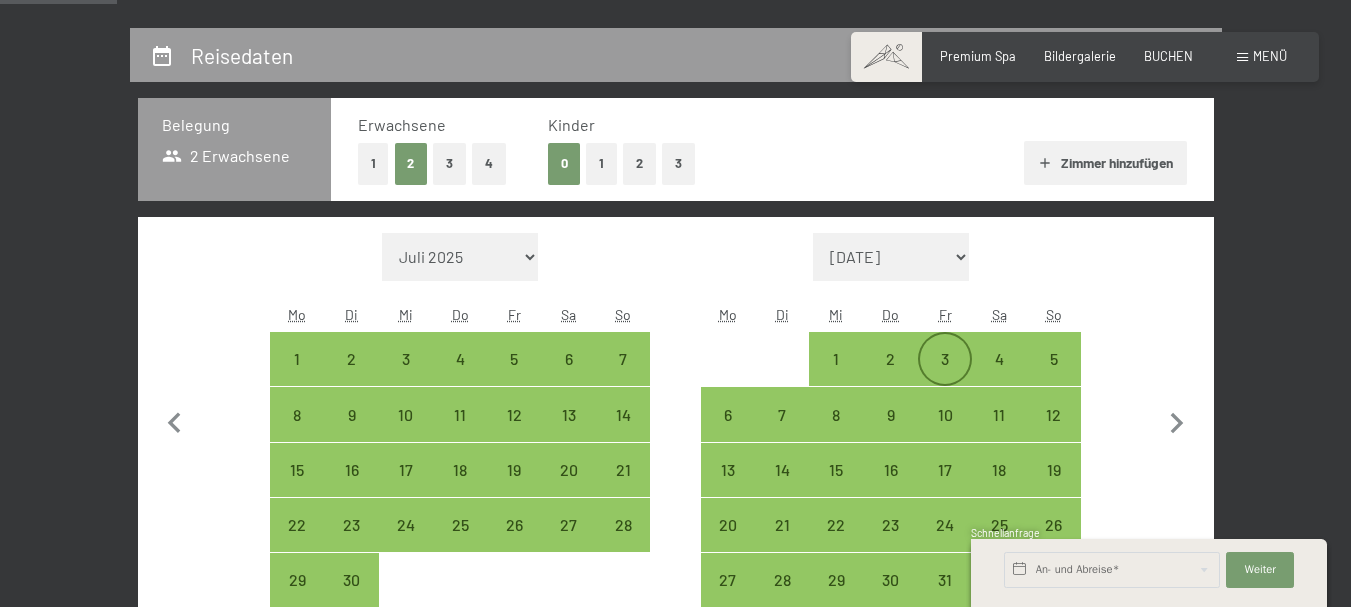 click on "3" at bounding box center (945, 376) 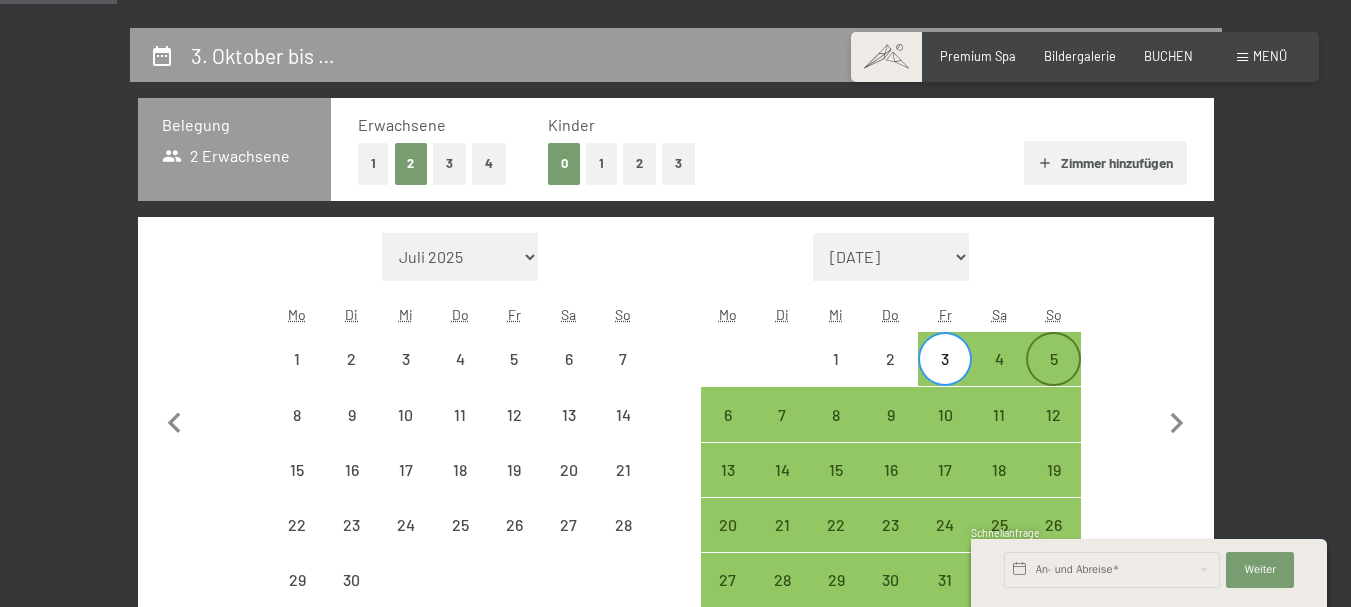 click on "5" at bounding box center [1053, 376] 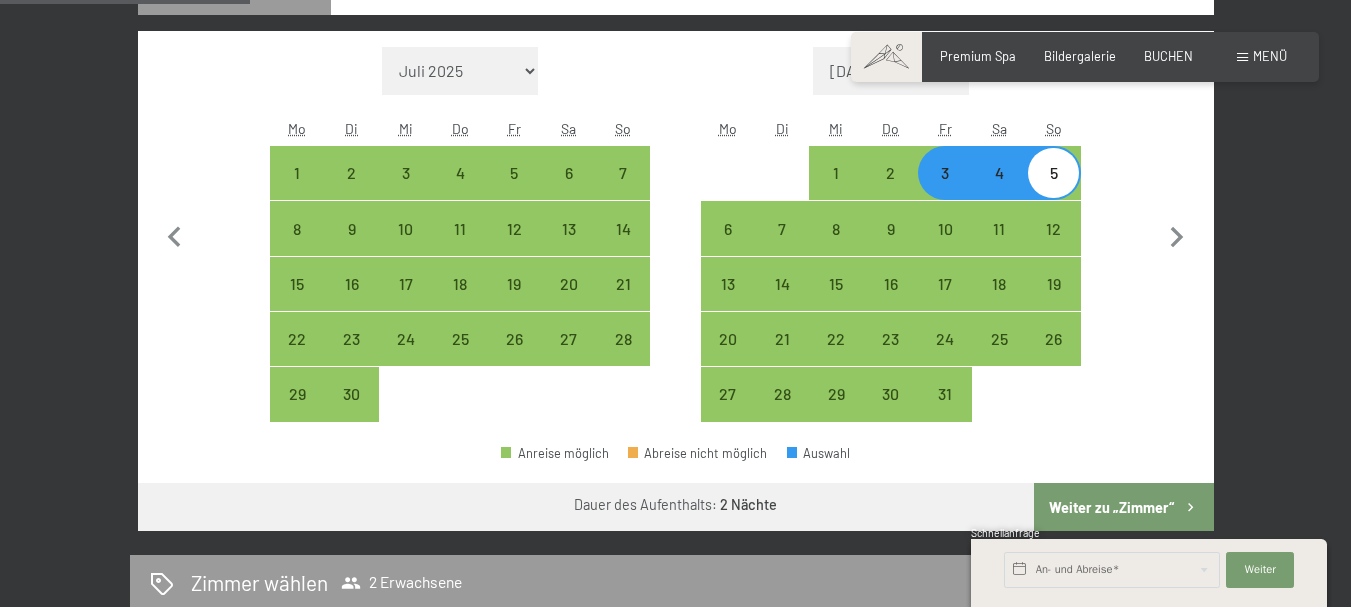 scroll, scrollTop: 566, scrollLeft: 0, axis: vertical 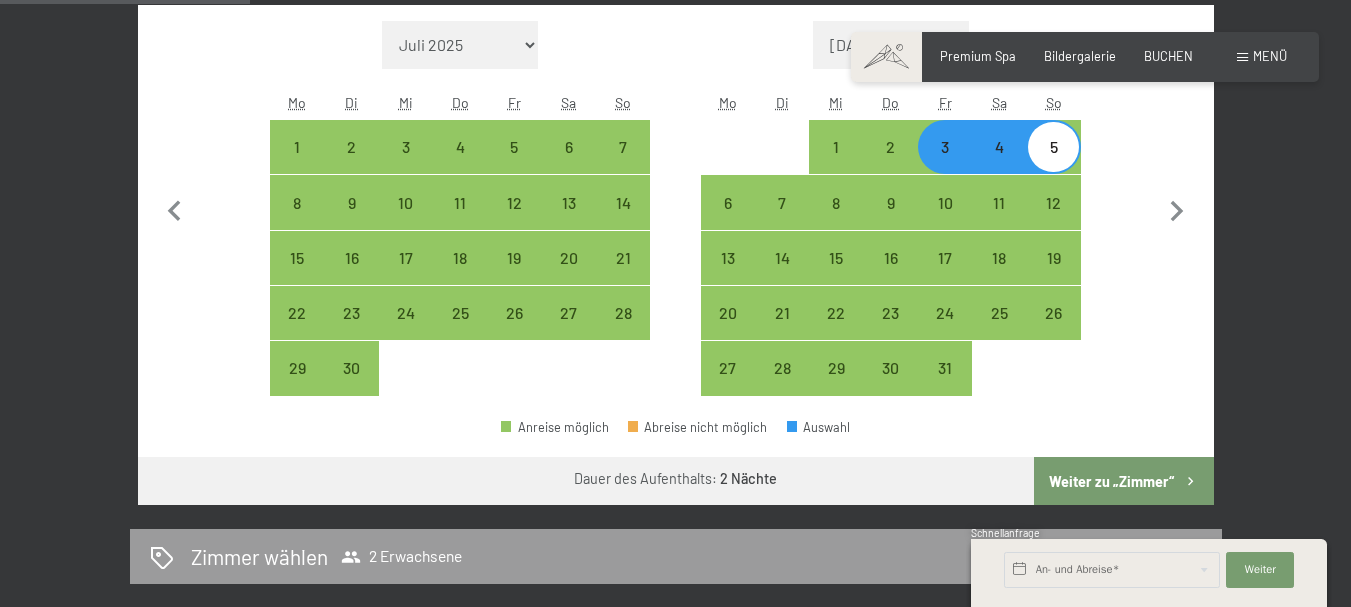click on "Weiter zu „Zimmer“" at bounding box center [1123, 481] 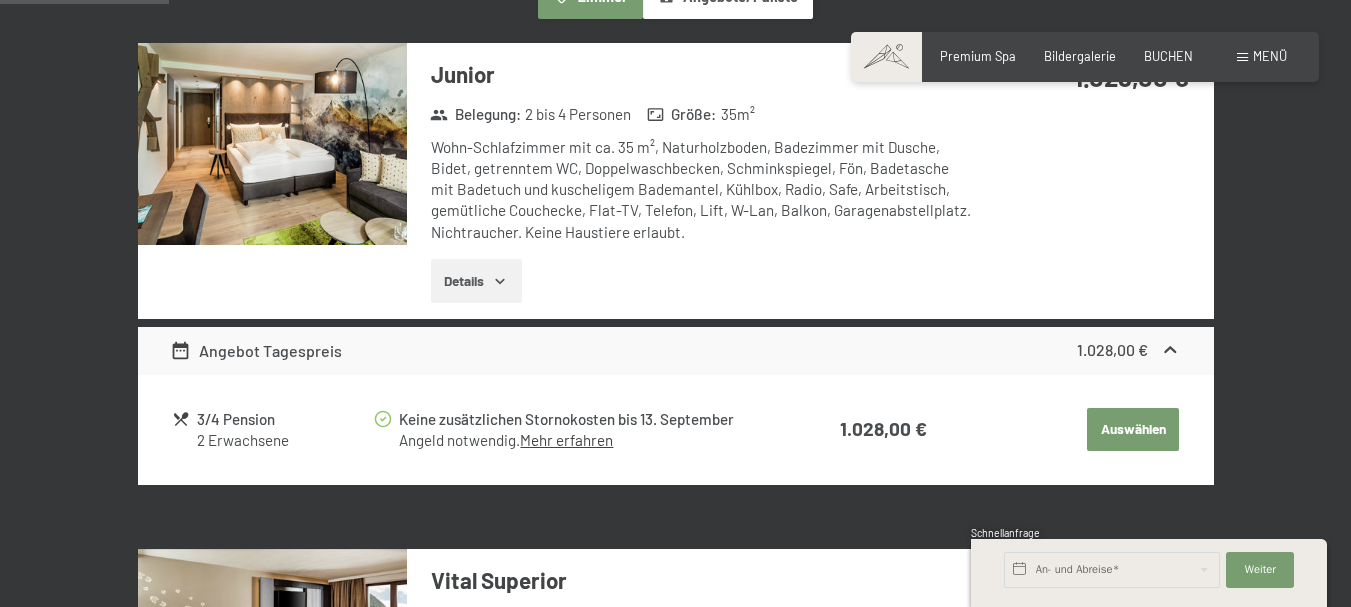 scroll, scrollTop: 382, scrollLeft: 0, axis: vertical 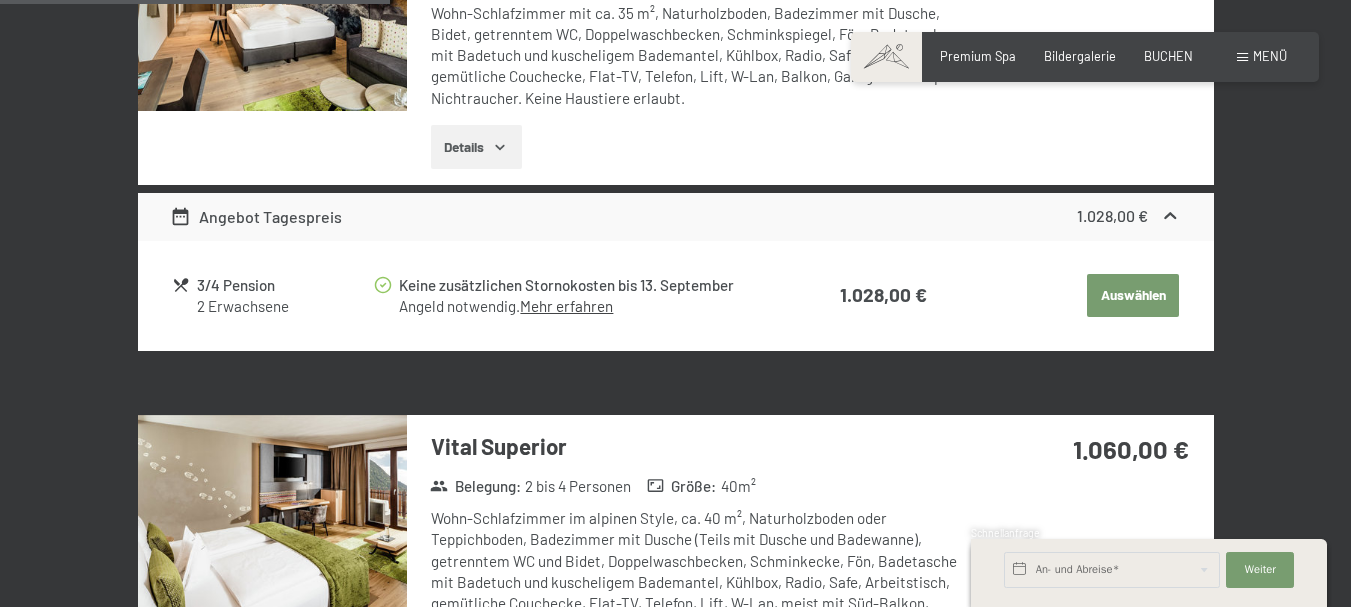 click at bounding box center (1242, 57) 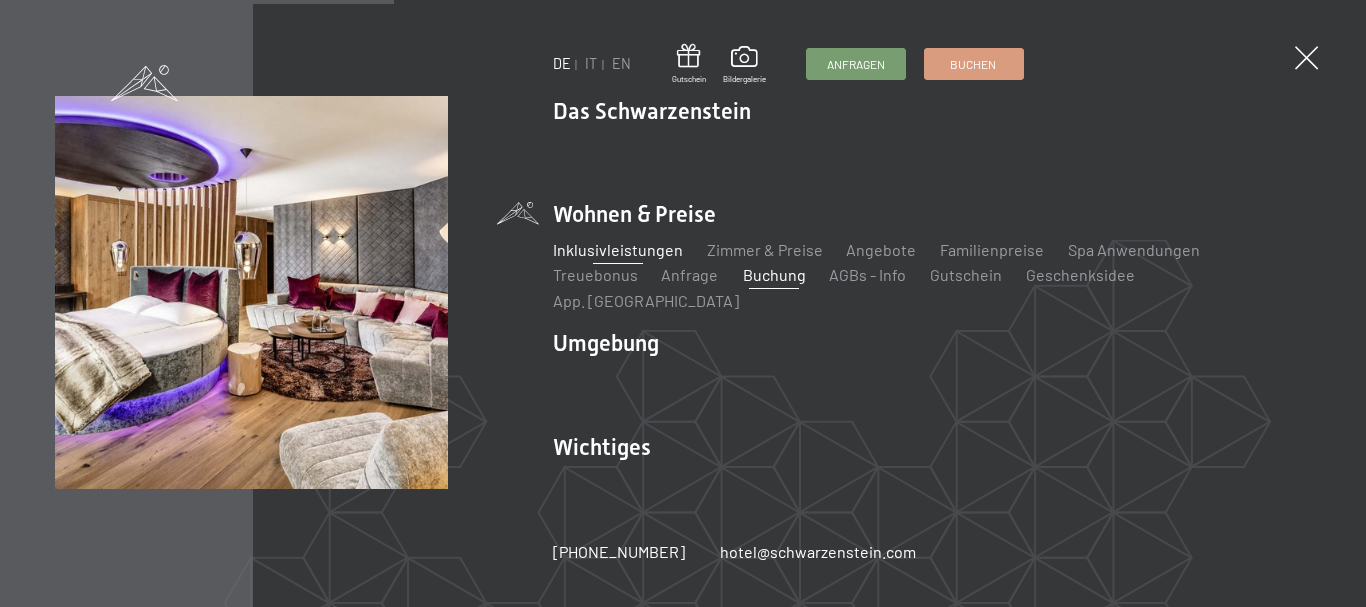 click on "Inklusivleistungen" at bounding box center (617, 249) 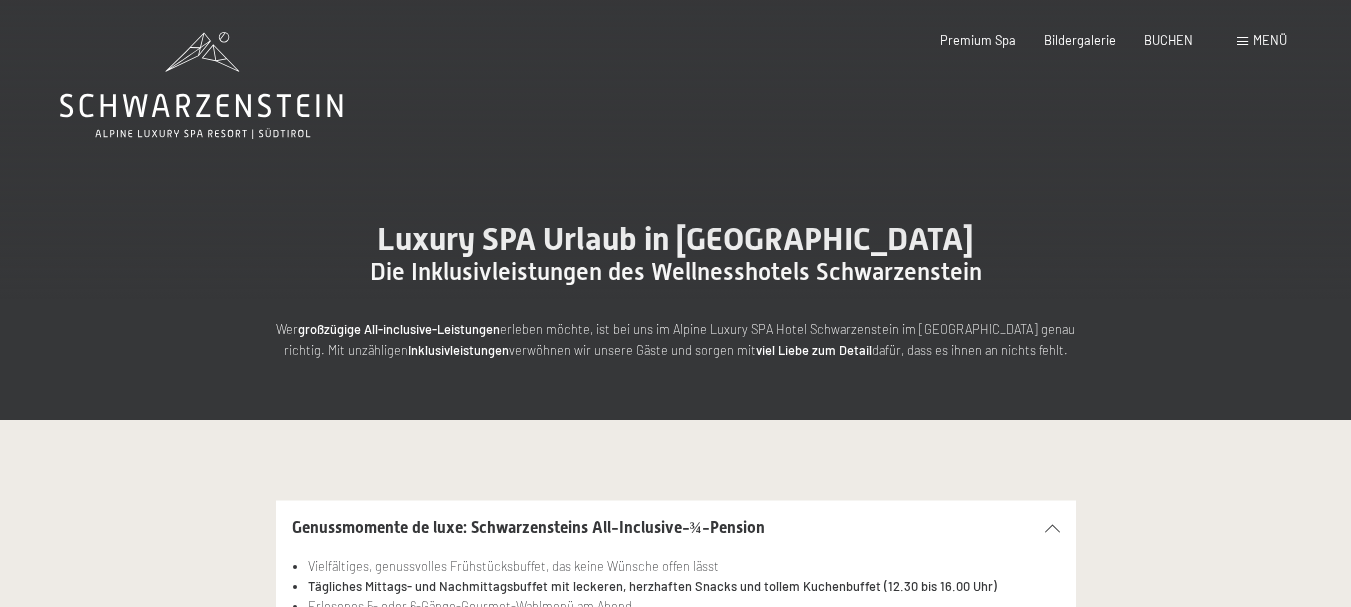 scroll, scrollTop: 0, scrollLeft: 0, axis: both 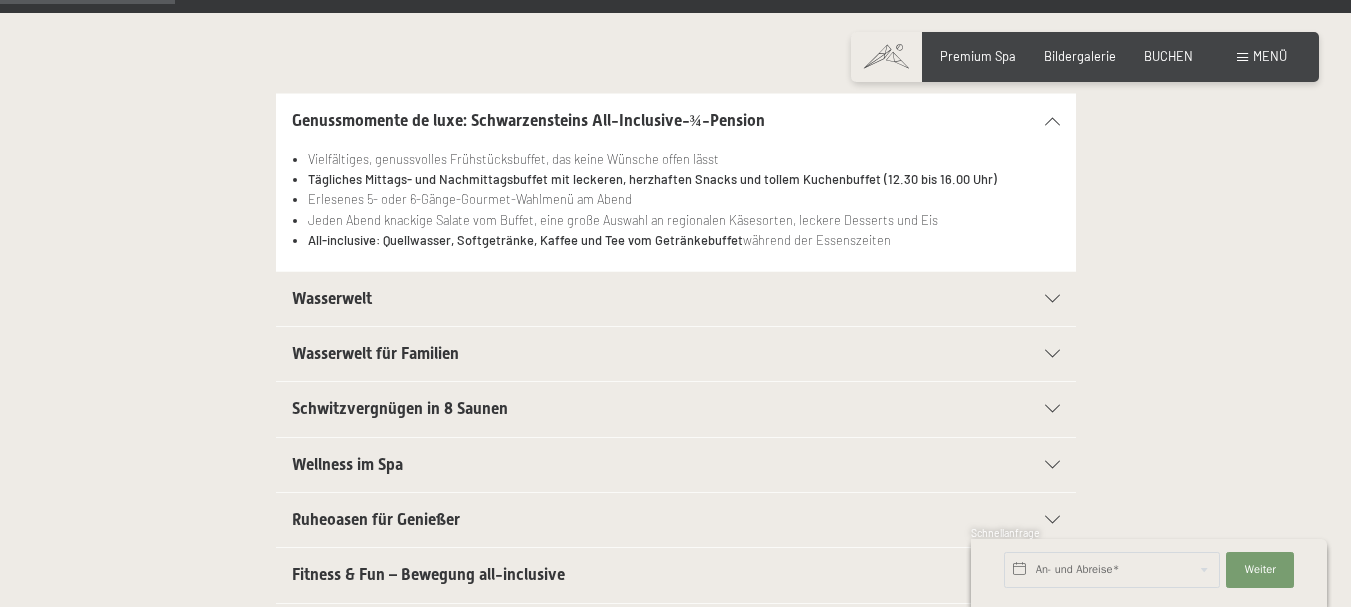 click on "Wasserwelt" at bounding box center (676, 299) 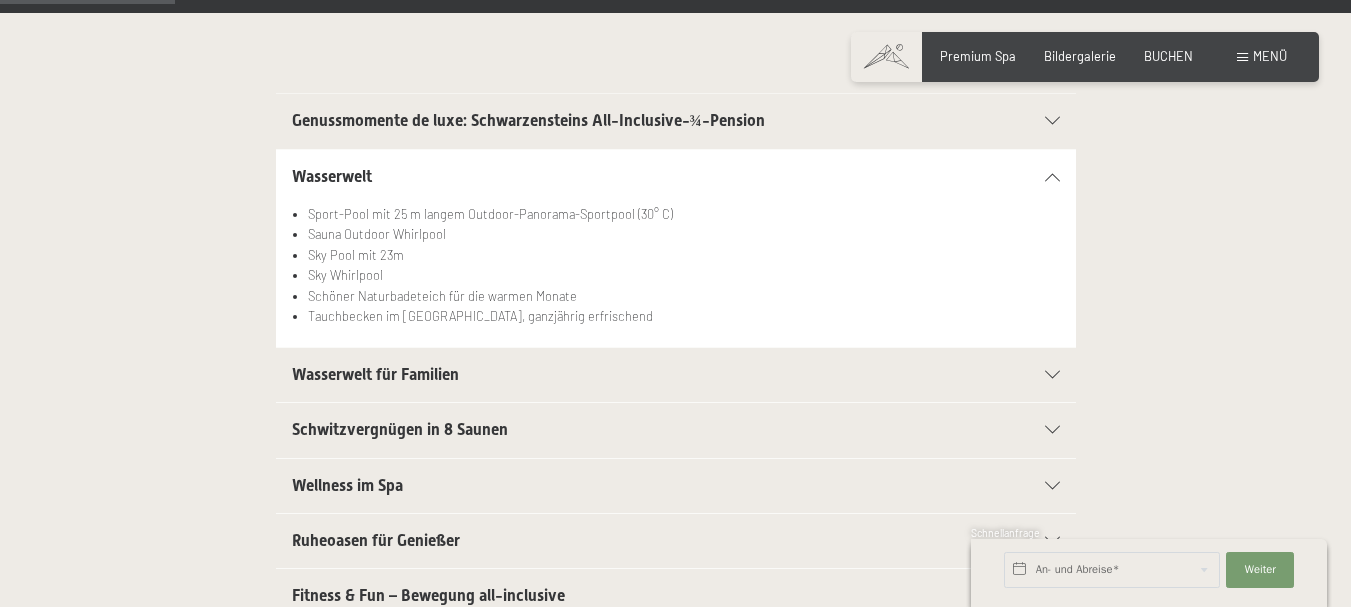 click at bounding box center [1052, 486] 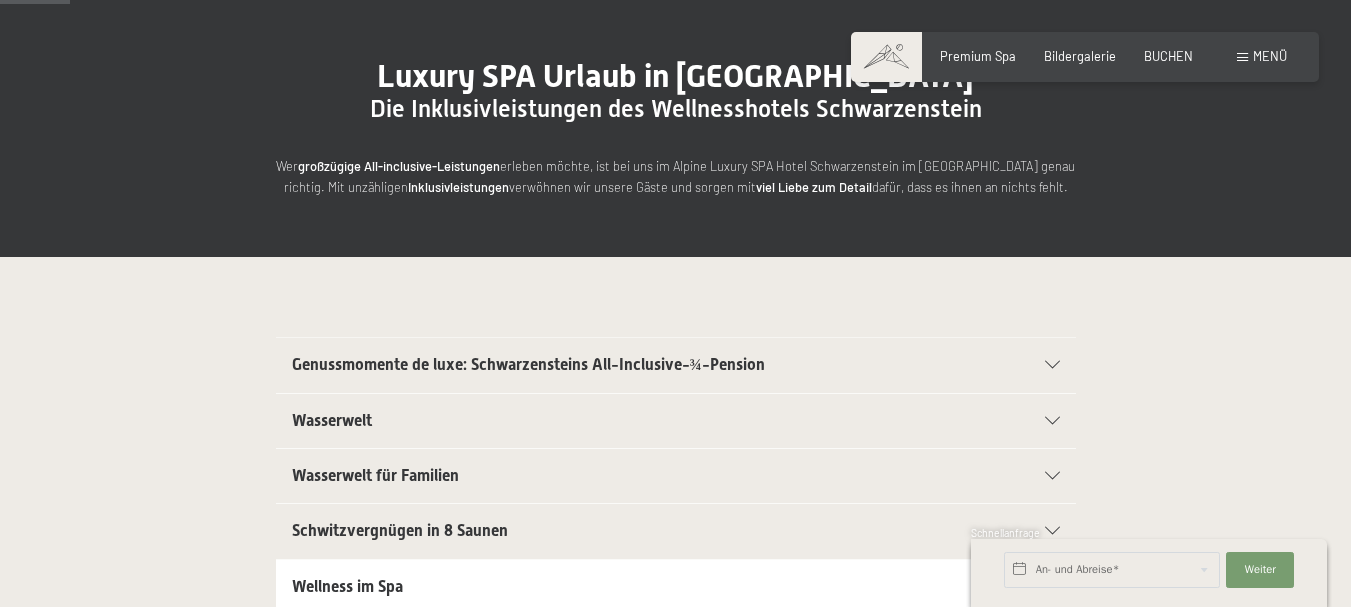 scroll, scrollTop: 0, scrollLeft: 0, axis: both 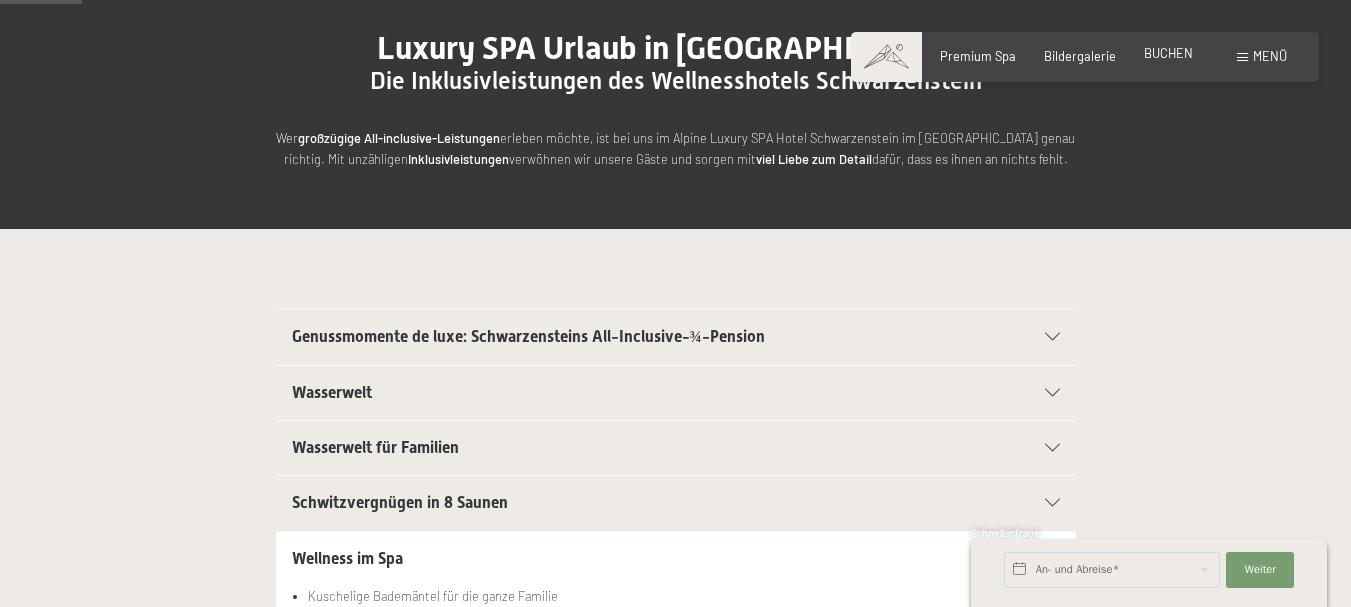 click on "BUCHEN" at bounding box center (1168, 53) 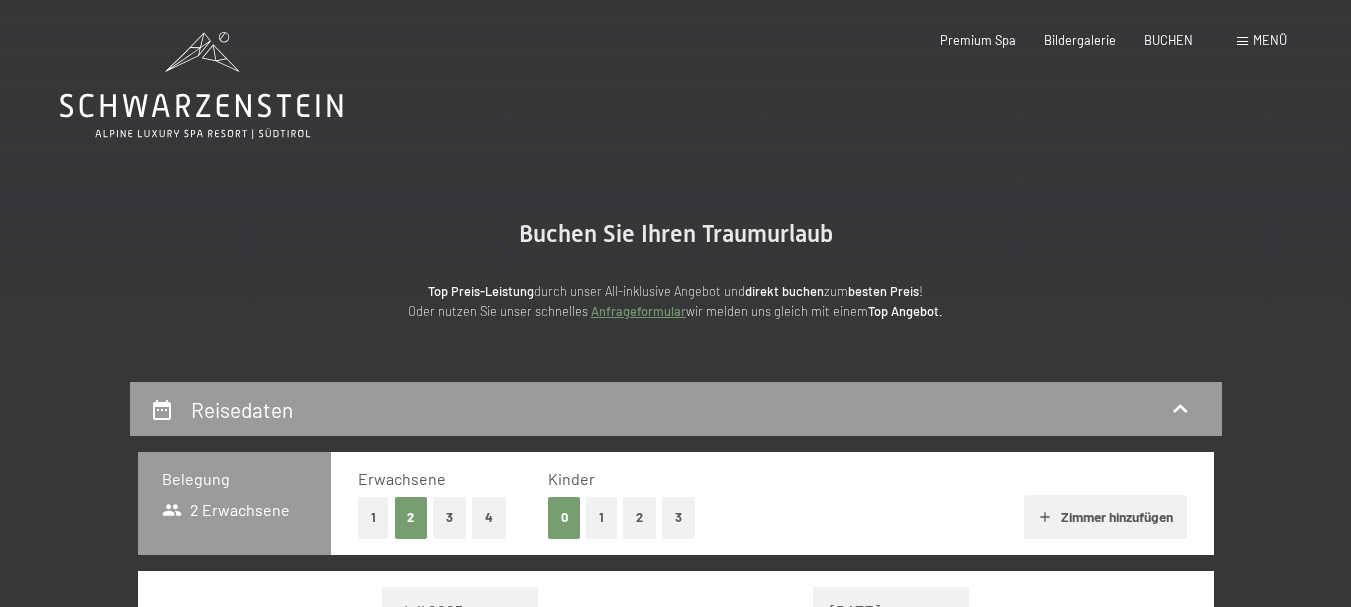 scroll, scrollTop: 0, scrollLeft: 0, axis: both 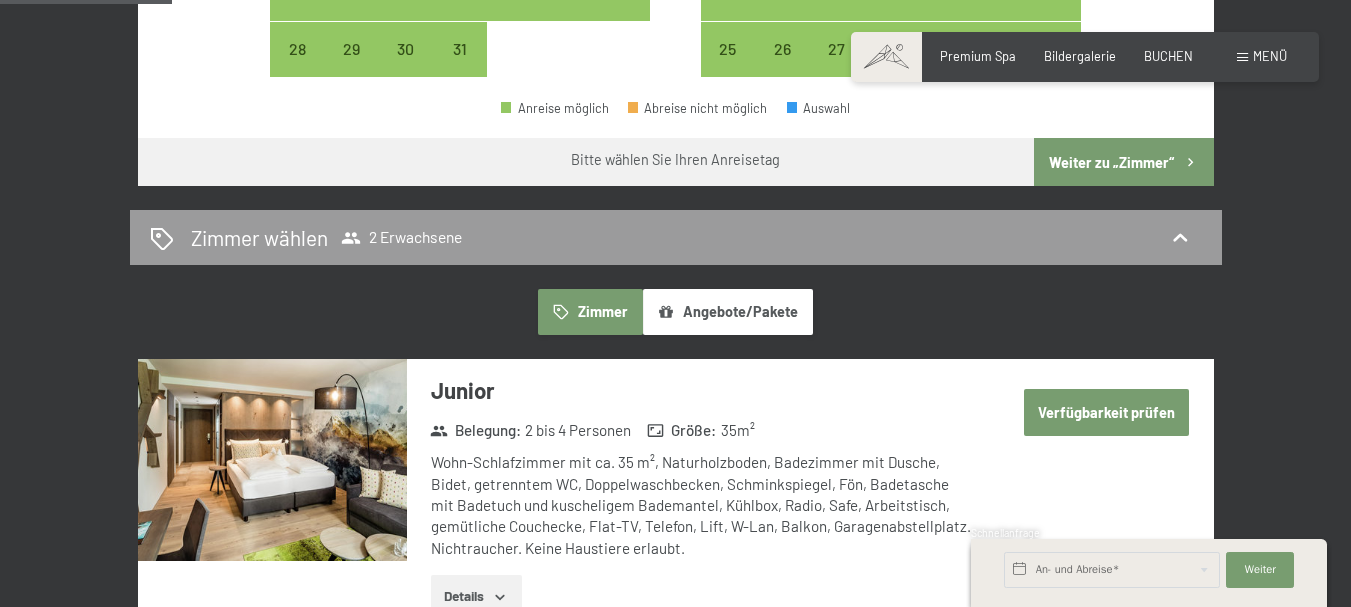 click on "Reisedaten Belegung 2 Erwachsene  Erwachsene 1 2 3 4 Kinder 0 1 2 3   Zimmer hinzufügen   Monat/Jahr Juli 2025 August 2025 September 2025 Oktober 2025 November 2025 Dezember 2025 Januar 2026 Februar 2026 März 2026 April 2026 Mai 2026 Juni 2026 Juli 2026 August 2026 September 2026 Oktober 2026 November 2026 Dezember 2026 Januar 2027 Februar 2027 März 2027 April 2027 Mai 2027 Juni 2027 Juli 2027 Mo Di Mi Do Fr Sa So 1 2 3 4 5 6 7 8 9 10 11 12 13 14 15 16 17 18 19 20 21 22 23 24 25 26 27 28 29 30 31 Monat/Jahr August 2025 September 2025 Oktober 2025 November 2025 Dezember 2025 Januar 2026 Februar 2026 März 2026 April 2026 Mai 2026 Juni 2026 Juli 2026 August 2026 September 2026 Oktober 2026 November 2026 Dezember 2026 Januar 2027 Februar 2027 März 2027 April 2027 Mai 2027 Juni 2027 Juli 2027 August 2027 Mo Di Mi Do Fr Sa So 1 2 3 4 5 6 7 8 9 10 11 12 13 14 15 16 17 18 19 20 21 22 23 24 25 26 27 28 29 30 31 Anreise möglich Abreise nicht möglich Auswahl Bitte wählen Sie Ihren Anreisetag   2 Erwachsene" at bounding box center [675, 2523] 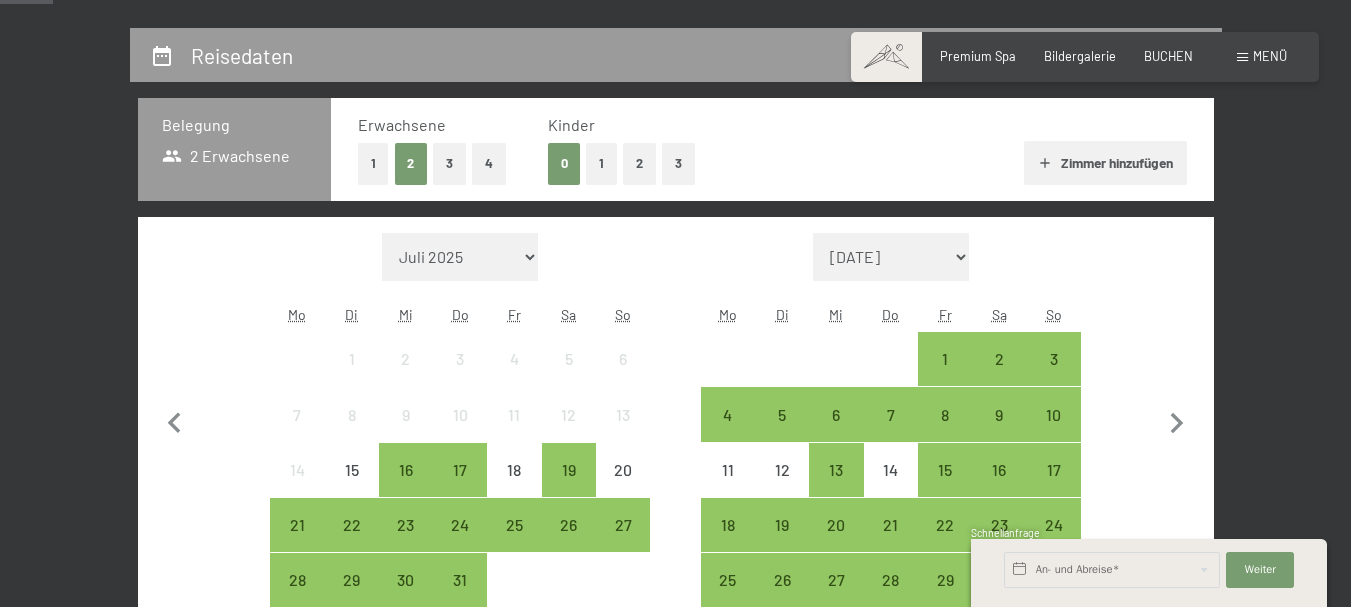 scroll, scrollTop: 0, scrollLeft: 0, axis: both 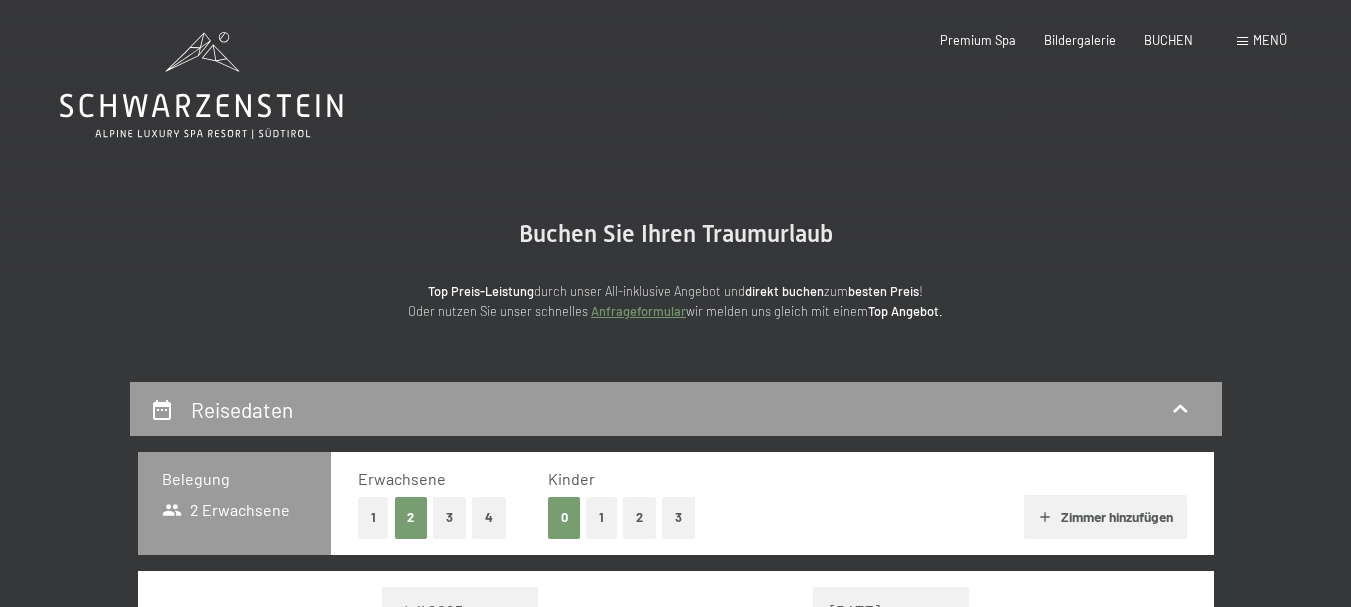 click on "Buchen           Anfragen                                     Premium Spa           Bildergalerie           BUCHEN           Menü                                                                    DE         IT         EN                Gutschein             Bildergalerie               Anfragen           Buchen                    DE         IT         EN                       Das Schwarzenstein           Neuheiten im Schwarzenstein         Ihre Gastgeber         Premium Spa         Gourmet         Aktiv         Wochenprogramm         Bilder             Family         GoGreen         Belvita         Bildergalerie                     Wohnen & Preise           Inklusivleistungen         Zimmer & Preise         Liste             Angebote         Liste             Familienpreise         Spa Anwendungen         Treuebonus         Anfrage         Buchung         AGBs - Info         Gutschein         Geschenksidee         App. Luxegg                     Umgebung" at bounding box center [1085, 41] 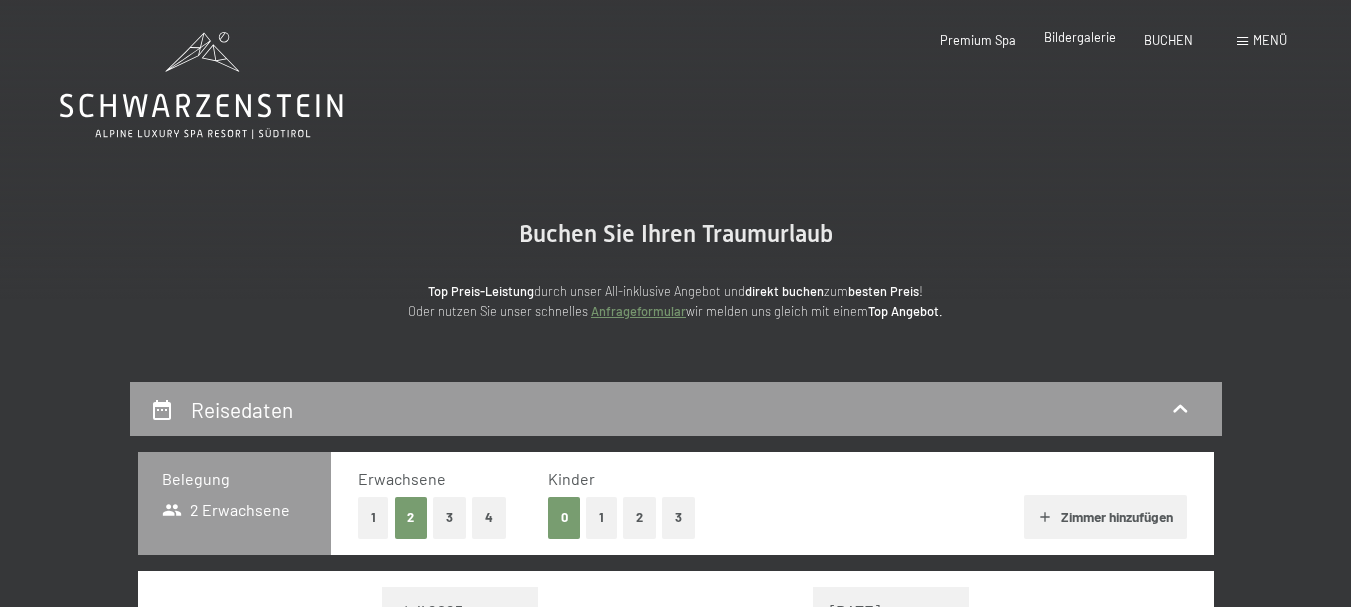 click on "Bildergalerie" at bounding box center (1080, 37) 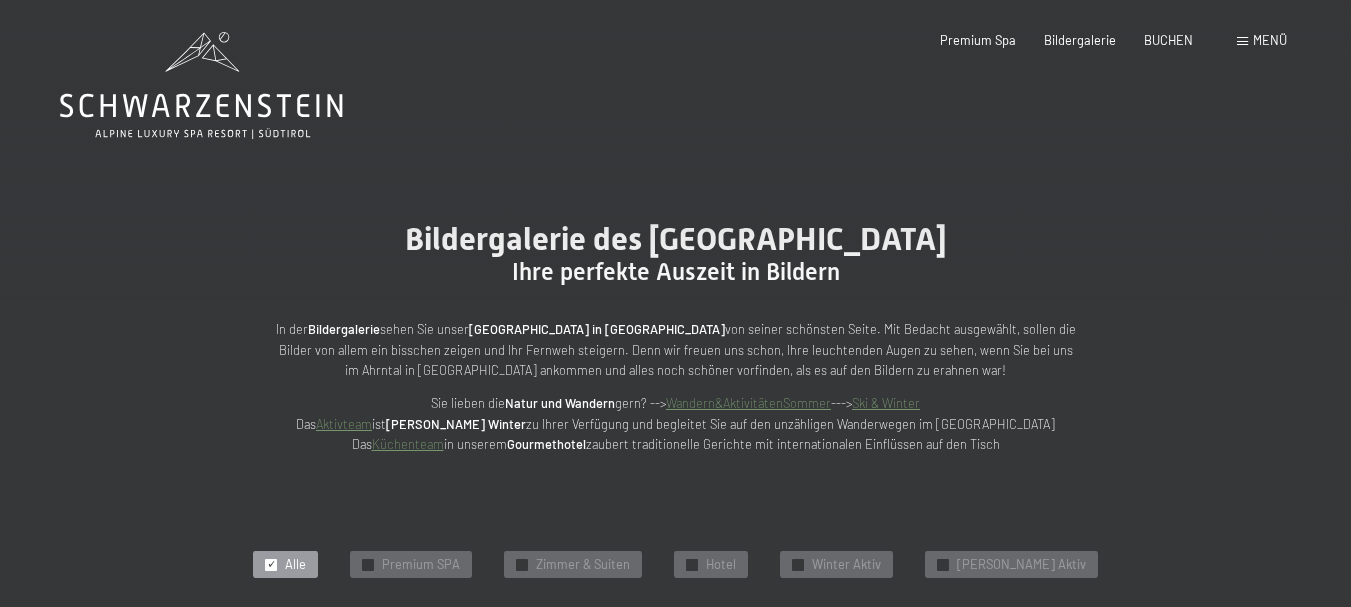 scroll, scrollTop: 0, scrollLeft: 0, axis: both 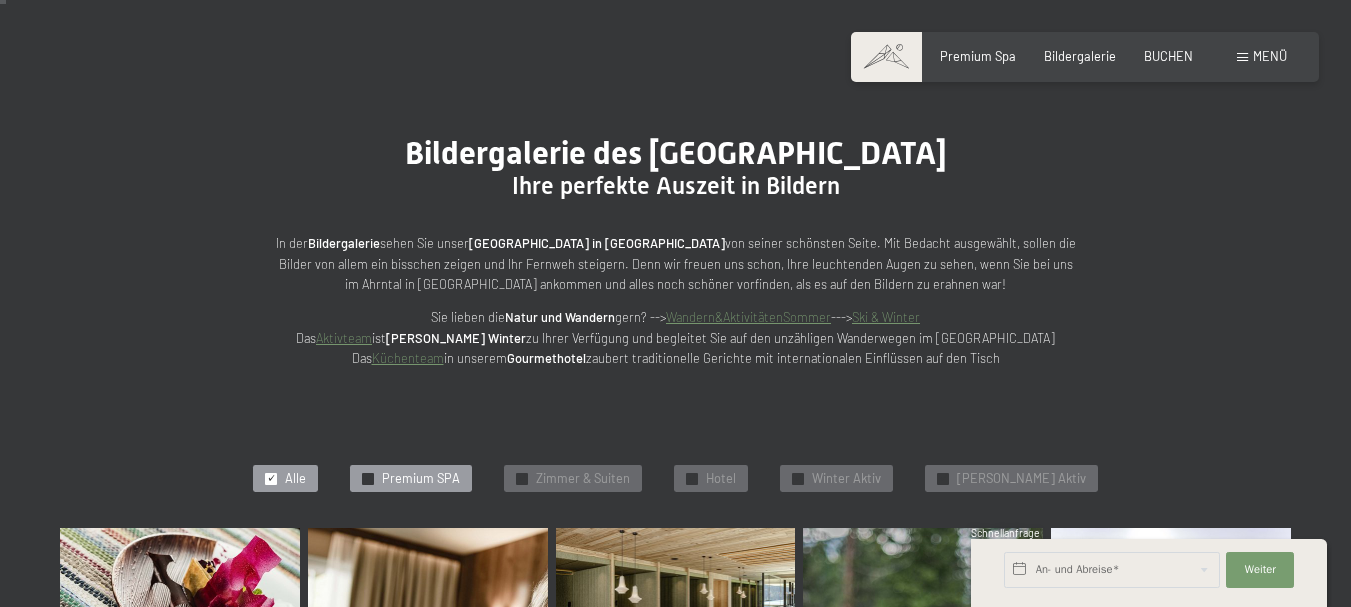 click on "Premium SPA" at bounding box center (421, 479) 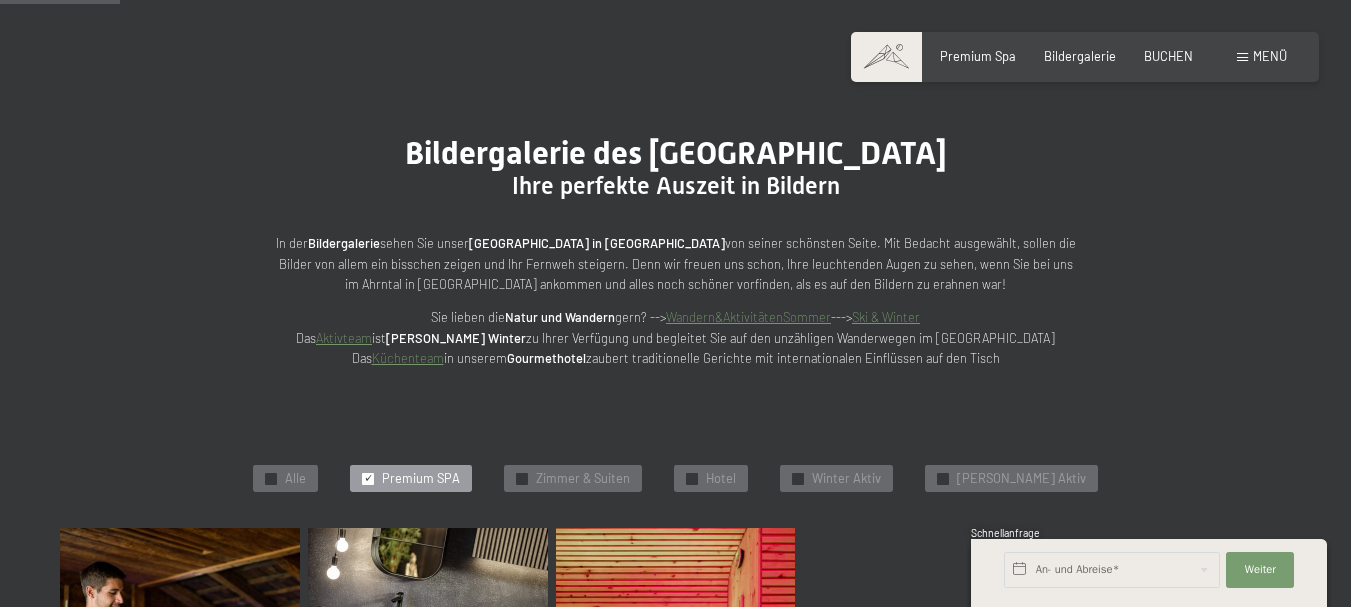 scroll, scrollTop: 375, scrollLeft: 0, axis: vertical 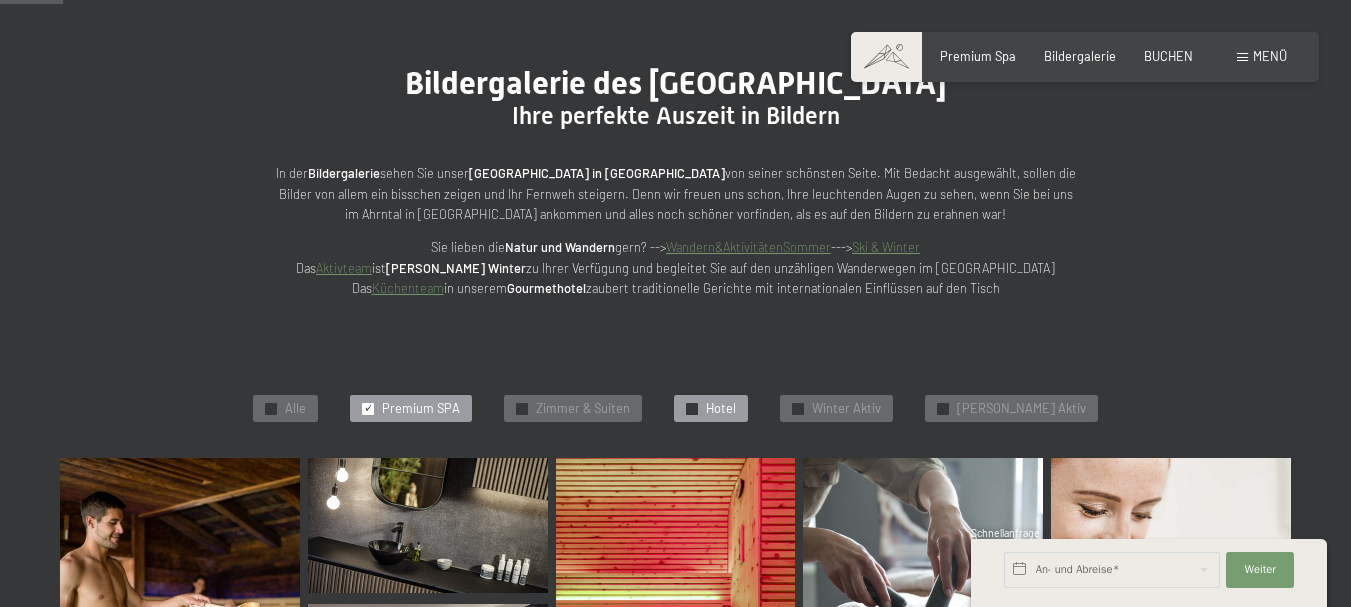 click on "✓       Hotel" at bounding box center (711, 409) 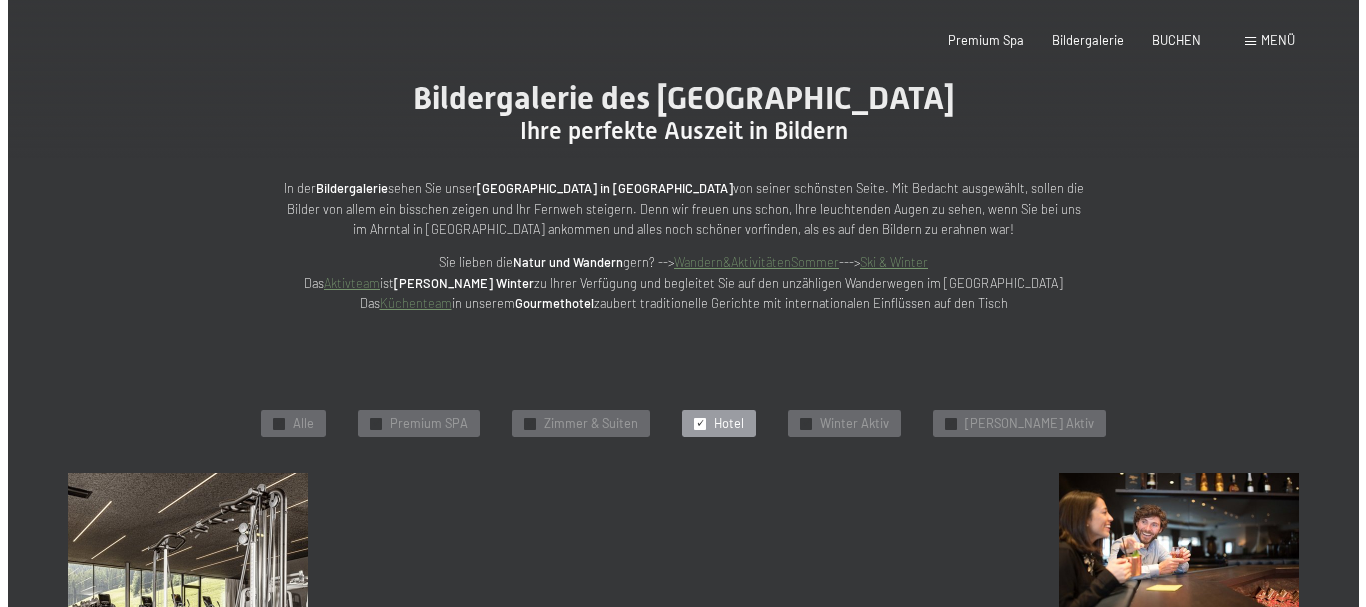 scroll, scrollTop: 0, scrollLeft: 0, axis: both 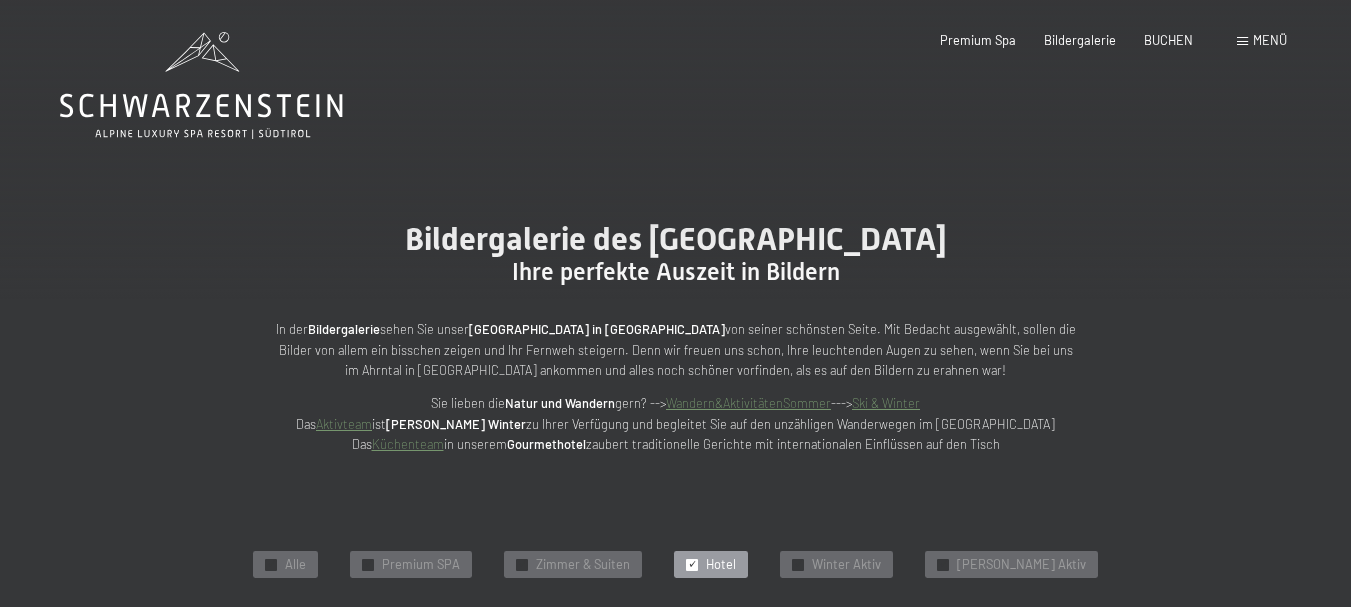 click on "Menü" at bounding box center (1270, 40) 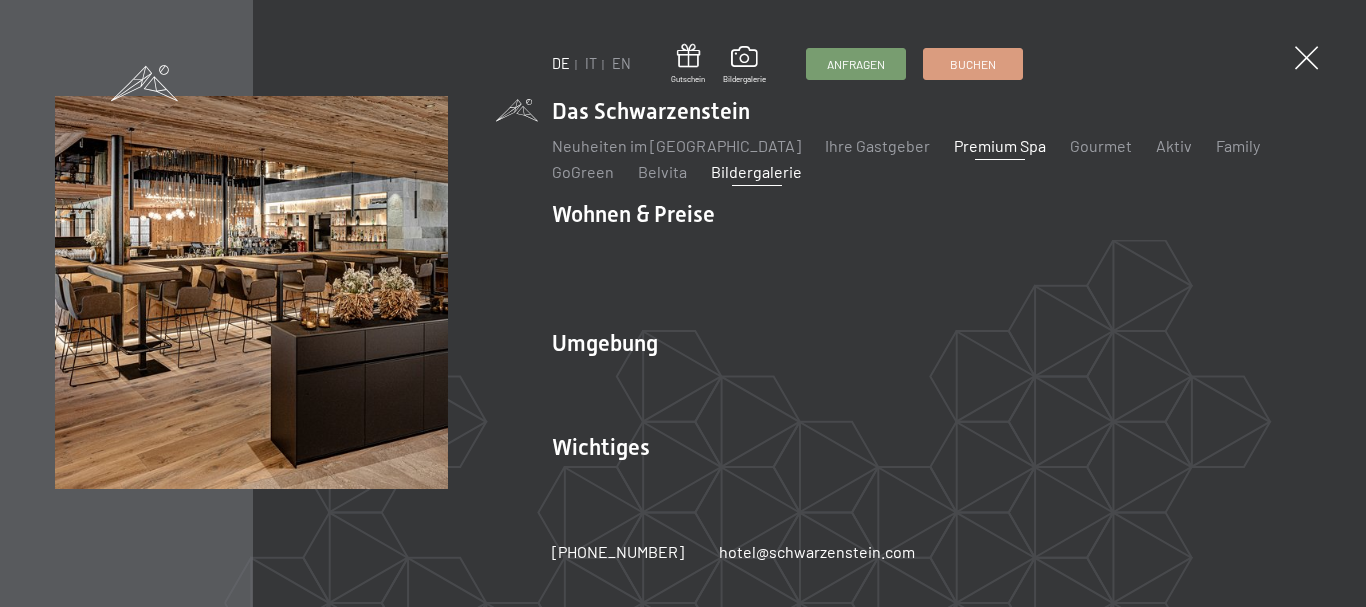 click on "Premium Spa" at bounding box center (1000, 145) 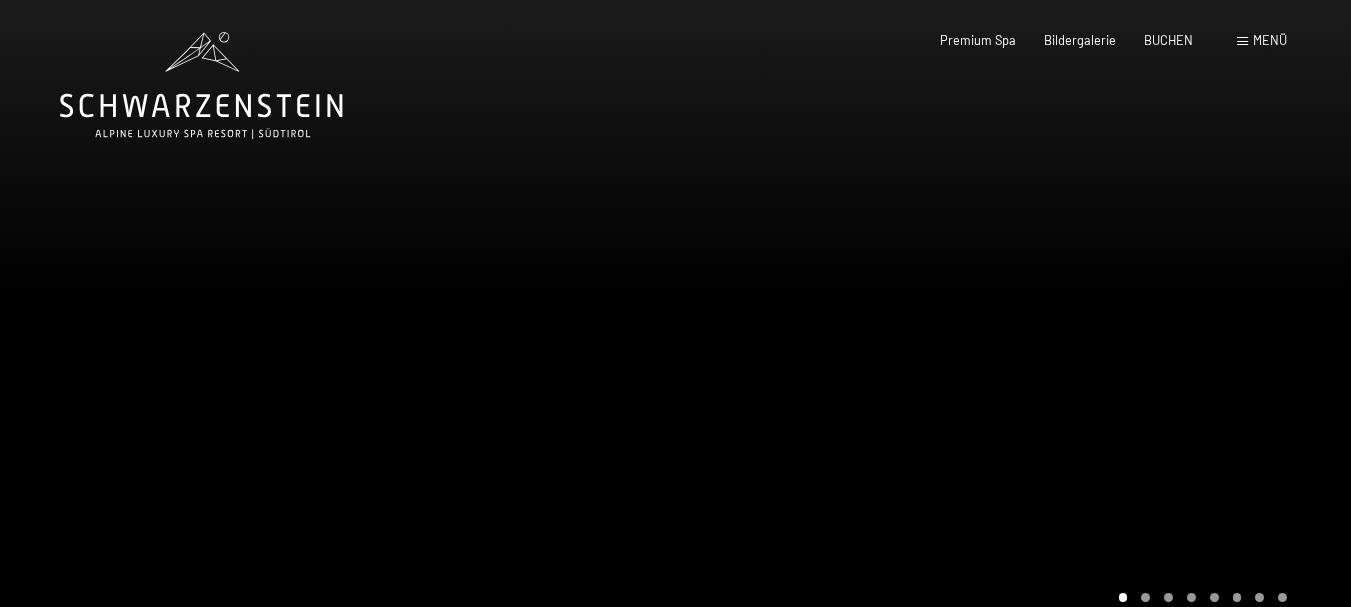 scroll, scrollTop: 0, scrollLeft: 0, axis: both 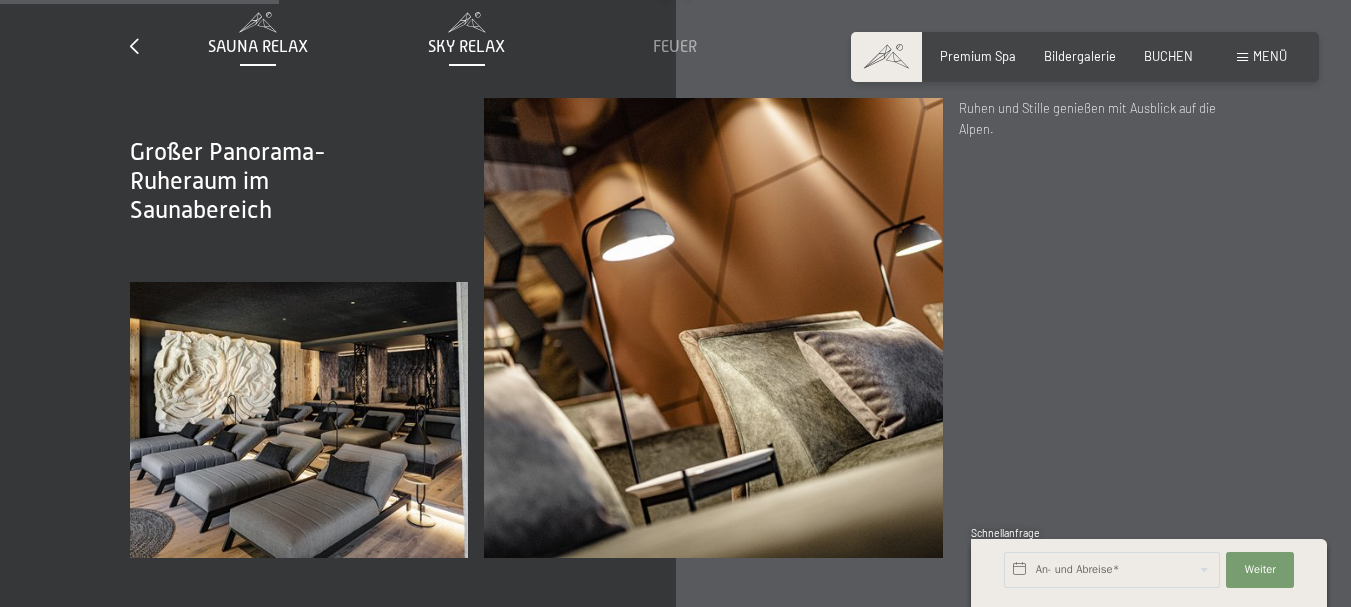 click on "Sky Relax" at bounding box center (466, 47) 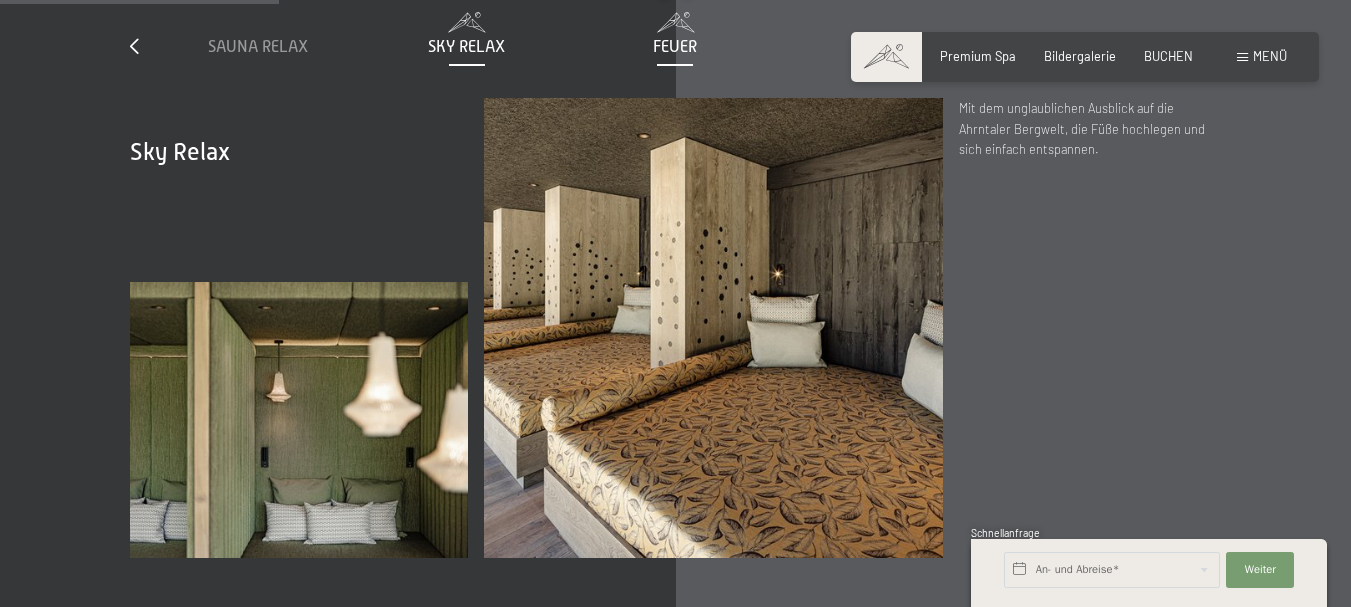 click on "Feuer" at bounding box center [675, 47] 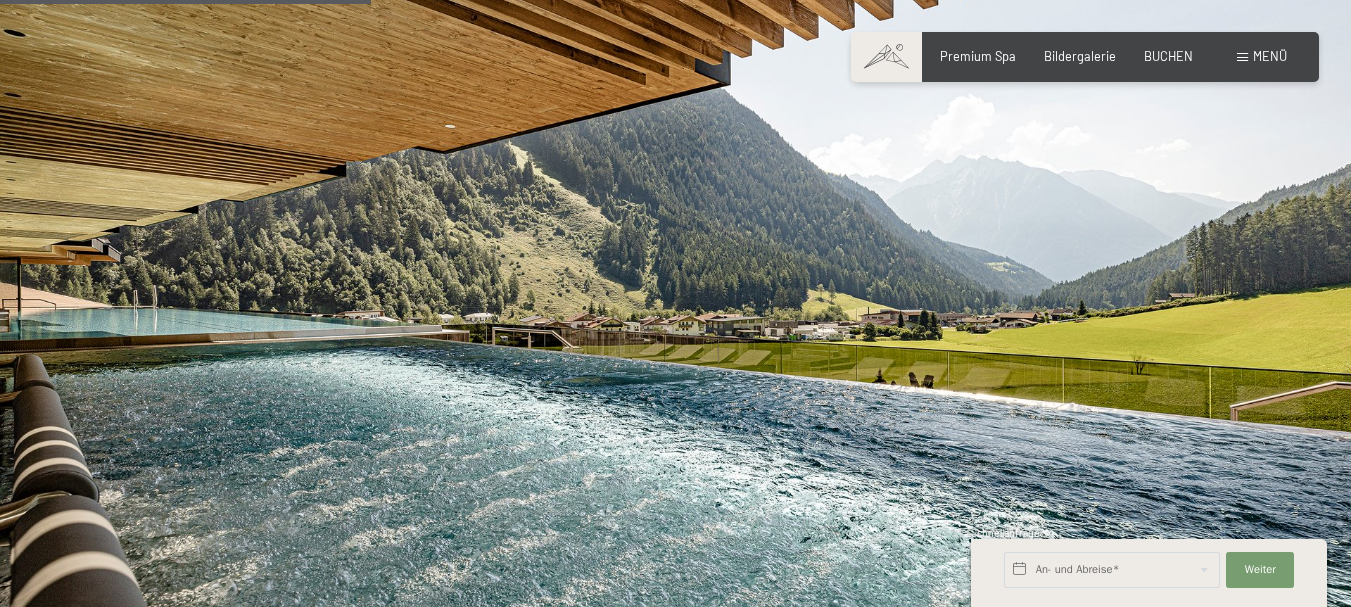 scroll, scrollTop: 3120, scrollLeft: 0, axis: vertical 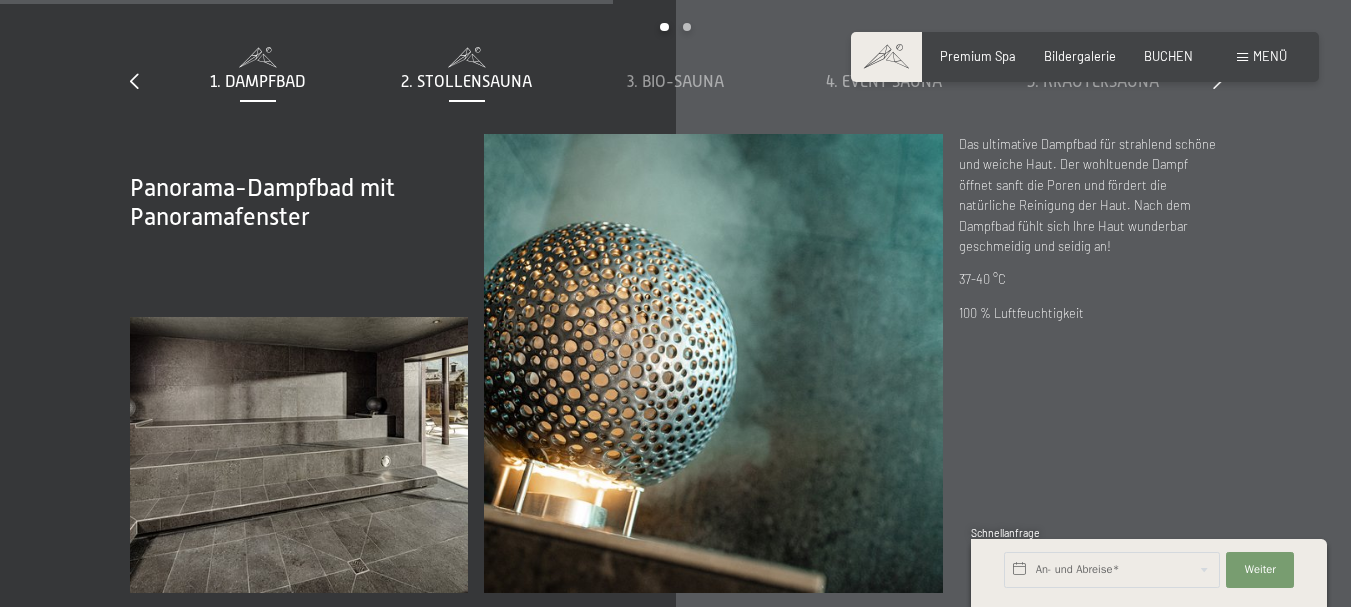 click on "2. Stollensauna" at bounding box center (466, 82) 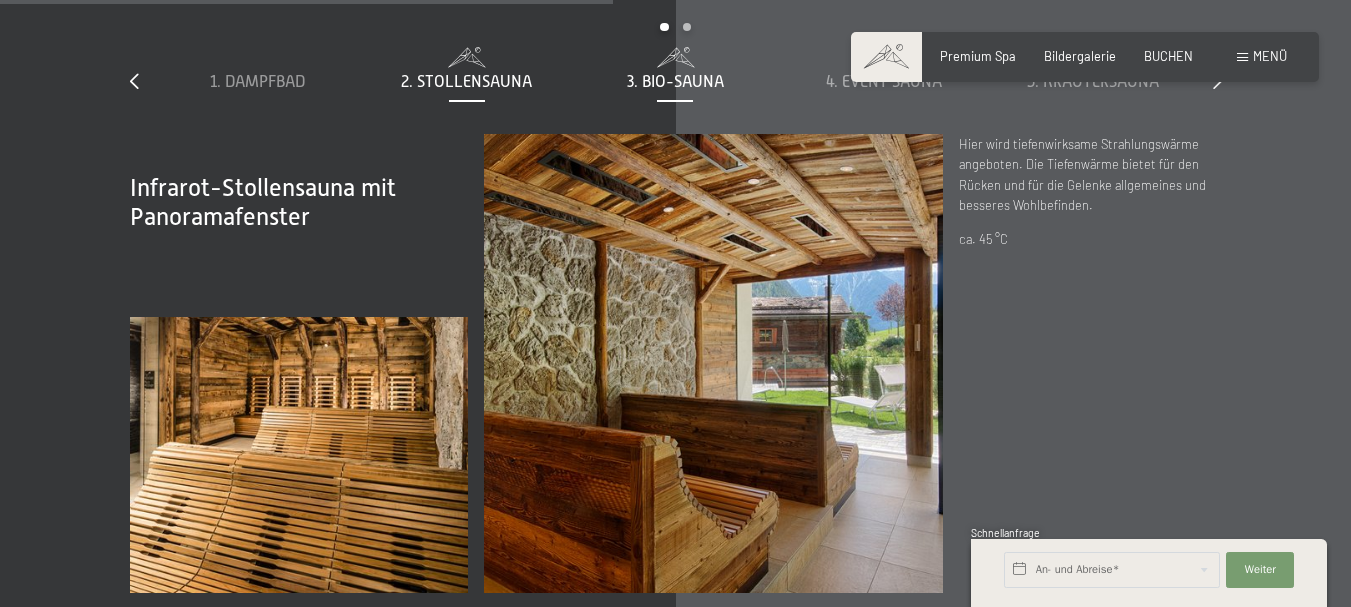 click on "3. Bio-Sauna" at bounding box center (675, 82) 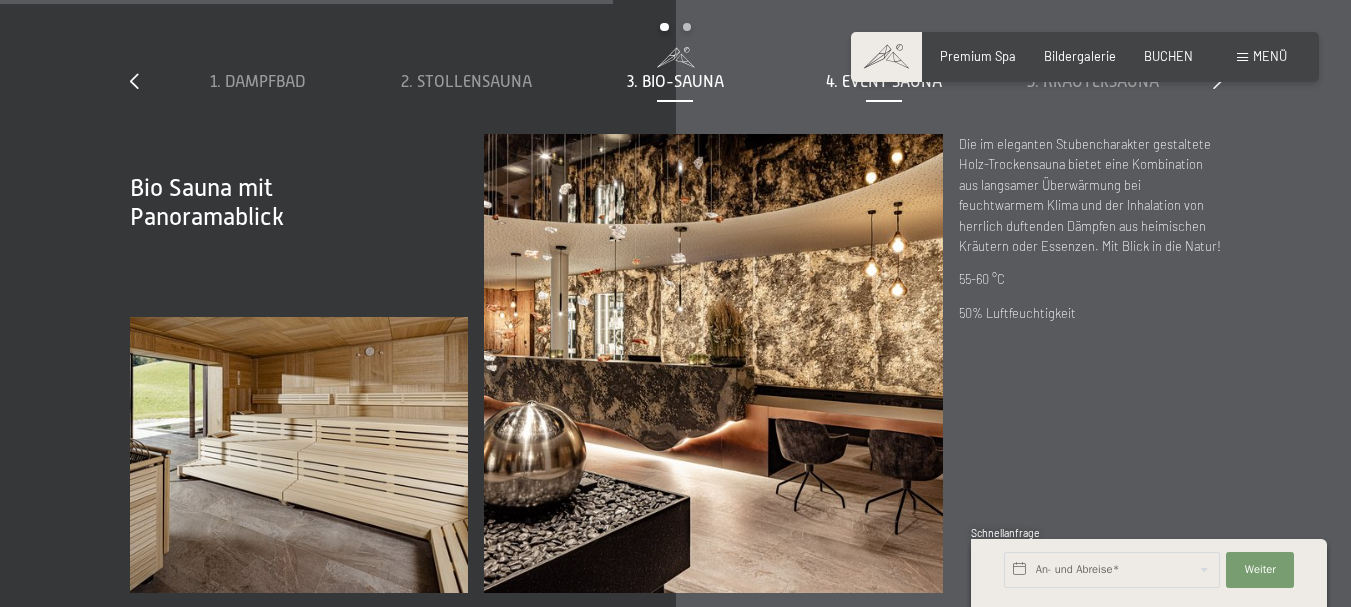click on "4. Event Sauna" at bounding box center (884, 82) 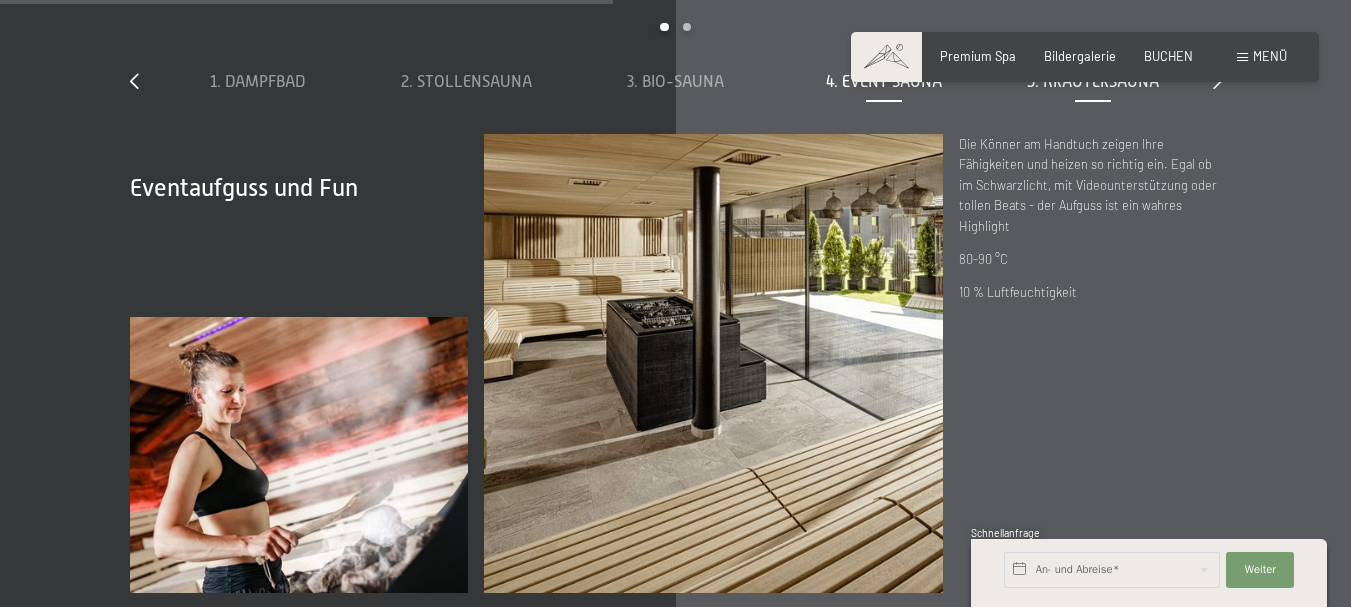click on "5. Kräutersauna" at bounding box center [1093, 82] 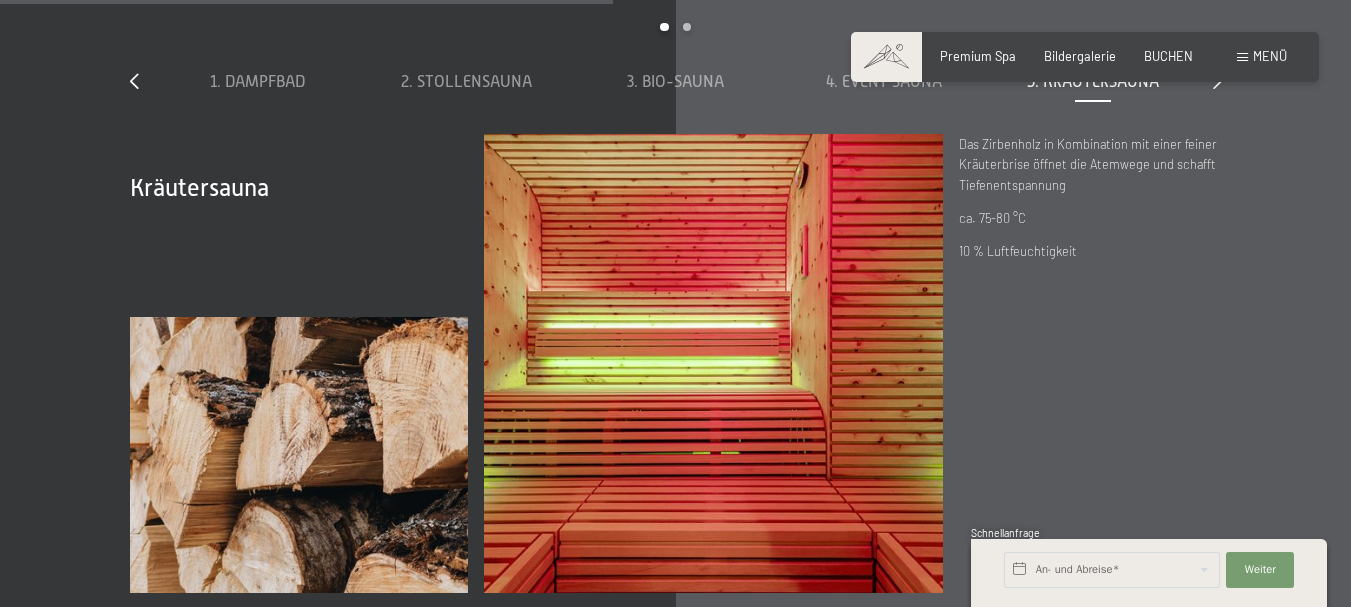 scroll, scrollTop: 4985, scrollLeft: 0, axis: vertical 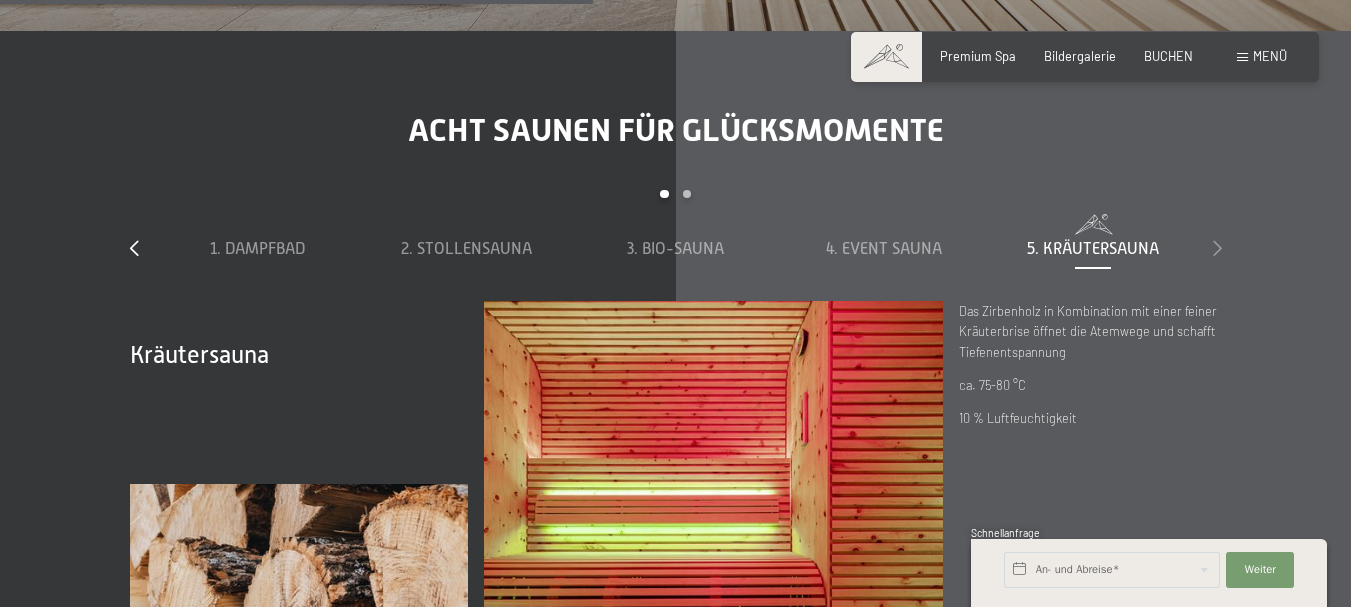 click at bounding box center [1217, 248] 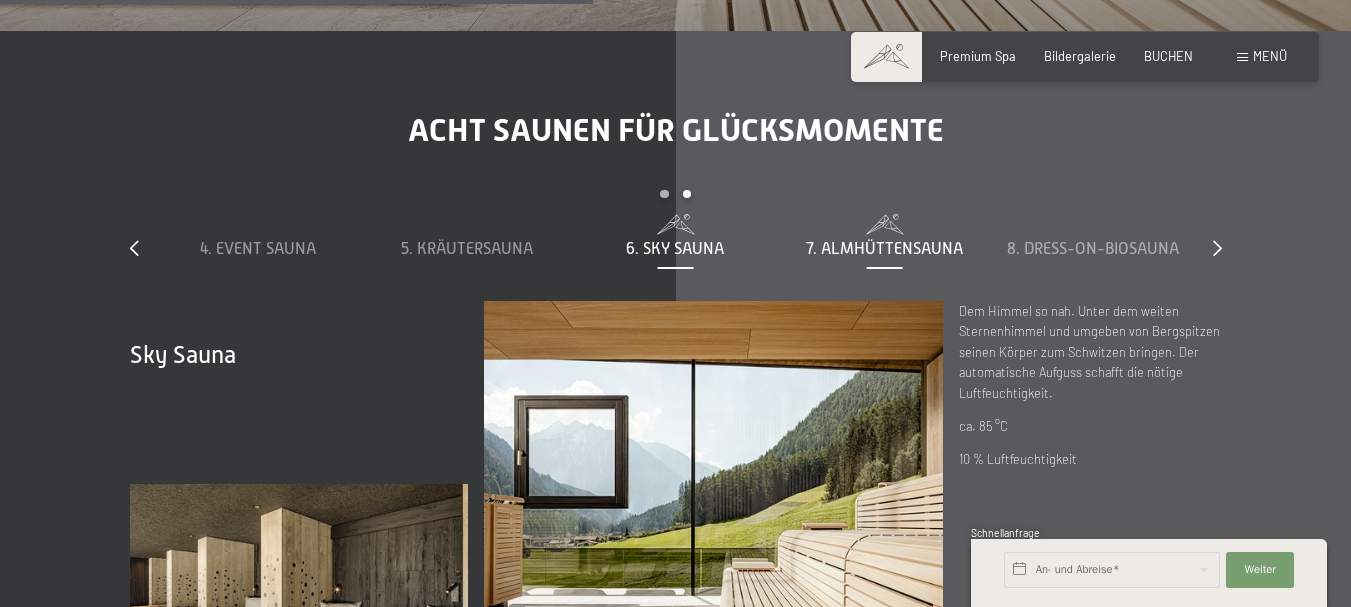 click on "7. Almhüttensauna" at bounding box center (884, 249) 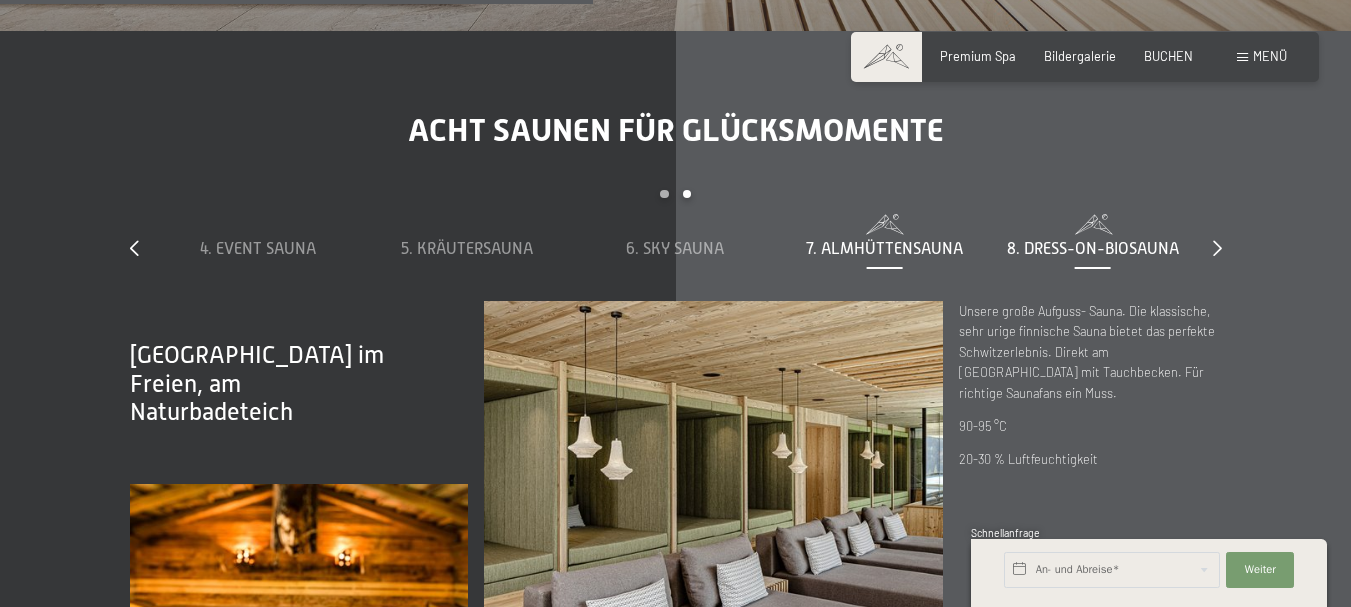 click on "8. Dress-on-Biosauna" at bounding box center (1093, 249) 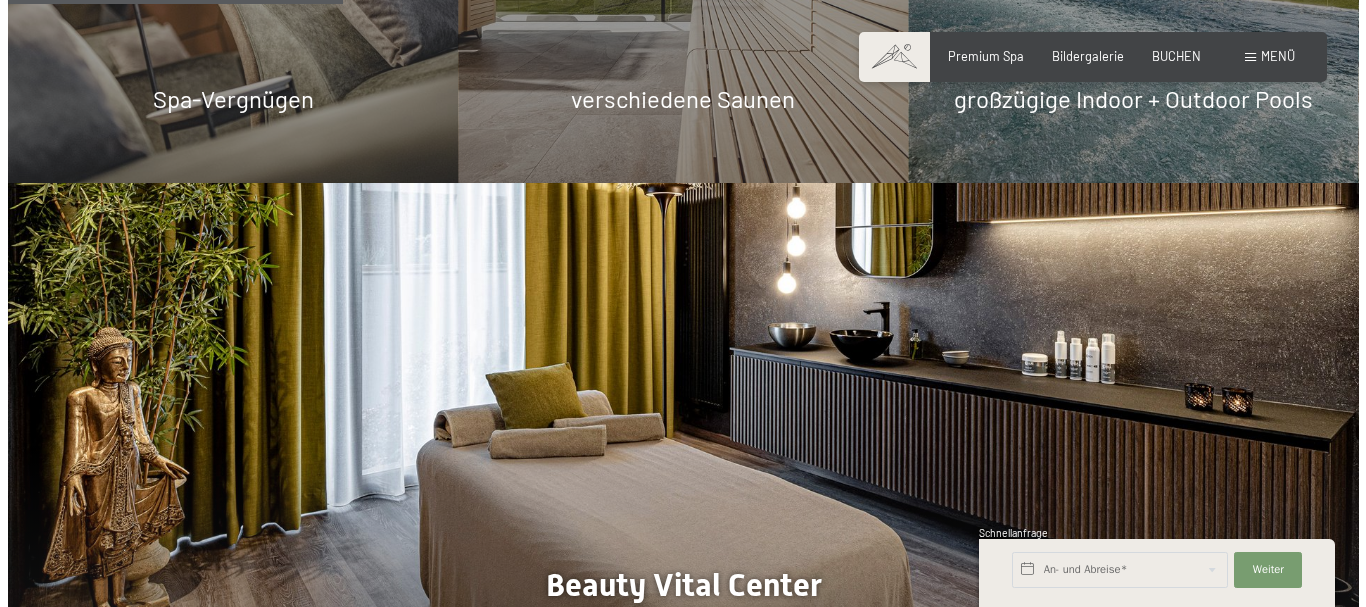scroll, scrollTop: 0, scrollLeft: 0, axis: both 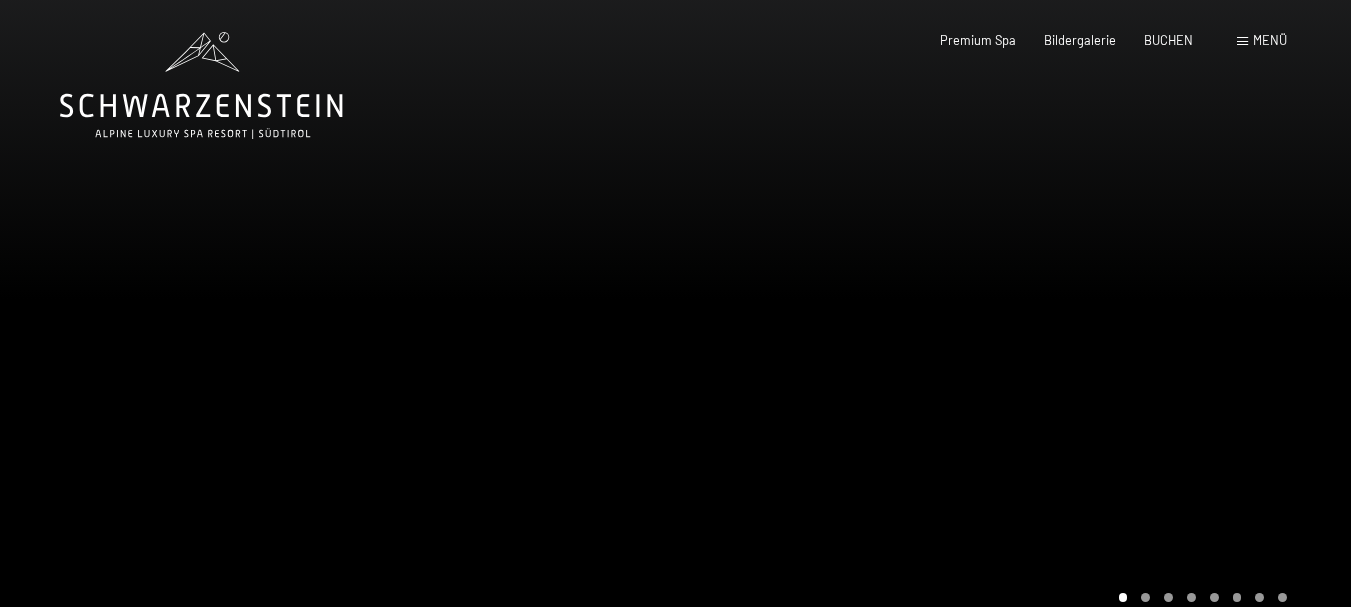 click on "Menü" at bounding box center [1270, 40] 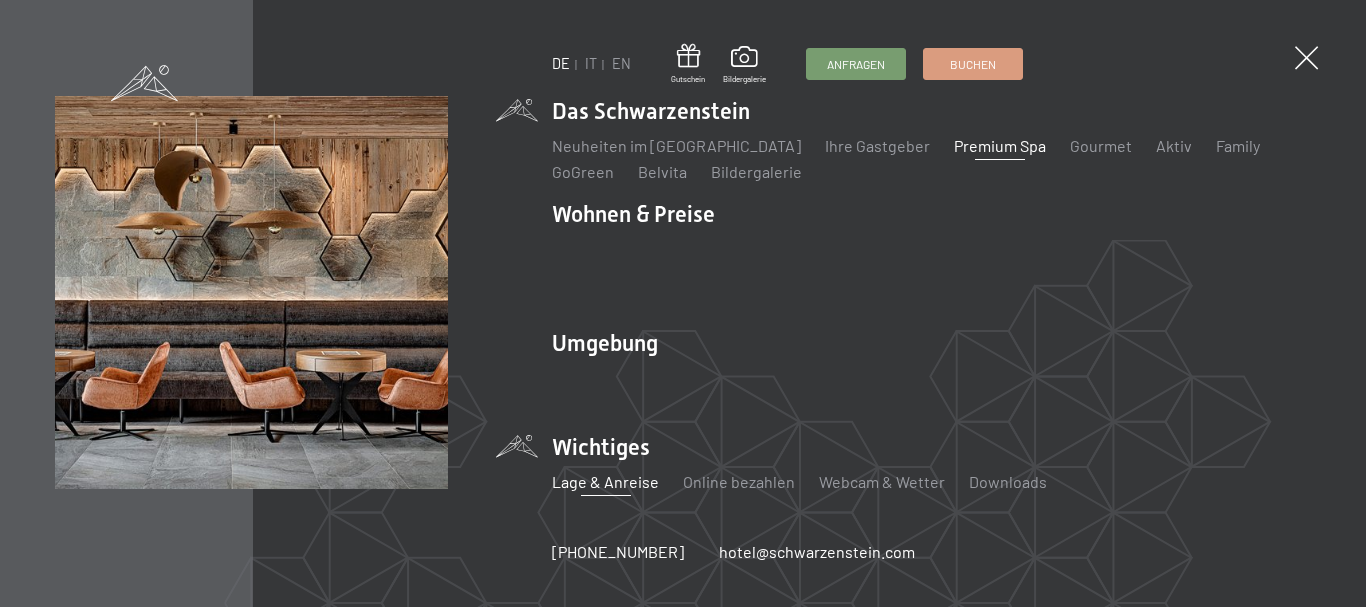 click on "Lage & Anreise" at bounding box center (605, 481) 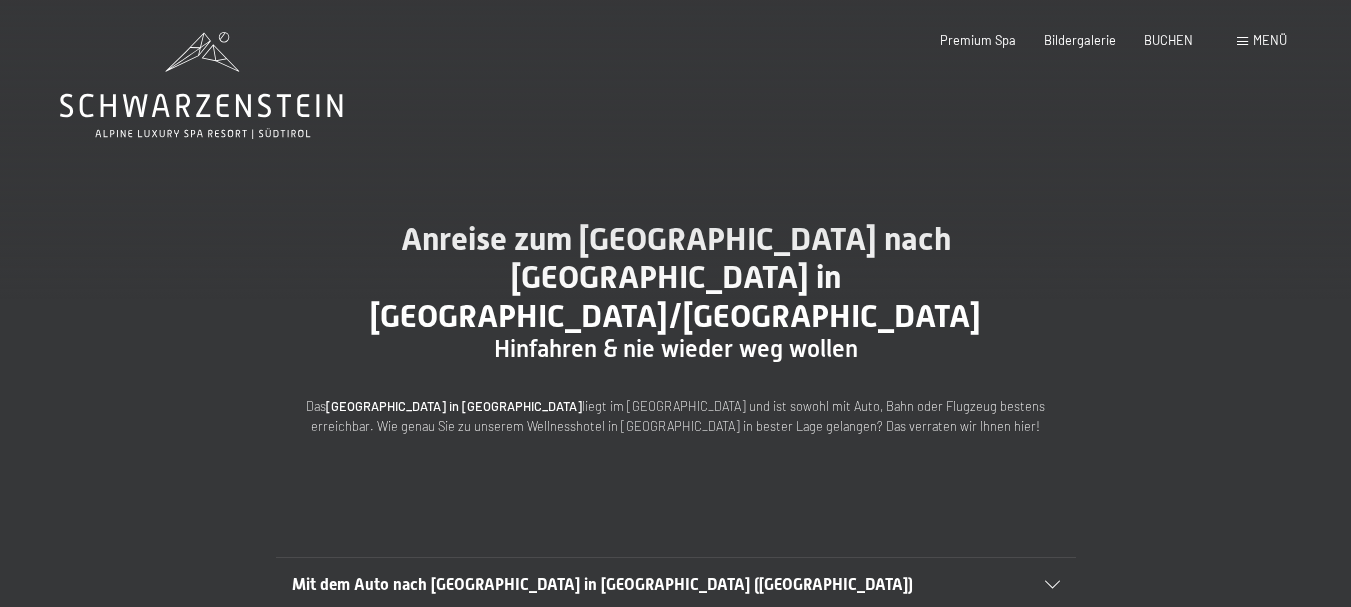 scroll, scrollTop: 0, scrollLeft: 0, axis: both 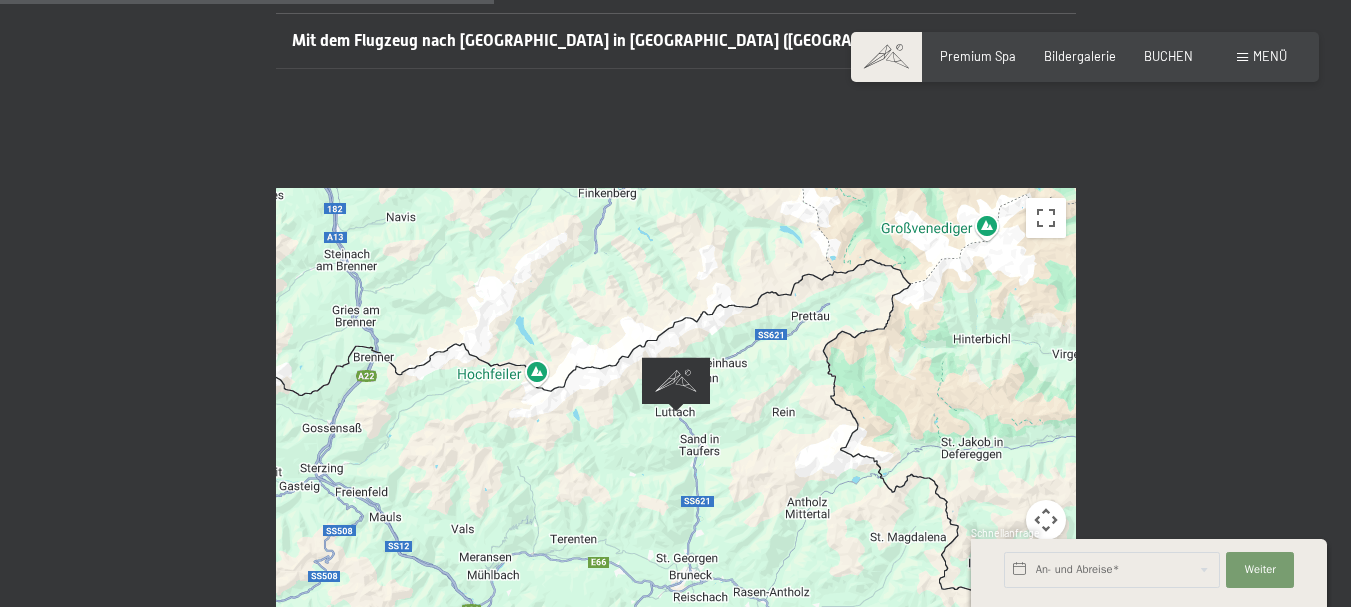click on "Um von einem Element zum anderen zu gelangen, drückst du die Pfeiltasten entsprechend." at bounding box center [676, 412] 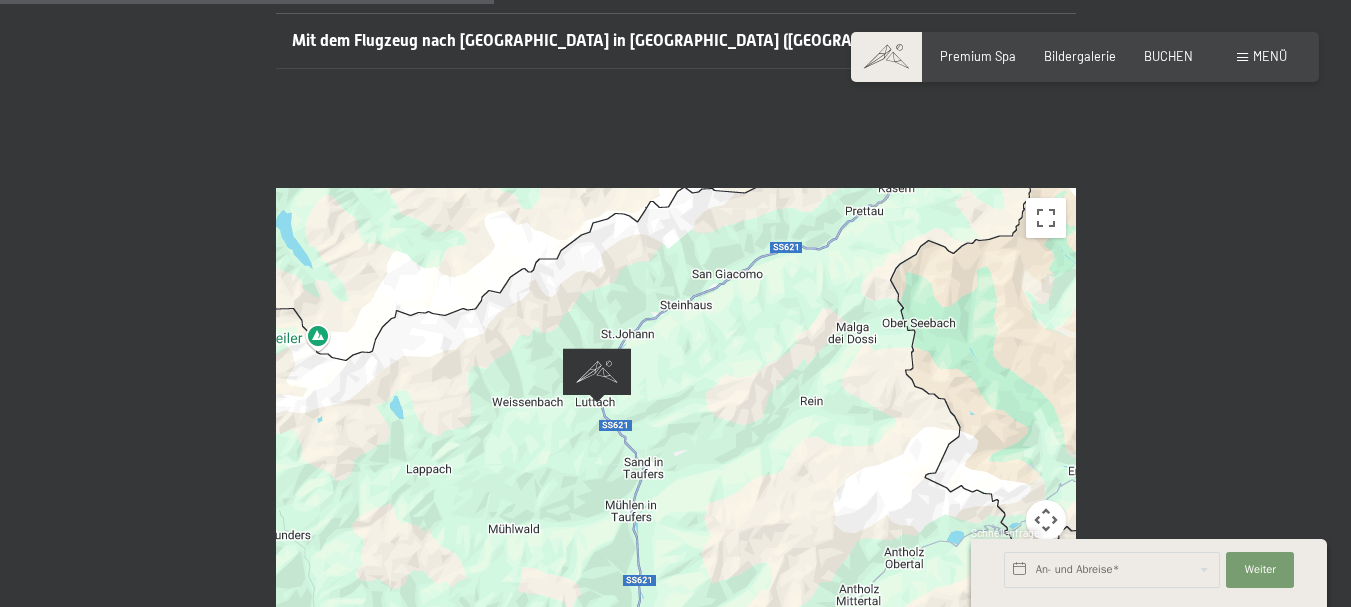 click on "Um von einem Element zum anderen zu gelangen, drückst du die Pfeiltasten entsprechend." at bounding box center [676, 412] 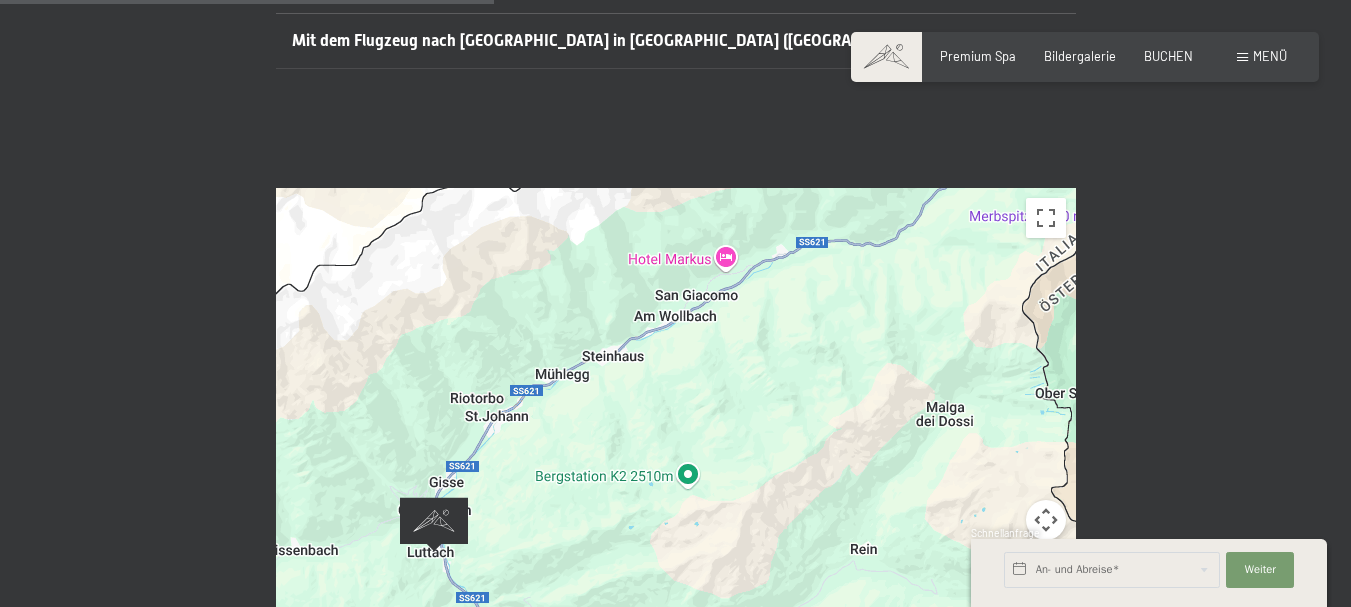 drag, startPoint x: 638, startPoint y: 351, endPoint x: 538, endPoint y: 497, distance: 176.96327 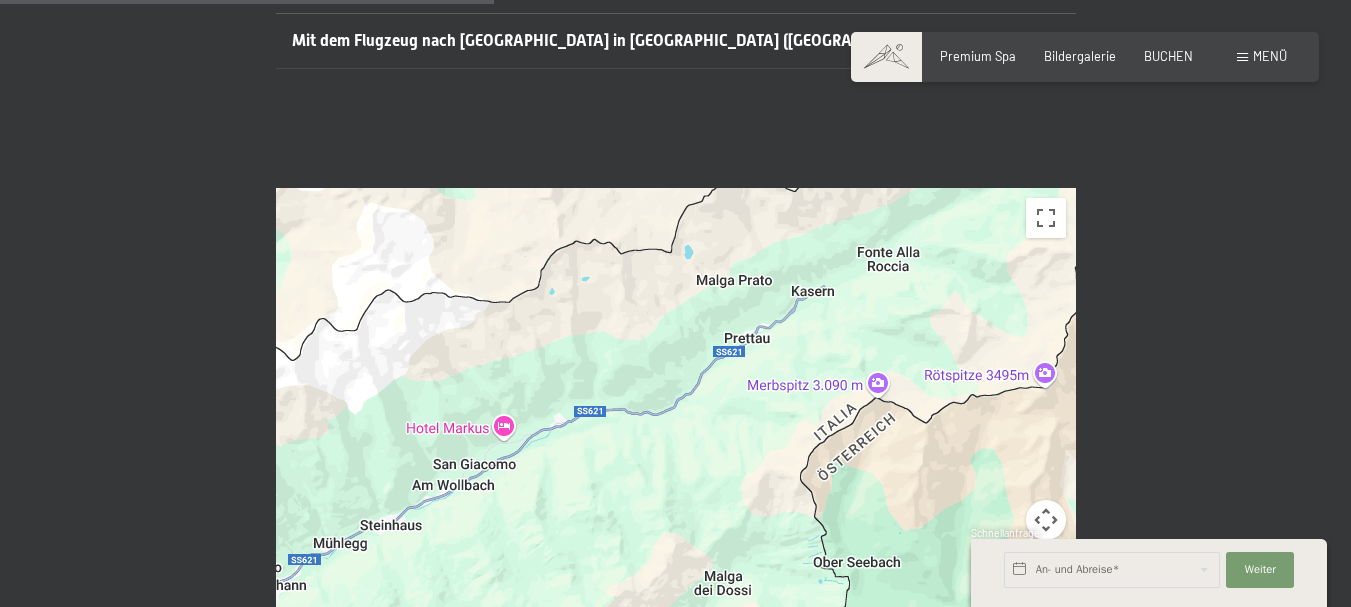 drag, startPoint x: 746, startPoint y: 357, endPoint x: 780, endPoint y: 398, distance: 53.263496 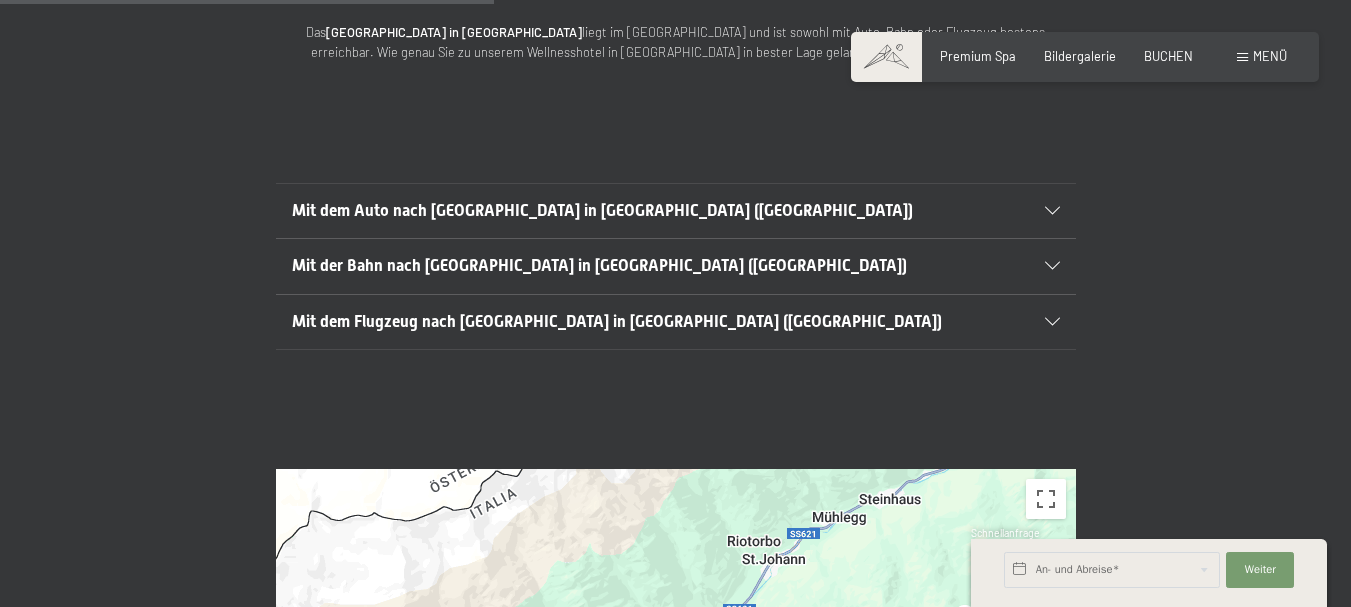 scroll, scrollTop: 0, scrollLeft: 0, axis: both 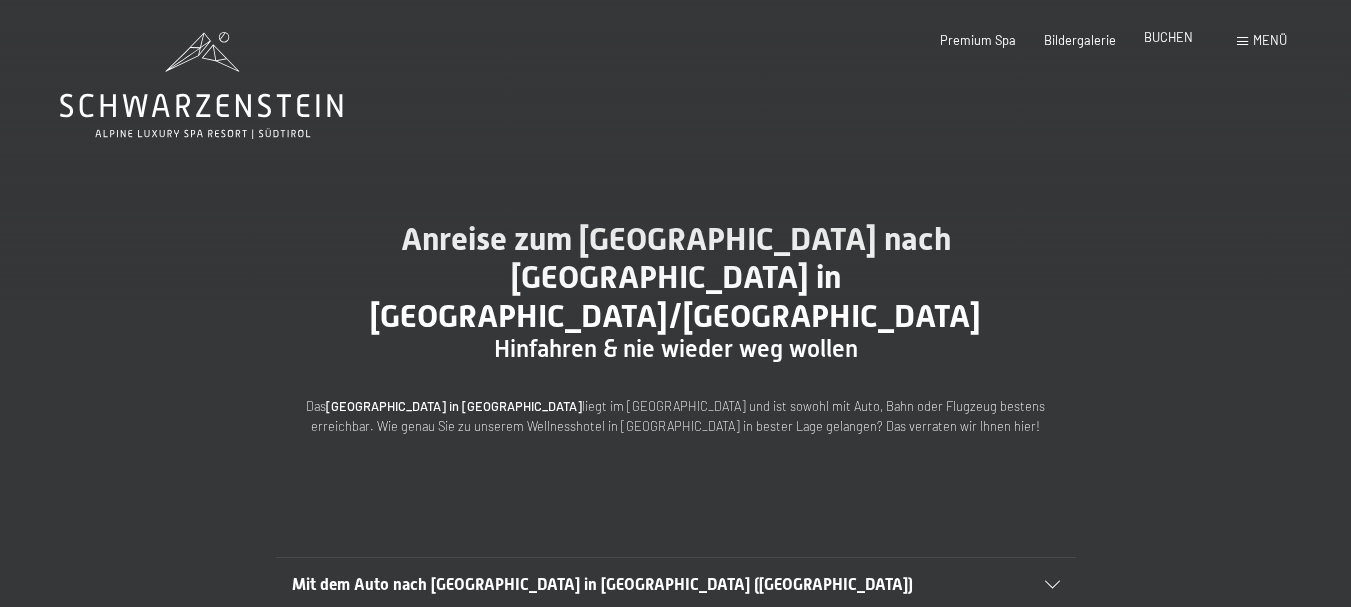 click on "BUCHEN" at bounding box center [1168, 37] 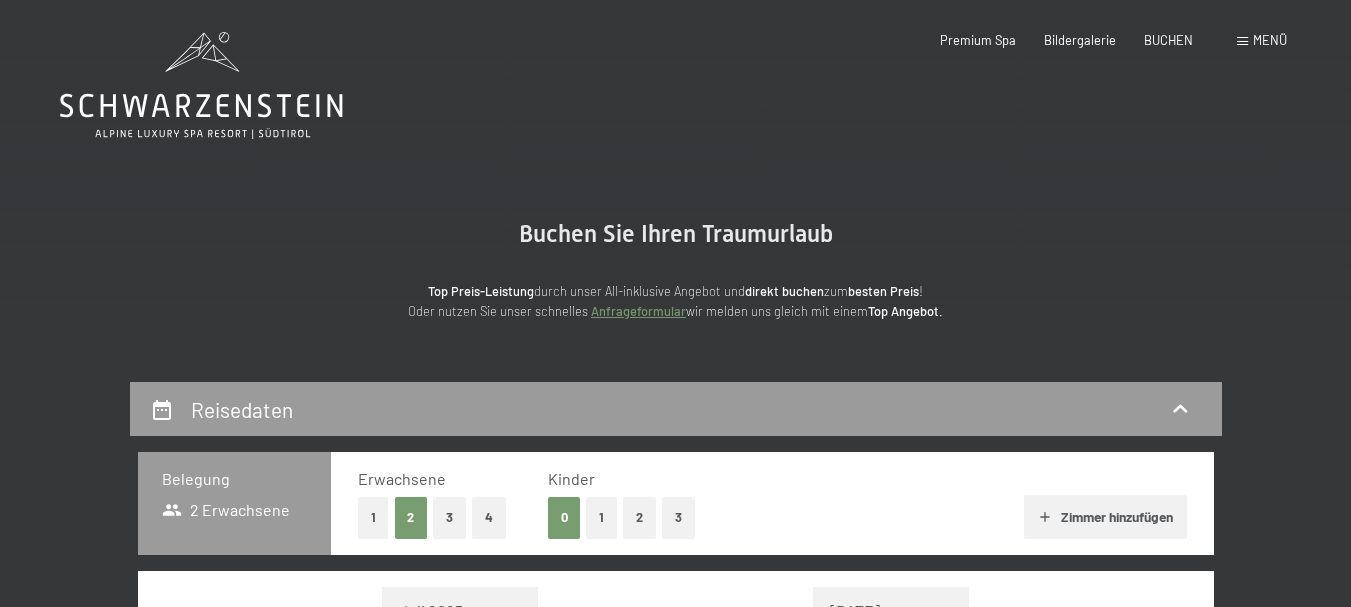 scroll, scrollTop: 0, scrollLeft: 0, axis: both 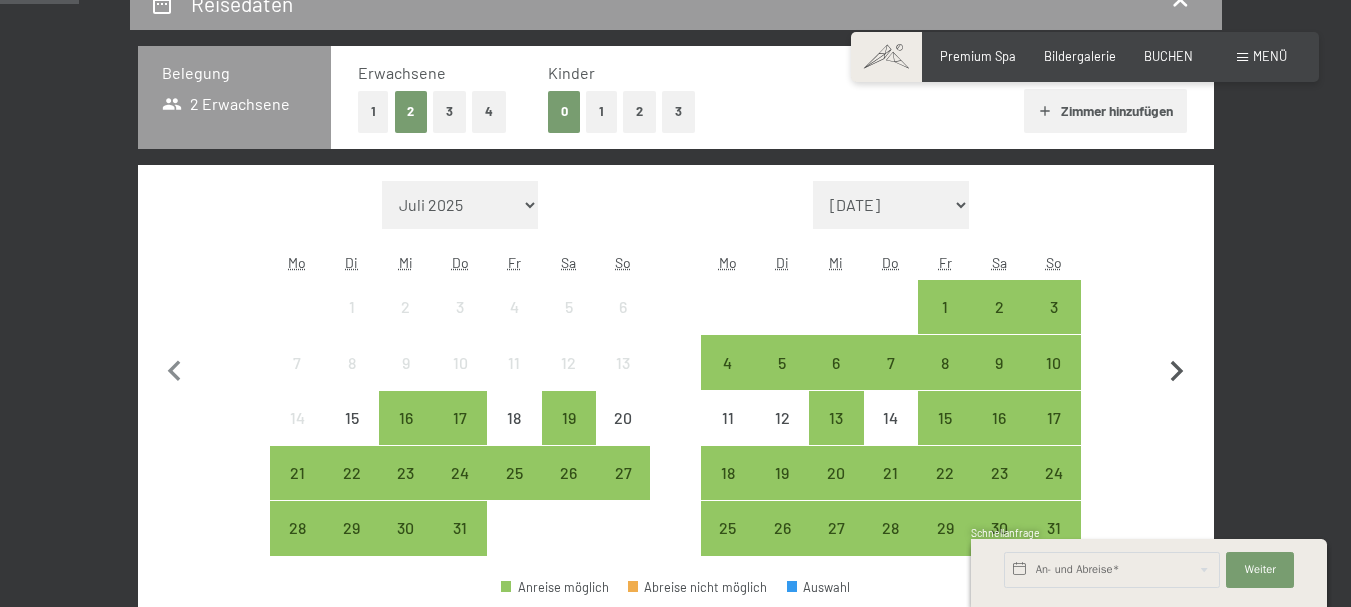 click 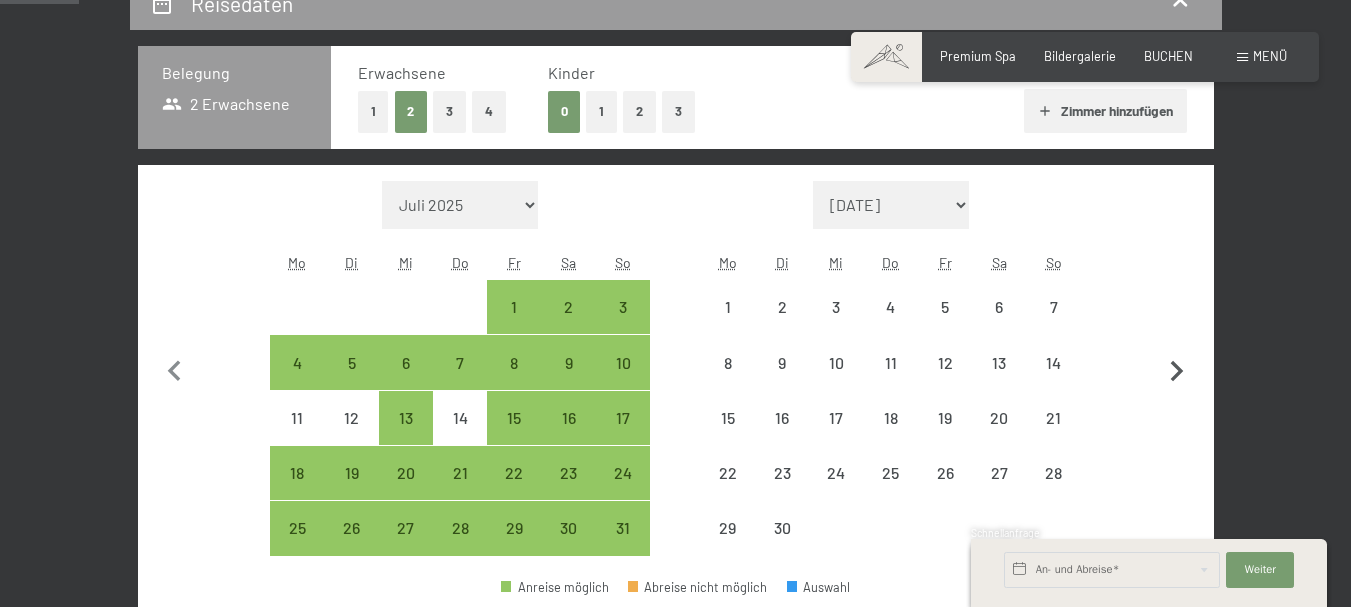 click 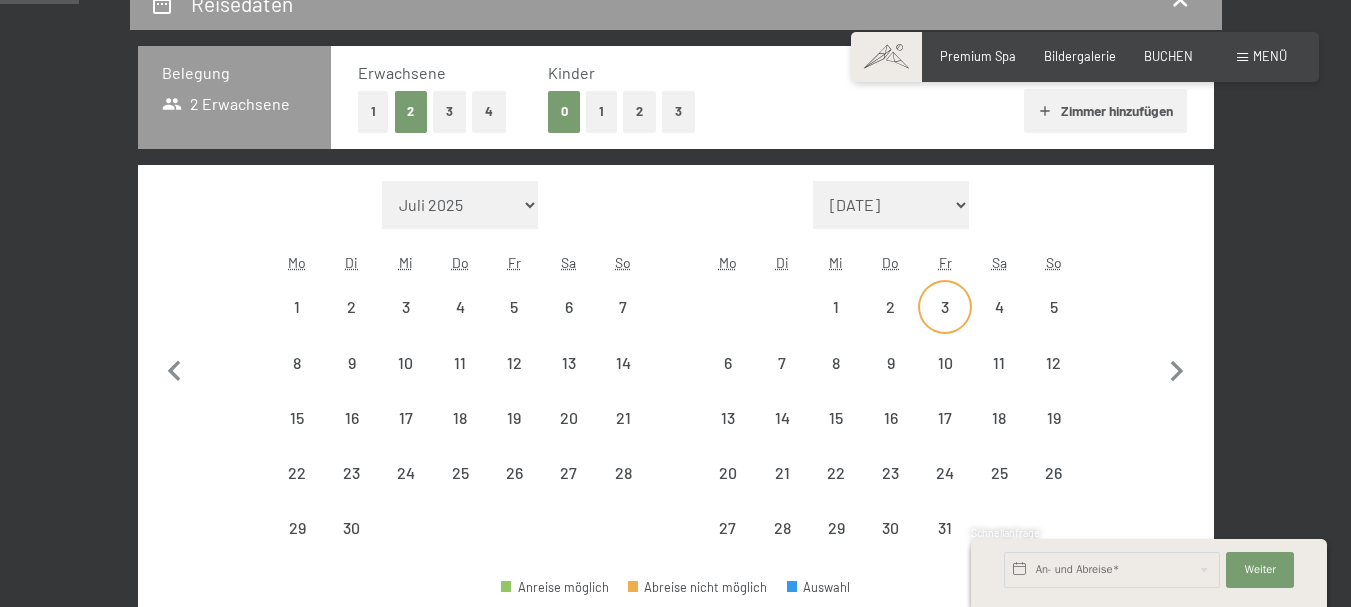 select on "2025-09-01" 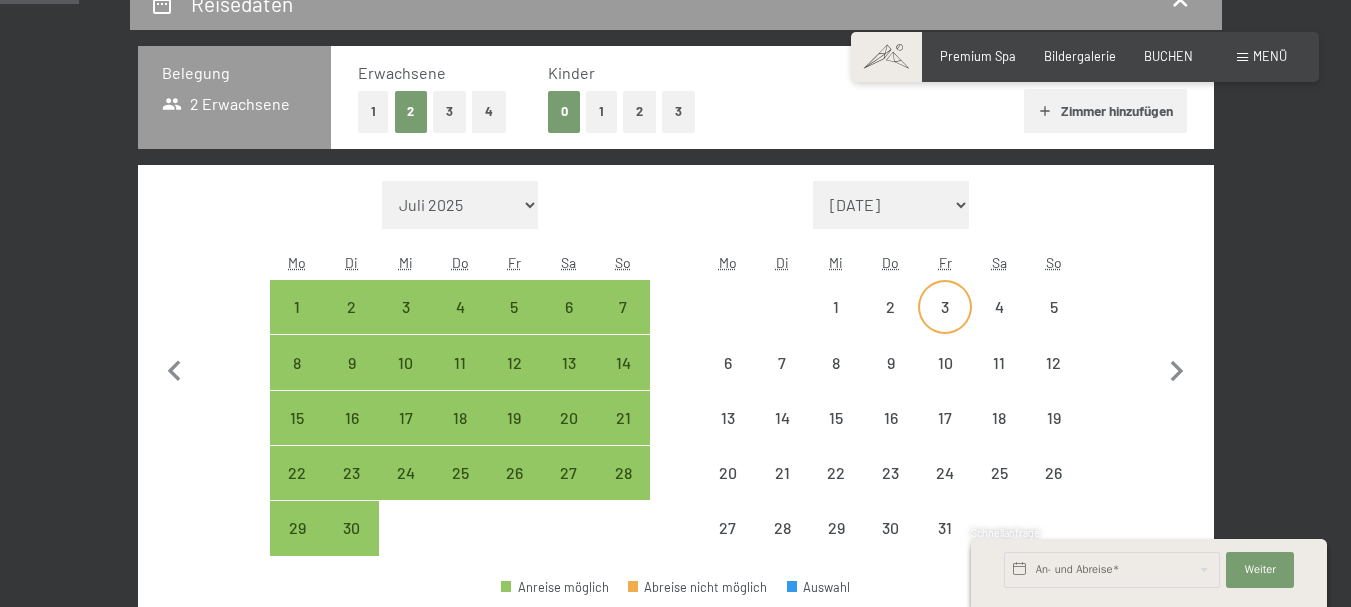 select on "2025-09-01" 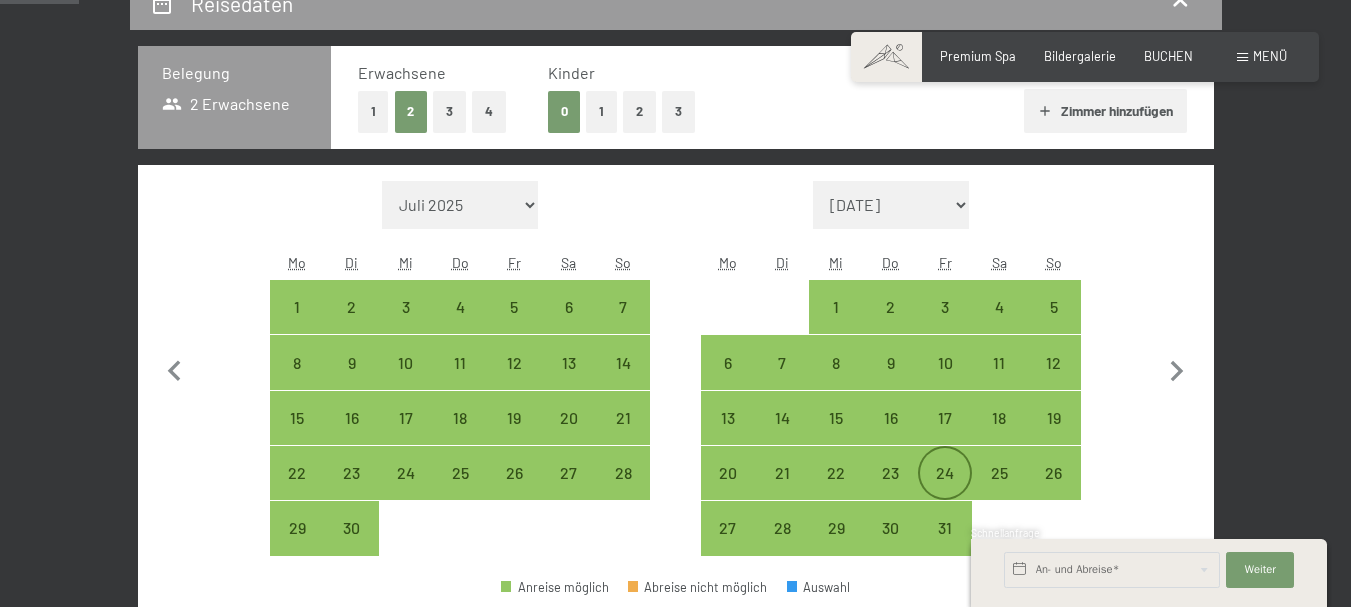 click on "24" at bounding box center (945, 473) 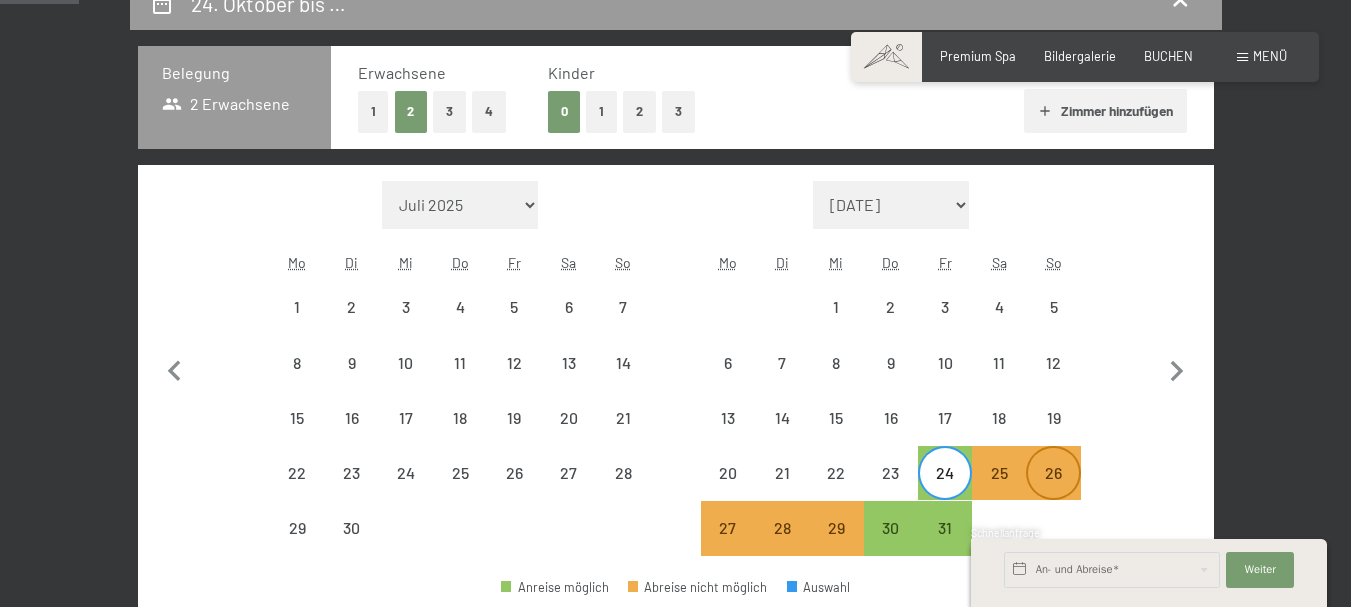 click on "26" at bounding box center [1053, 473] 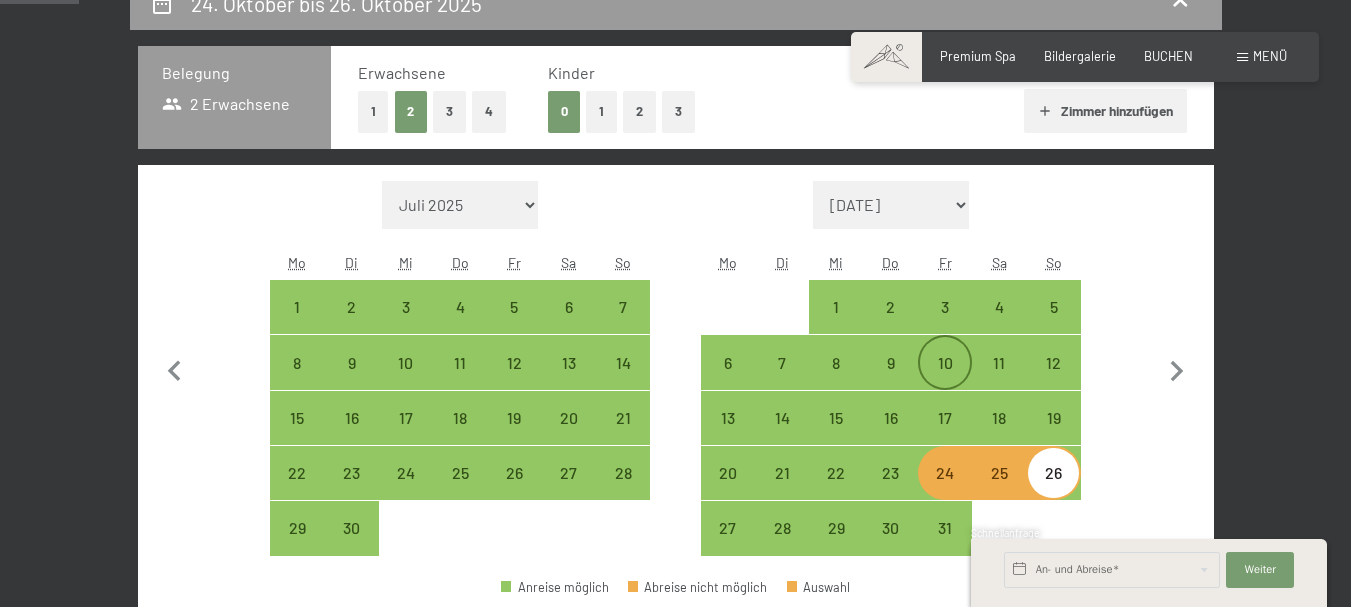 click on "10" at bounding box center (945, 380) 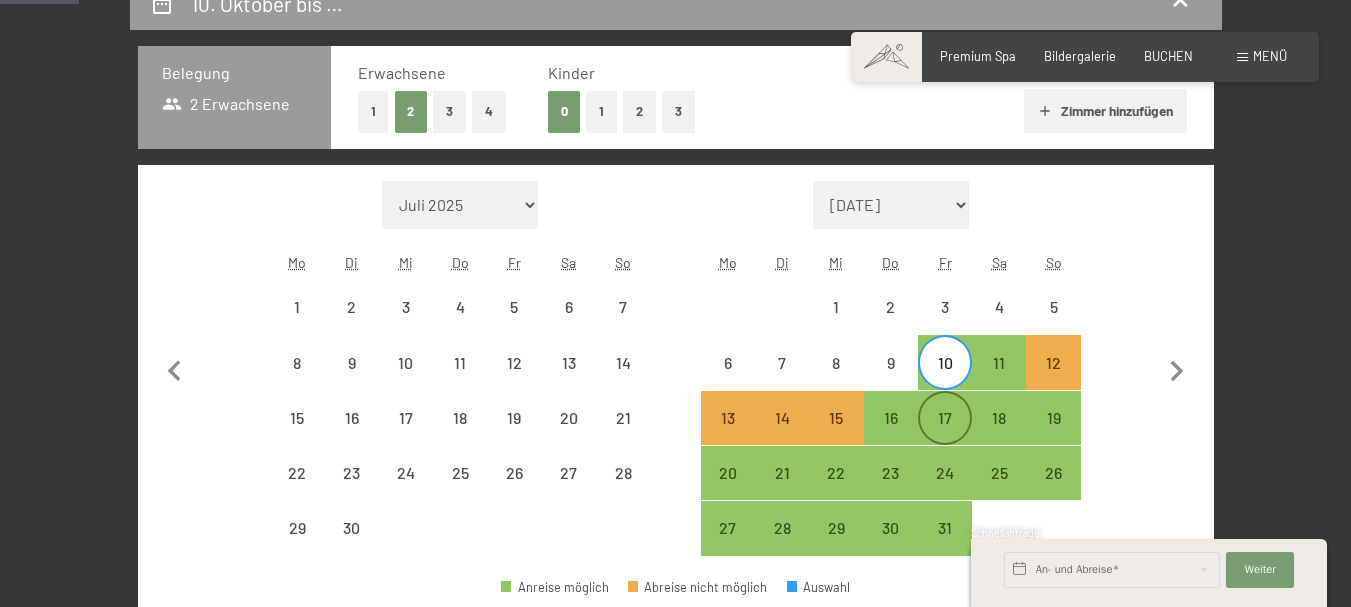 click on "17" at bounding box center [945, 435] 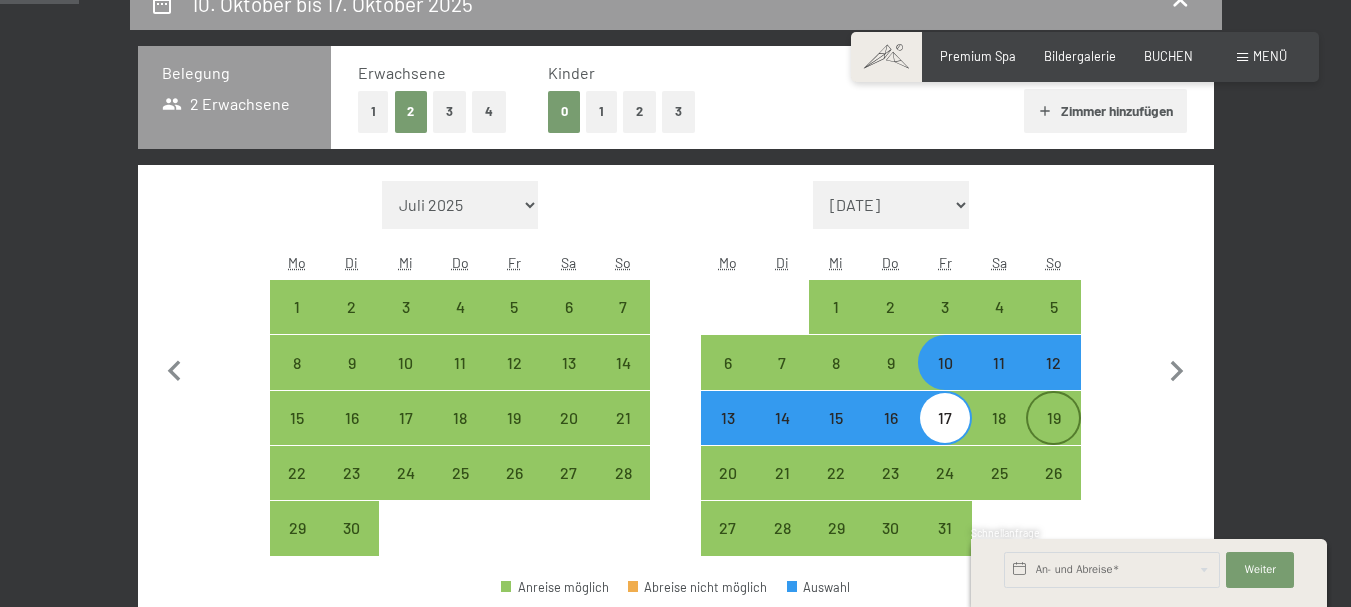 click on "19" at bounding box center (1053, 435) 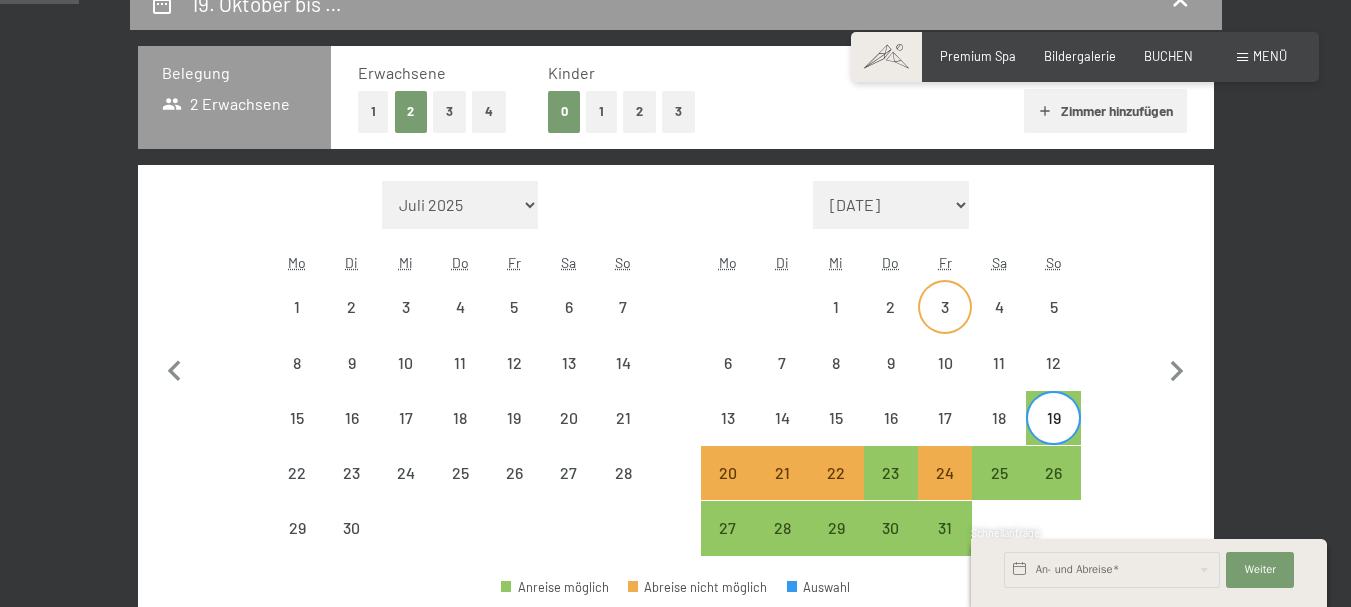 click on "3" at bounding box center [945, 307] 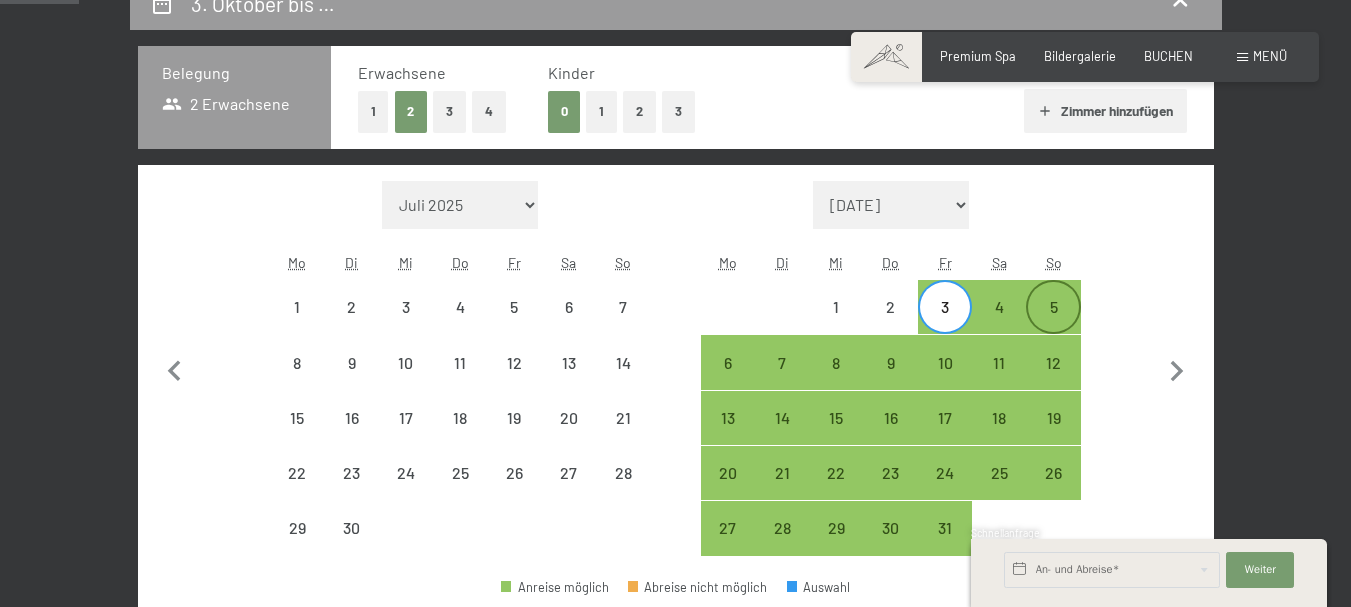 click on "5" at bounding box center [1053, 324] 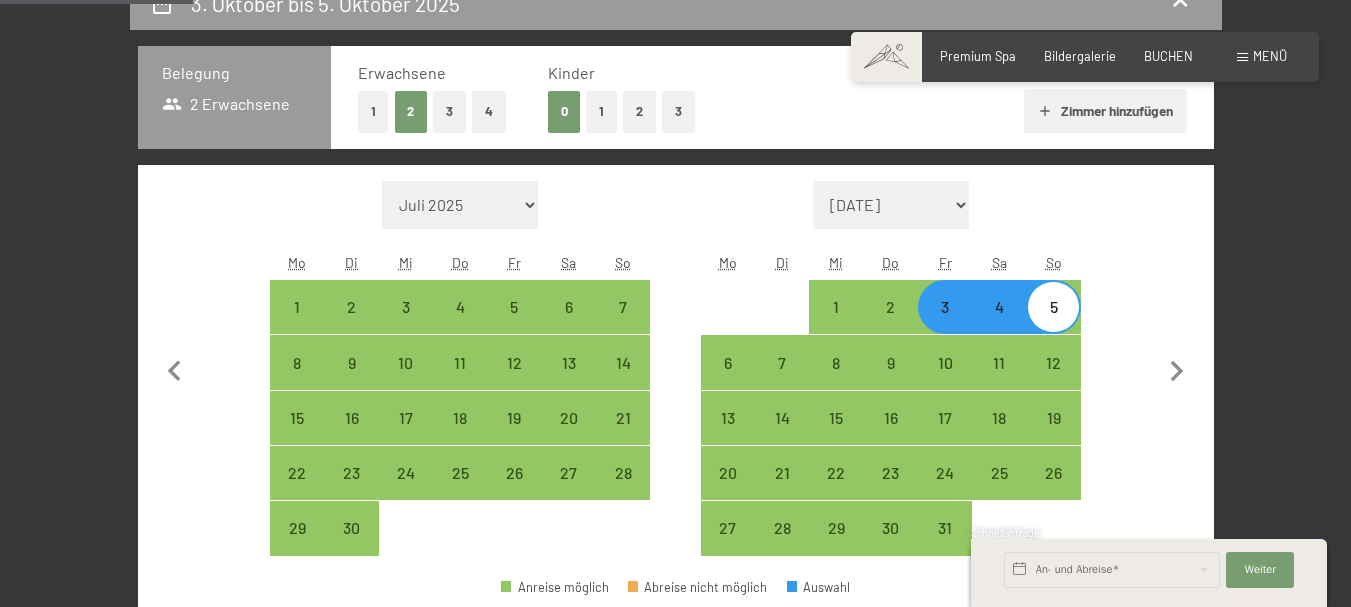 scroll, scrollTop: 637, scrollLeft: 0, axis: vertical 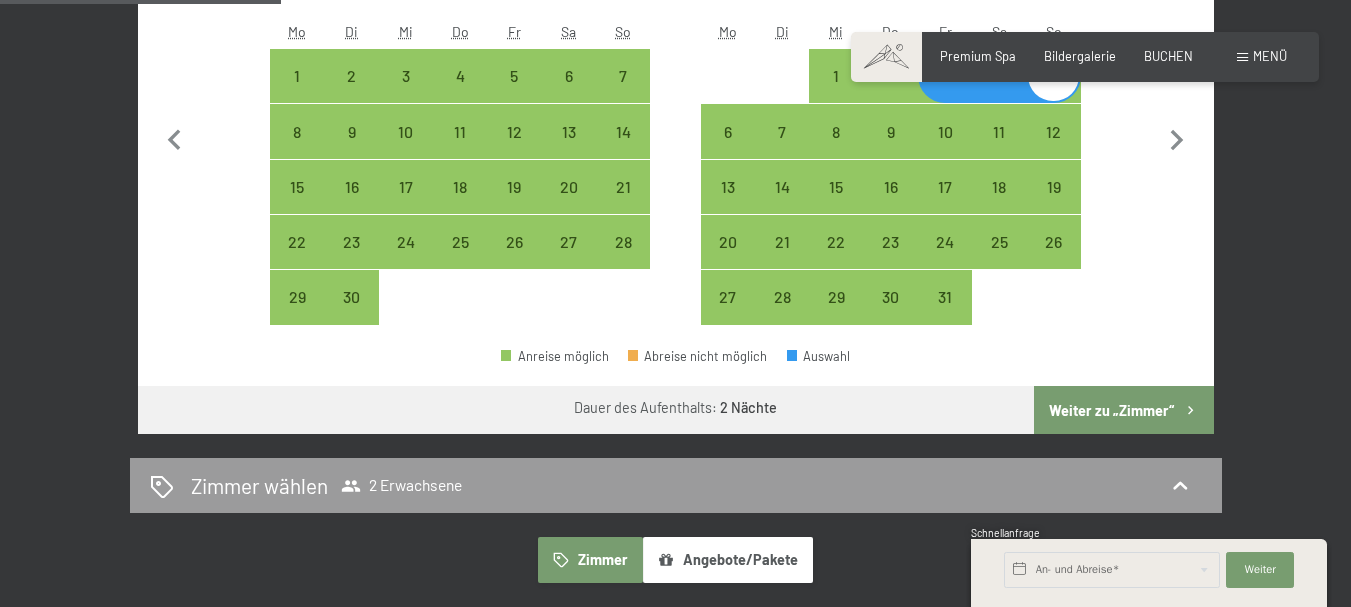 click on "Weiter zu „Zimmer“" at bounding box center (1123, 410) 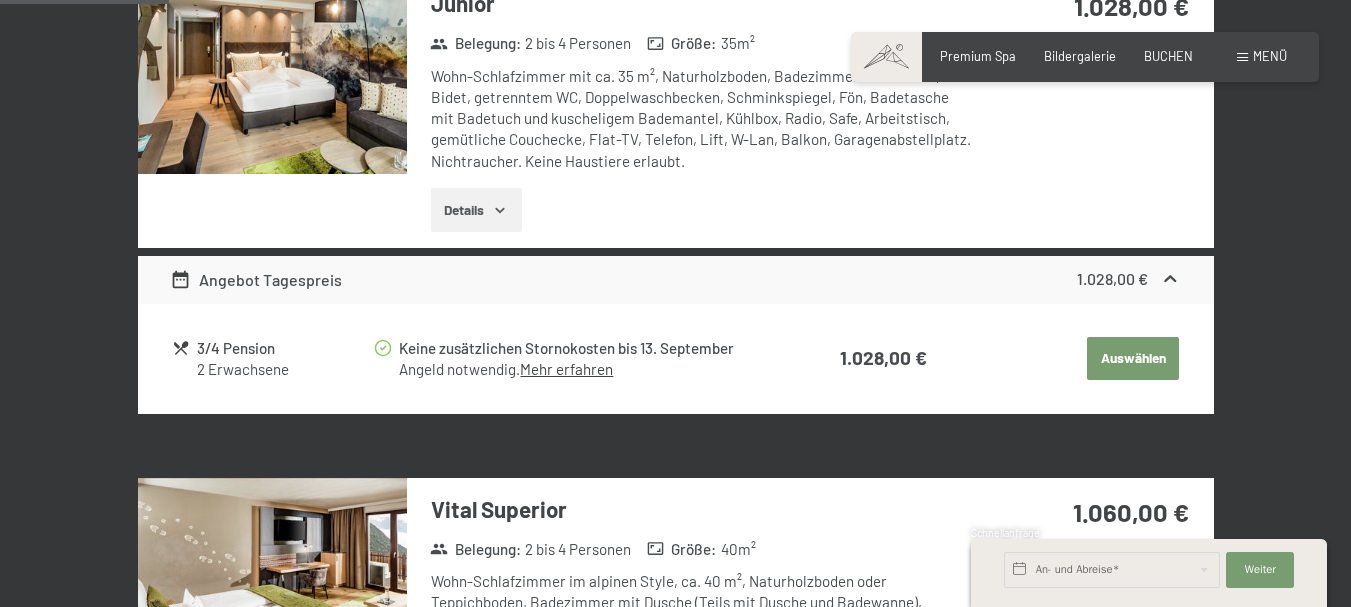 scroll, scrollTop: 382, scrollLeft: 0, axis: vertical 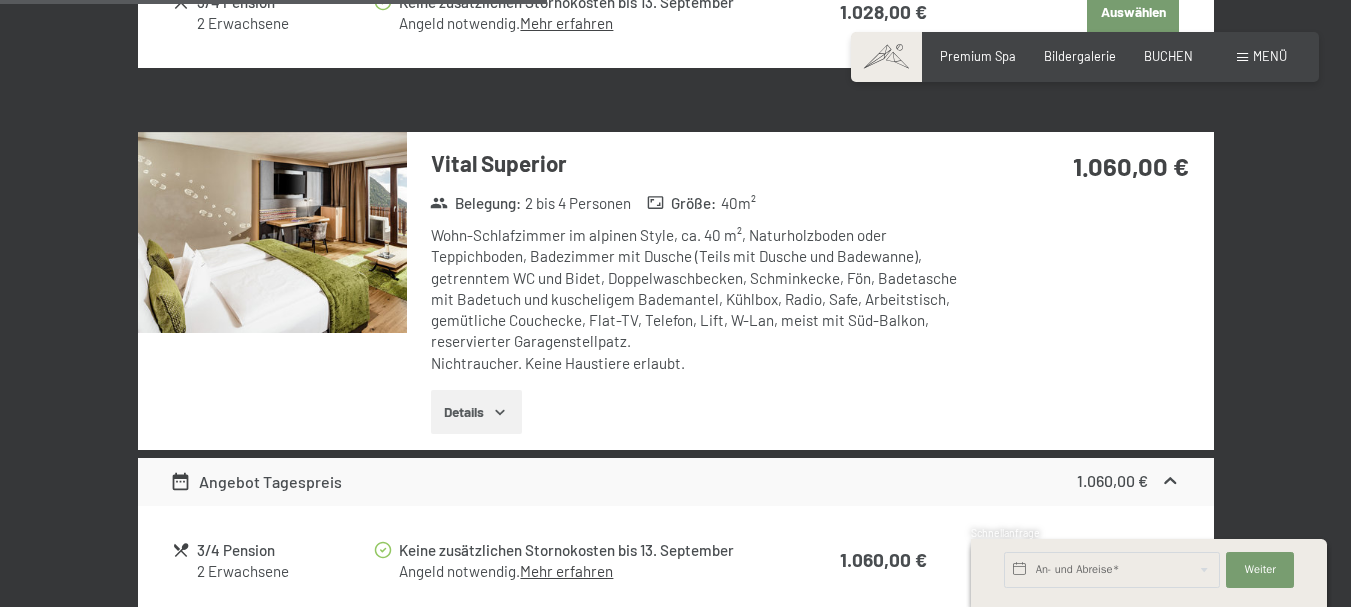 click 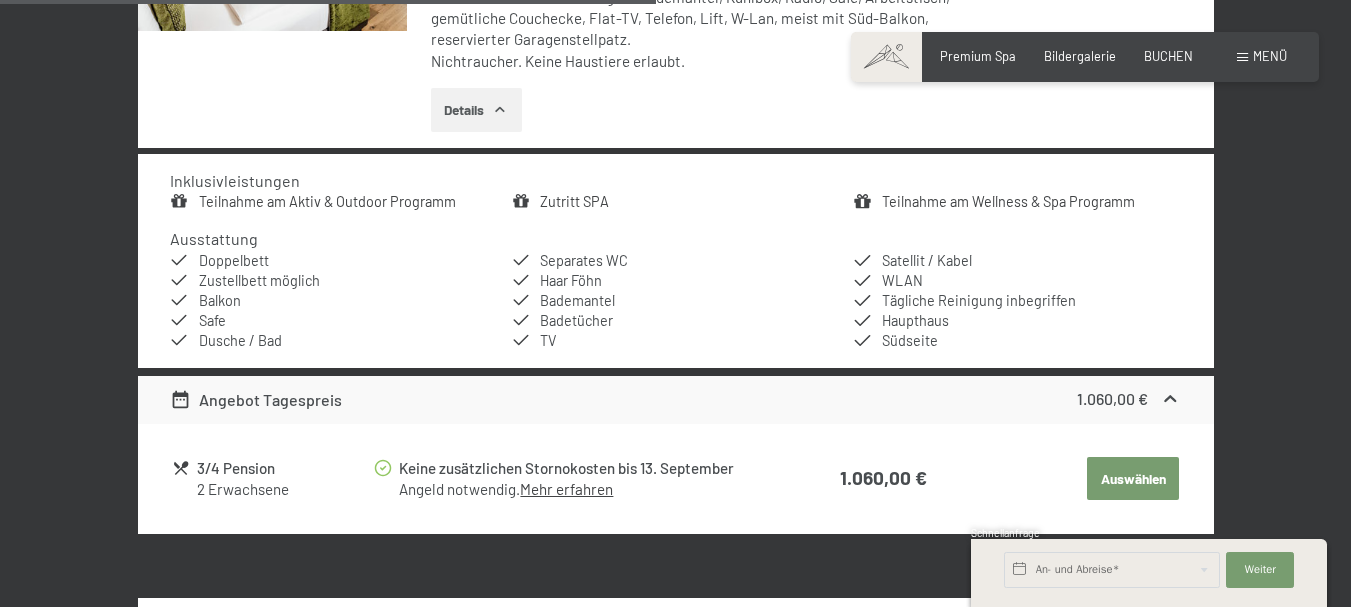 scroll, scrollTop: 1291, scrollLeft: 0, axis: vertical 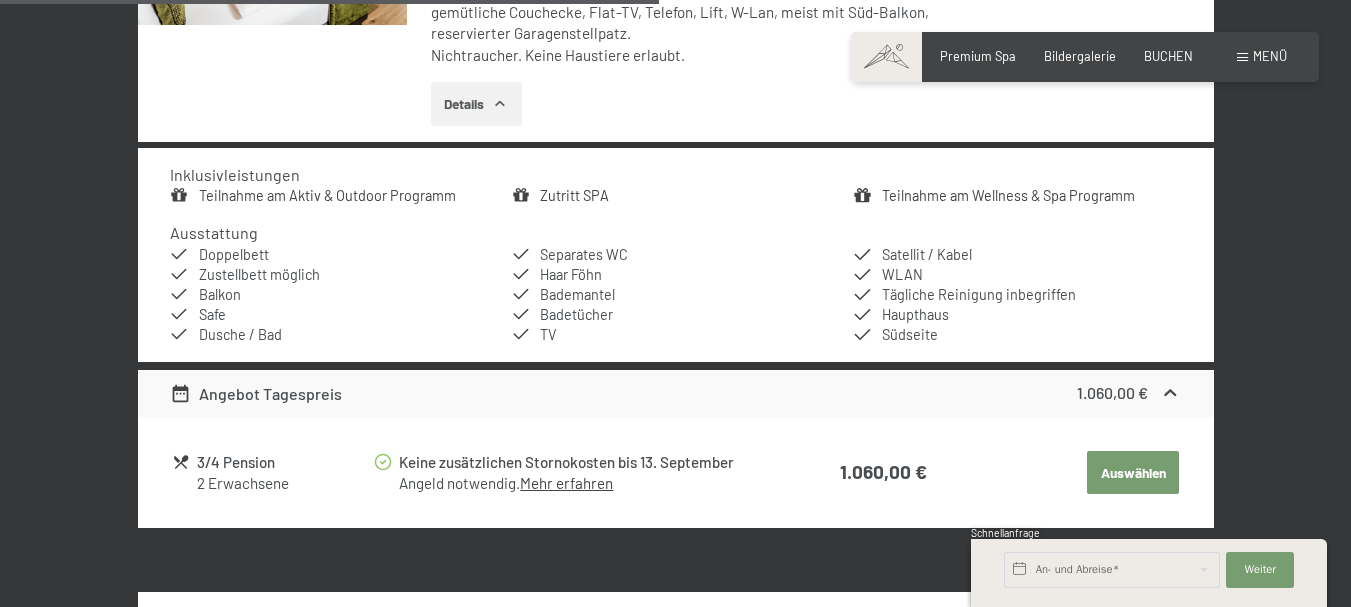 click on "Mehr erfahren" at bounding box center (566, -285) 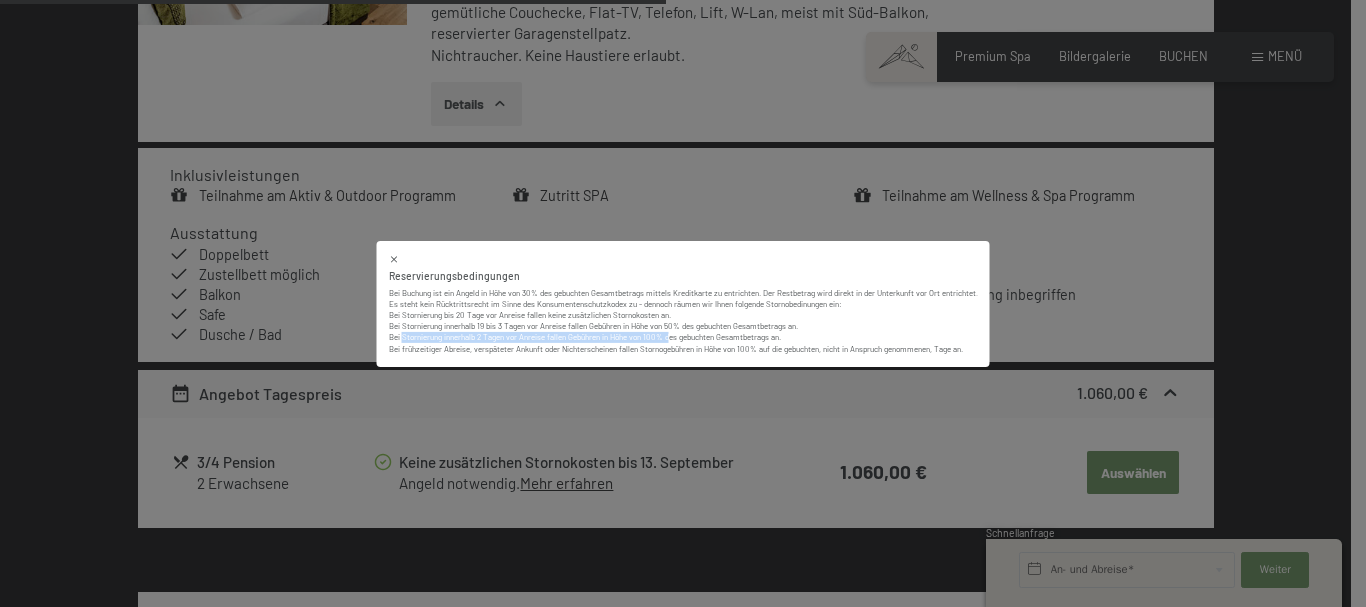 drag, startPoint x: 400, startPoint y: 336, endPoint x: 670, endPoint y: 340, distance: 270.02963 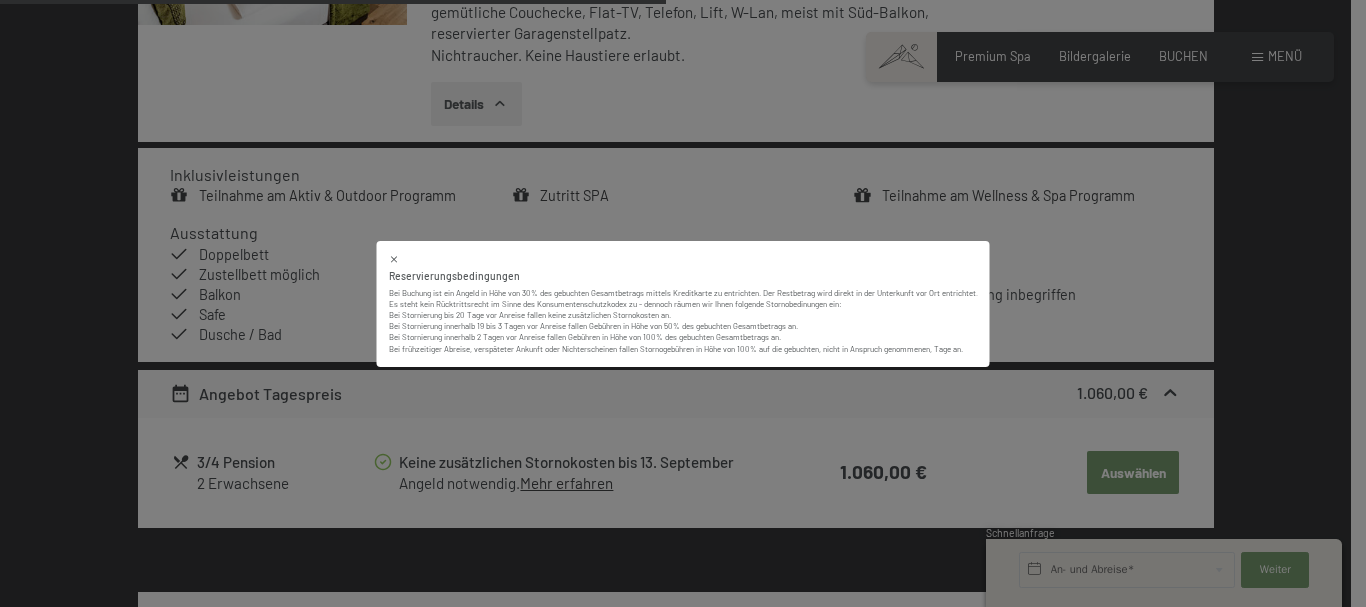 click on "Es steht kein Rücktrittsrecht im Sinne des Konsumentenschutzkodex zu - dennoch räumen wir Ihnen folgende Stornobedinungen ein: Bei Stornierung bis 20 Tage vor Anreise fallen keine zusätzlichen Stornokosten an. Bei Stornierung innerhalb 19 bis 3 Tagen vor Anreise fallen Gebühren in Höhe von 50% des gebuchten Gesamtbetrags an. Bei Stornierung innerhalb 2 Tagen vor Anreise fallen Gebühren in Höhe von 100% des gebuchten Gesamtbetrags an. Bei frühzeitiger Abreise, verspäteter Ankunft oder Nichterscheinen fallen Stornogebühren in Höhe von 100% auf die gebuchten, nicht in Anspruch genommenen, Tage an." at bounding box center [683, 327] 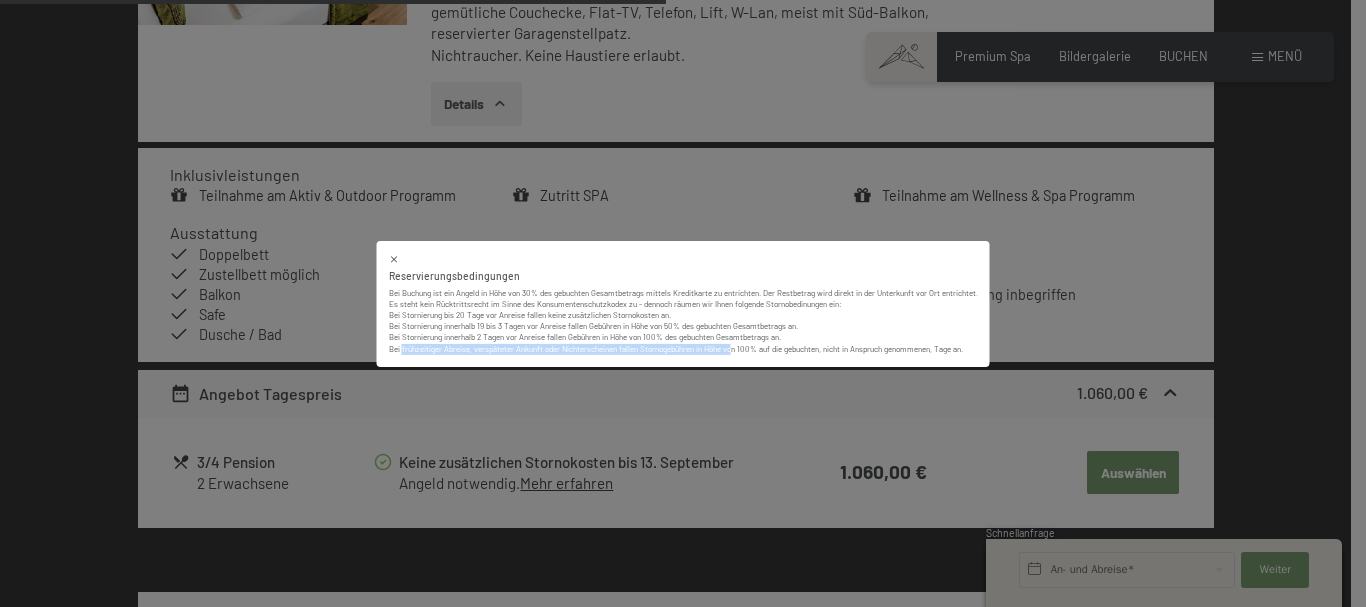drag, startPoint x: 402, startPoint y: 345, endPoint x: 735, endPoint y: 347, distance: 333.006 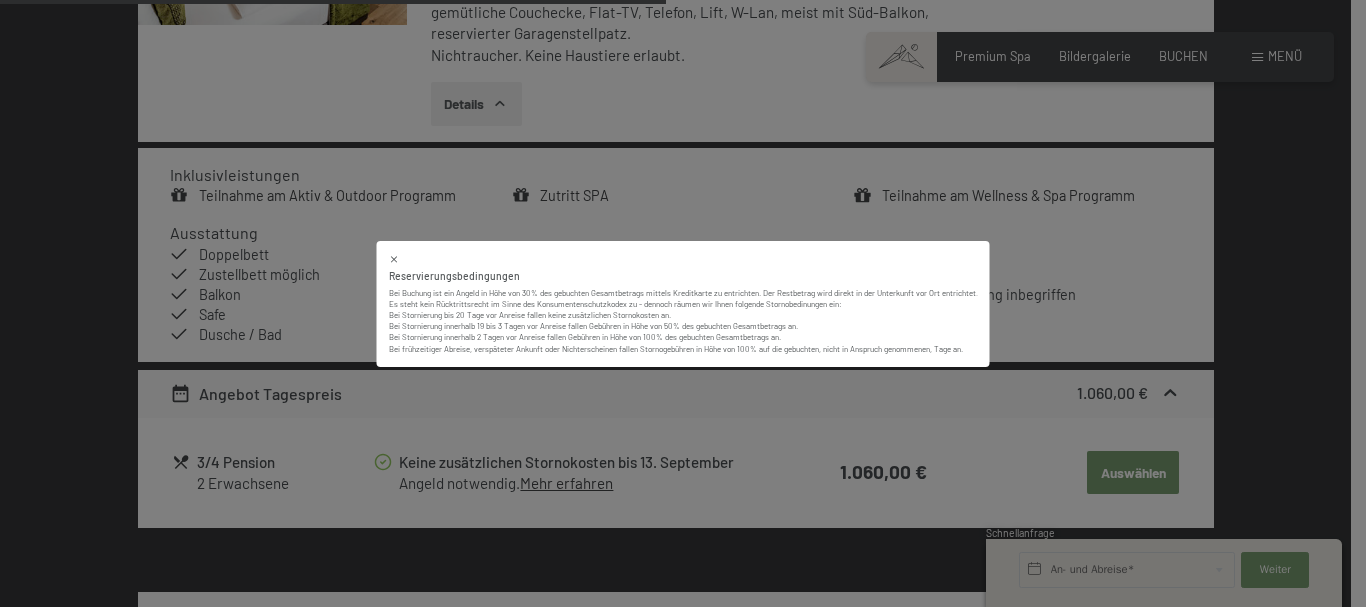 click on "Reservierungsbedingungen Bei Buchung ist ein Angeld in Höhe von 30% des gebuchten Gesamtbetrags mittels Kreditkarte zu entrichten. Der Restbetrag wird direkt in der Unterkunft vor Ort entrichtet. Es steht kein Rücktrittsrecht im Sinne des Konsumentenschutzkodex zu - dennoch räumen wir Ihnen folgende Stornobedinungen ein: Bei Stornierung bis 20 Tage vor Anreise fallen keine zusätzlichen Stornokosten an. Bei Stornierung innerhalb 19 bis 3 Tagen vor Anreise fallen Gebühren in Höhe von 50% des gebuchten Gesamtbetrags an. Bei Stornierung innerhalb 2 Tagen vor Anreise fallen Gebühren in Höhe von 100% des gebuchten Gesamtbetrags an. Bei frühzeitiger Abreise, verspäteter Ankunft oder Nichterscheinen fallen Stornogebühren in Höhe von 100% auf die gebuchten, nicht in Anspruch genommenen, Tage an." at bounding box center [683, 303] 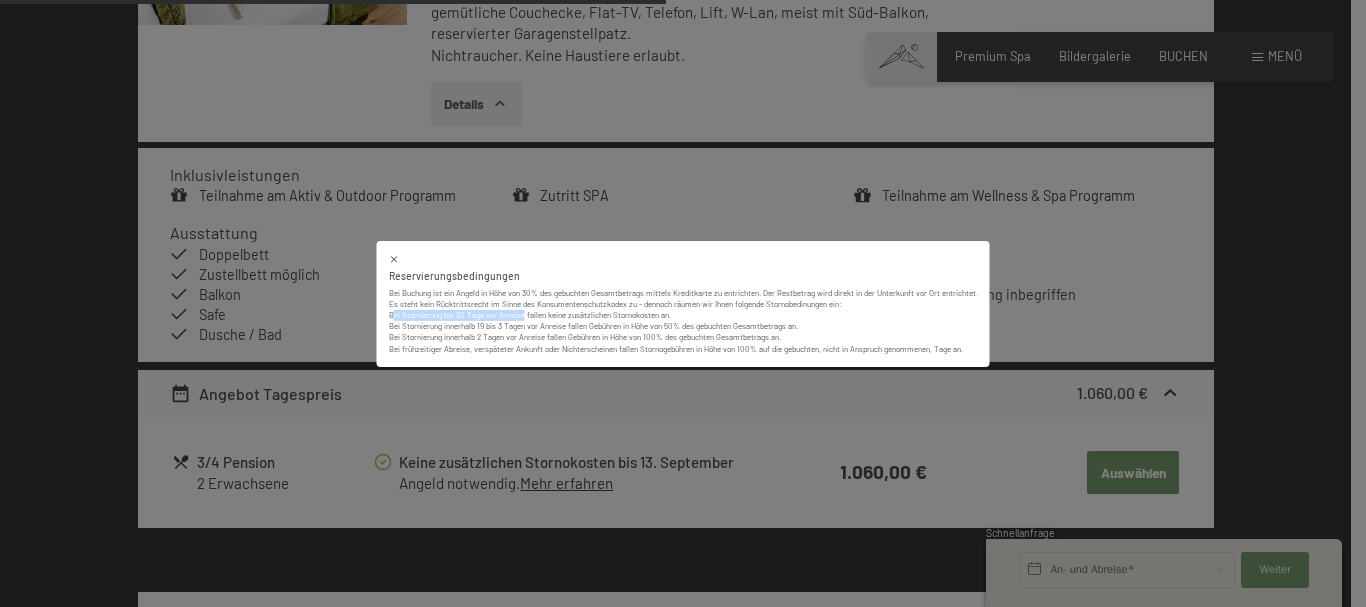 drag, startPoint x: 391, startPoint y: 315, endPoint x: 526, endPoint y: 314, distance: 135.00371 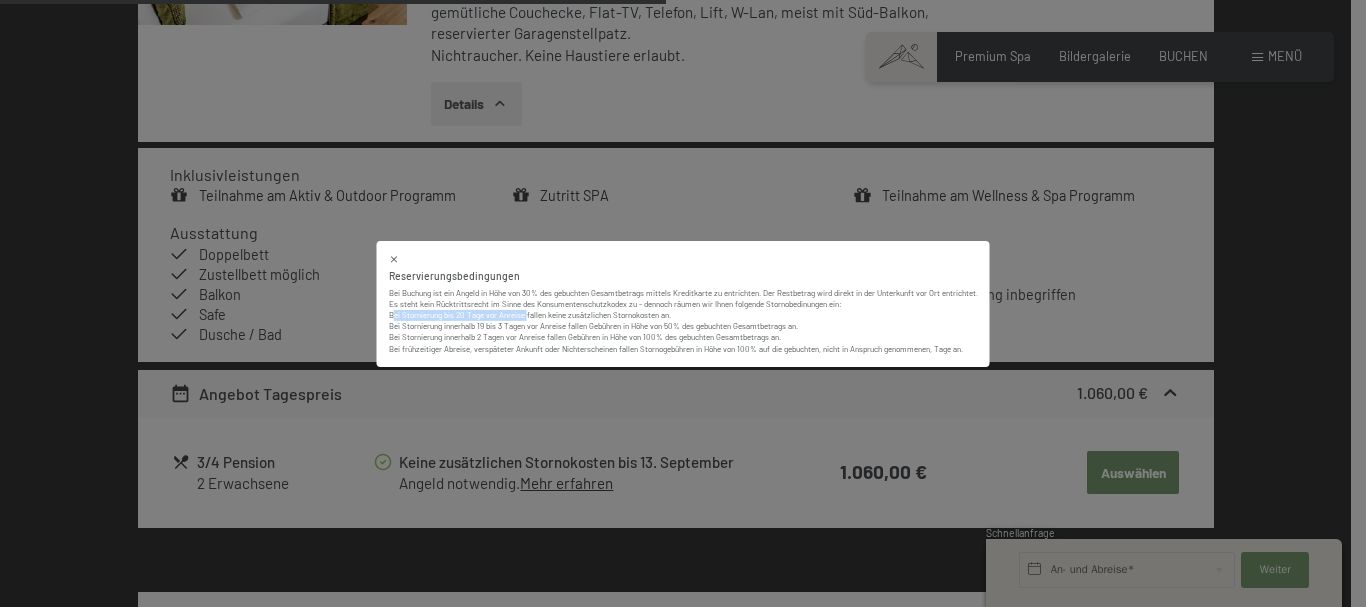 click on "Es steht kein Rücktrittsrecht im Sinne des Konsumentenschutzkodex zu - dennoch räumen wir Ihnen folgende Stornobedinungen ein: Bei Stornierung bis 20 Tage vor Anreise fallen keine zusätzlichen Stornokosten an. Bei Stornierung innerhalb 19 bis 3 Tagen vor Anreise fallen Gebühren in Höhe von 50% des gebuchten Gesamtbetrags an. Bei Stornierung innerhalb 2 Tagen vor Anreise fallen Gebühren in Höhe von 100% des gebuchten Gesamtbetrags an. Bei frühzeitiger Abreise, verspäteter Ankunft oder Nichterscheinen fallen Stornogebühren in Höhe von 100% auf die gebuchten, nicht in Anspruch genommenen, Tage an." at bounding box center [683, 327] 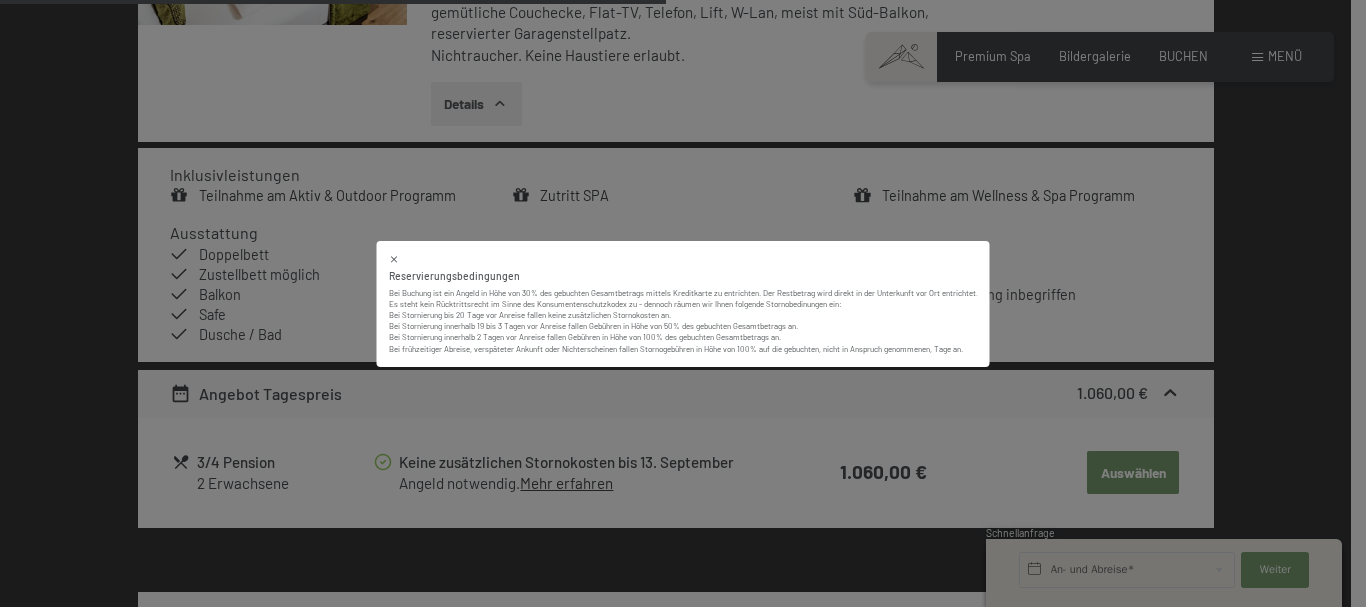 click on "Reservierungsbedingungen Bei Buchung ist ein Angeld in Höhe von 30% des gebuchten Gesamtbetrags mittels Kreditkarte zu entrichten. Der Restbetrag wird direkt in der Unterkunft vor Ort entrichtet. Es steht kein Rücktrittsrecht im Sinne des Konsumentenschutzkodex zu - dennoch räumen wir Ihnen folgende Stornobedinungen ein: Bei Stornierung bis 20 Tage vor Anreise fallen keine zusätzlichen Stornokosten an. Bei Stornierung innerhalb 19 bis 3 Tagen vor Anreise fallen Gebühren in Höhe von 50% des gebuchten Gesamtbetrags an. Bei Stornierung innerhalb 2 Tagen vor Anreise fallen Gebühren in Höhe von 100% des gebuchten Gesamtbetrags an. Bei frühzeitiger Abreise, verspäteter Ankunft oder Nichterscheinen fallen Stornogebühren in Höhe von 100% auf die gebuchten, nicht in Anspruch genommenen, Tage an." at bounding box center (683, 303) 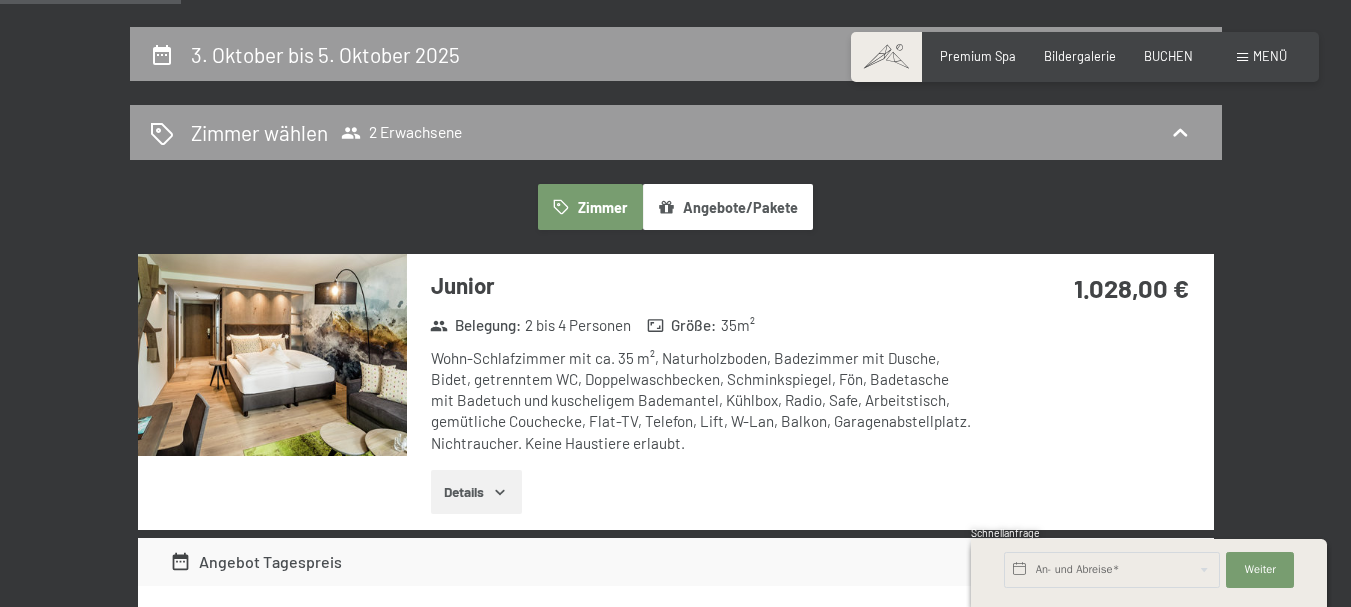 scroll, scrollTop: 275, scrollLeft: 0, axis: vertical 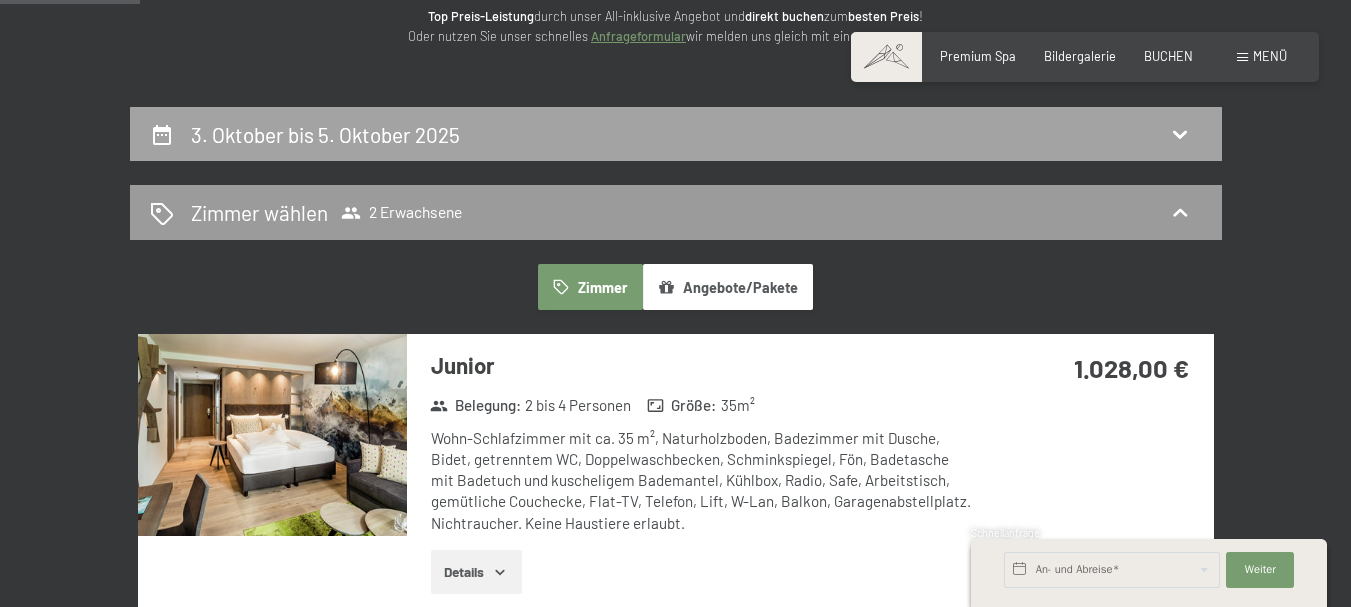 click on "3. Oktober bis 5. Oktober 2025" at bounding box center (676, 134) 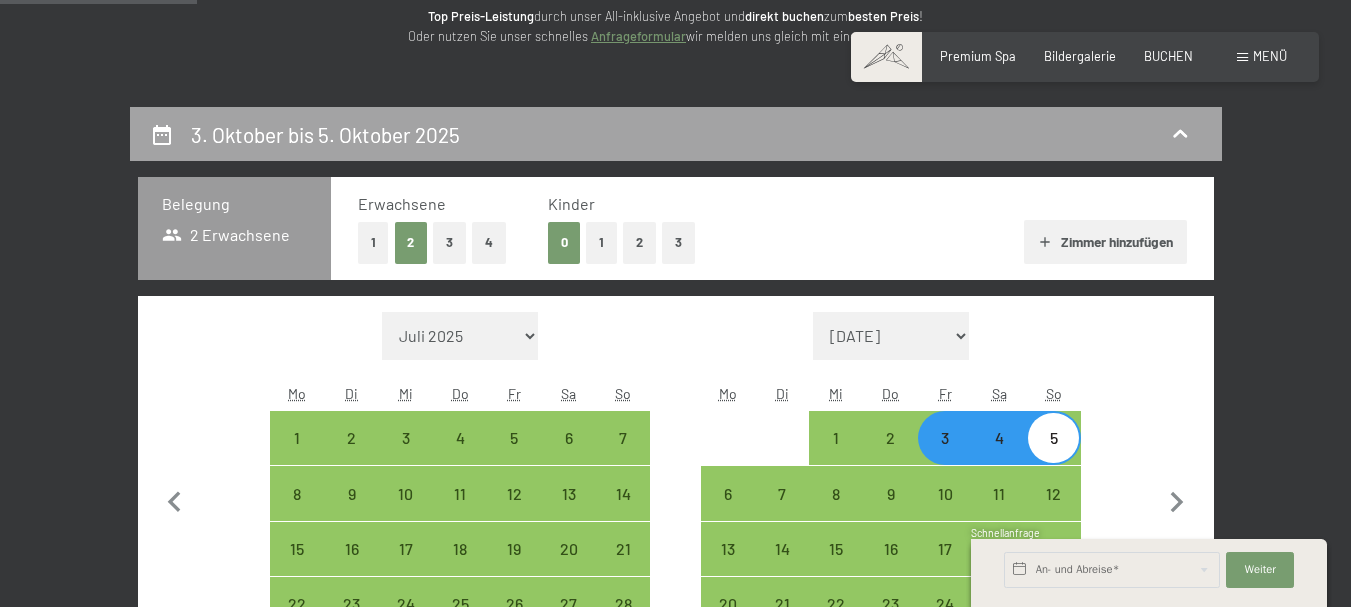 scroll, scrollTop: 382, scrollLeft: 0, axis: vertical 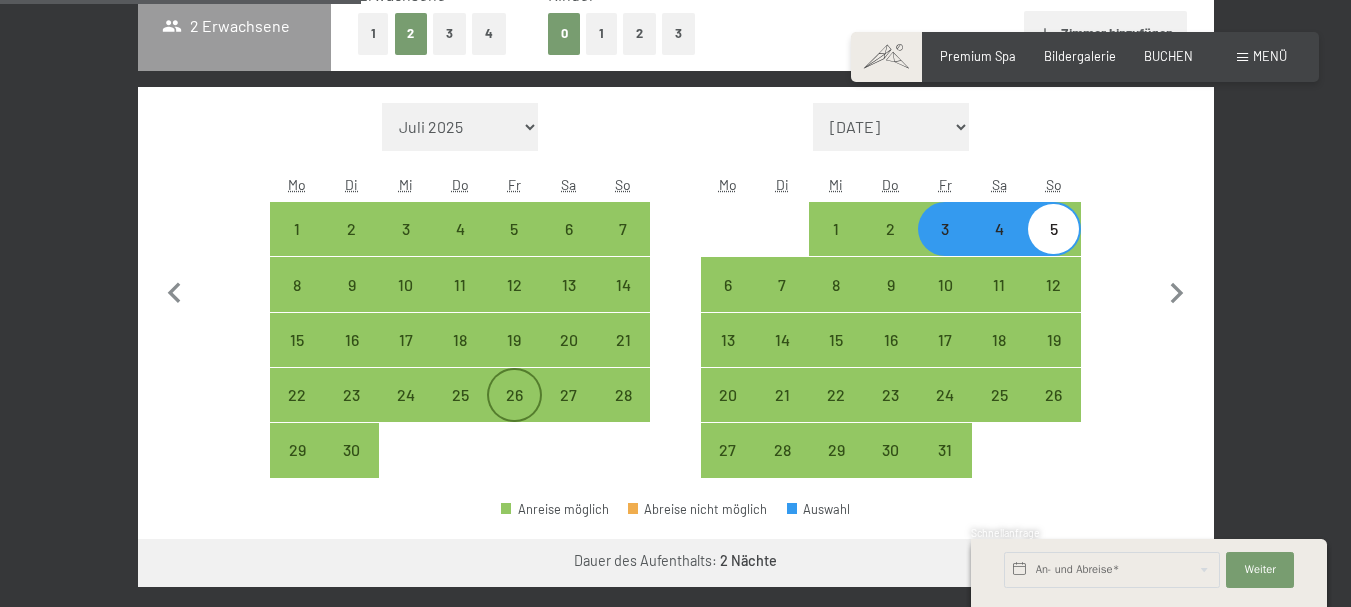 click on "26" at bounding box center [514, 412] 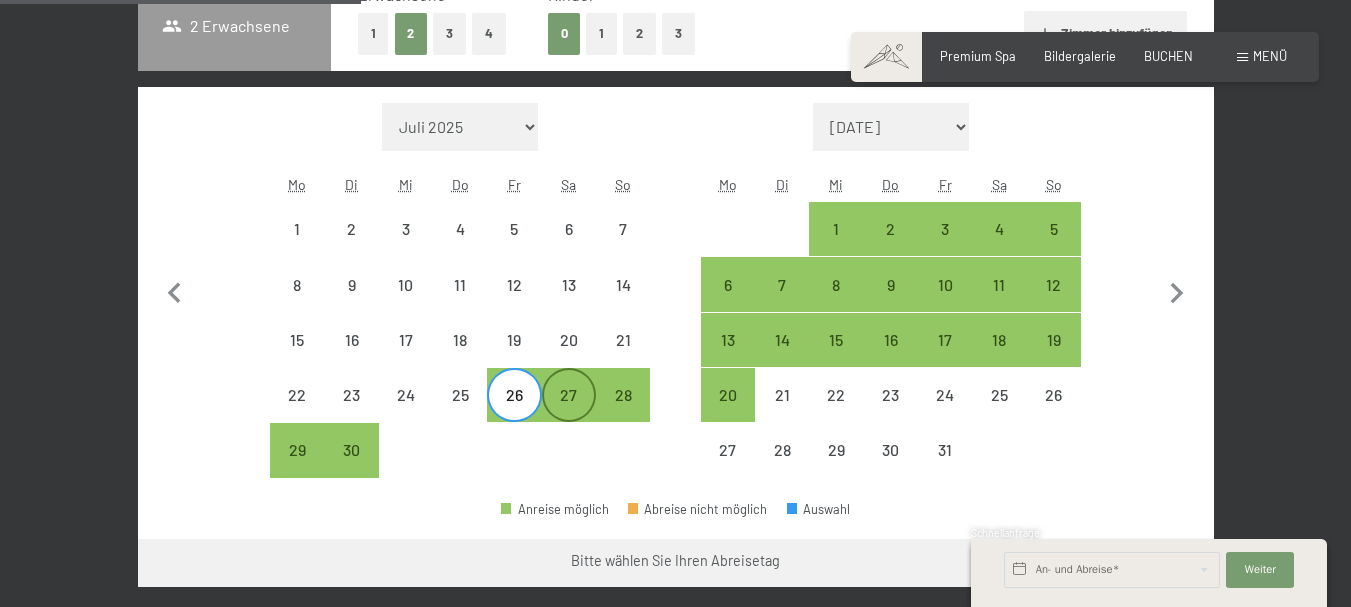 click on "27" at bounding box center [569, 412] 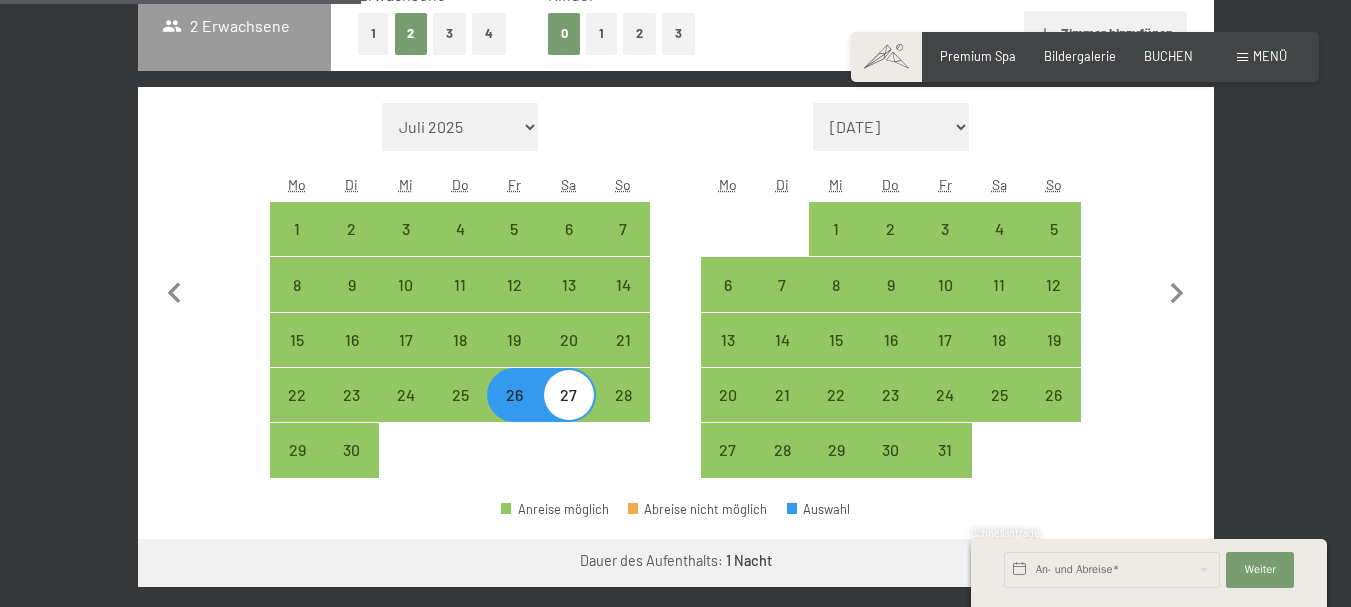 click on "26" at bounding box center [514, 412] 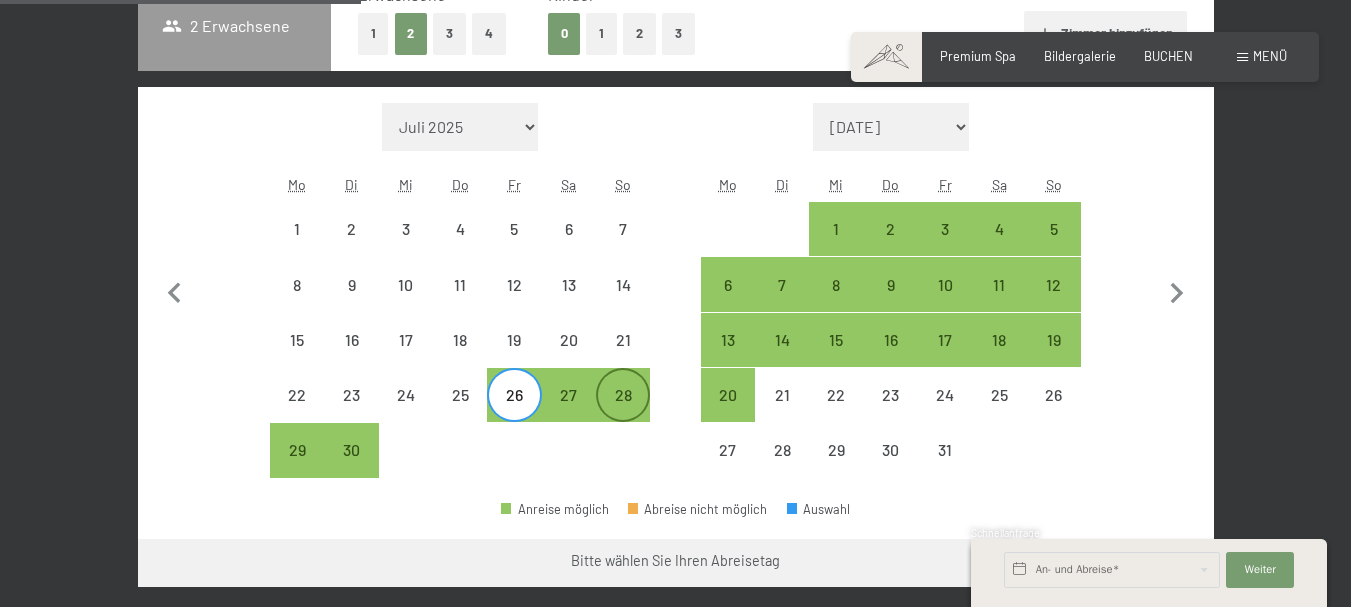 drag, startPoint x: 652, startPoint y: 413, endPoint x: 633, endPoint y: 414, distance: 19.026299 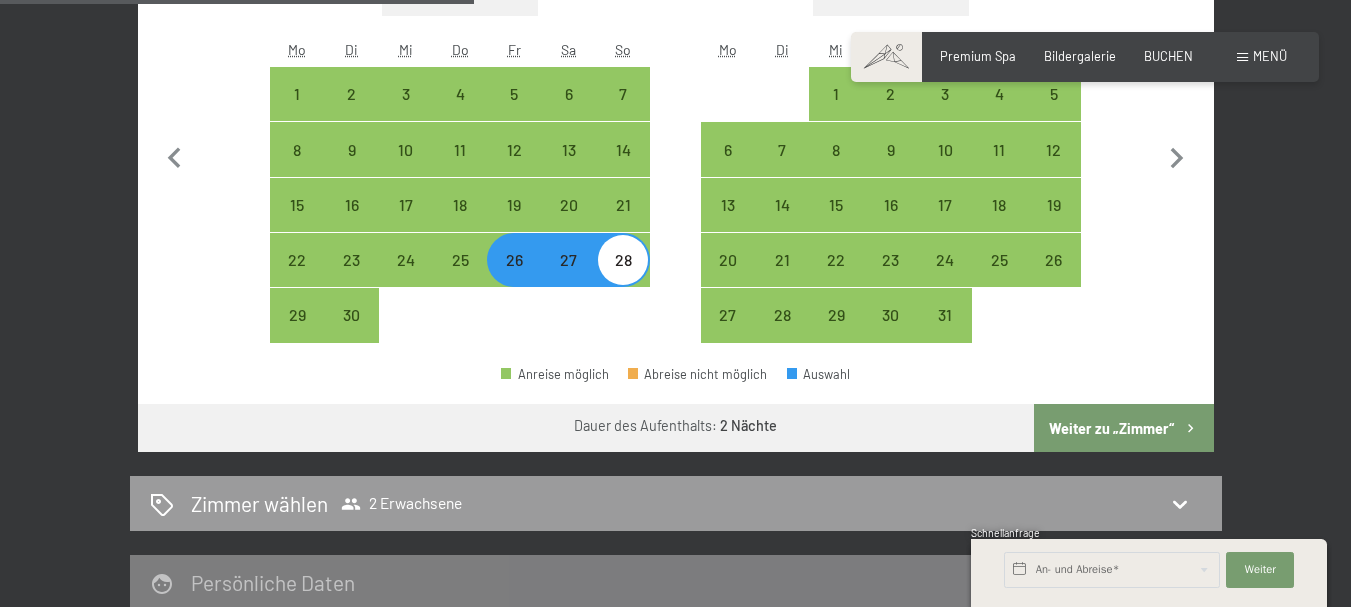scroll, scrollTop: 636, scrollLeft: 0, axis: vertical 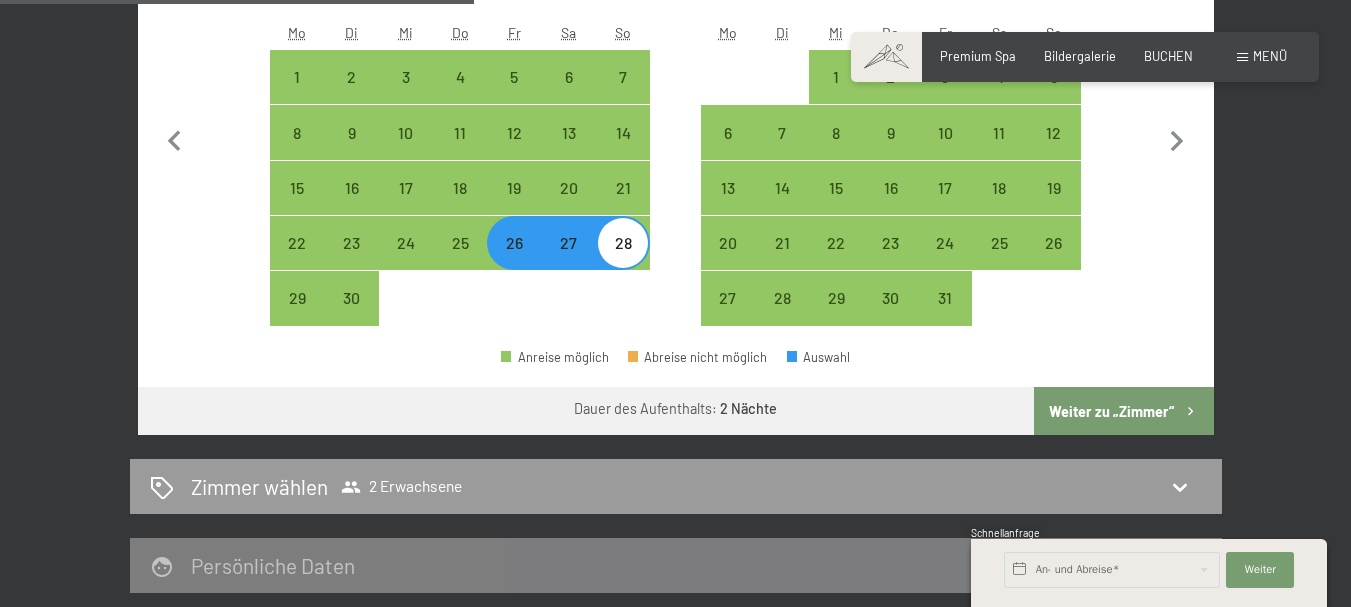 click on "Weiter zu „Zimmer“" at bounding box center [1123, 411] 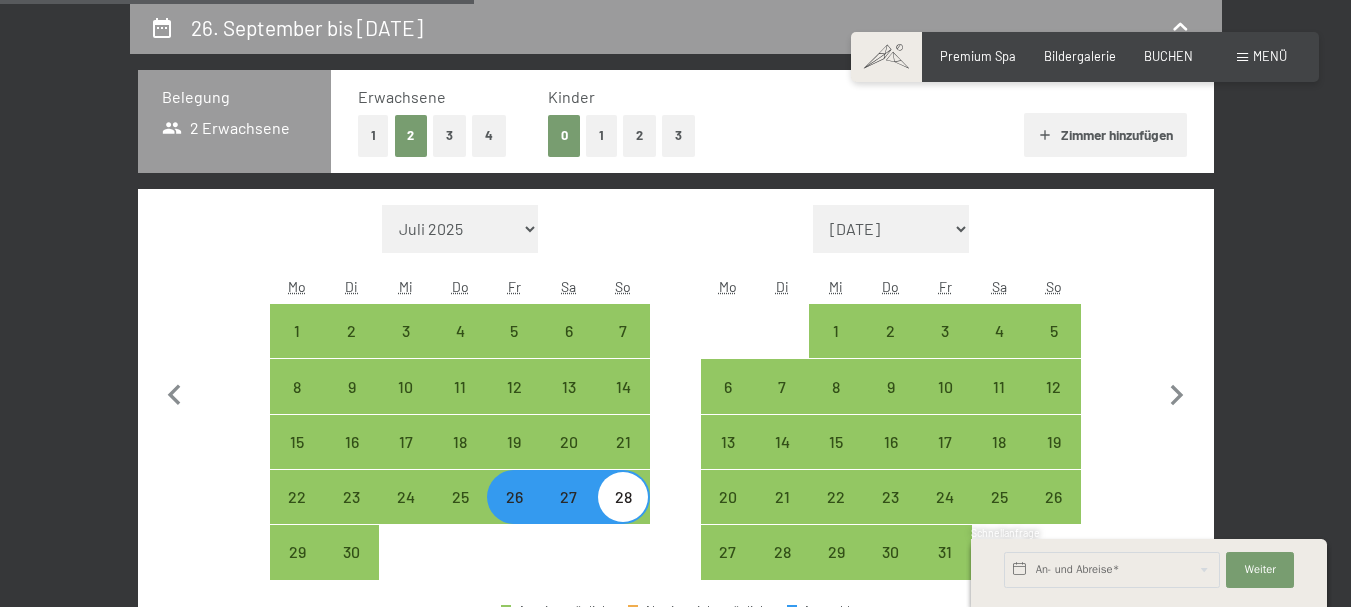 select on "2025-09-01" 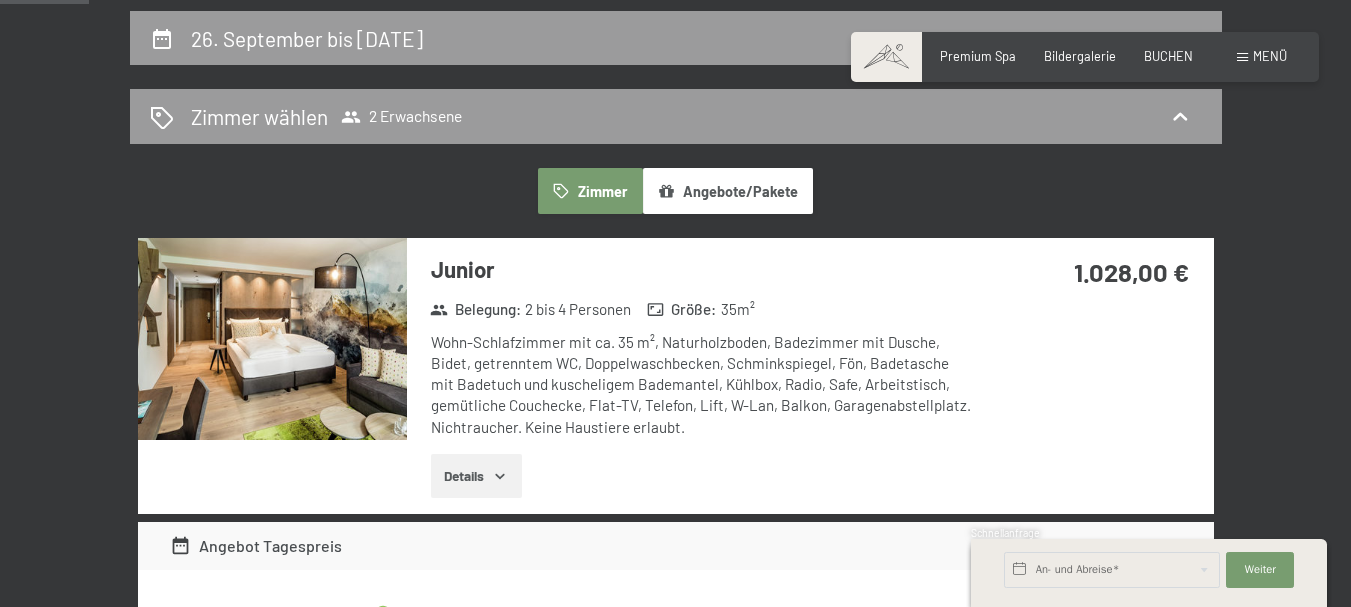 scroll, scrollTop: 394, scrollLeft: 0, axis: vertical 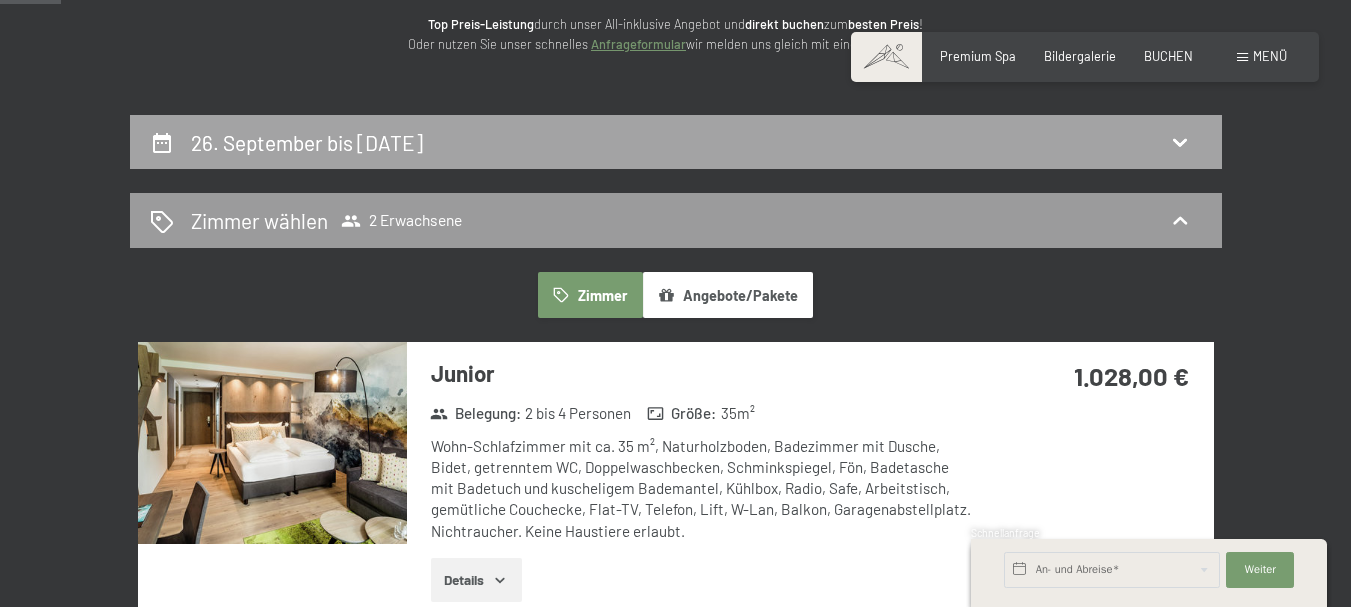 click on "26. September bis 28. September 2025" at bounding box center [307, 142] 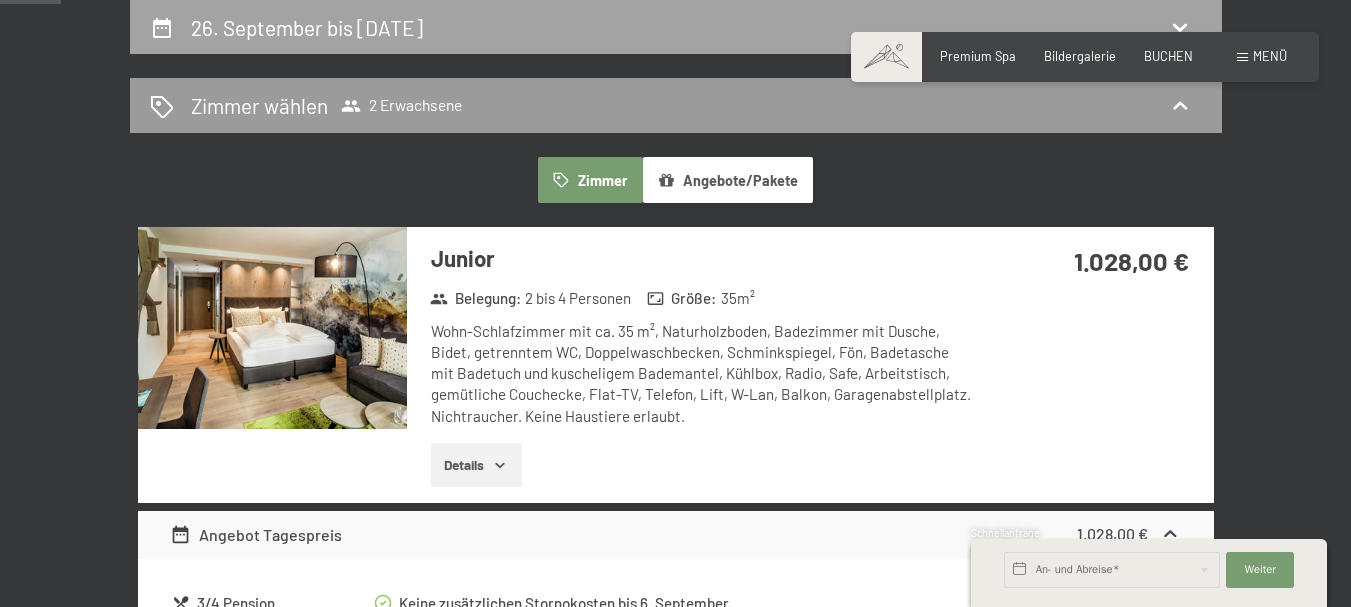 select on "[DATE]" 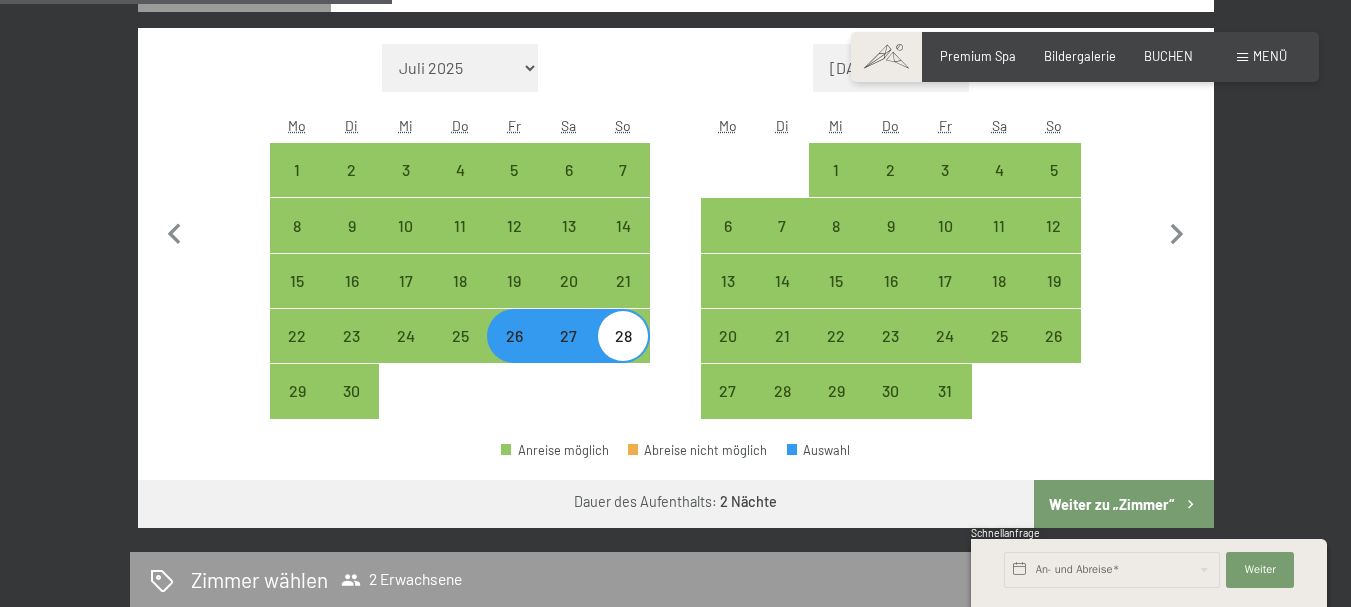 scroll, scrollTop: 526, scrollLeft: 0, axis: vertical 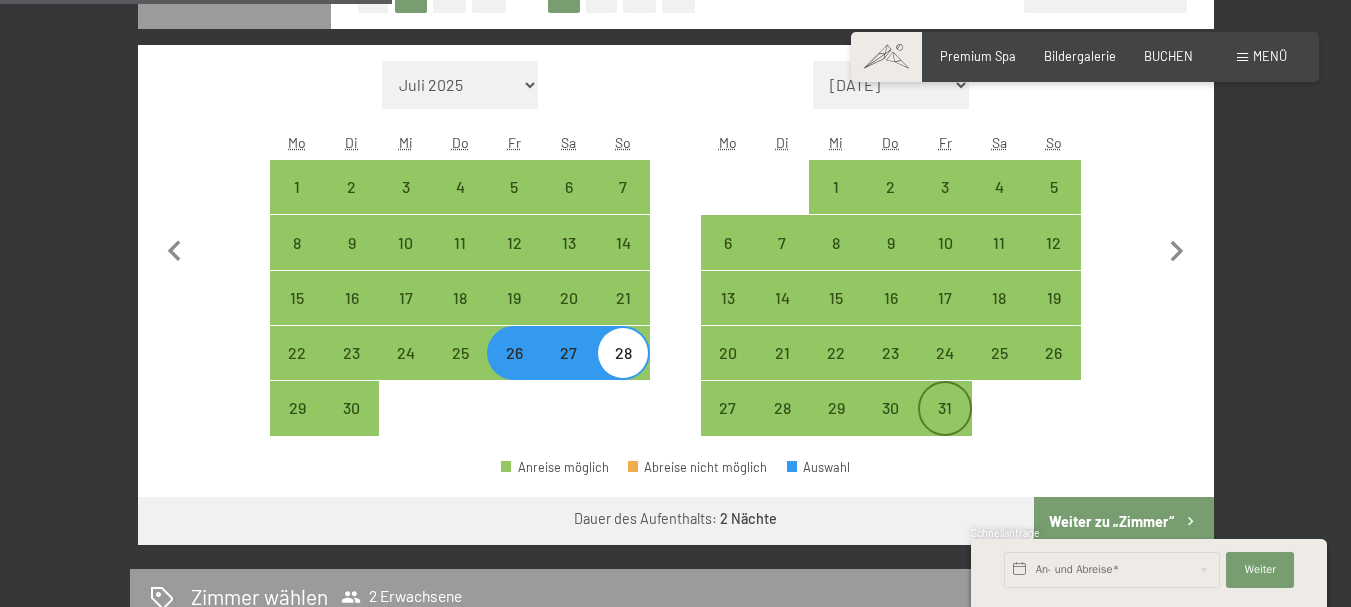click on "31" at bounding box center (945, 425) 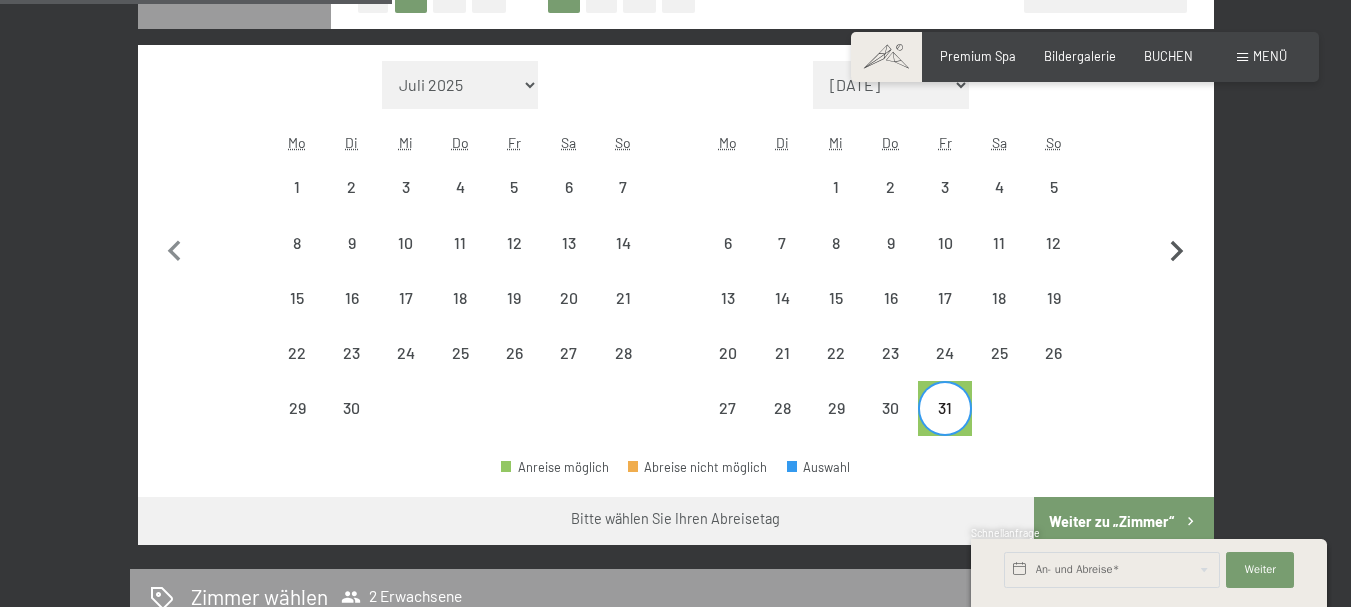 click 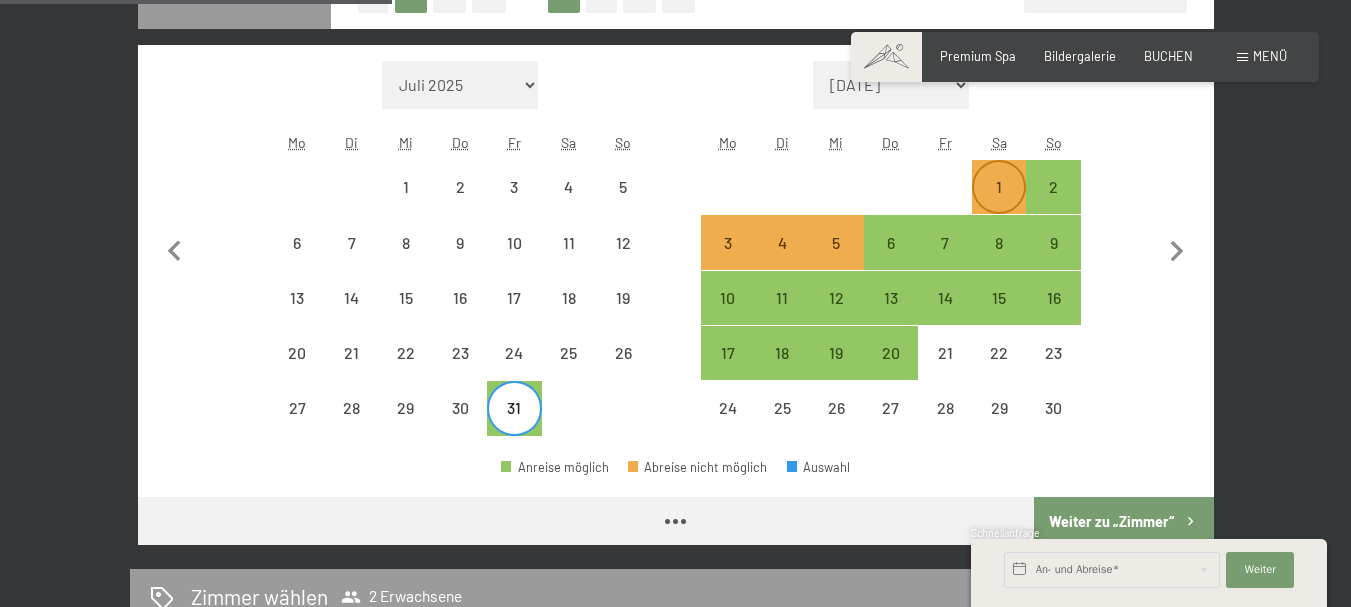 select on "2025-10-01" 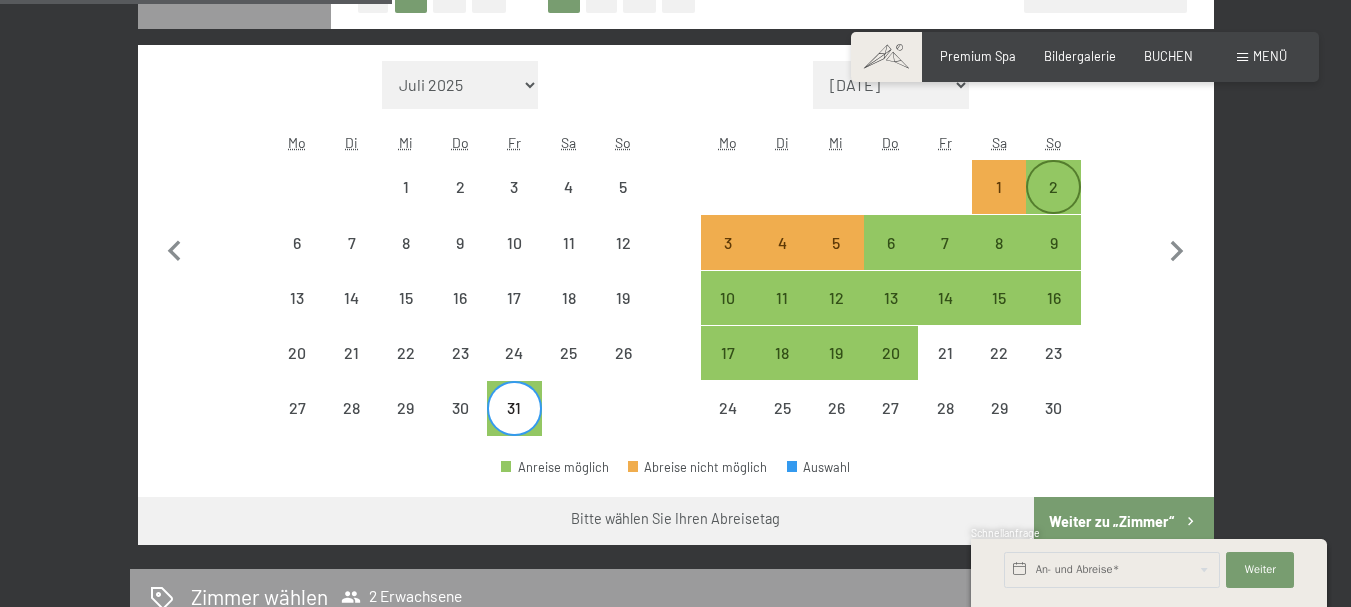 click on "2" at bounding box center [1053, 204] 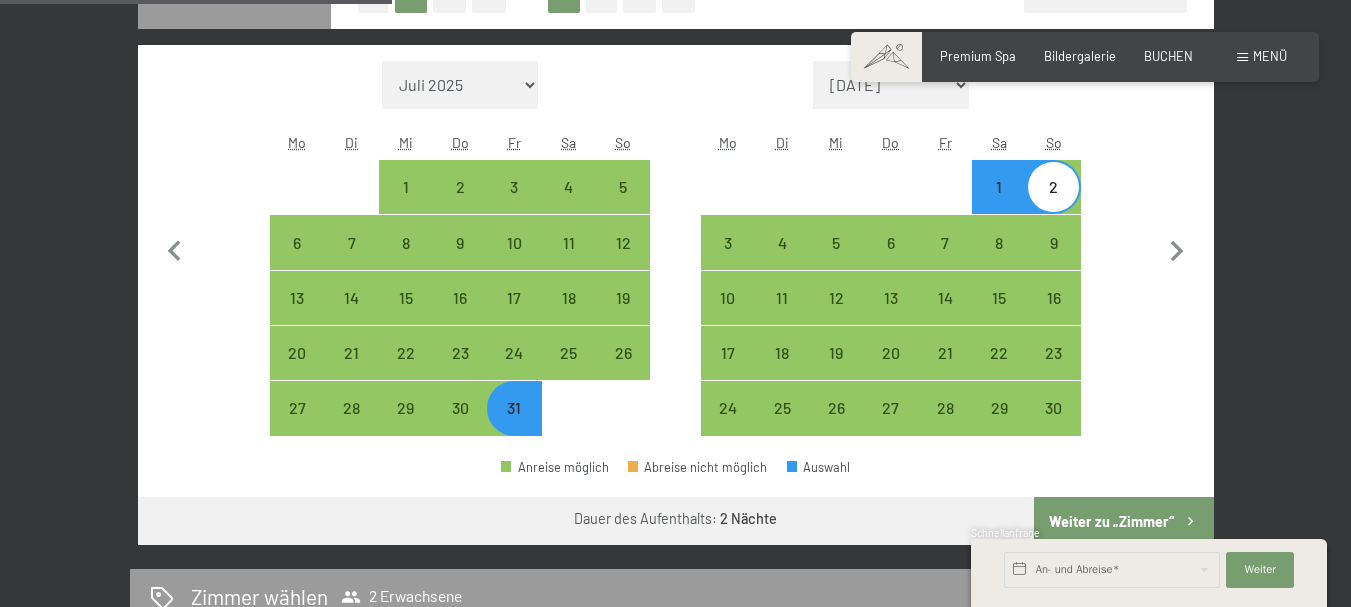 click on "Weiter zu „Zimmer“" at bounding box center [1123, 521] 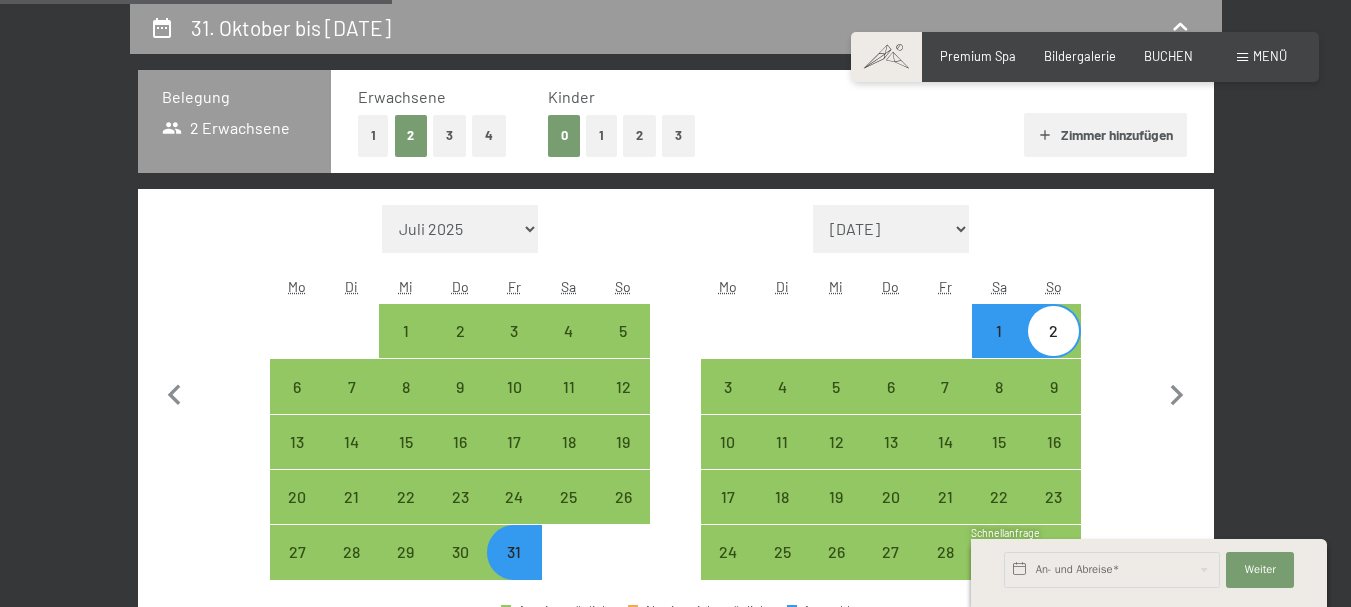 select on "2025-10-01" 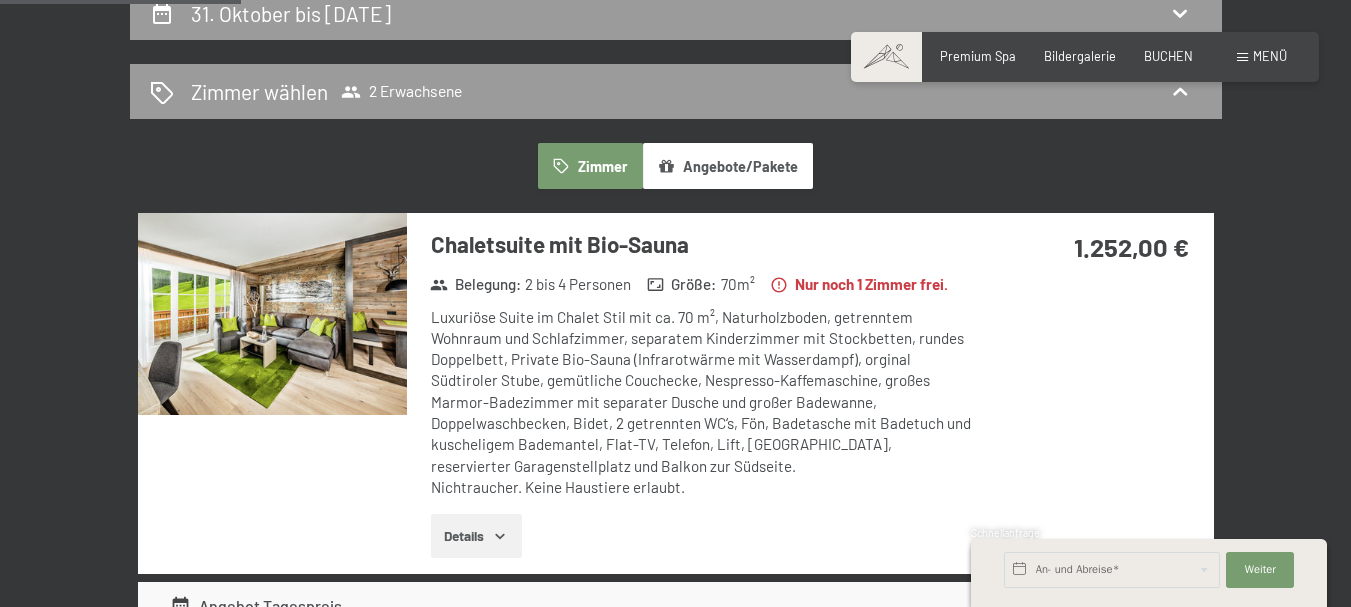scroll, scrollTop: 346, scrollLeft: 0, axis: vertical 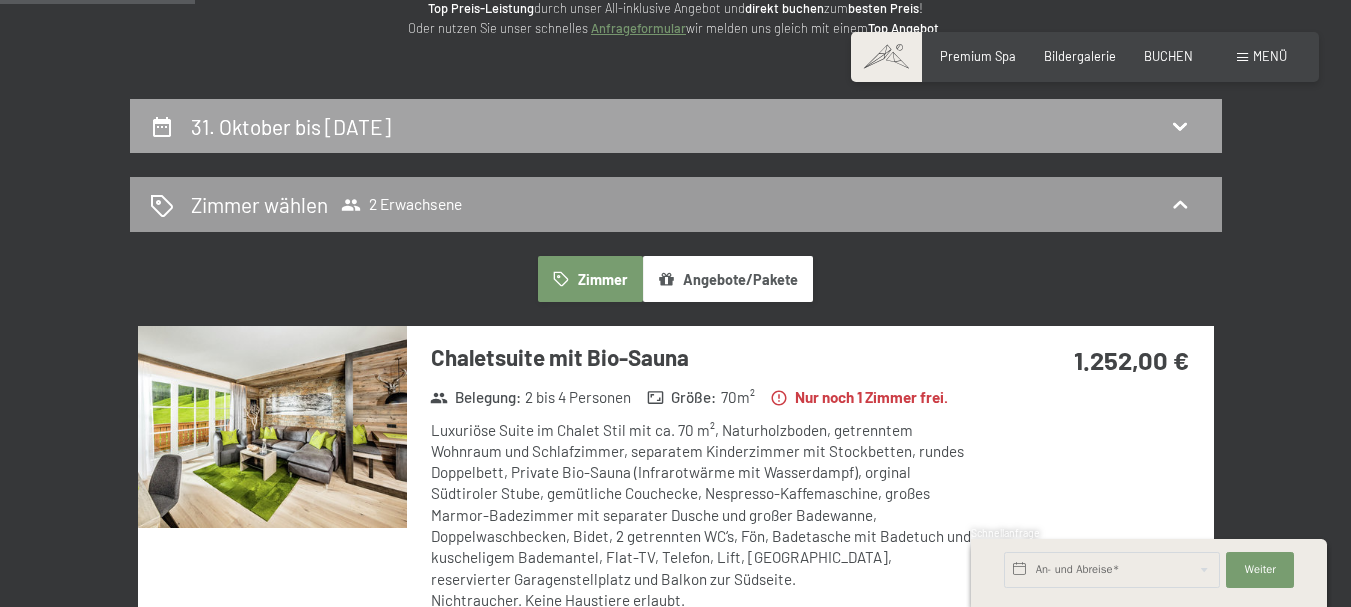 click on "31. Oktober bis 2. November 2025" at bounding box center [676, 126] 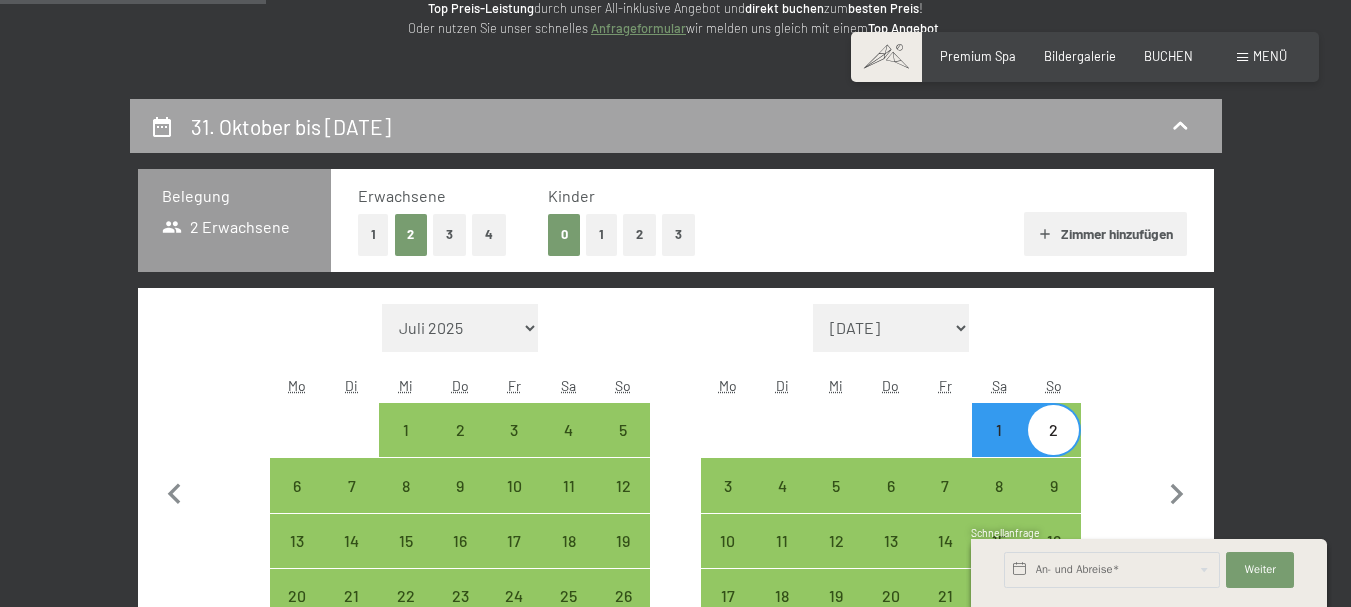 scroll, scrollTop: 382, scrollLeft: 0, axis: vertical 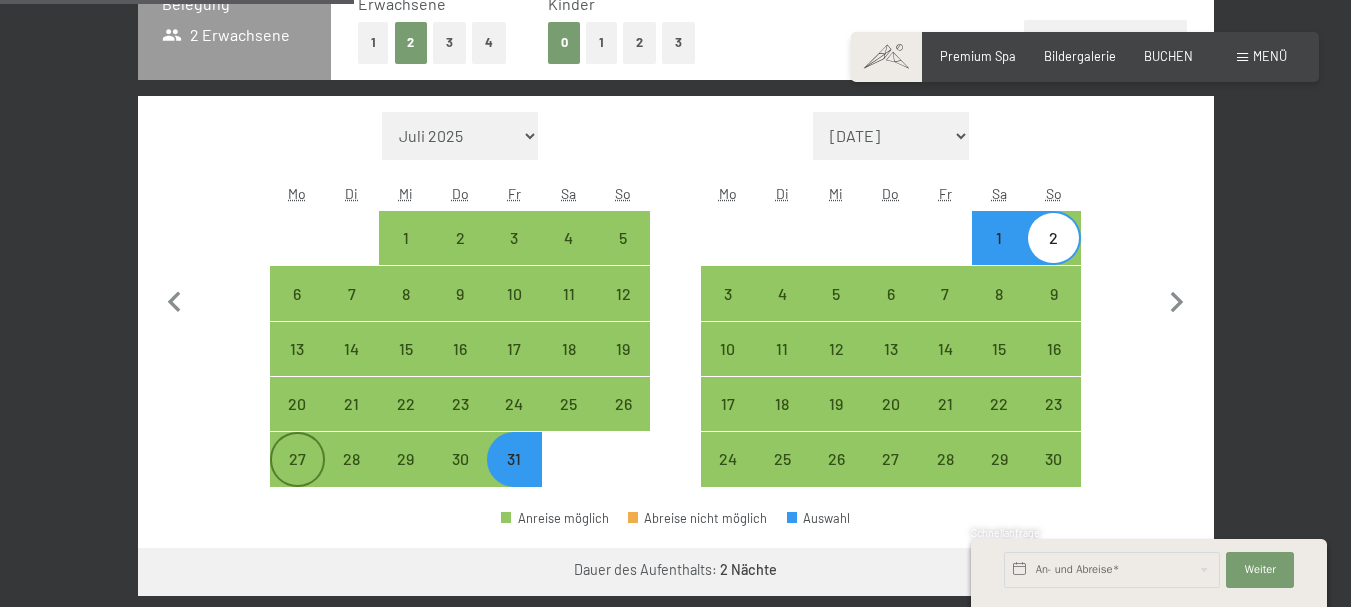 click on "27" at bounding box center (297, 476) 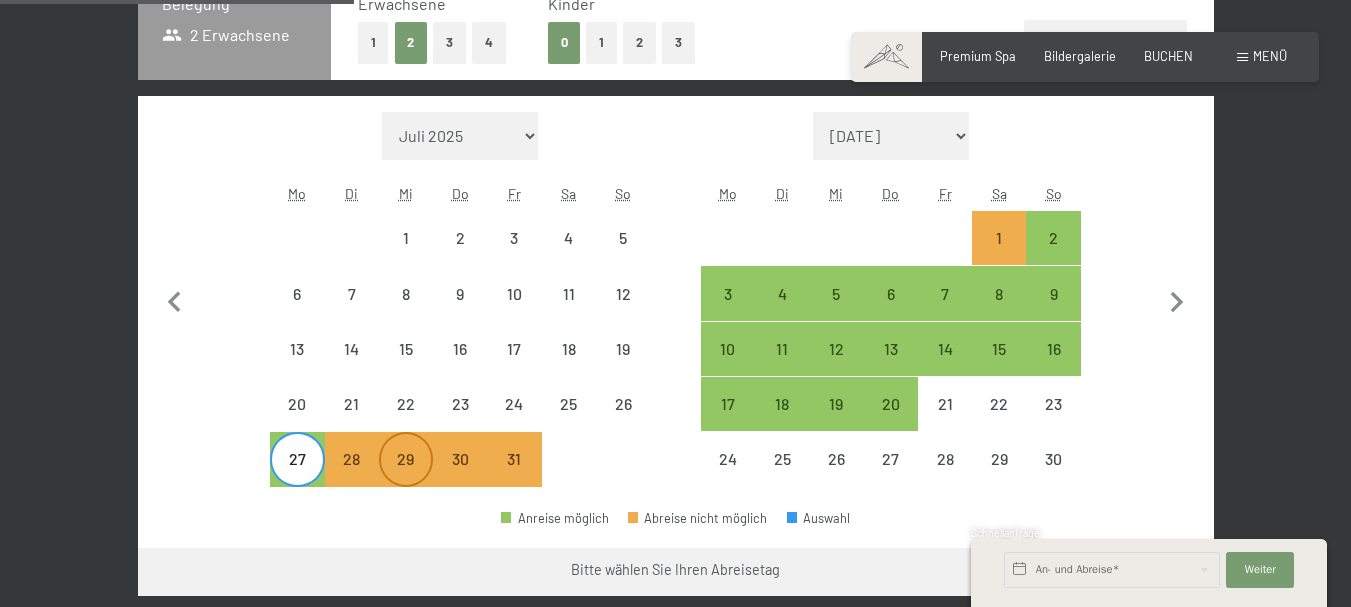 click on "29" at bounding box center (406, 476) 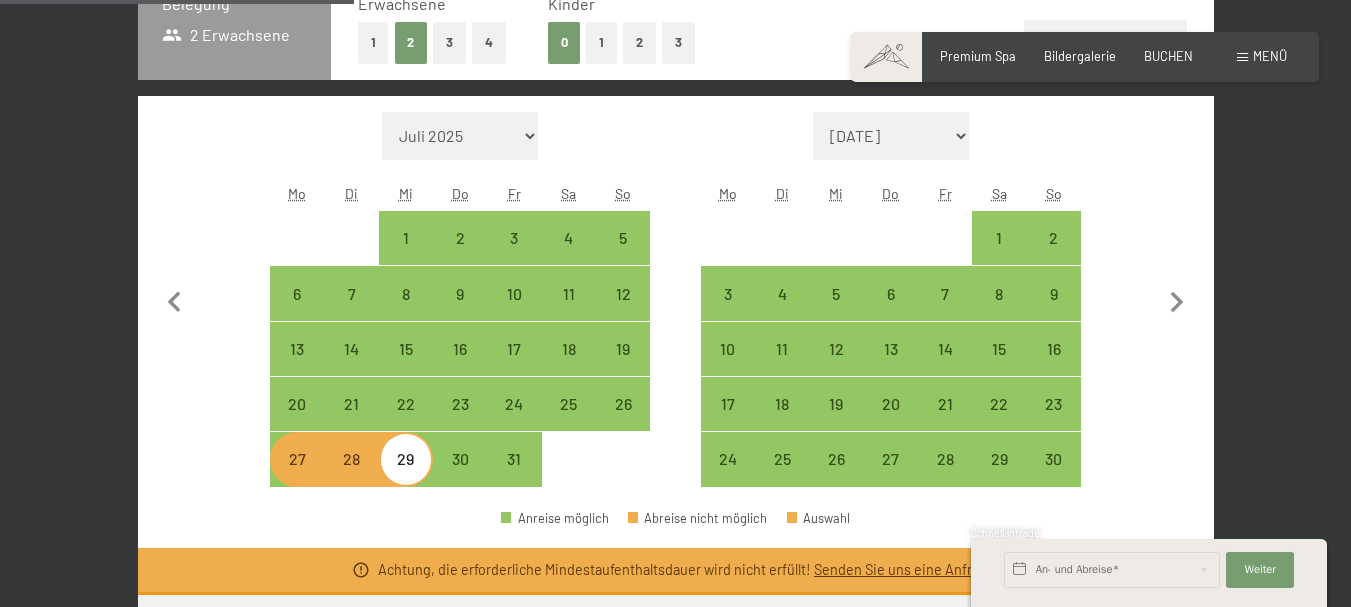 click on "27" at bounding box center [297, 476] 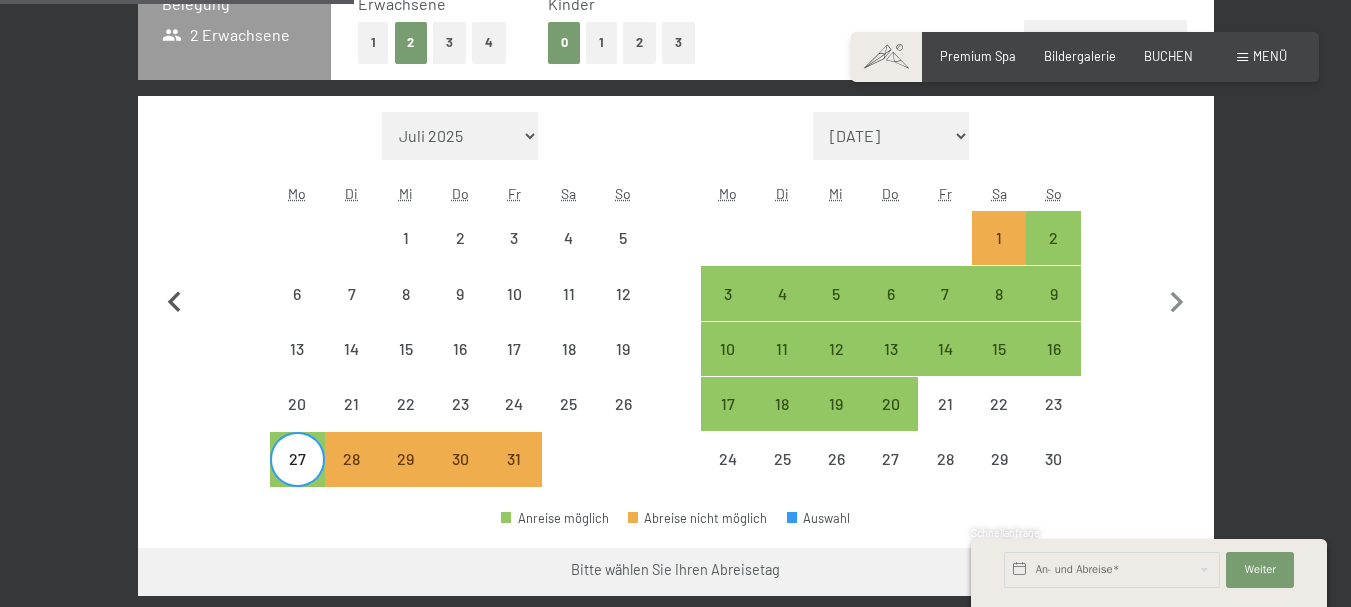 click 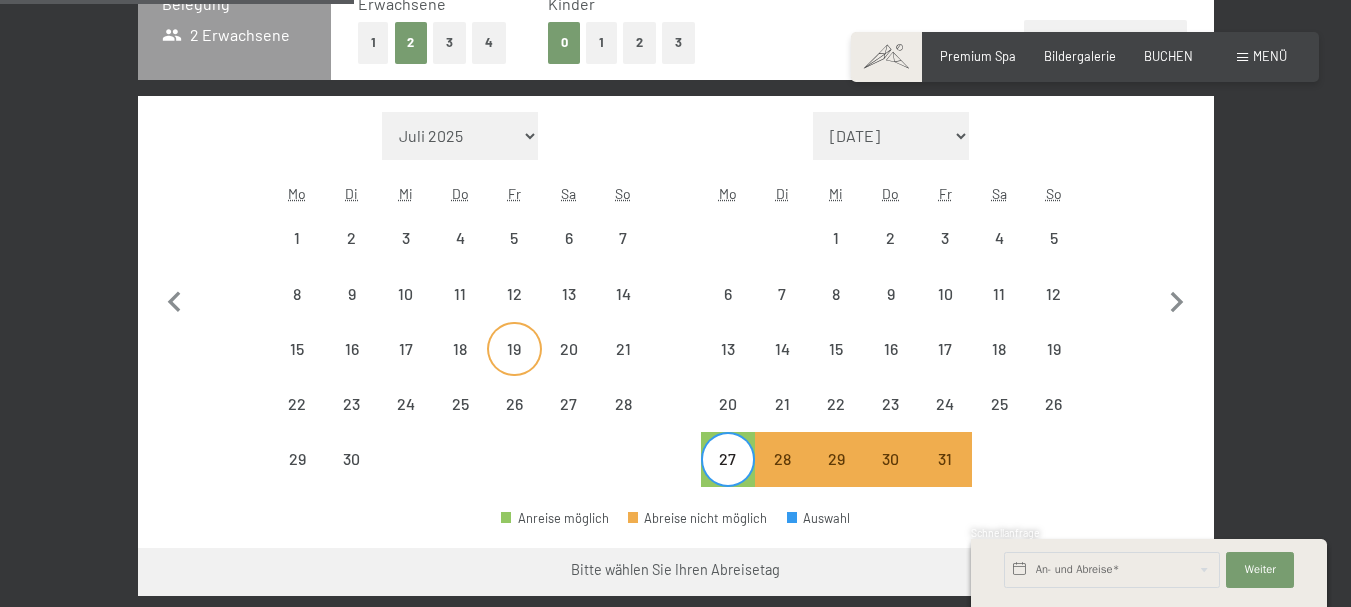 click on "19" at bounding box center (514, 366) 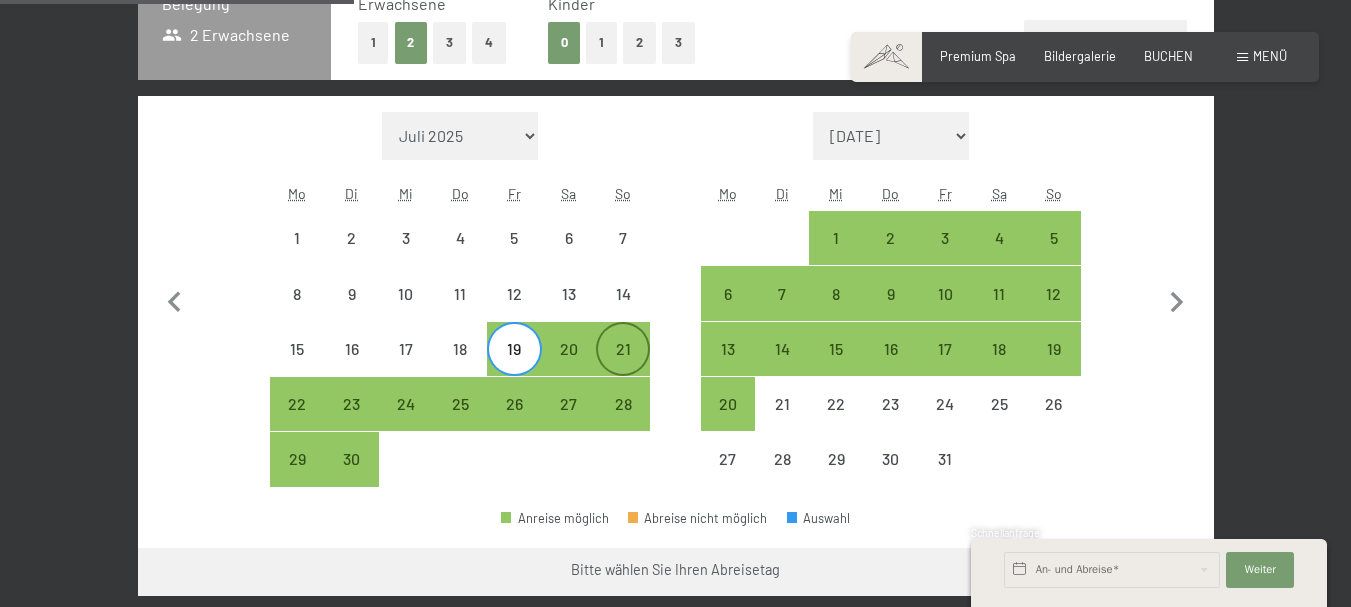 click on "21" at bounding box center (623, 366) 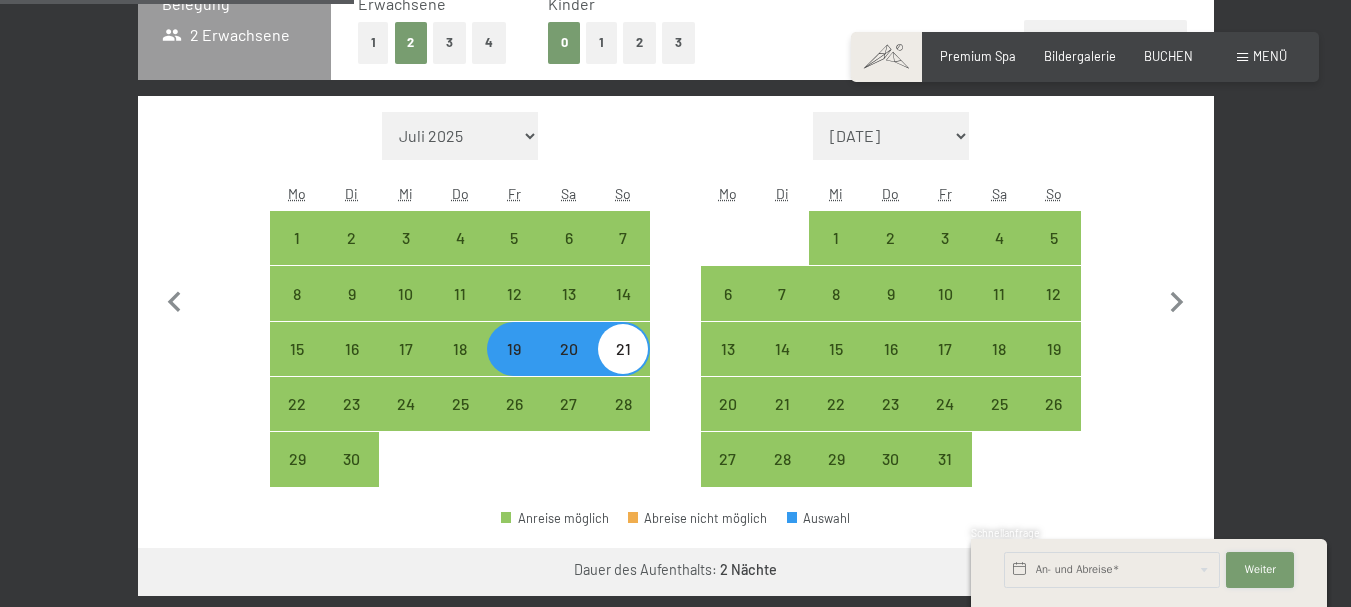drag, startPoint x: 1262, startPoint y: 567, endPoint x: 1334, endPoint y: 312, distance: 264.96982 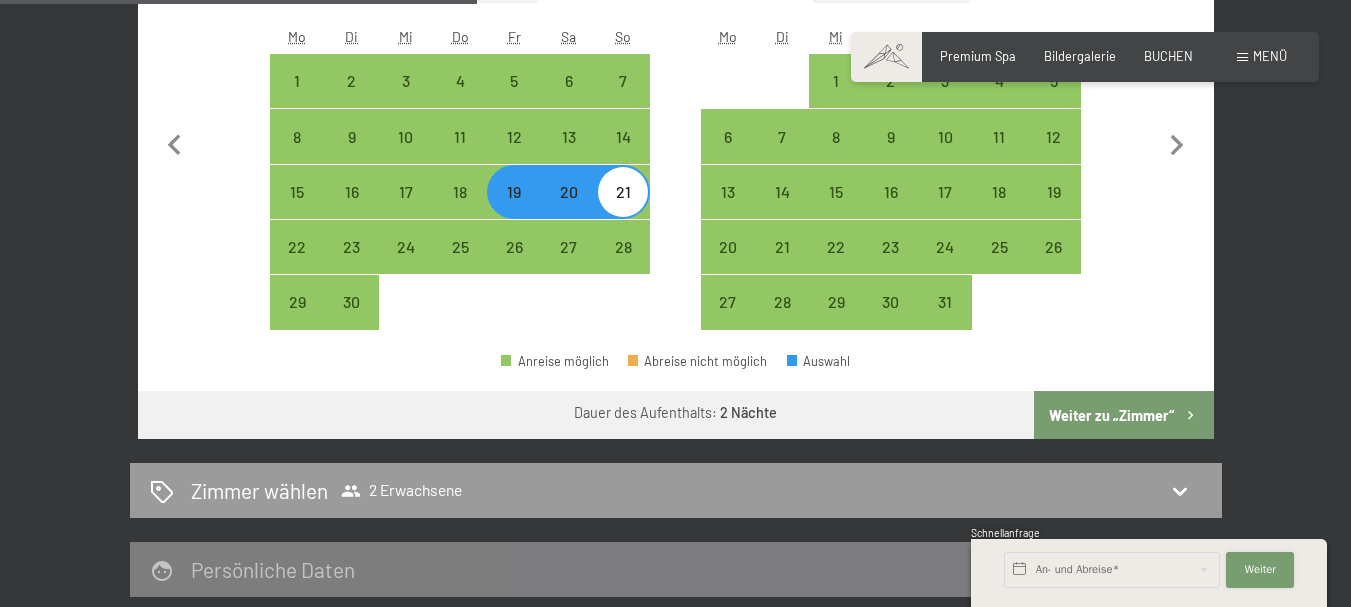scroll, scrollTop: 640, scrollLeft: 0, axis: vertical 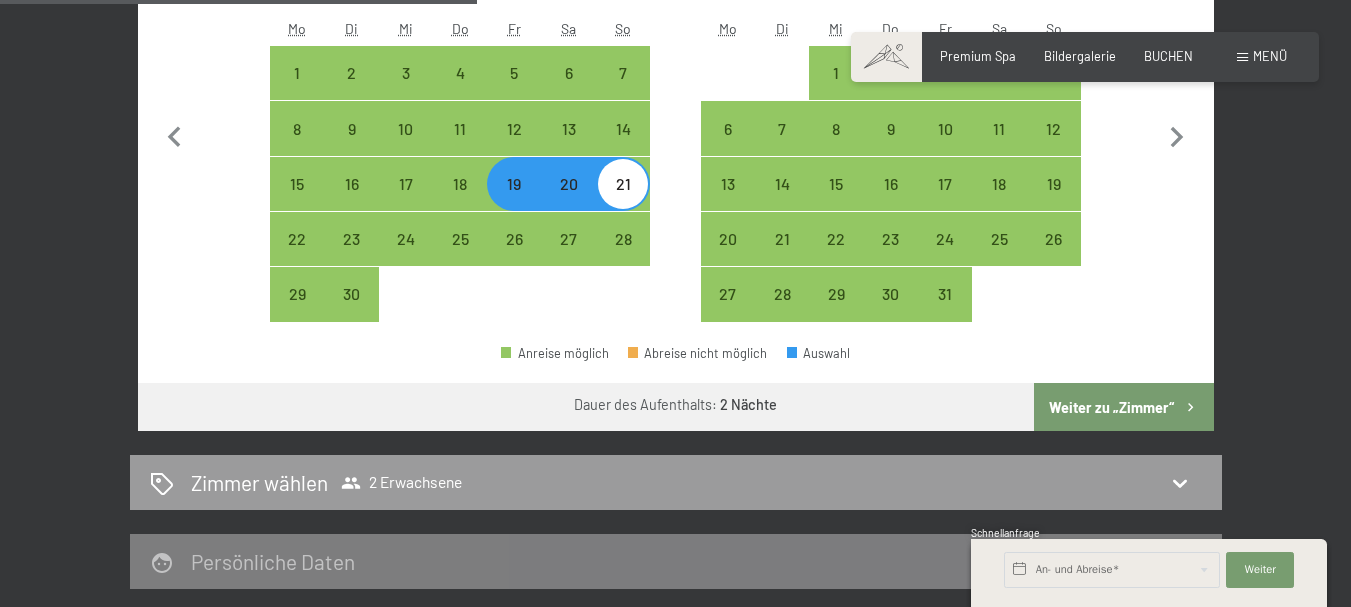 click on "Weiter zu „Zimmer“" at bounding box center [1123, 407] 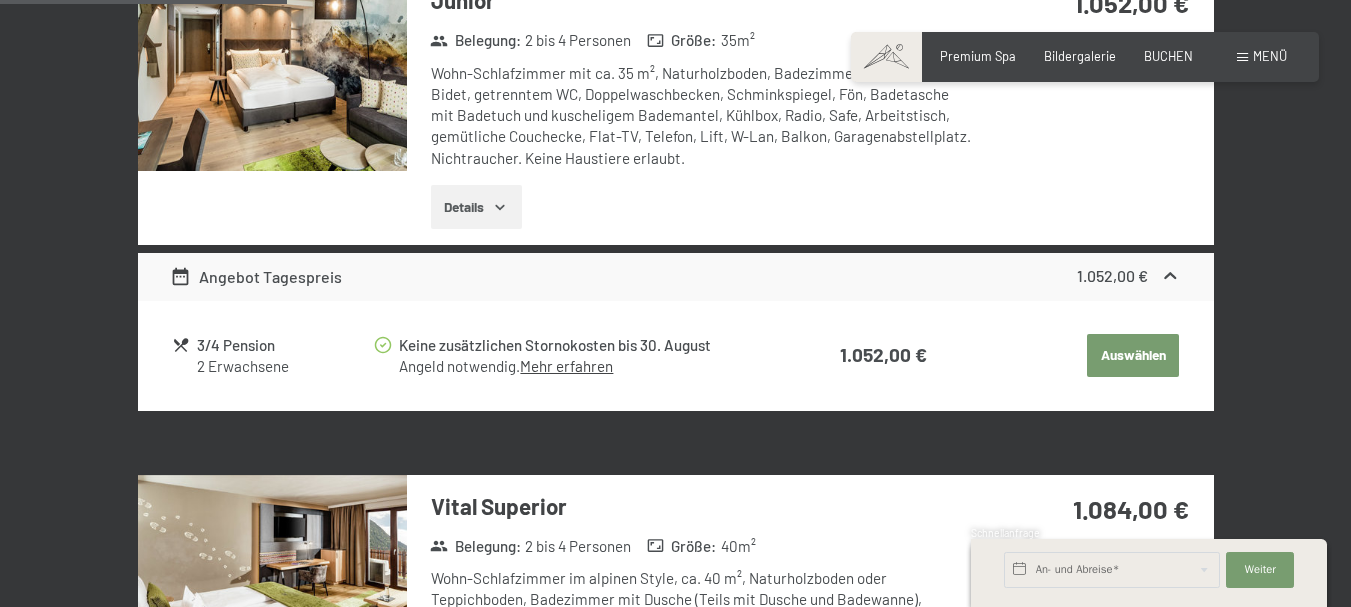 scroll, scrollTop: 382, scrollLeft: 0, axis: vertical 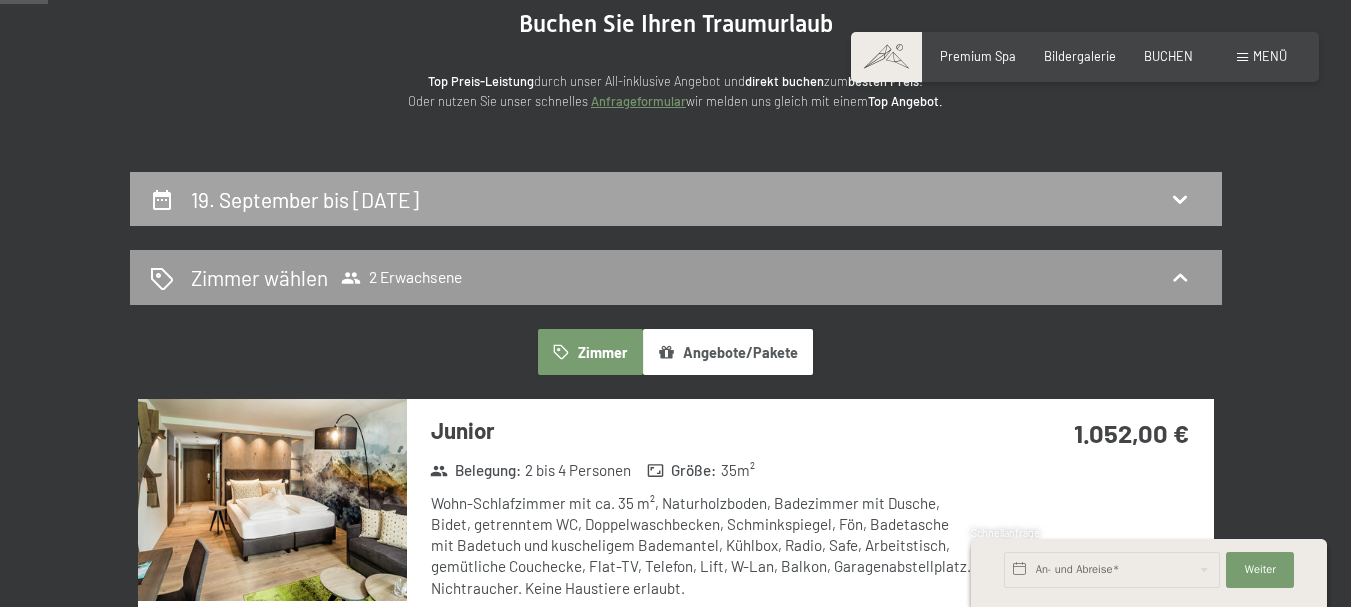 click on "19. September bis 21. September 2025" at bounding box center (676, 199) 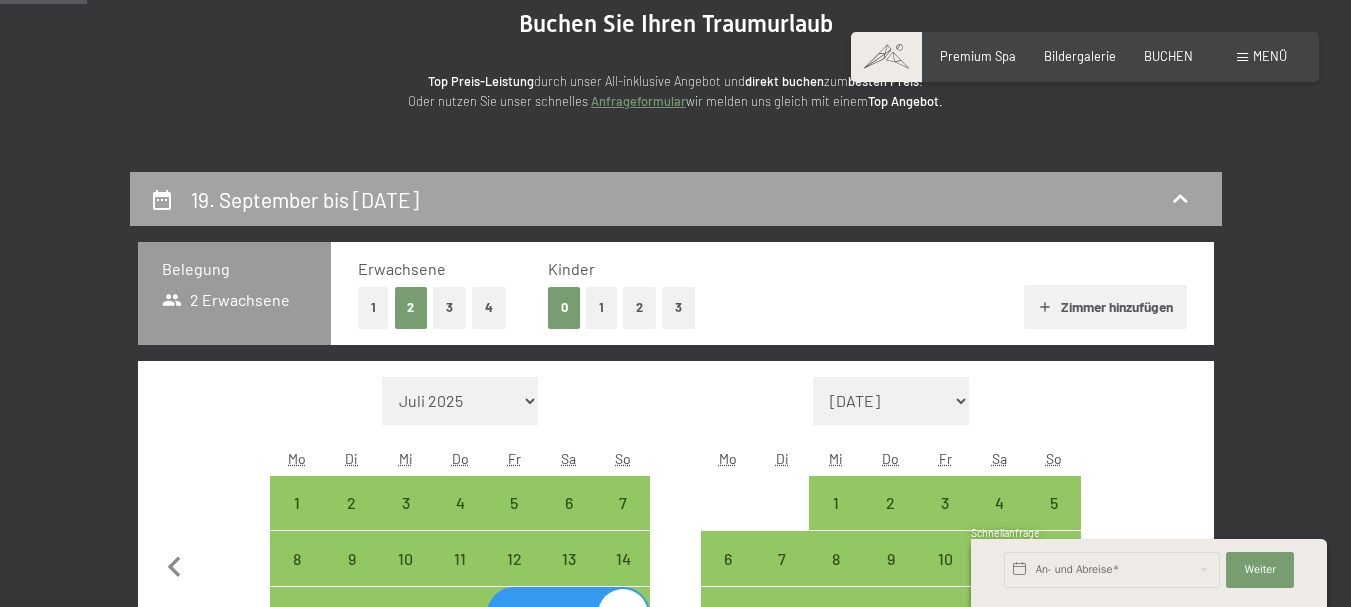 scroll, scrollTop: 382, scrollLeft: 0, axis: vertical 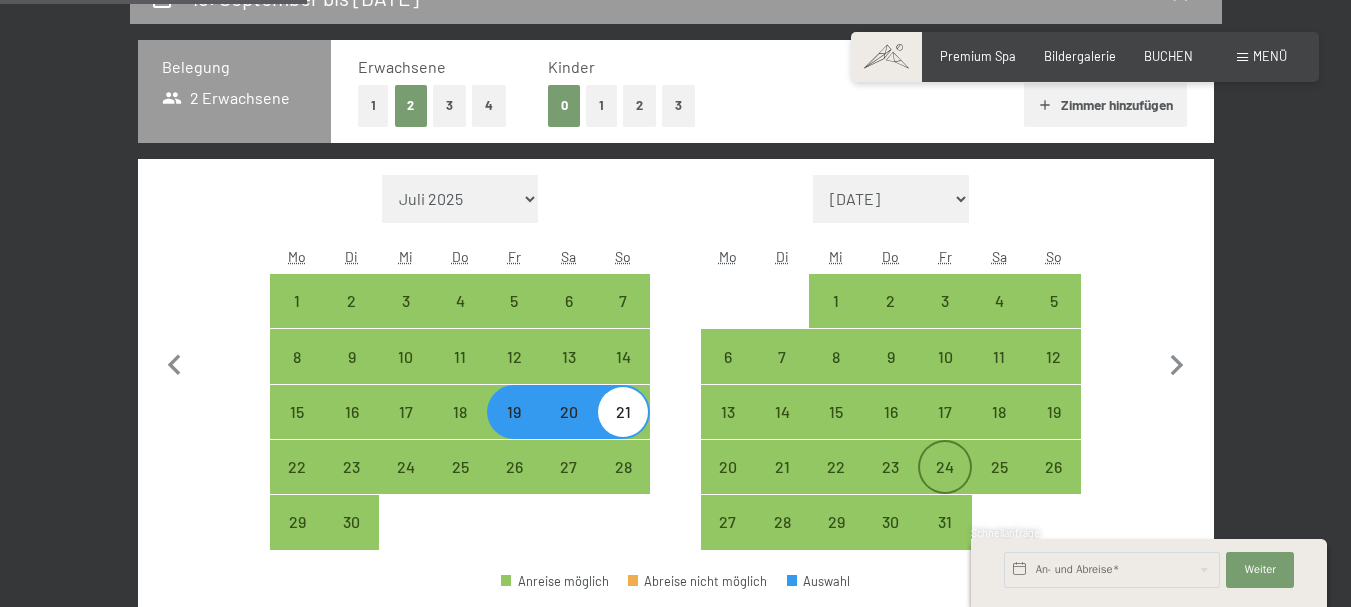 click on "24" at bounding box center [945, 484] 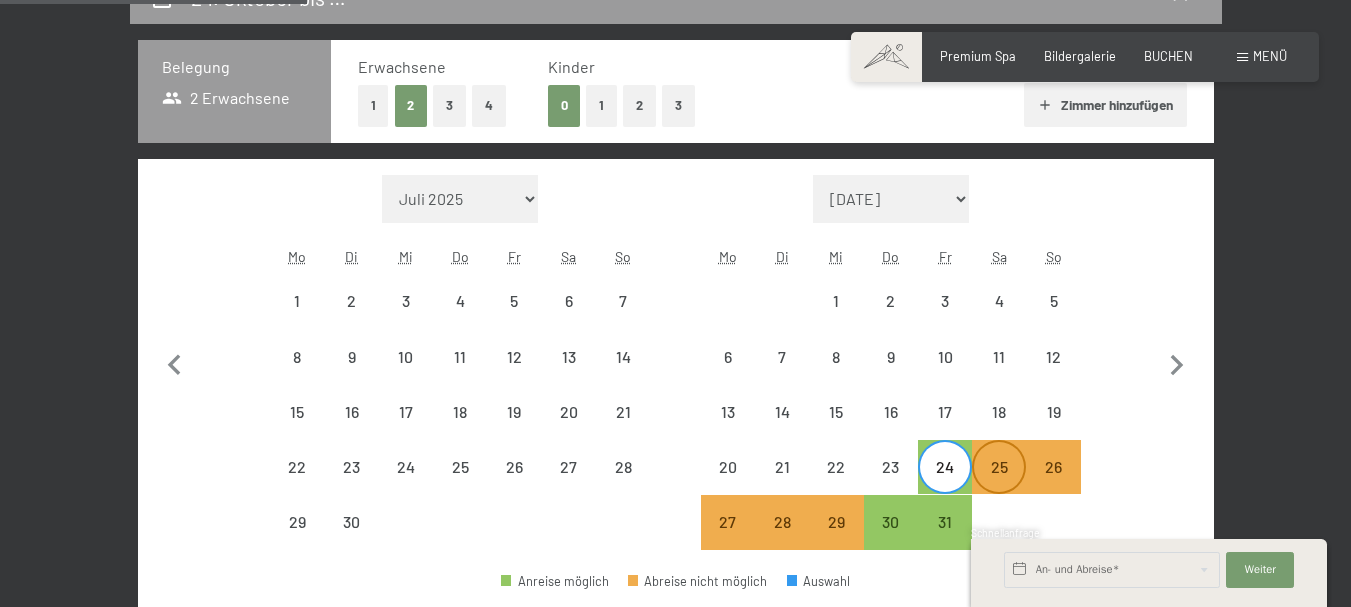 click on "25" at bounding box center [999, 484] 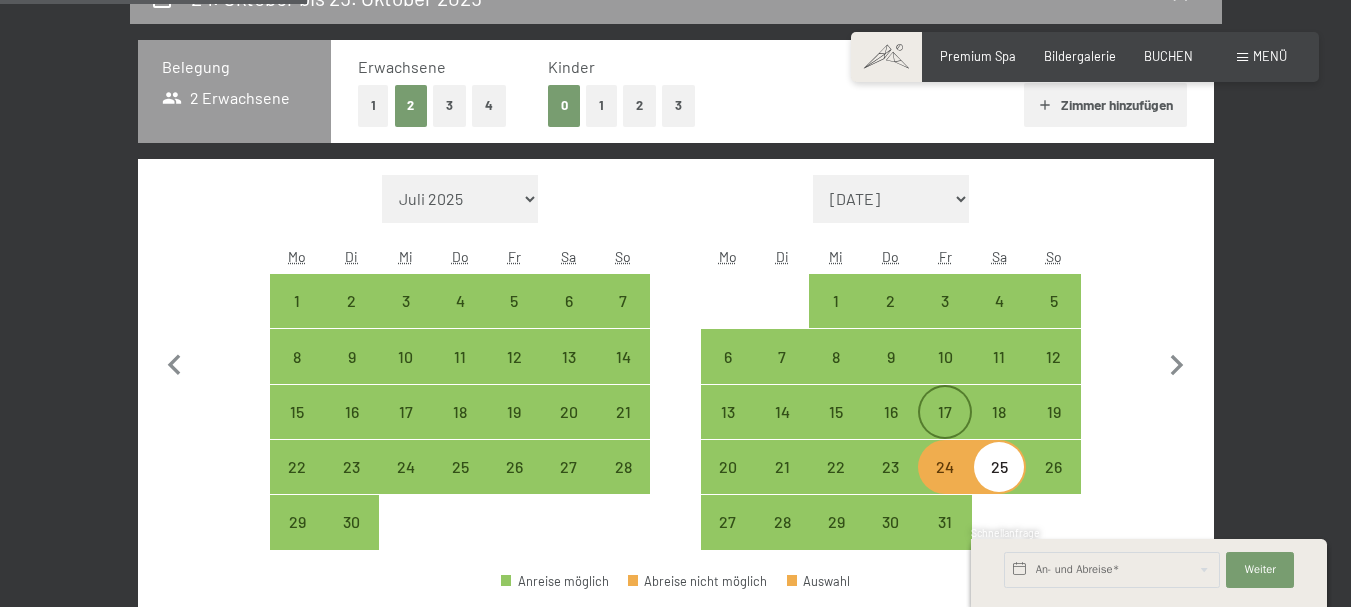 click on "17" at bounding box center (945, 429) 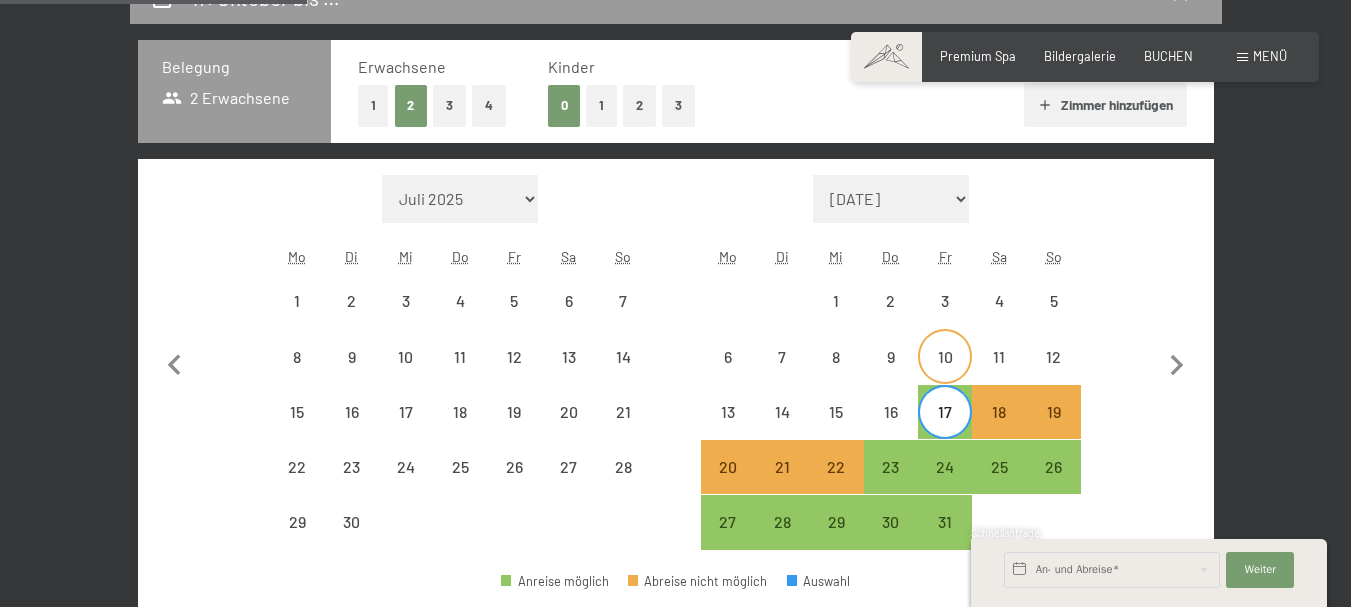 click on "10" at bounding box center (945, 374) 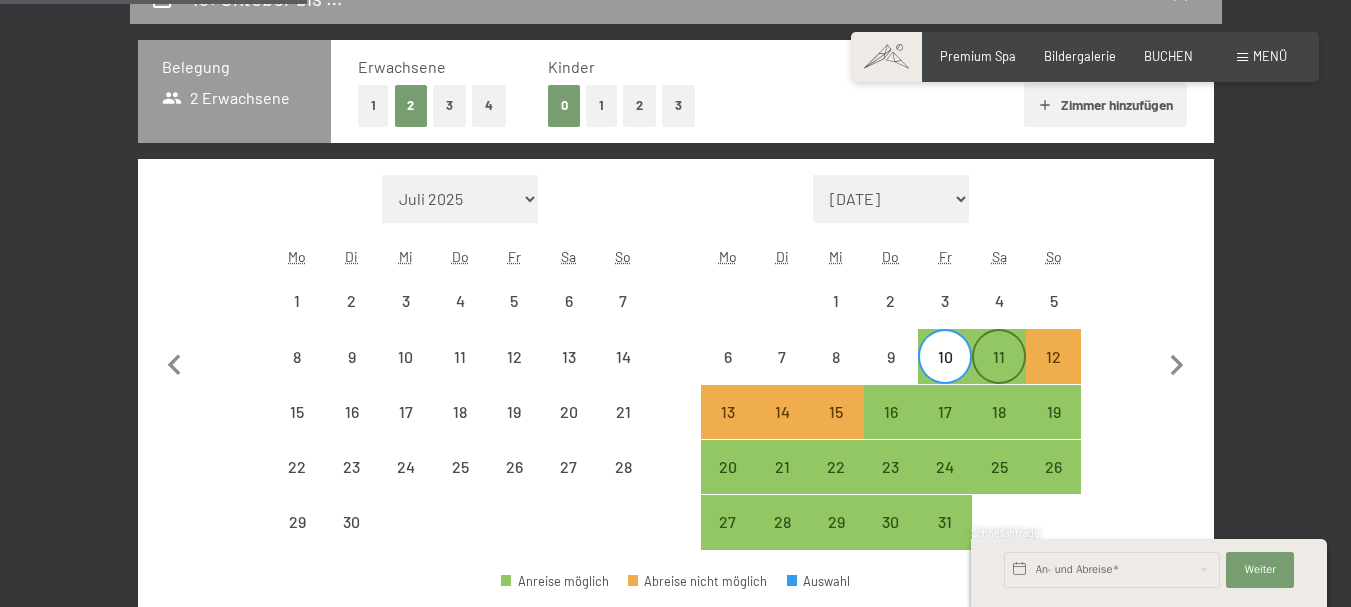 click on "11" at bounding box center [999, 374] 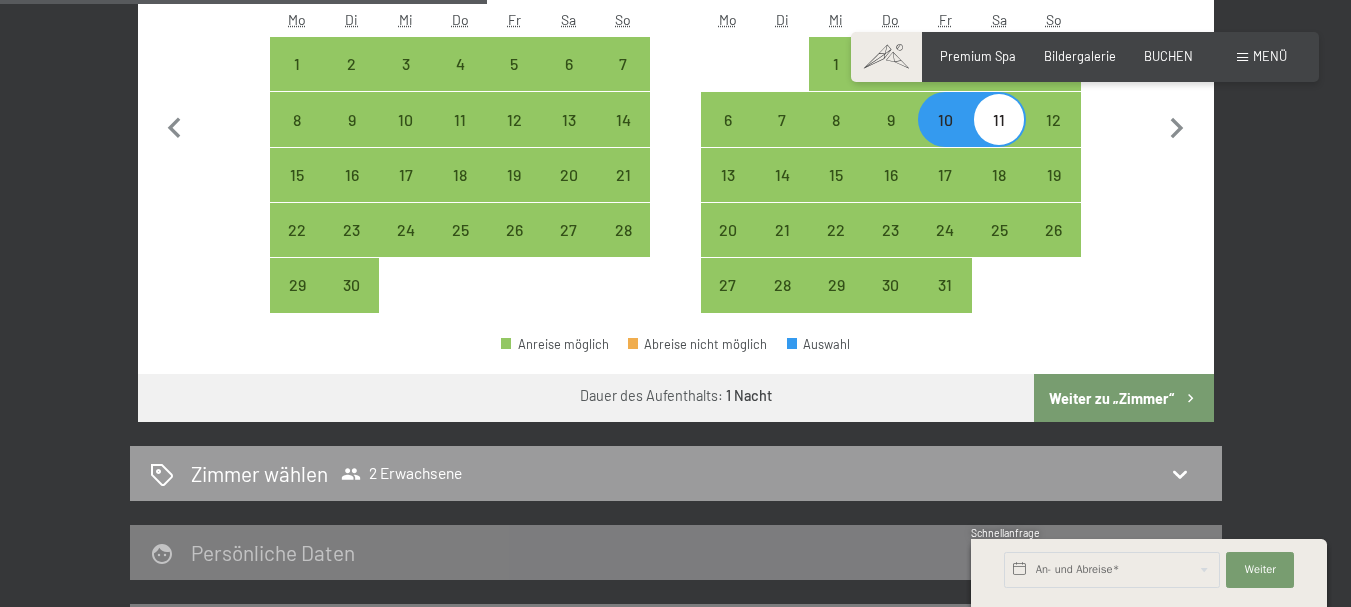 scroll, scrollTop: 700, scrollLeft: 0, axis: vertical 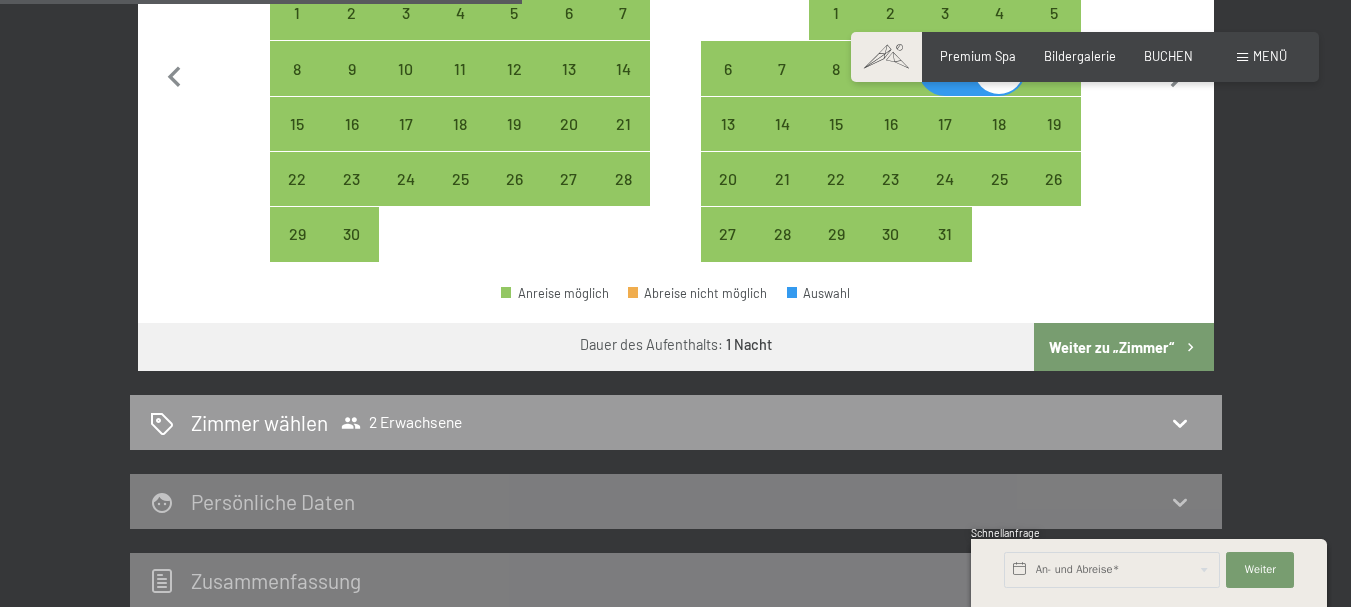 click on "Weiter zu „Zimmer“" at bounding box center (1123, 347) 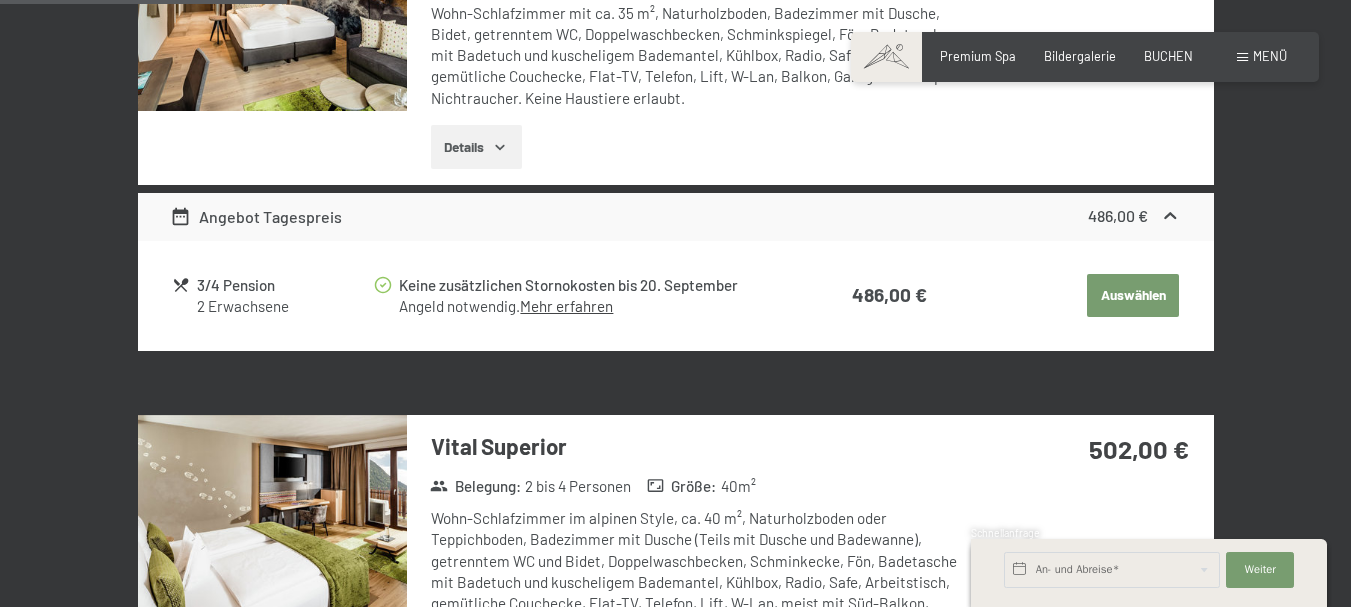scroll, scrollTop: 382, scrollLeft: 0, axis: vertical 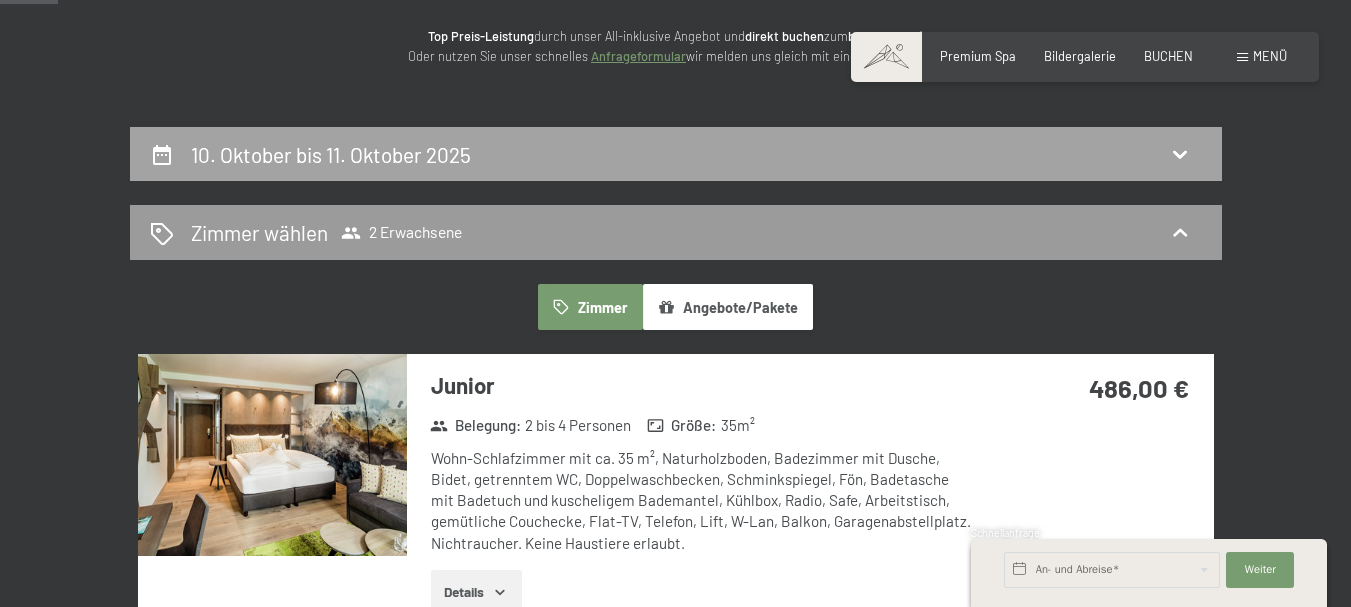 click on "10. Oktober bis 11. Oktober 2025" at bounding box center (676, 154) 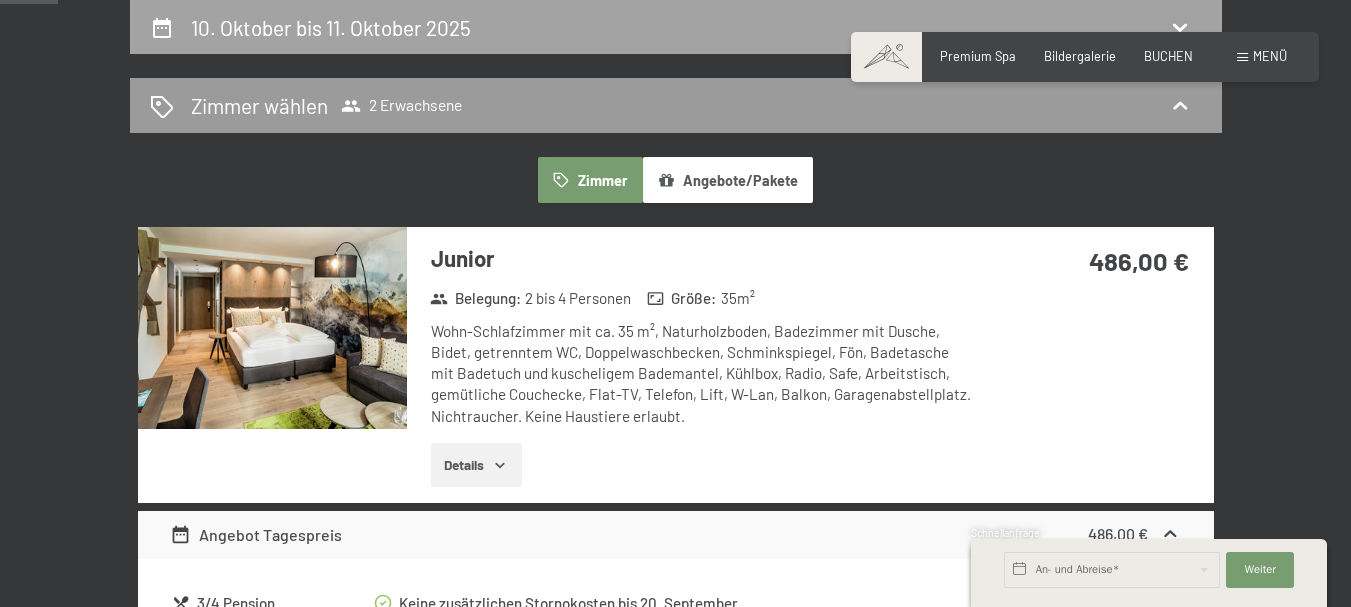 select on "2025-09-01" 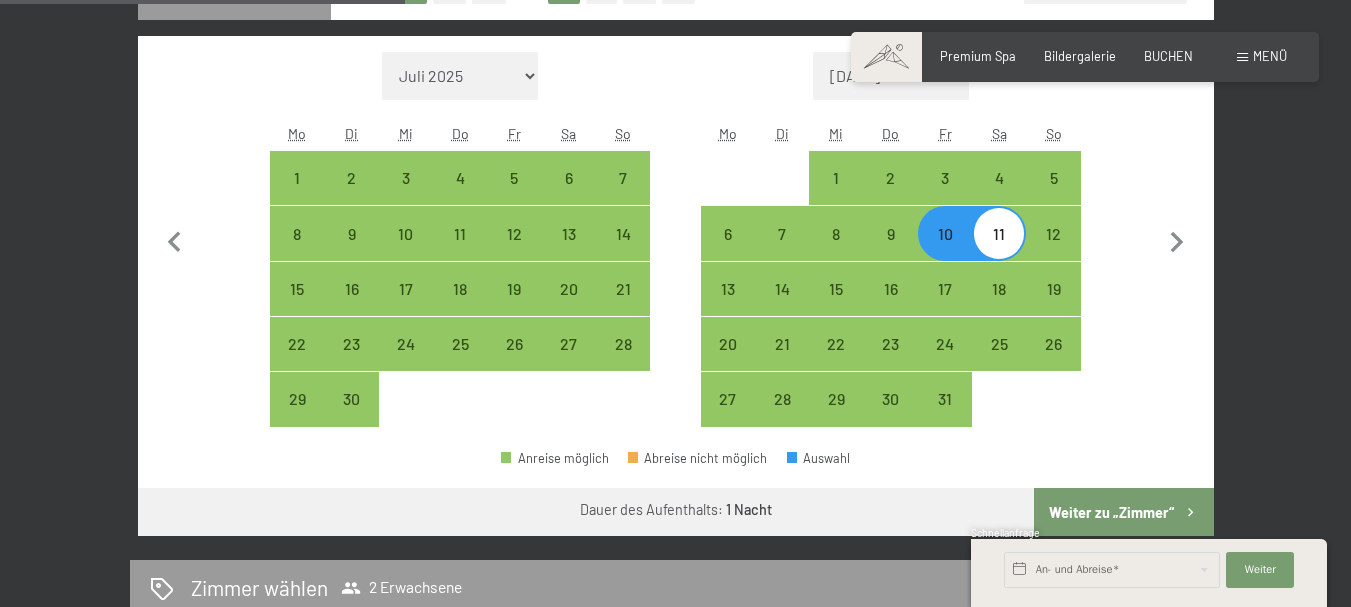 scroll, scrollTop: 543, scrollLeft: 0, axis: vertical 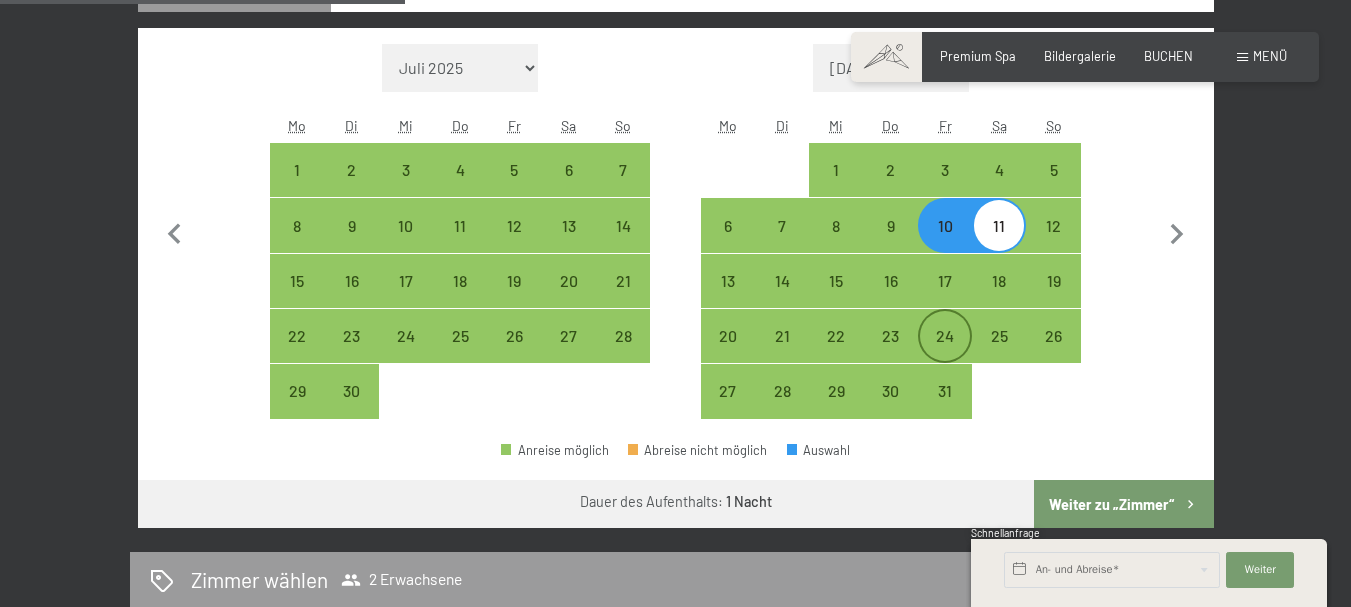click on "24" at bounding box center [945, 336] 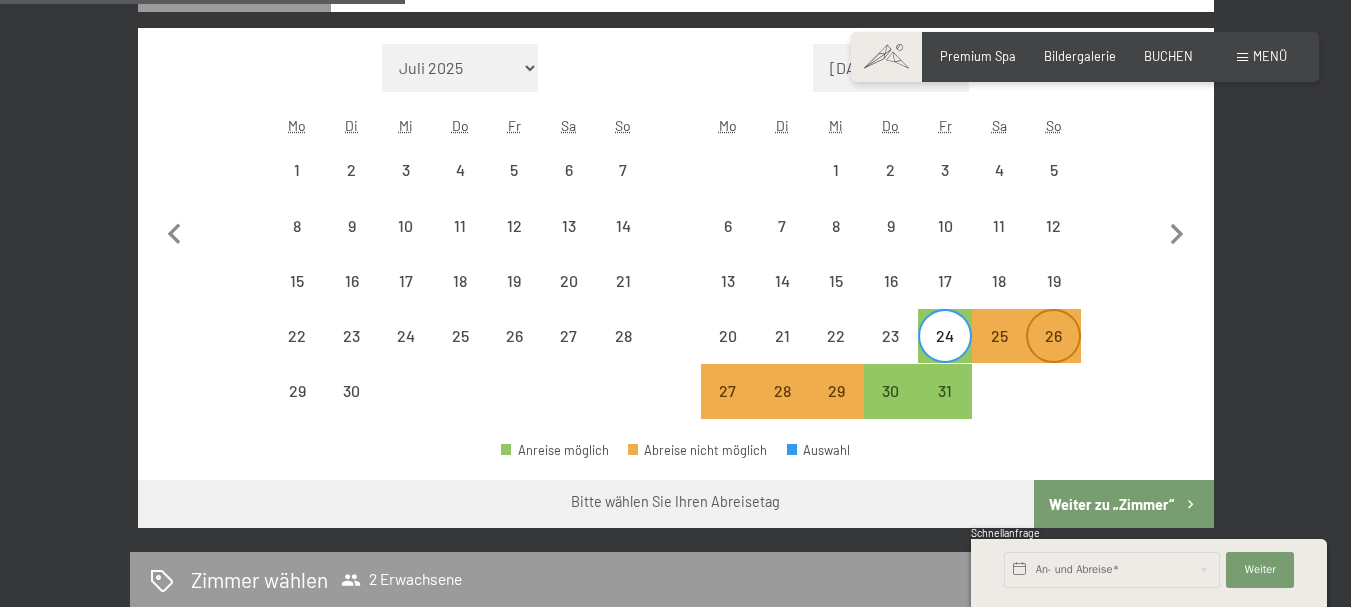 click on "26" at bounding box center [1053, 336] 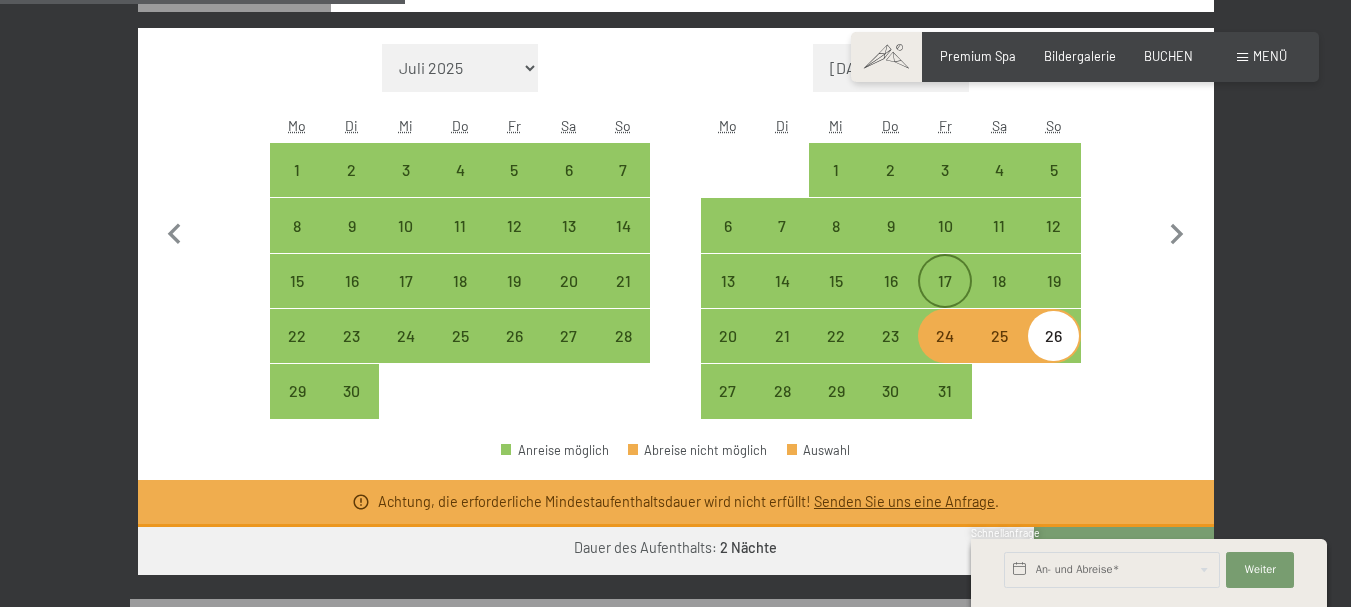 click on "17" at bounding box center (945, 298) 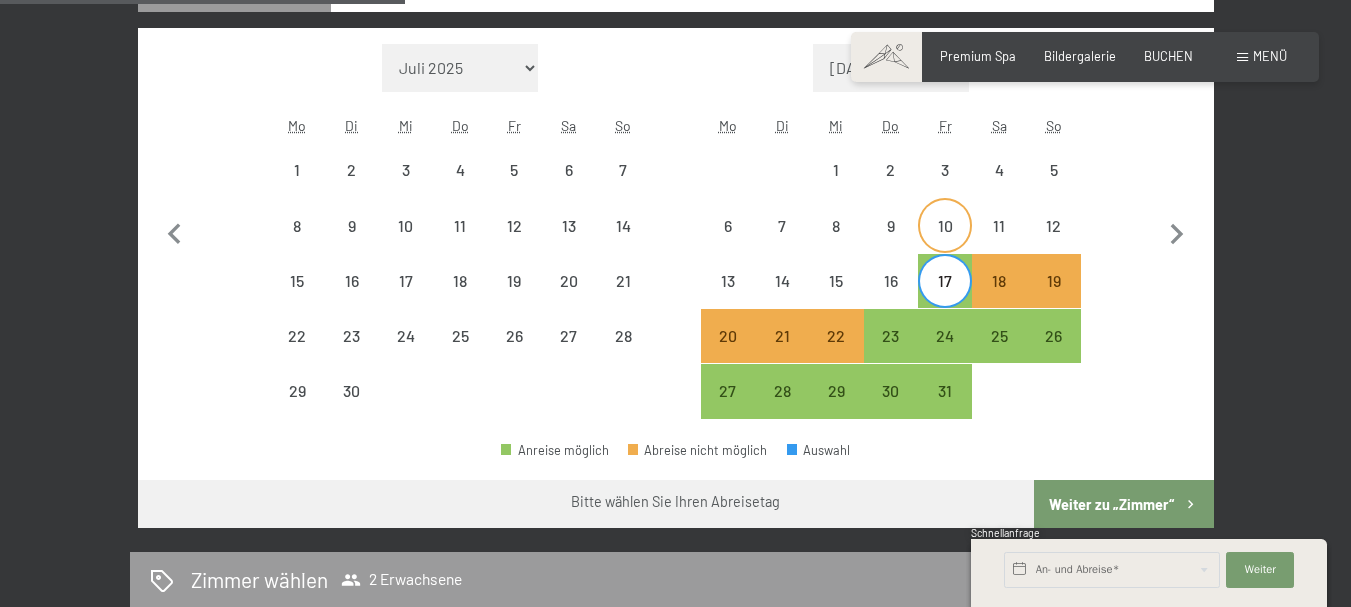 click on "10" at bounding box center [945, 243] 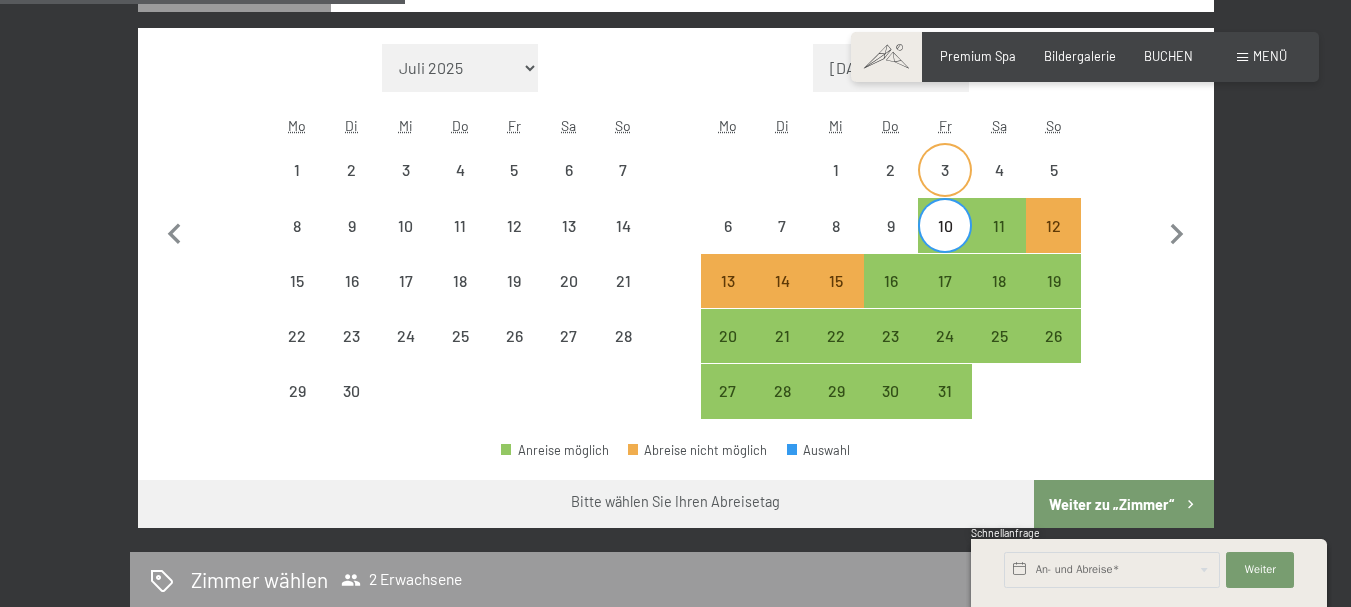 click on "3" at bounding box center (945, 170) 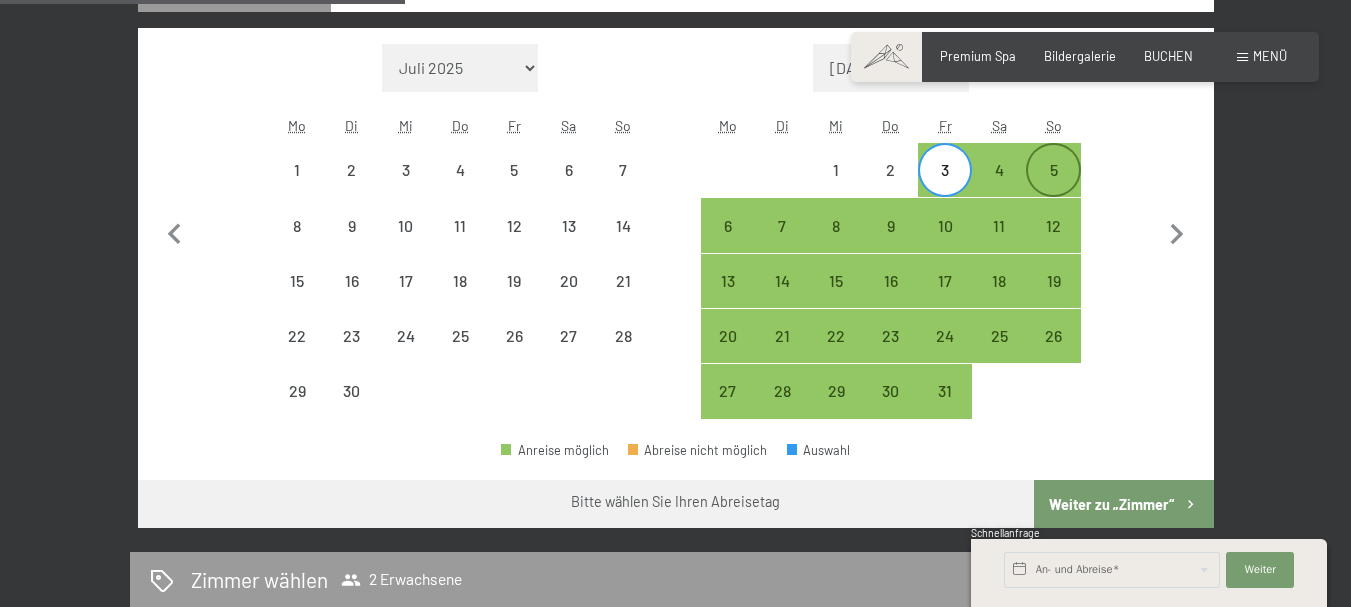 click on "5" at bounding box center (1053, 187) 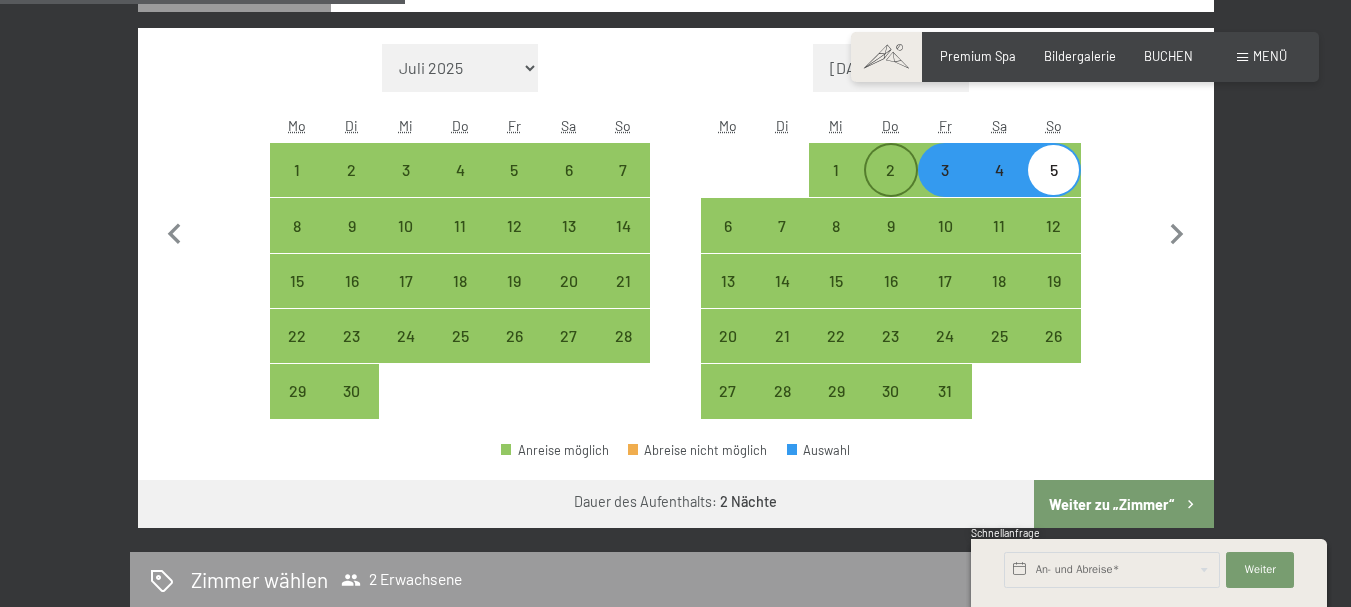 click on "2" at bounding box center [891, 170] 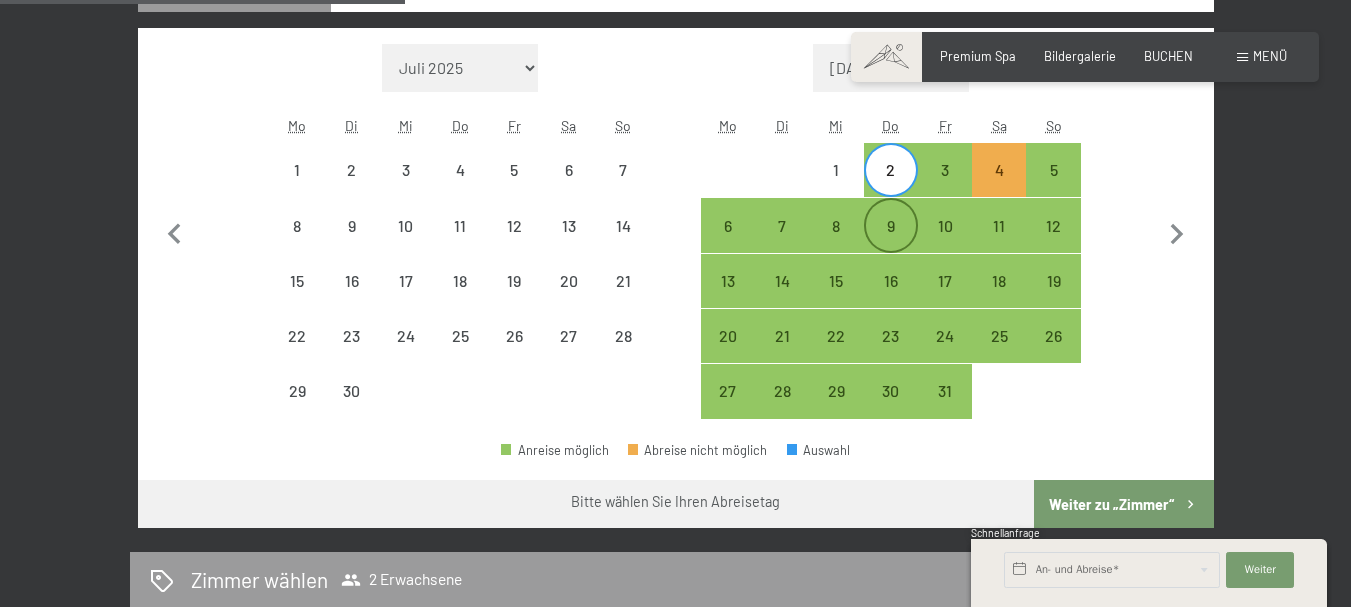 click on "9" at bounding box center (891, 243) 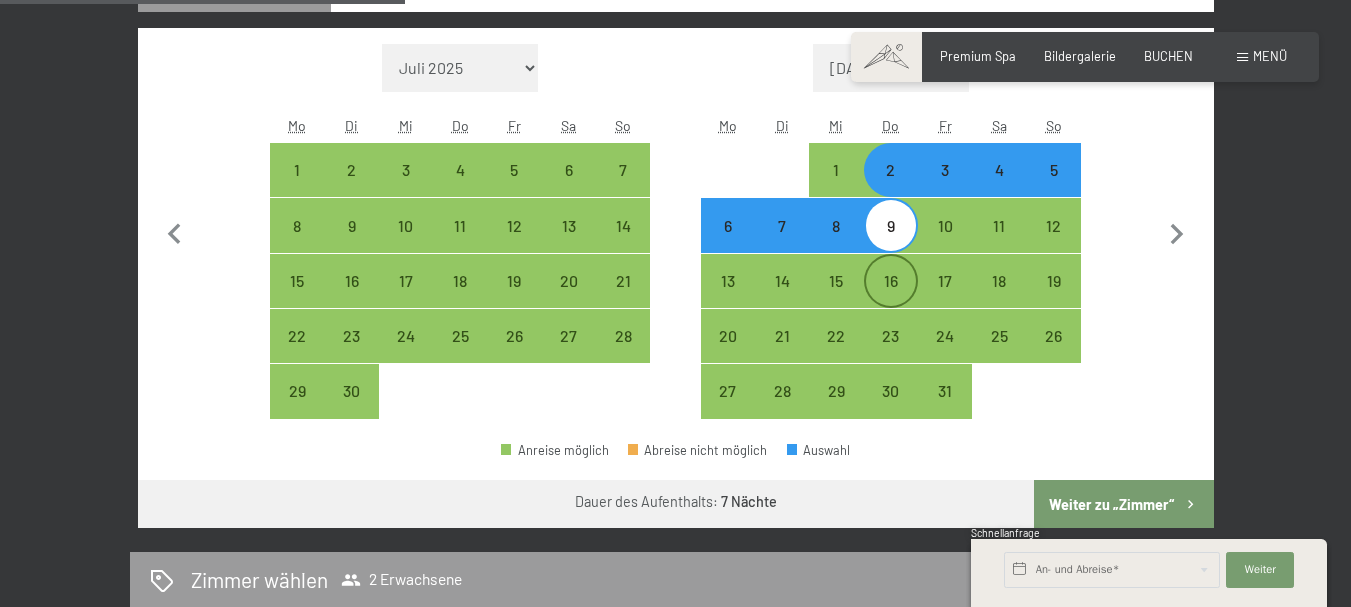 click on "16" at bounding box center [891, 298] 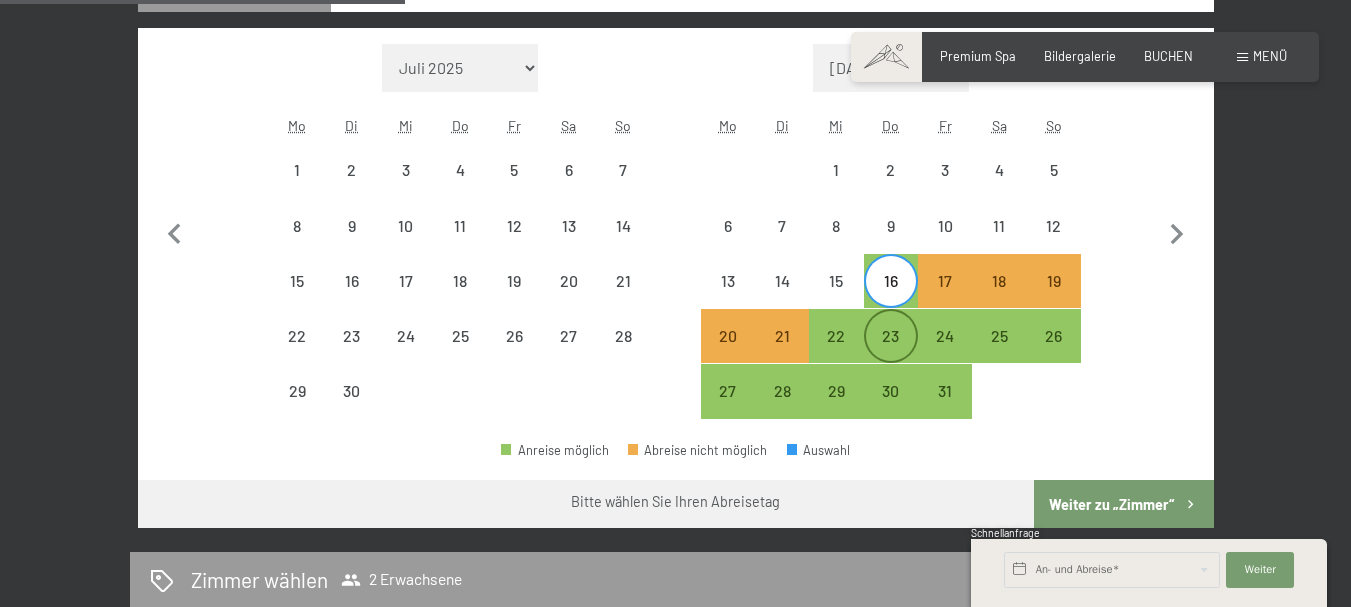 click on "23" at bounding box center (891, 353) 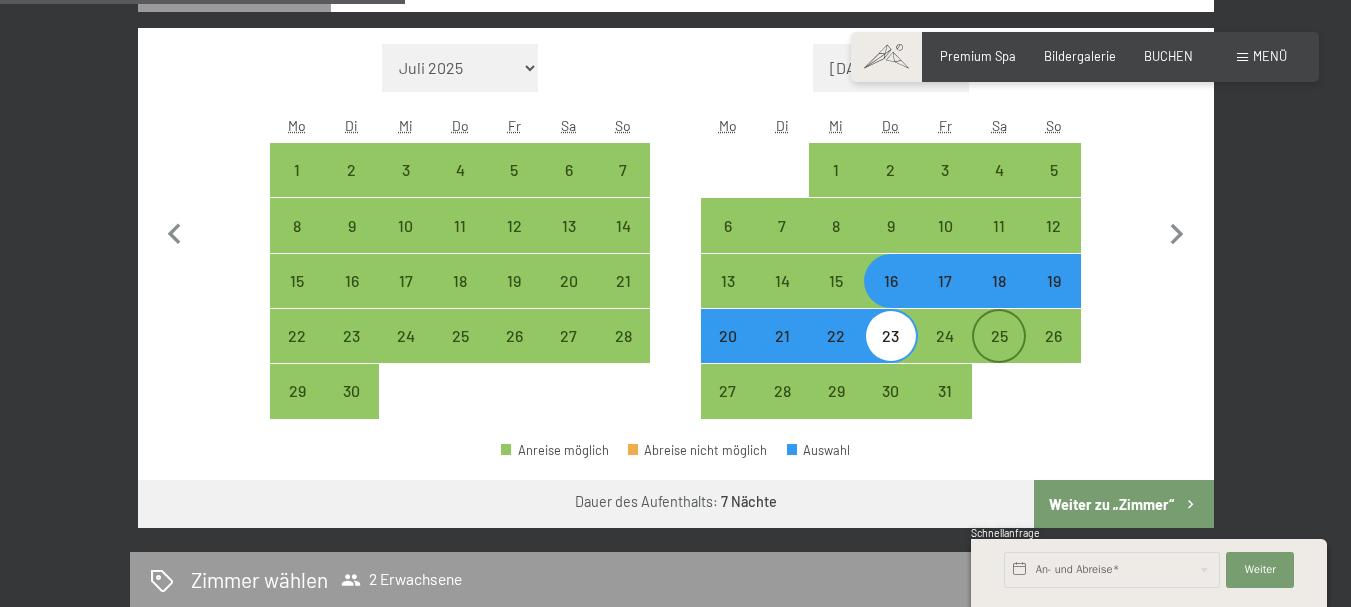 click on "25" at bounding box center [999, 353] 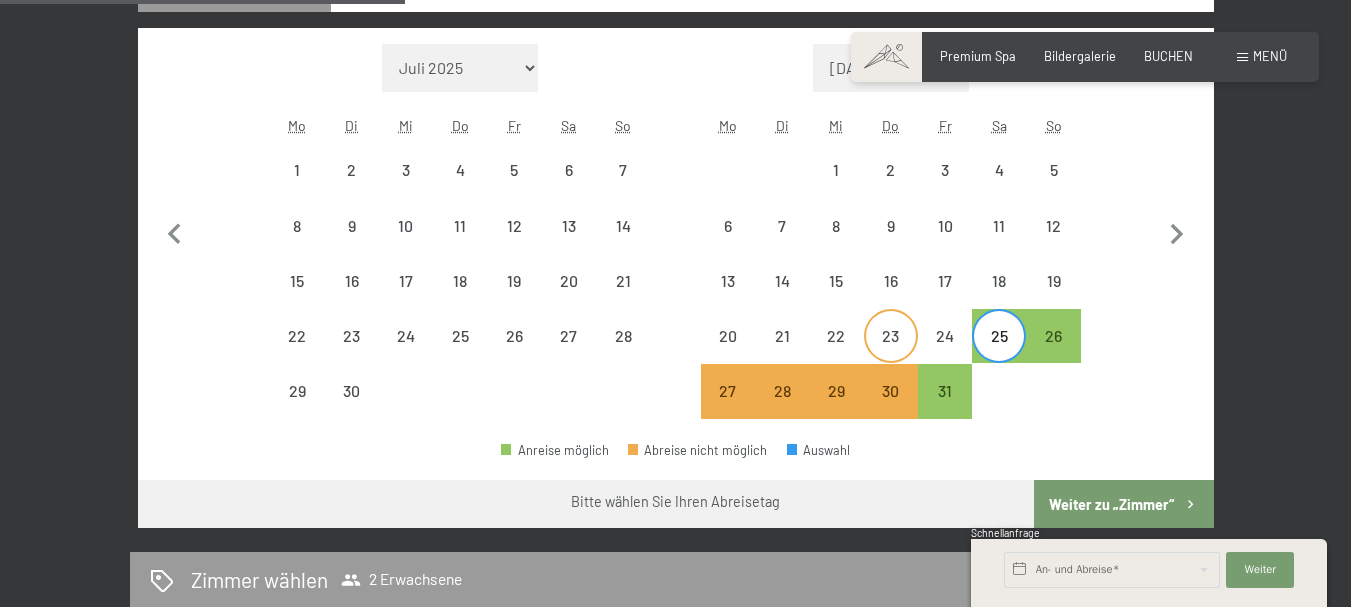 click on "23" at bounding box center (891, 353) 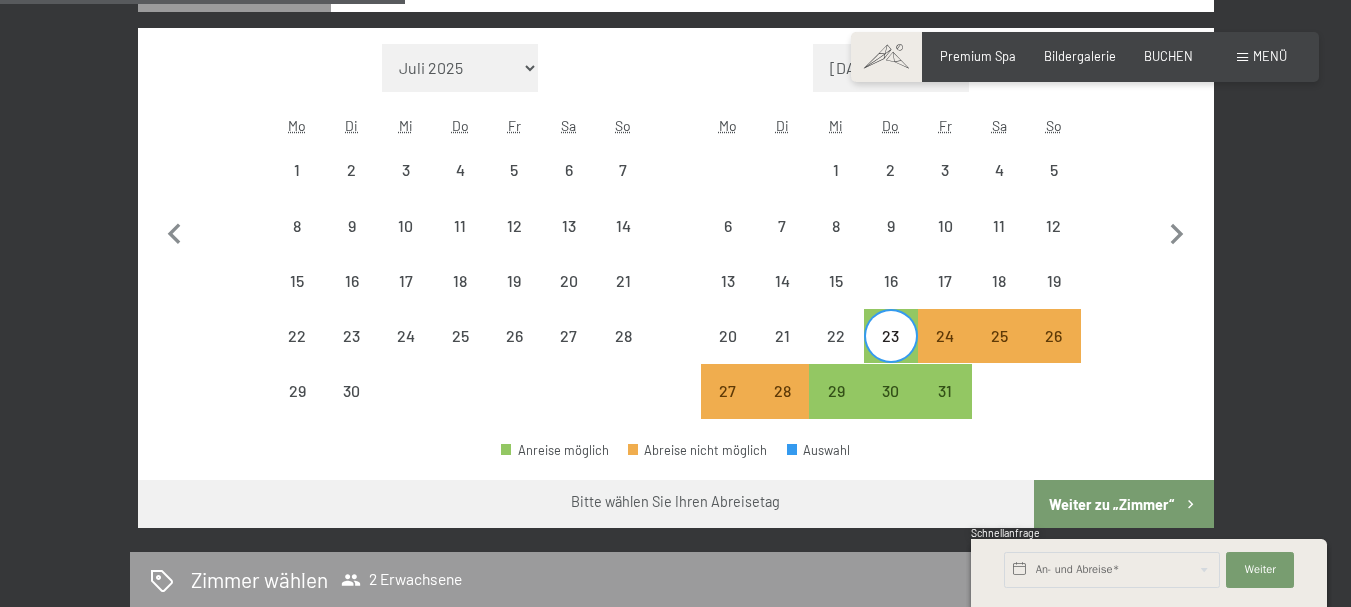 click on "23" at bounding box center [891, 353] 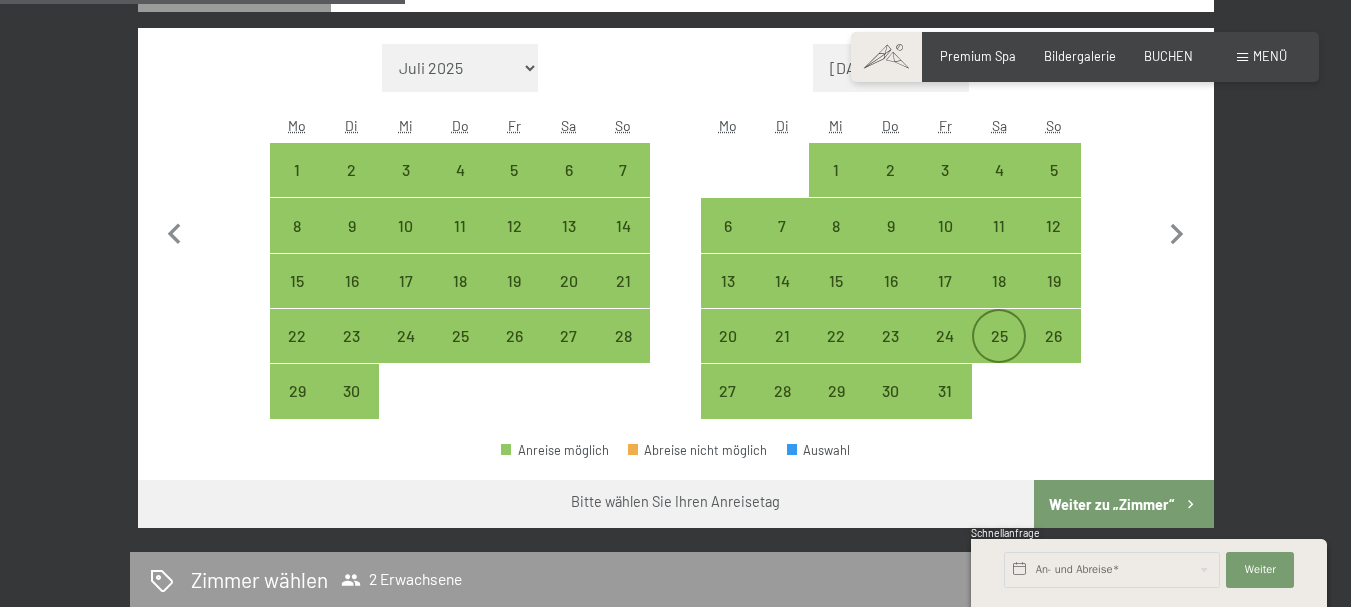 click on "25" at bounding box center (999, 353) 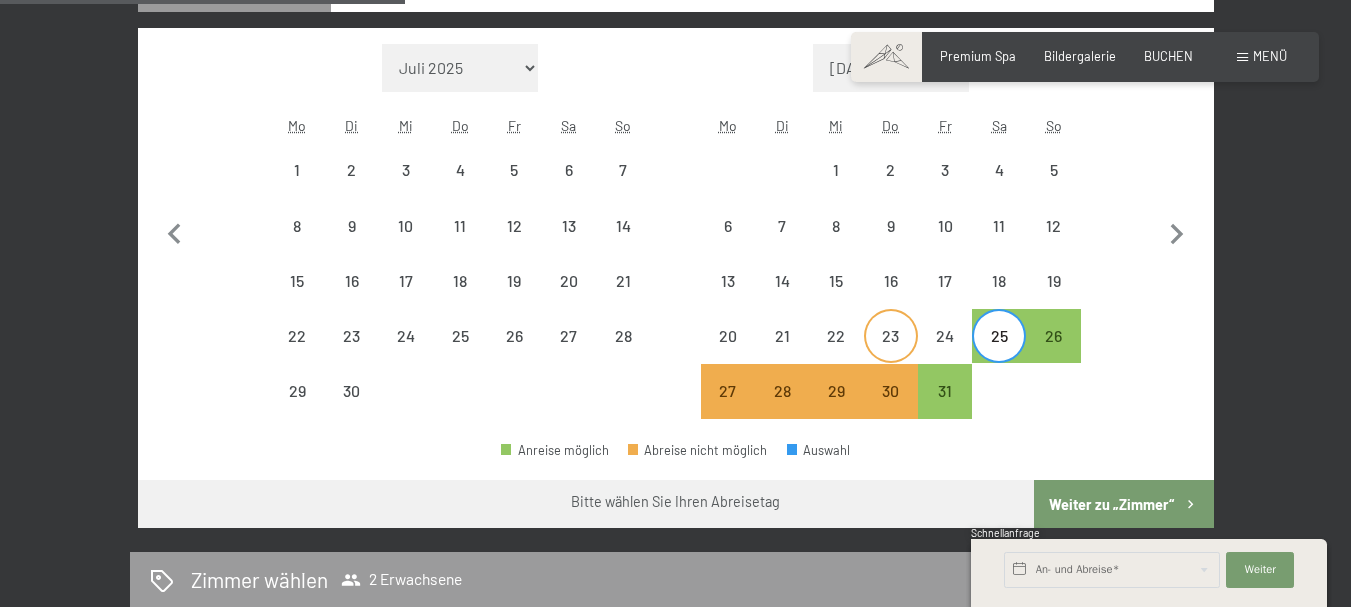 click on "23" at bounding box center [891, 353] 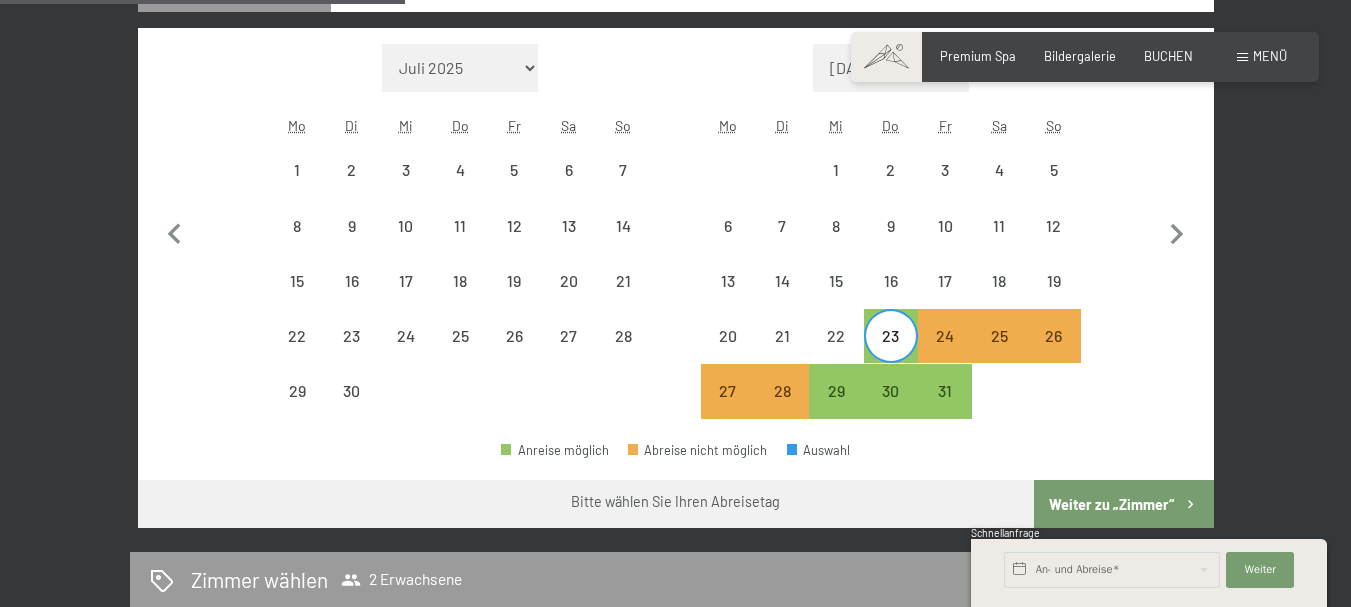 click on "23" at bounding box center [891, 353] 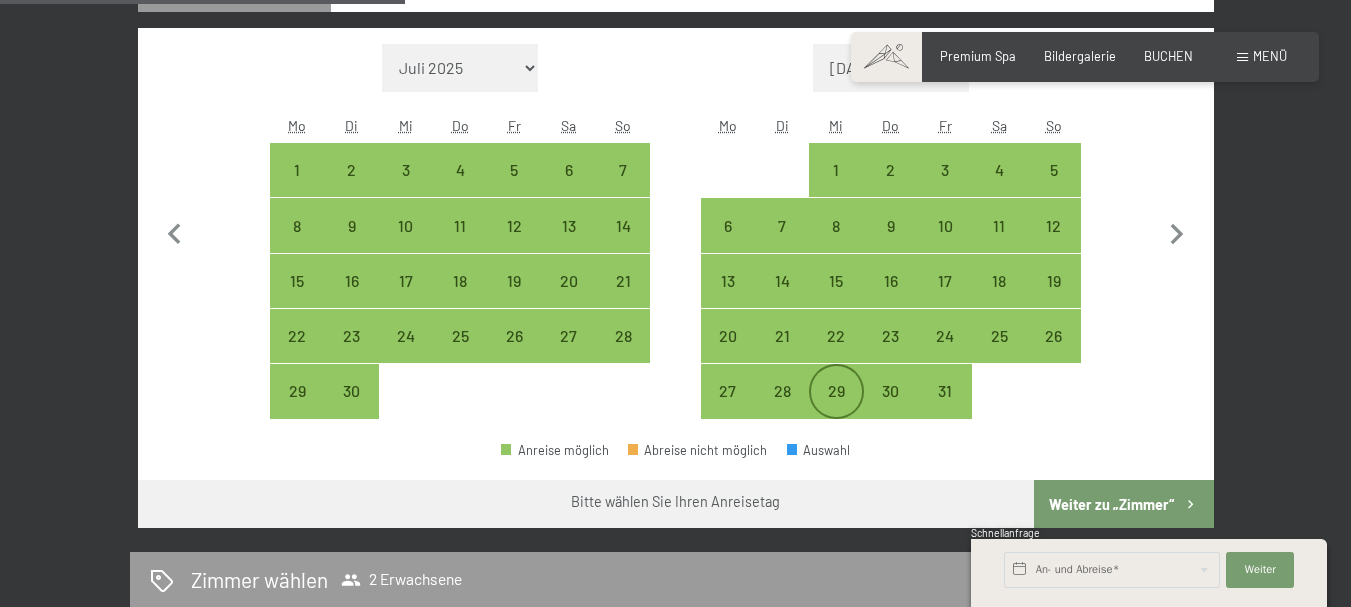 click on "29" at bounding box center (836, 408) 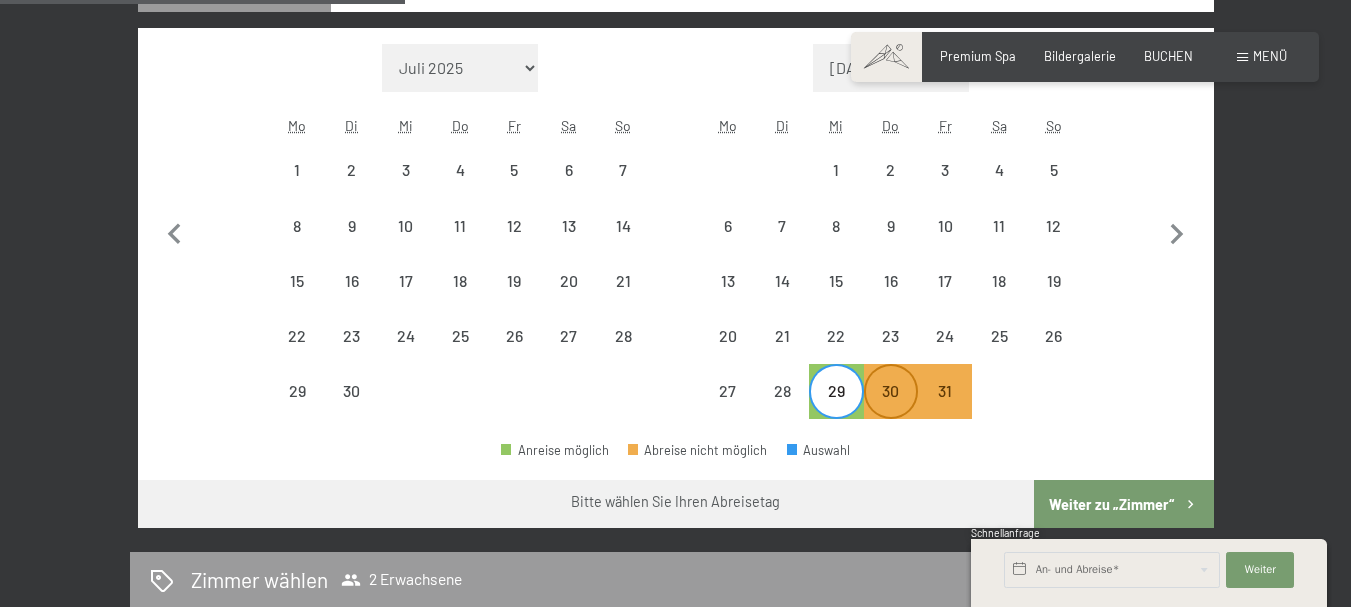 click on "30" at bounding box center (891, 408) 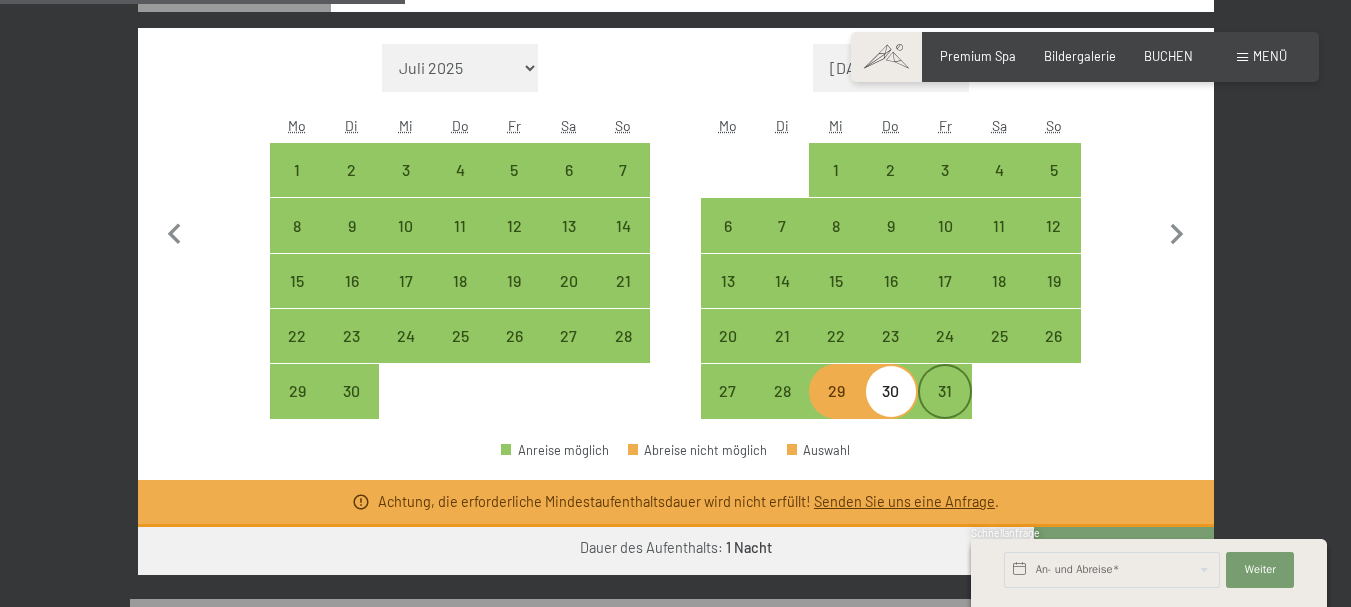 click on "31" at bounding box center [945, 408] 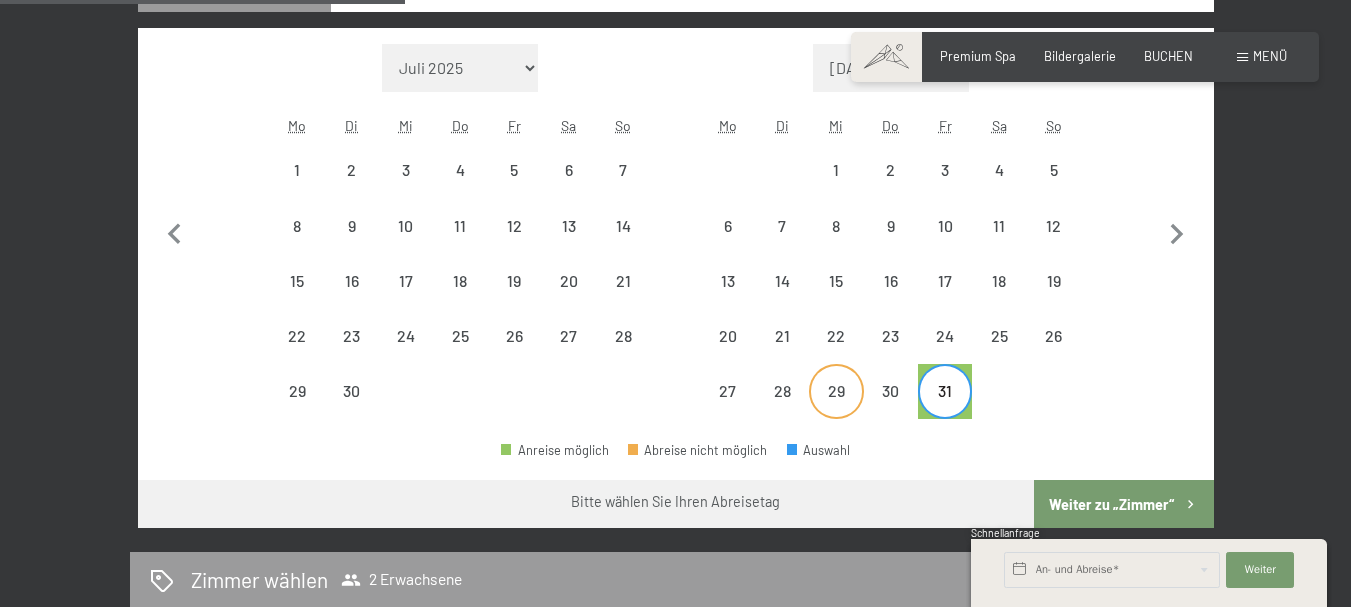 click on "29" at bounding box center (836, 408) 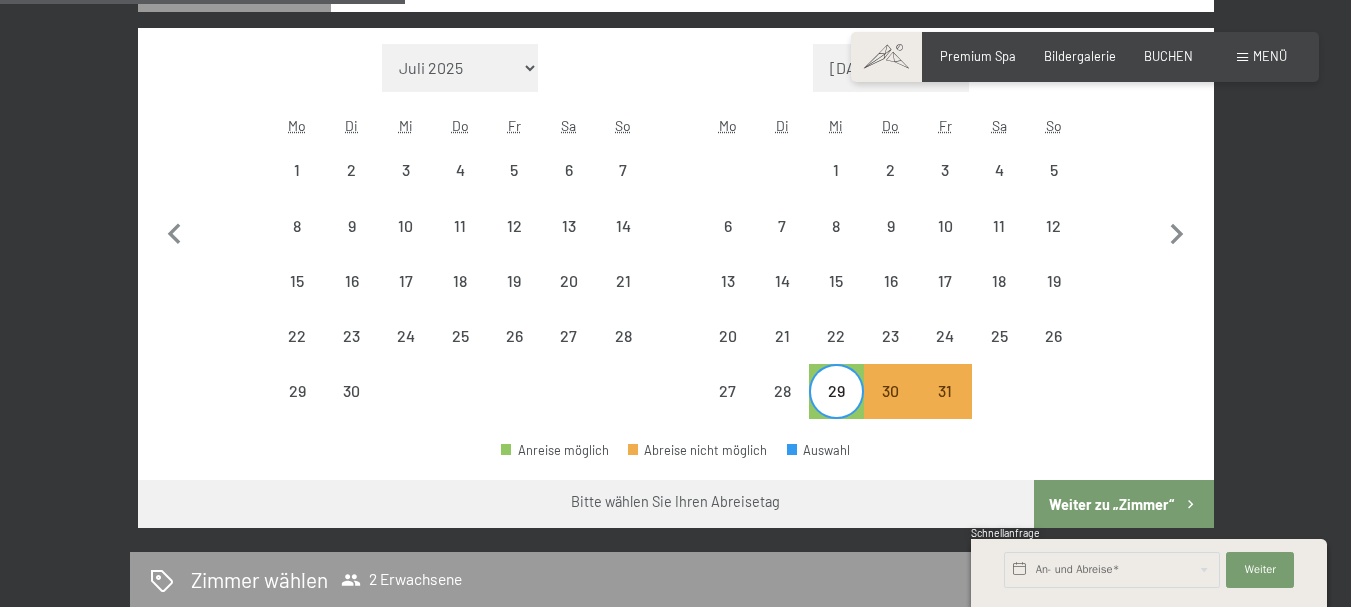 drag, startPoint x: 1348, startPoint y: 203, endPoint x: 1355, endPoint y: 216, distance: 14.764823 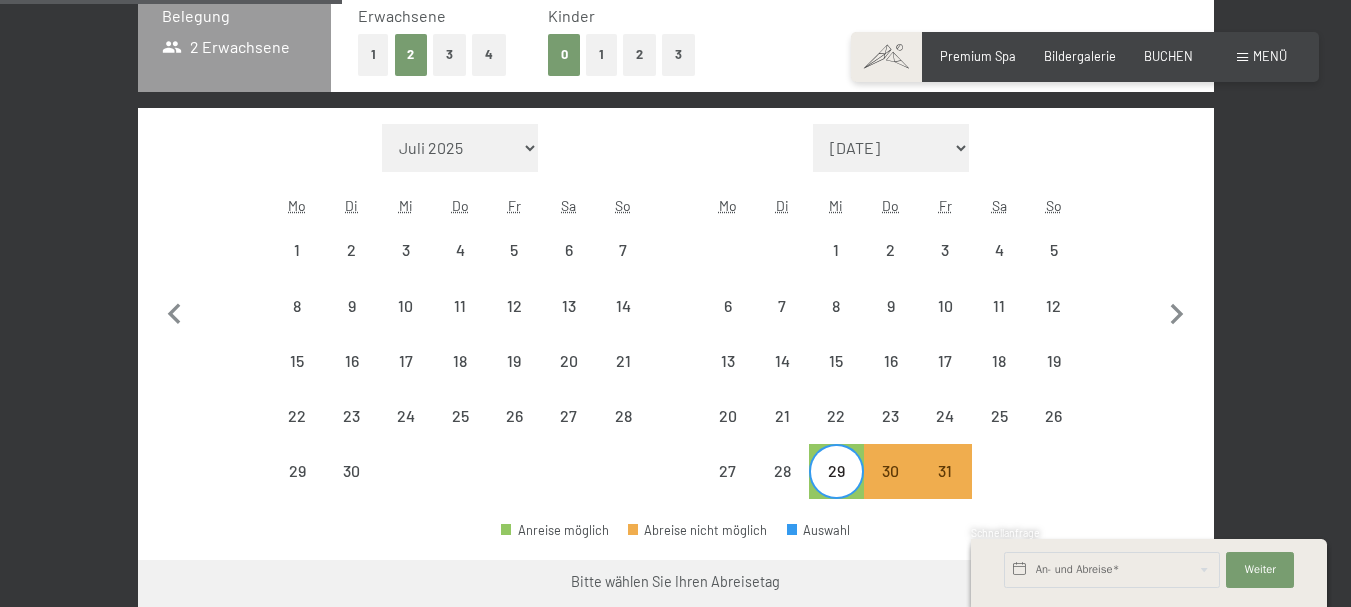 scroll, scrollTop: 484, scrollLeft: 0, axis: vertical 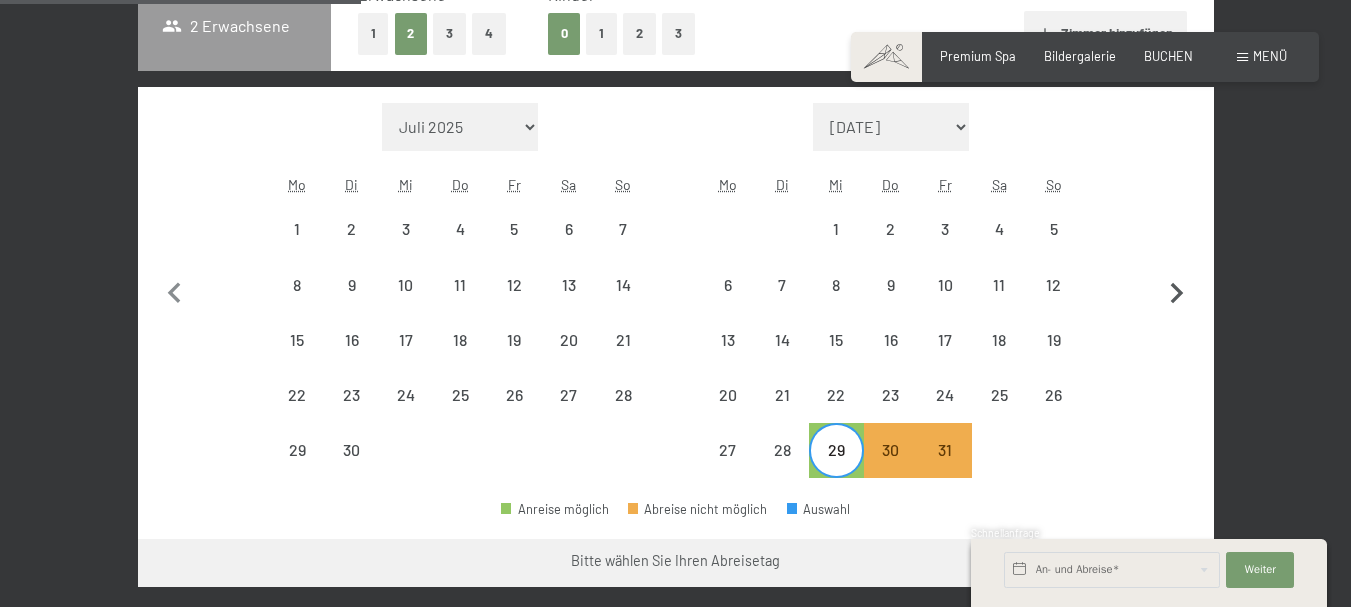 click 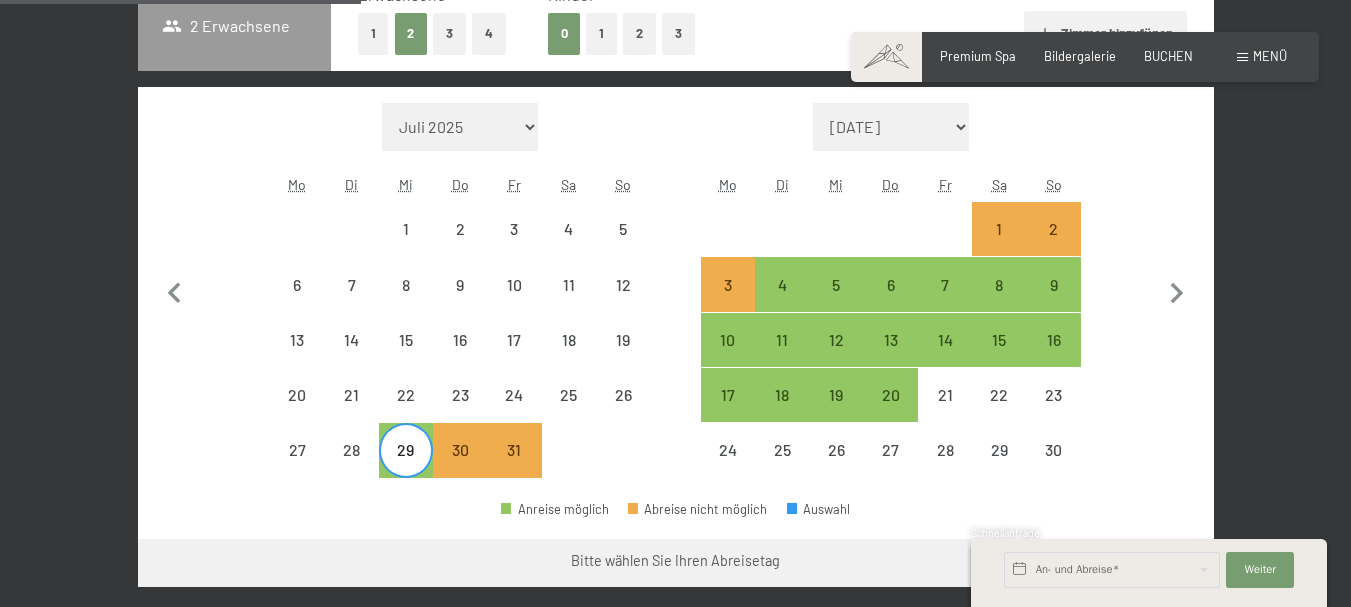 click at bounding box center [945, 229] 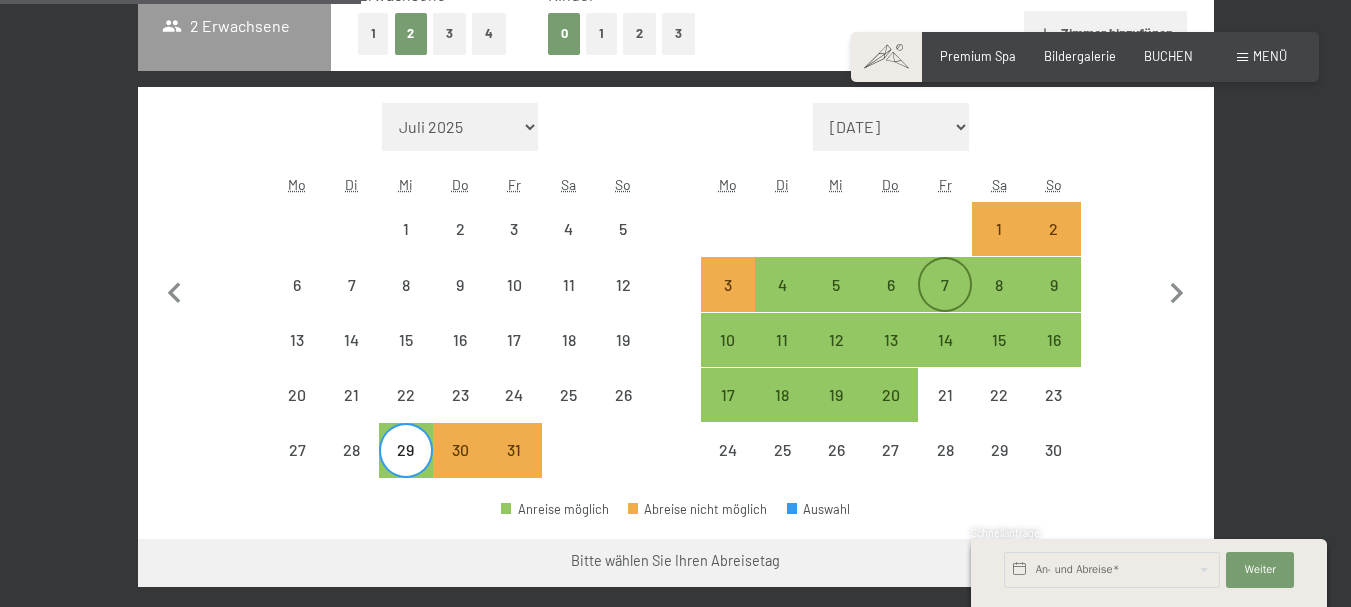 click on "7" at bounding box center [945, 302] 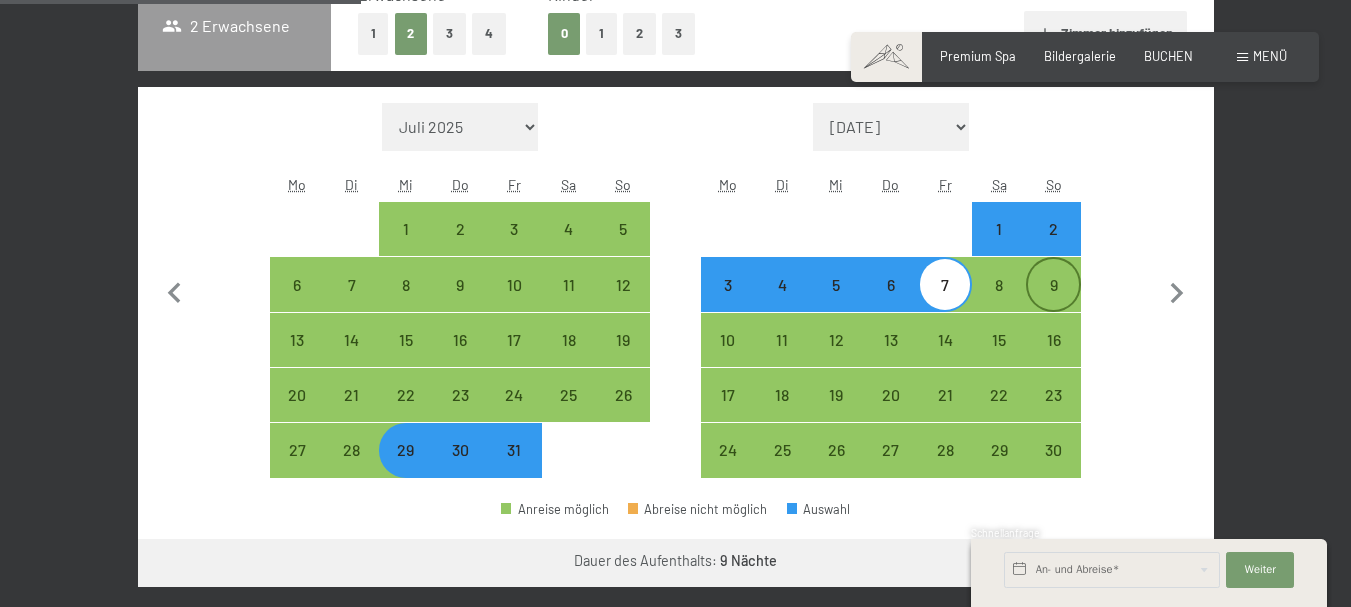 click on "9" at bounding box center (1053, 302) 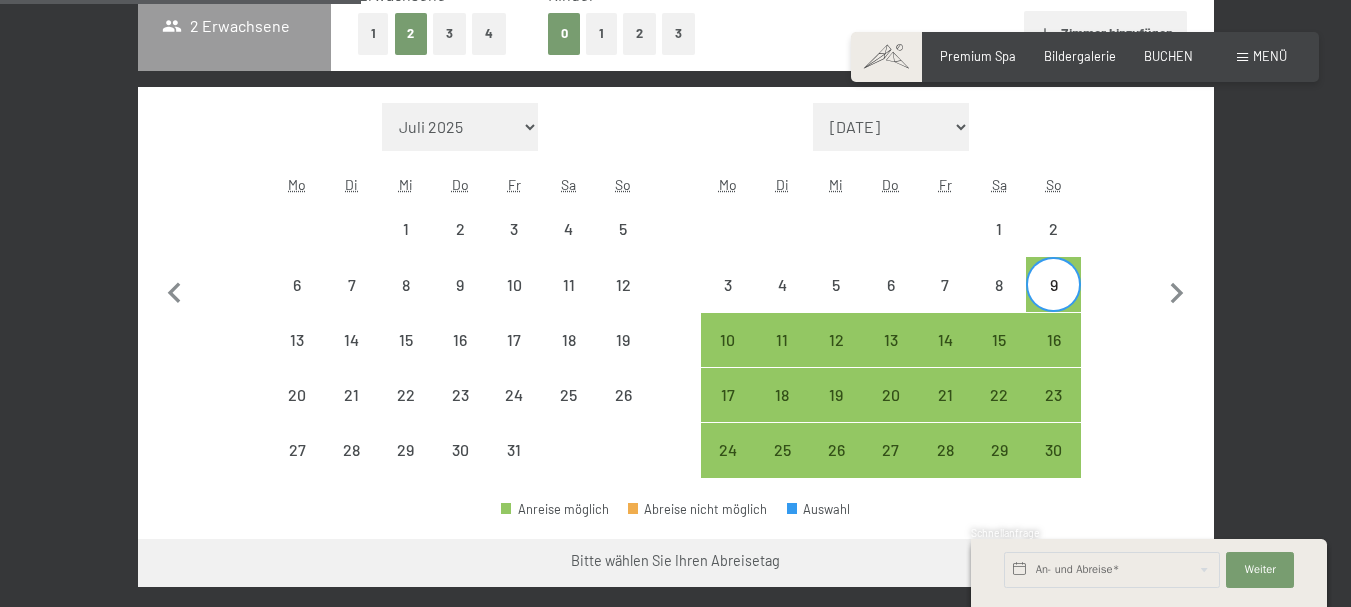 click on "8" at bounding box center [999, 284] 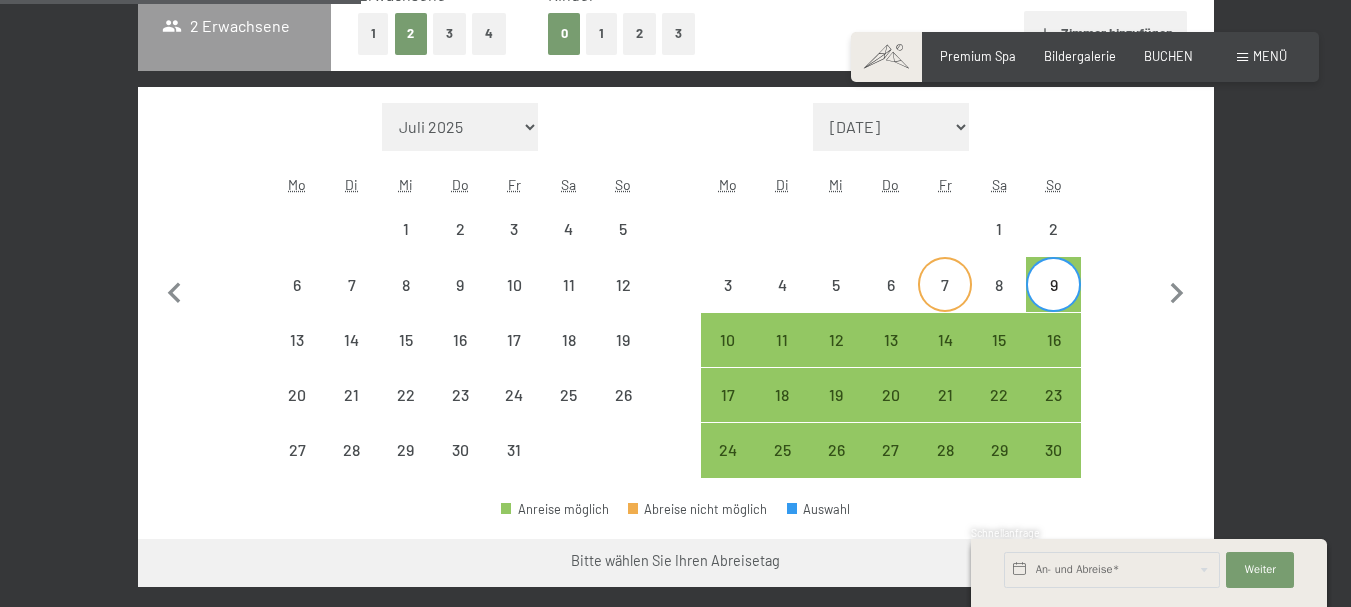 select on "2025-10-01" 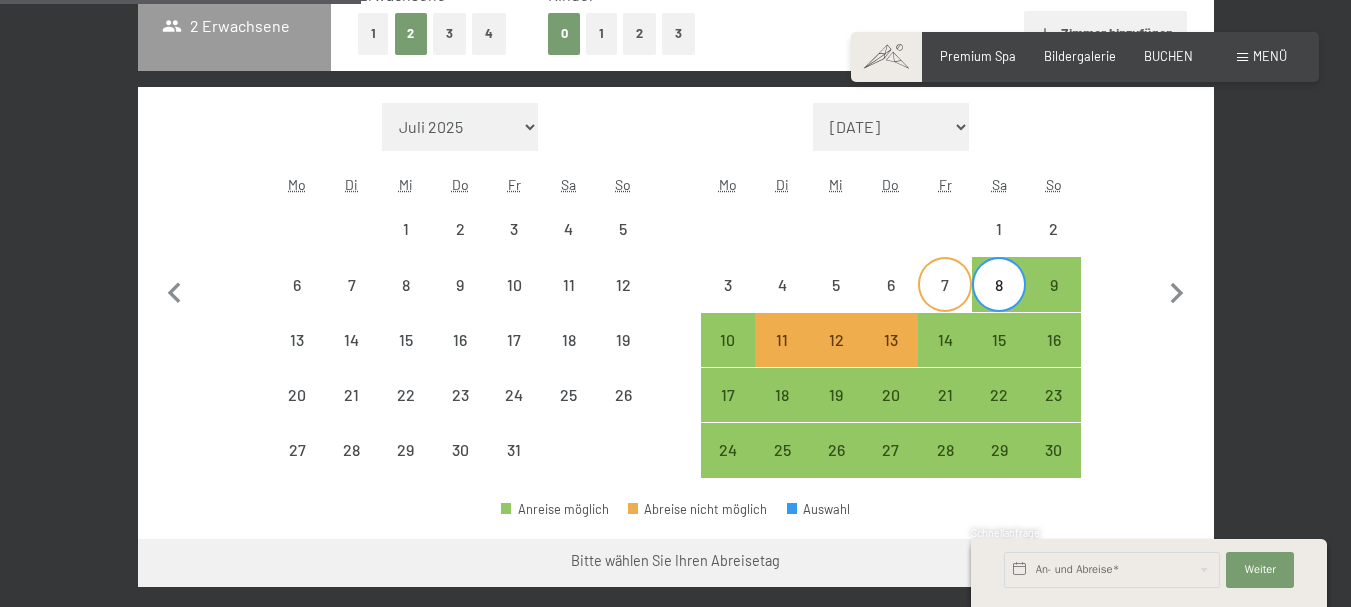 click on "7" at bounding box center (945, 302) 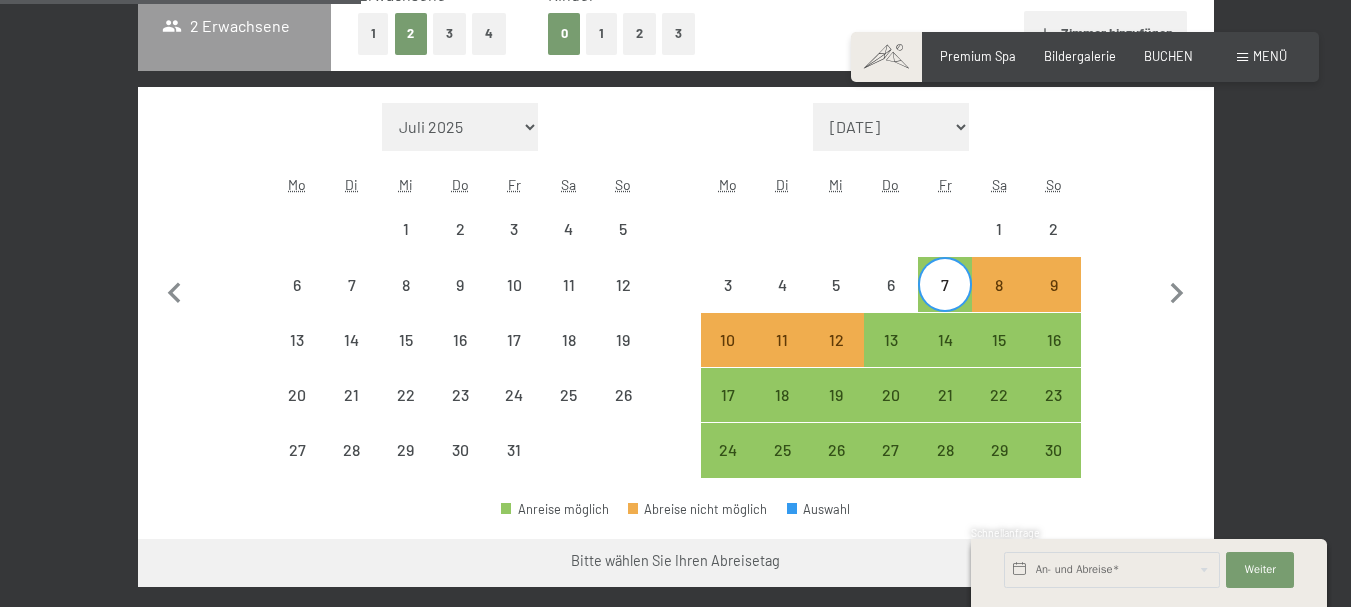 click on "7" at bounding box center (945, 302) 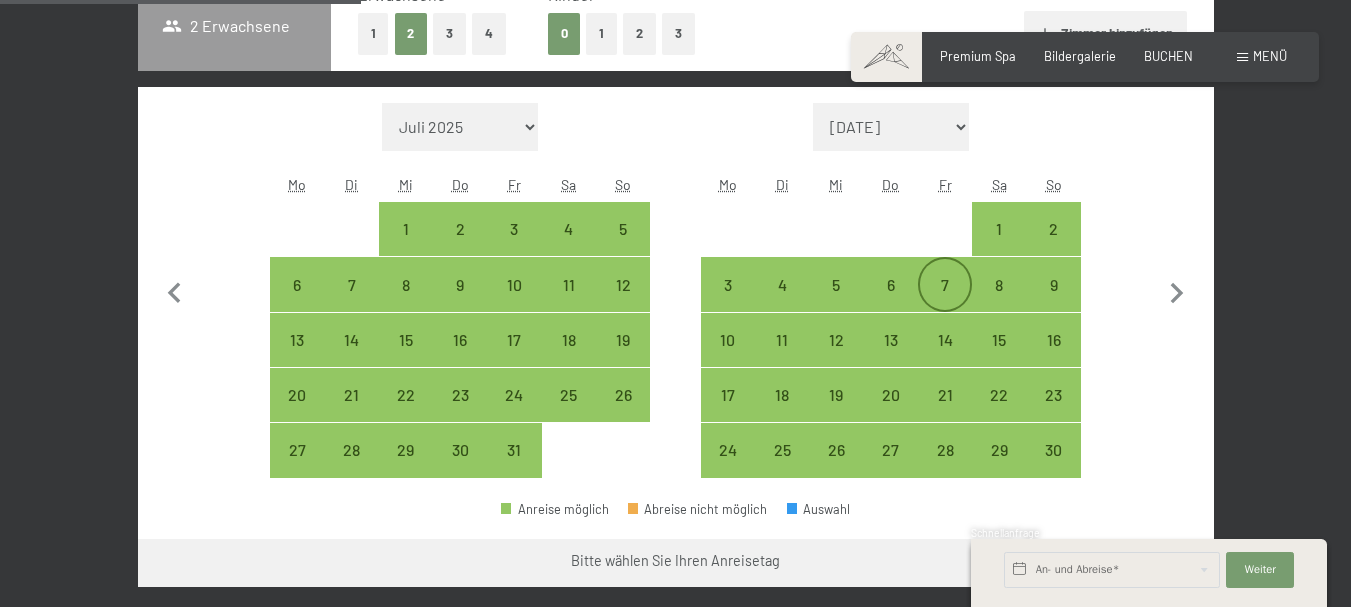 click on "7" at bounding box center [945, 302] 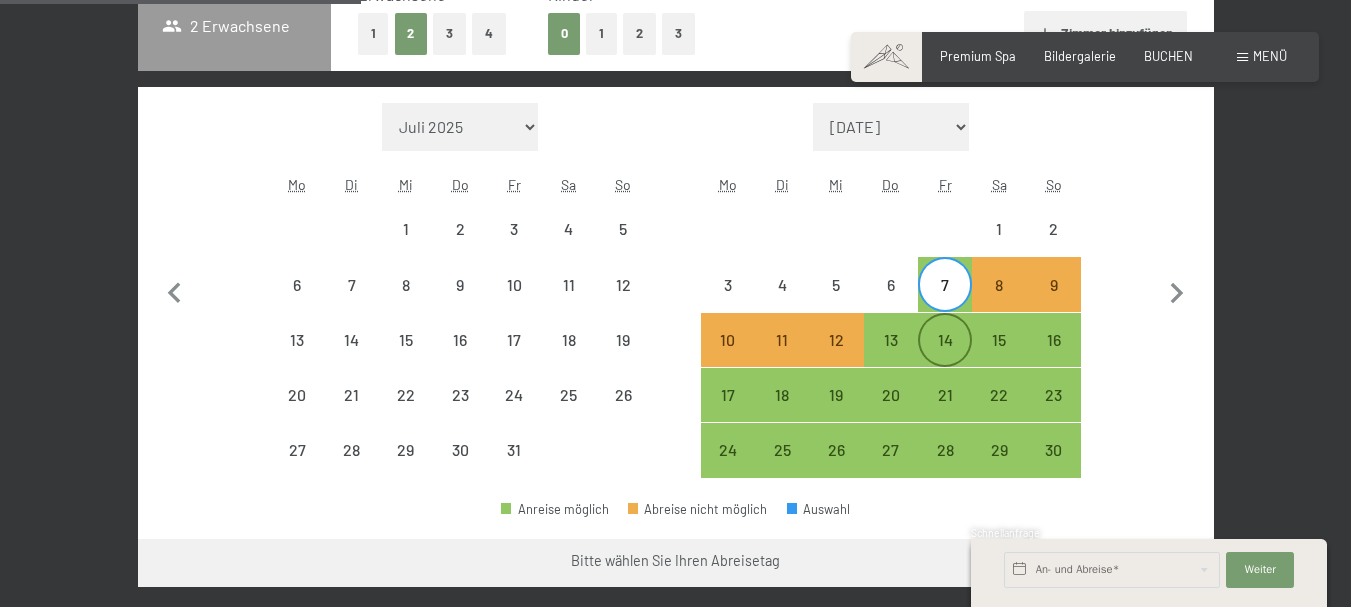 click on "14" at bounding box center (945, 357) 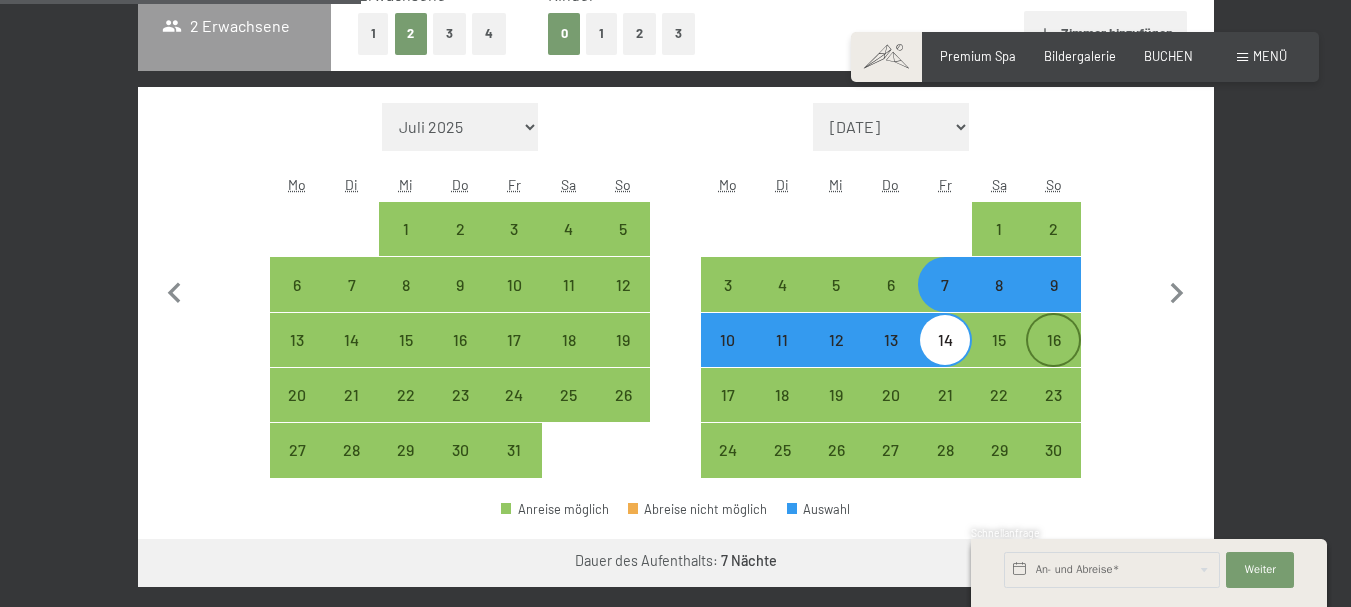 click on "16" at bounding box center [1053, 357] 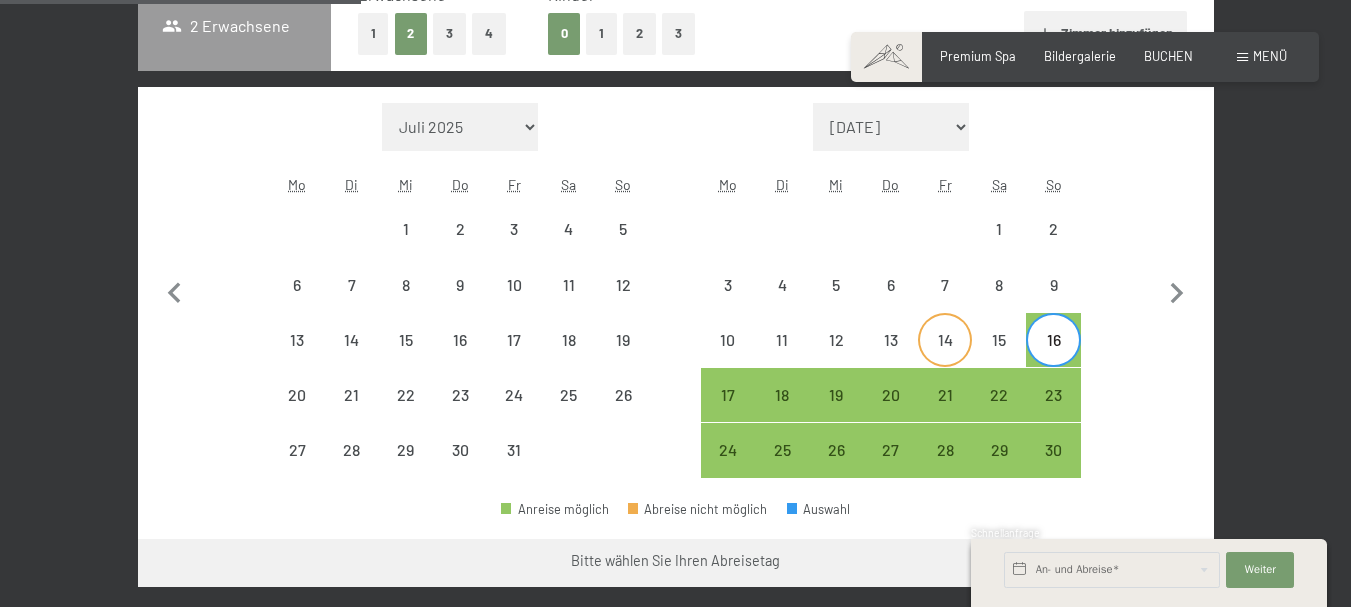 click on "14" at bounding box center (945, 357) 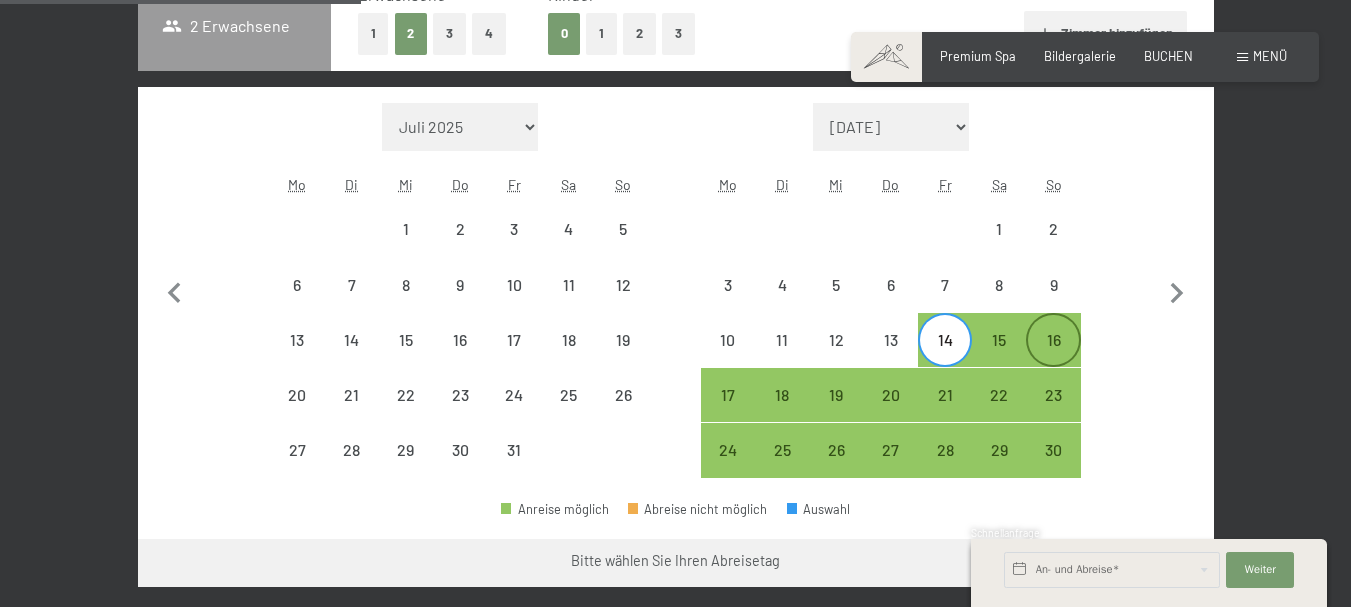 click on "16" at bounding box center (1053, 357) 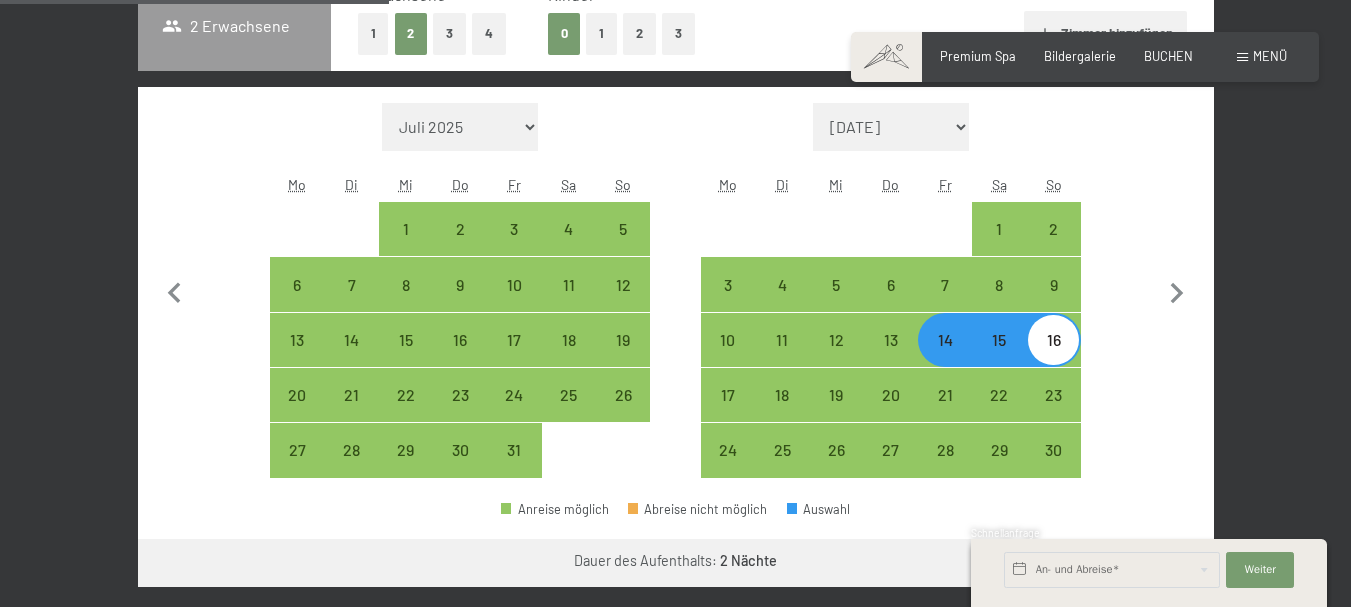 scroll, scrollTop: 696, scrollLeft: 0, axis: vertical 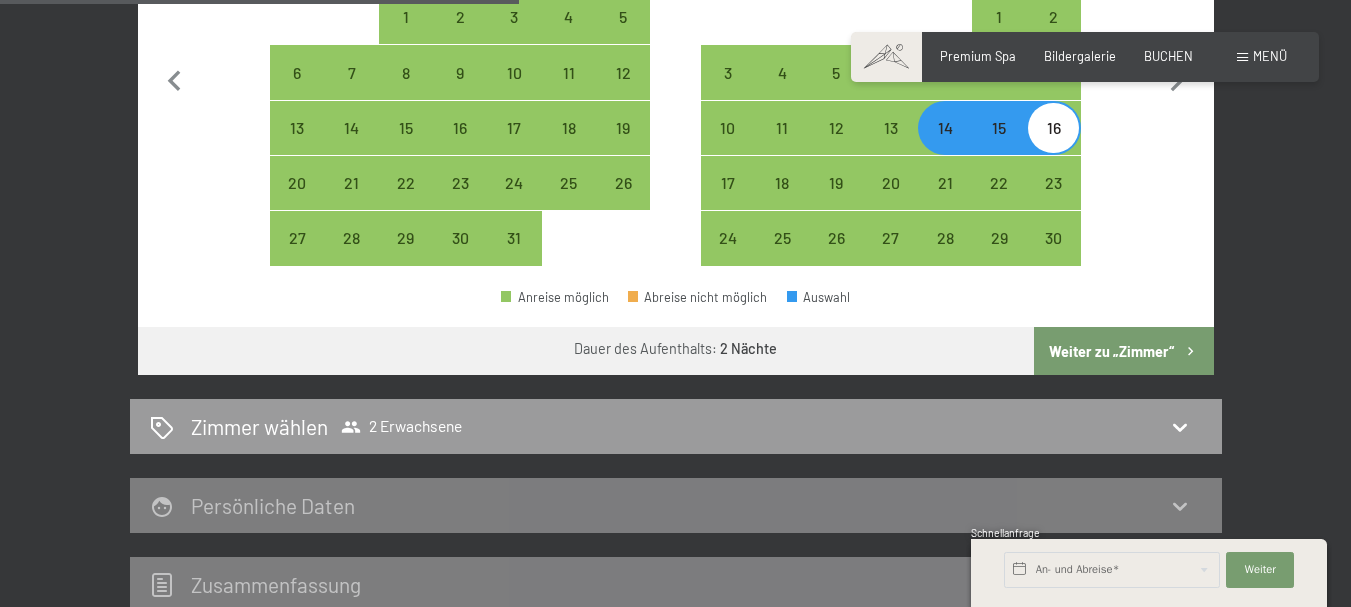 click on "Weiter zu „Zimmer“" at bounding box center [1123, 351] 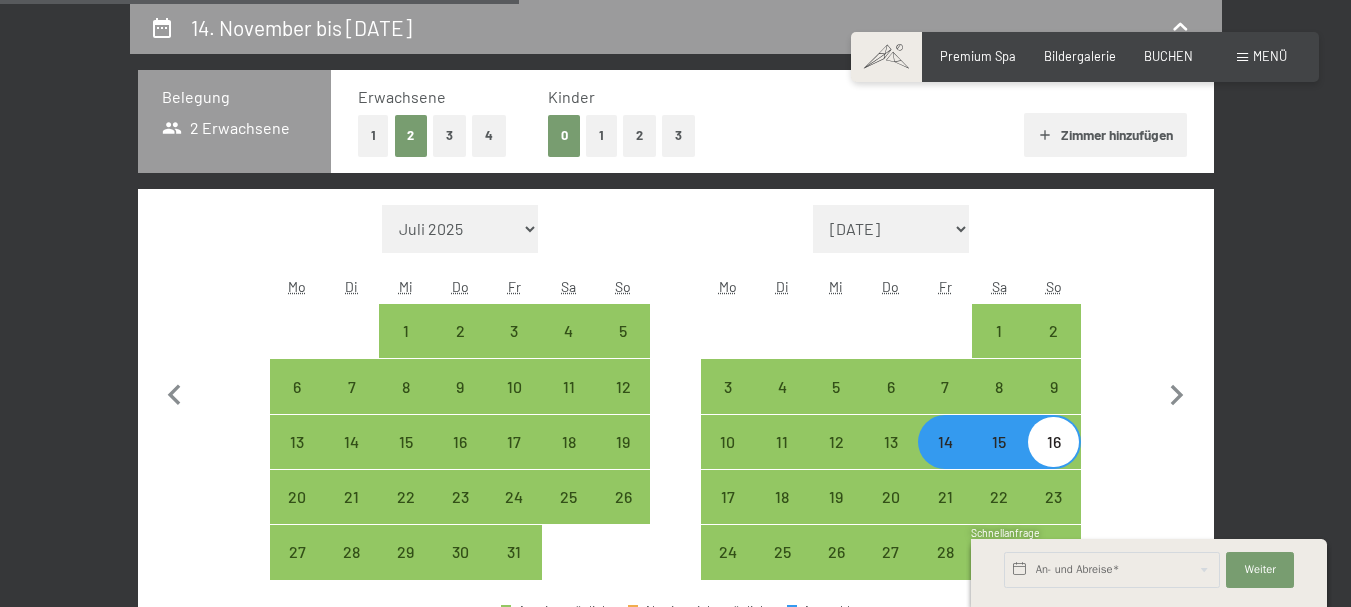 select on "2025-10-01" 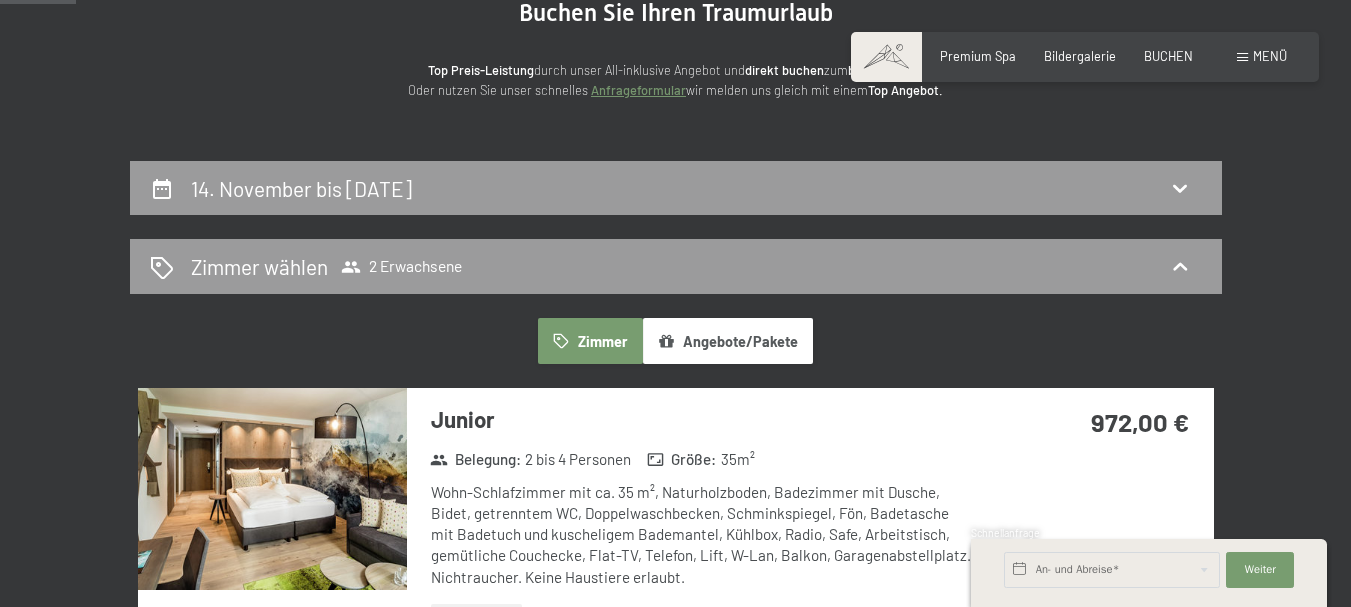 scroll, scrollTop: 232, scrollLeft: 0, axis: vertical 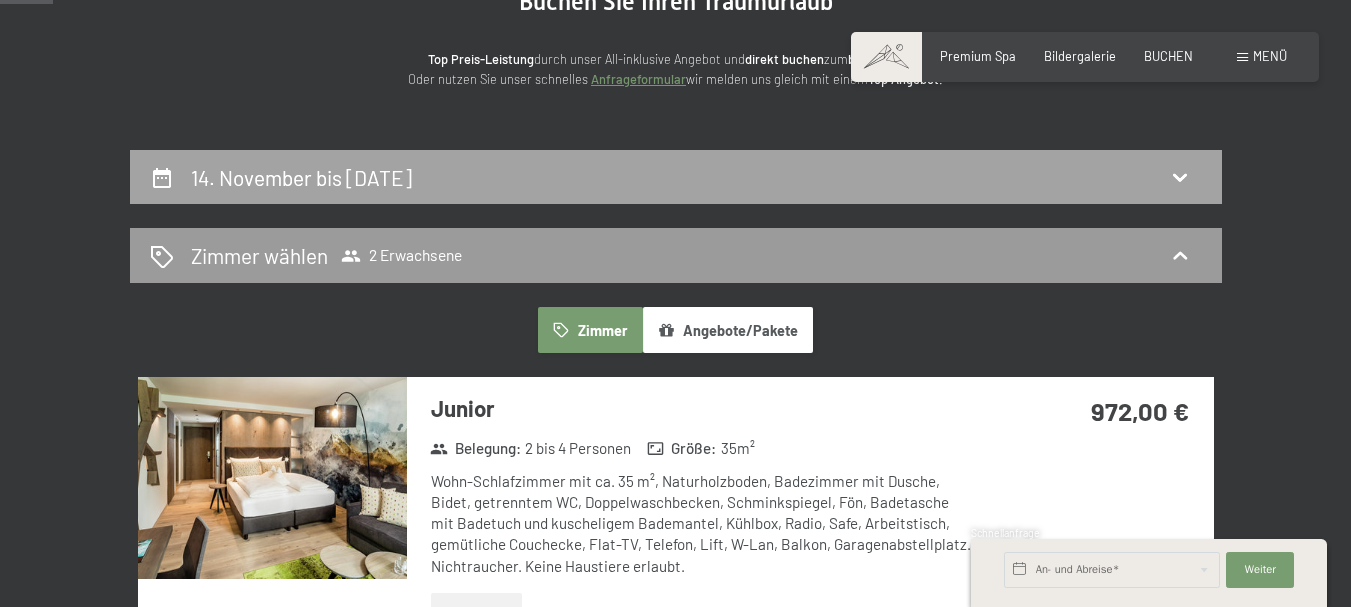 click 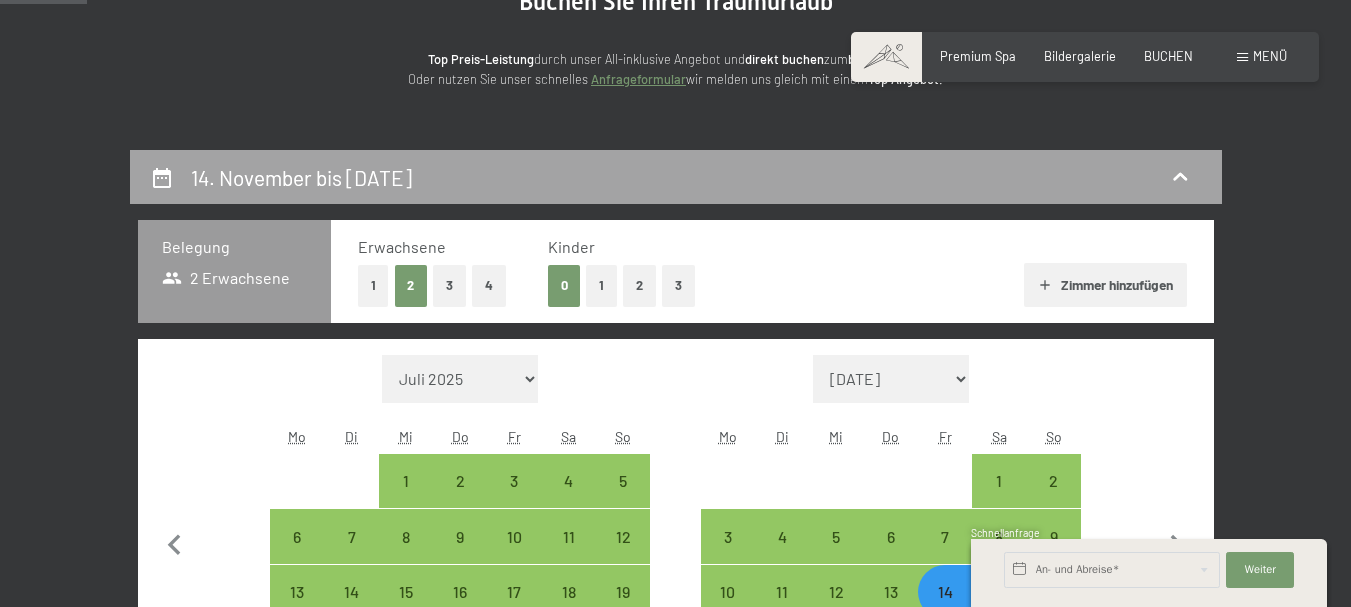 scroll, scrollTop: 382, scrollLeft: 0, axis: vertical 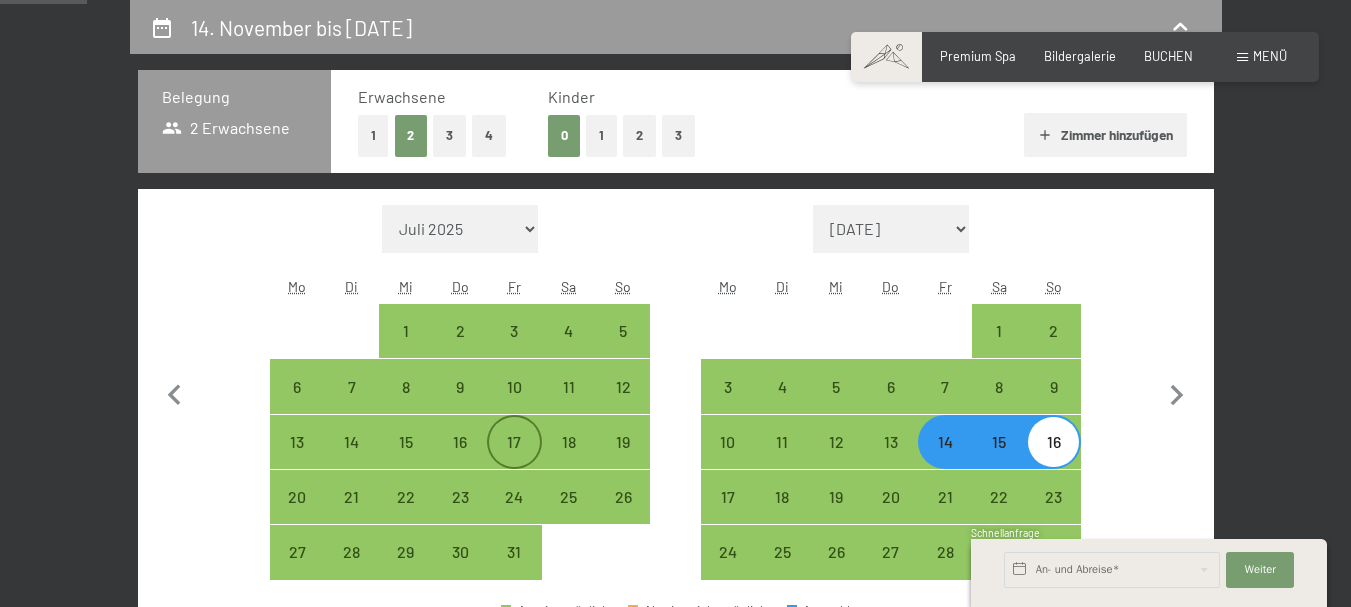 click on "17" at bounding box center (514, 459) 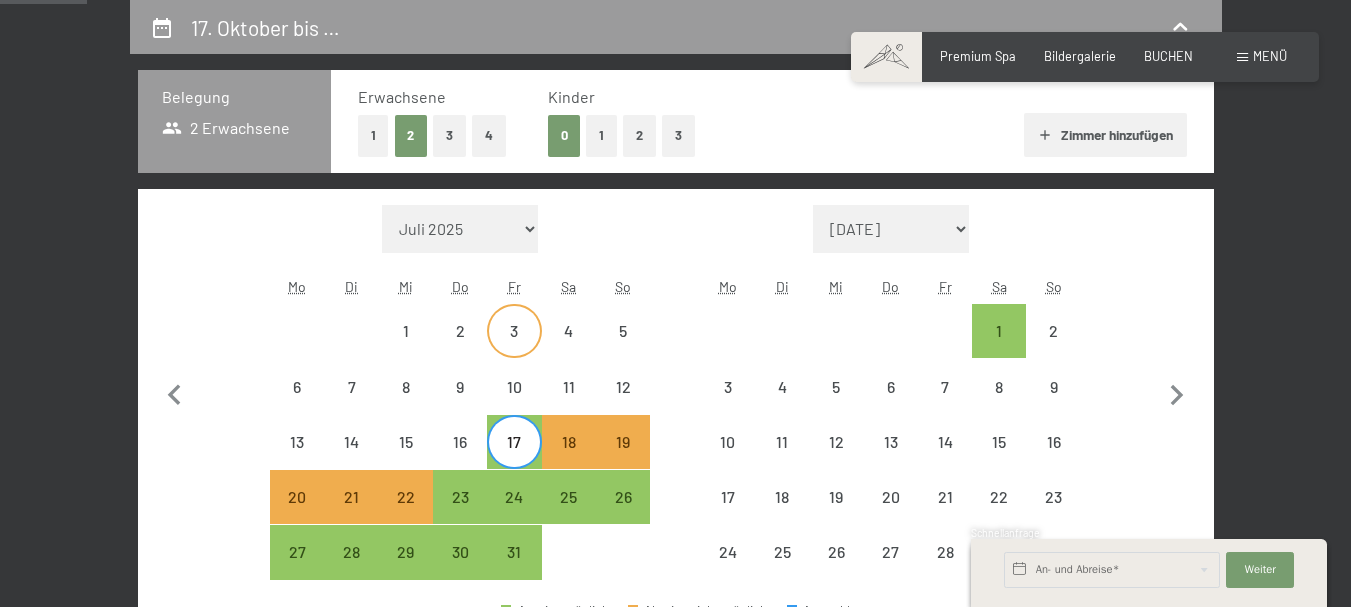 click on "3" at bounding box center (514, 348) 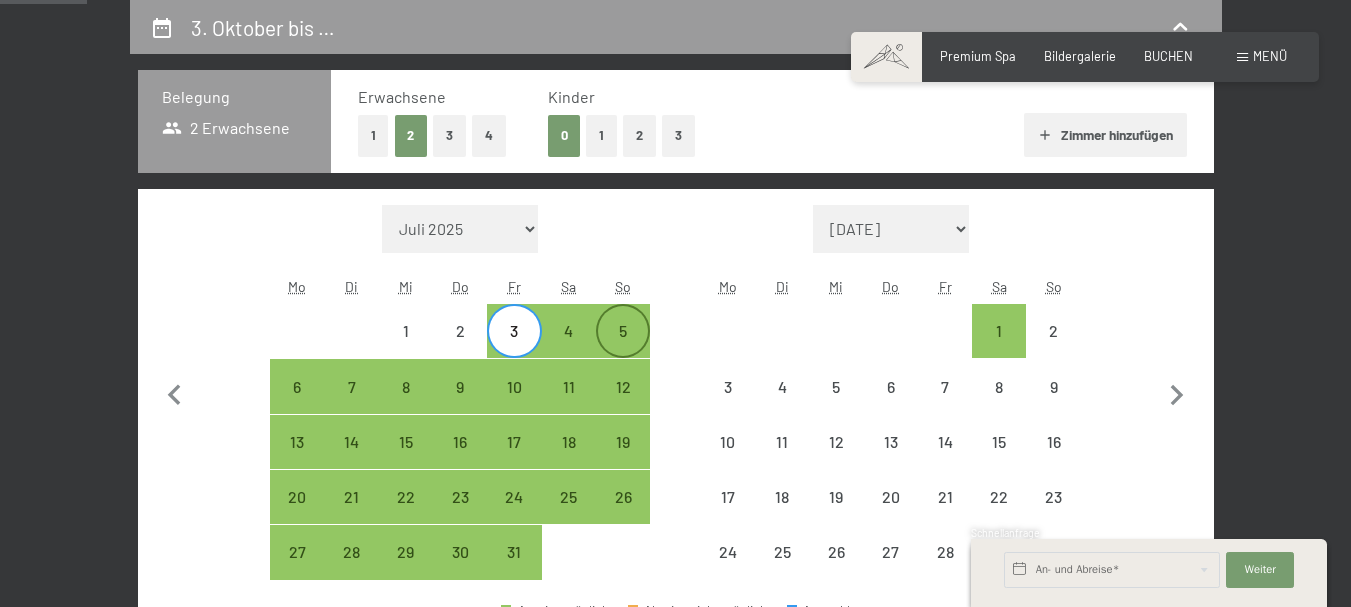 click on "5" at bounding box center [623, 348] 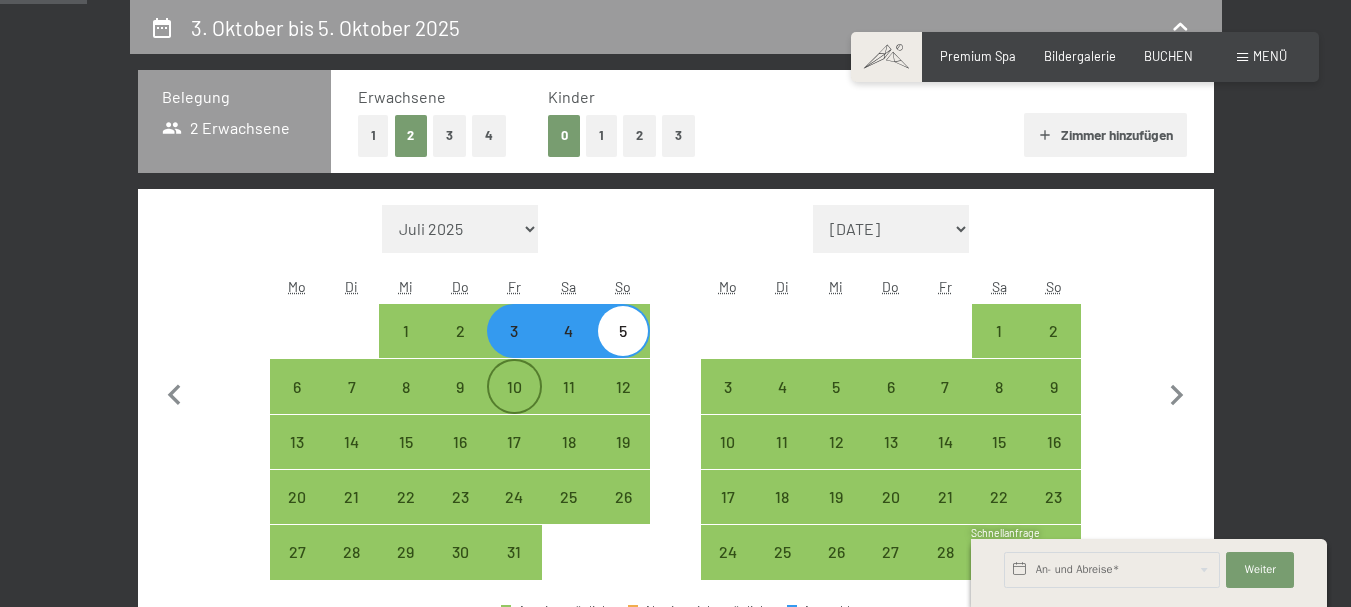 click on "10" at bounding box center (514, 404) 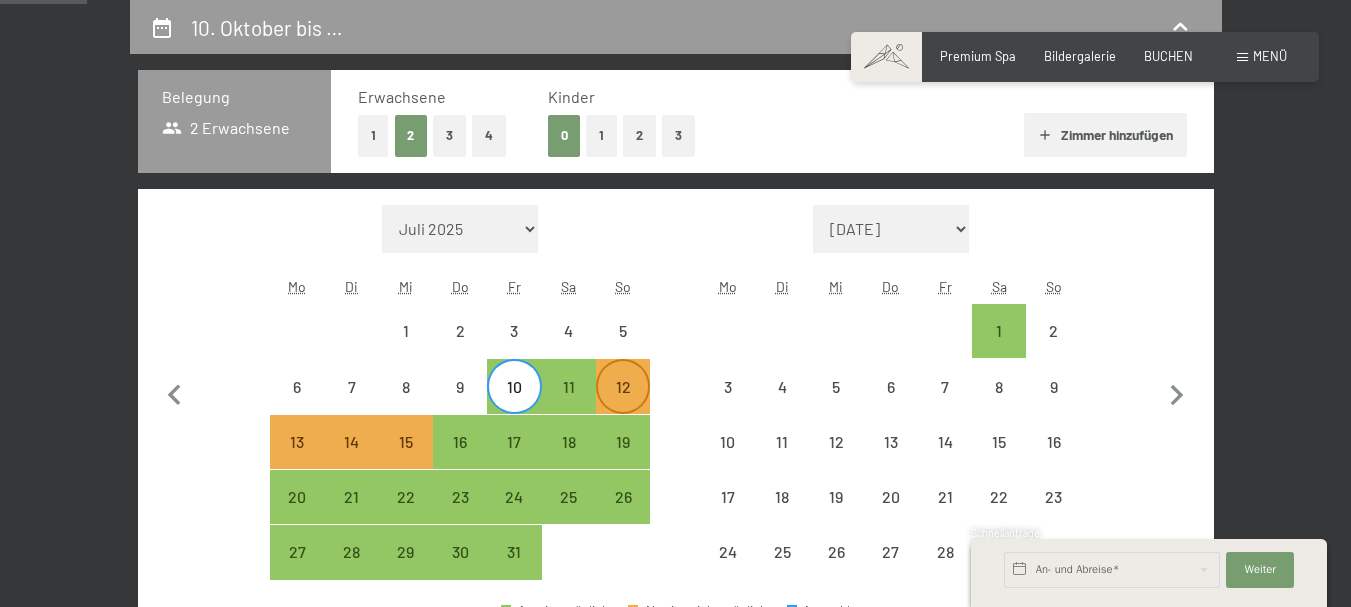 click on "12" at bounding box center (623, 404) 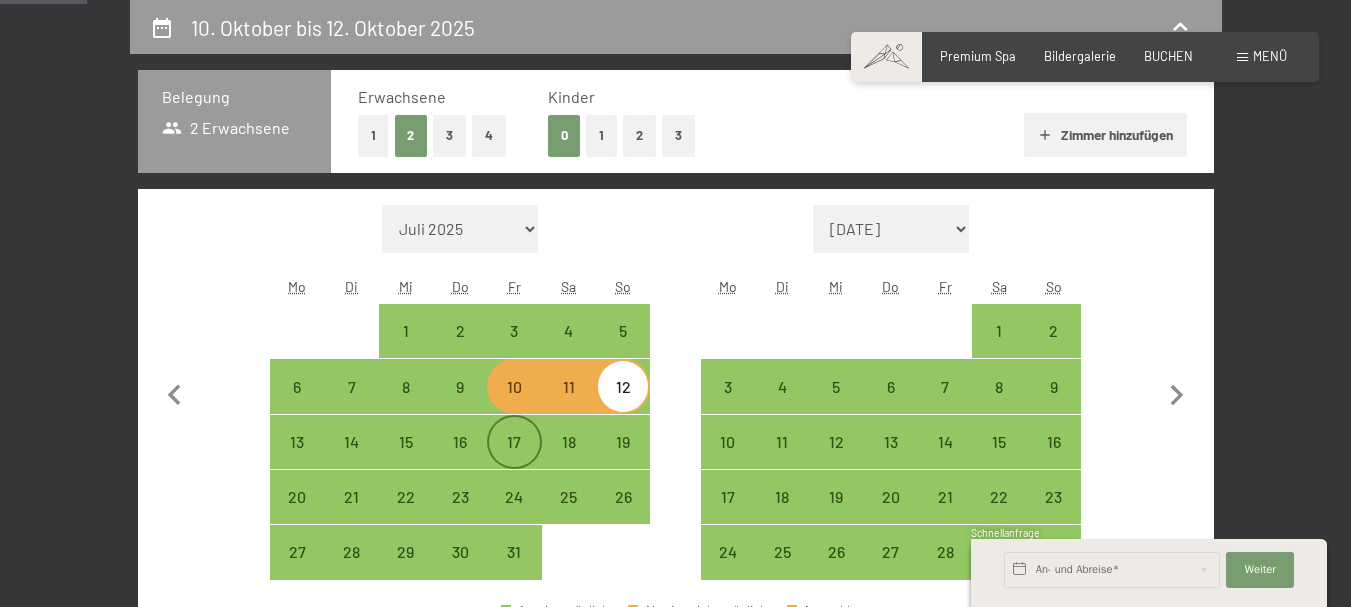 click on "17" at bounding box center (514, 459) 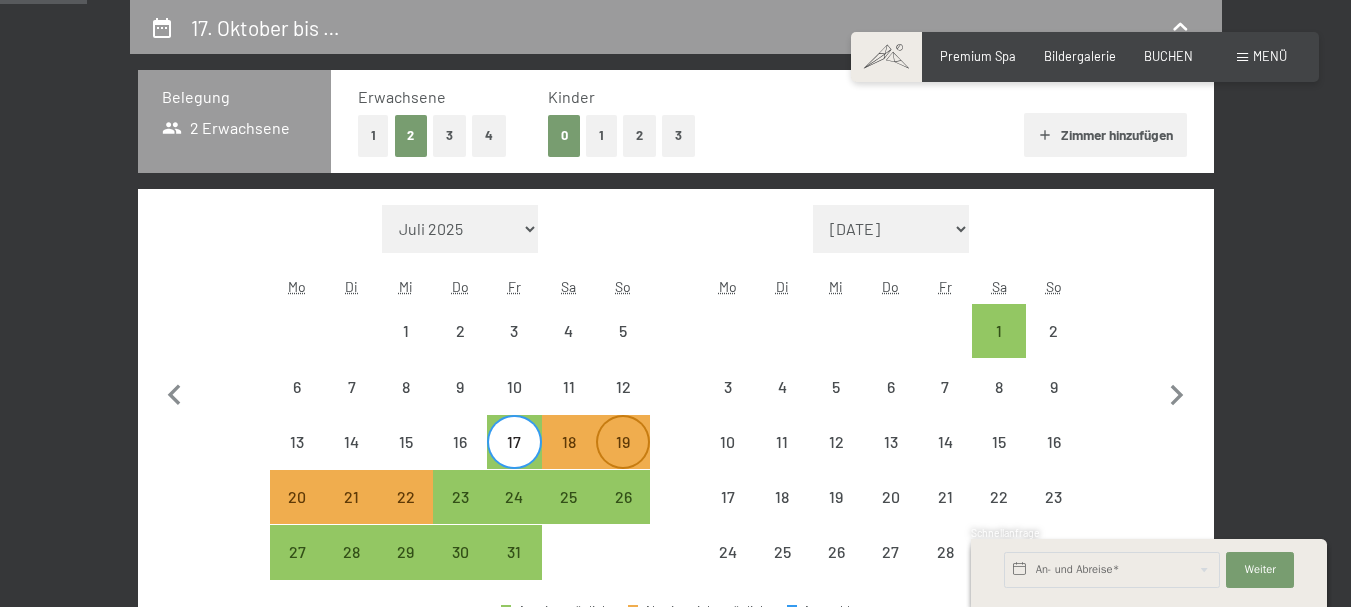 click on "19" at bounding box center [623, 459] 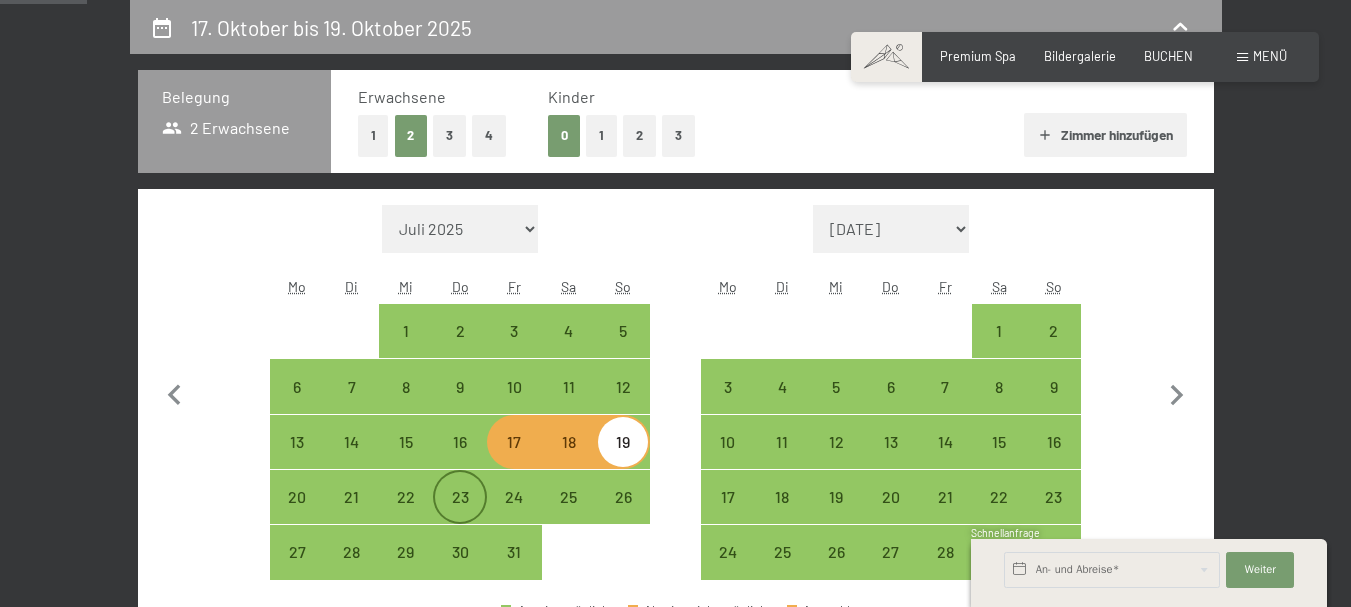 click on "23" at bounding box center (460, 514) 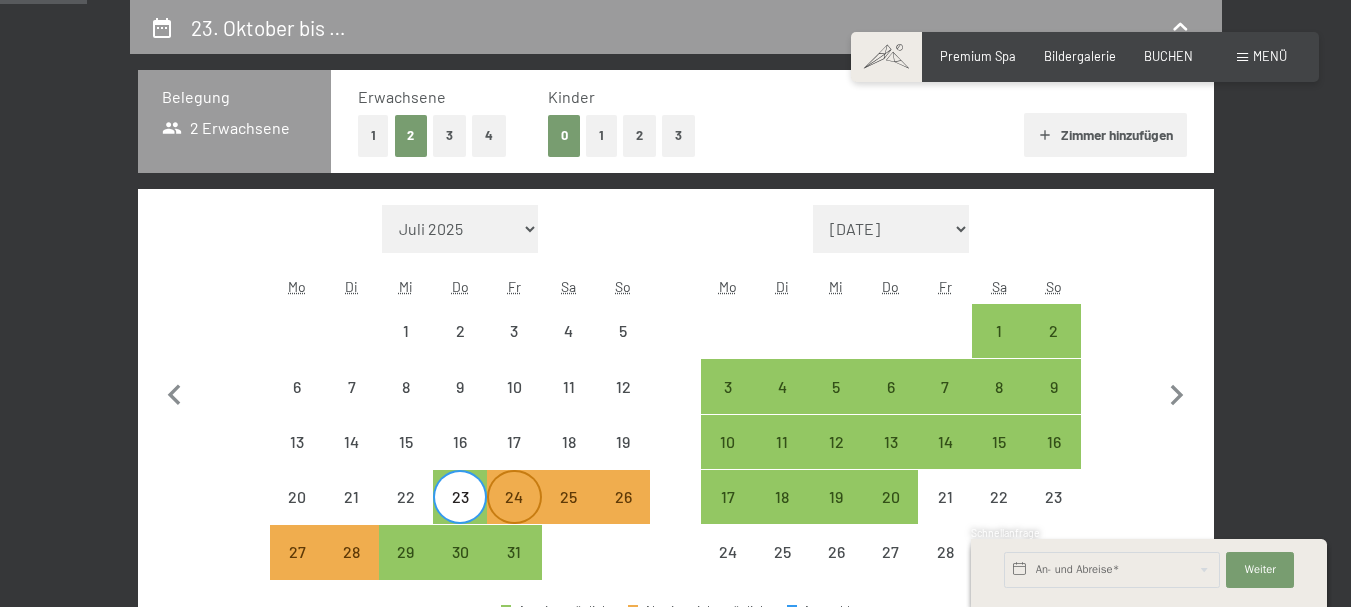 click on "24" at bounding box center [514, 514] 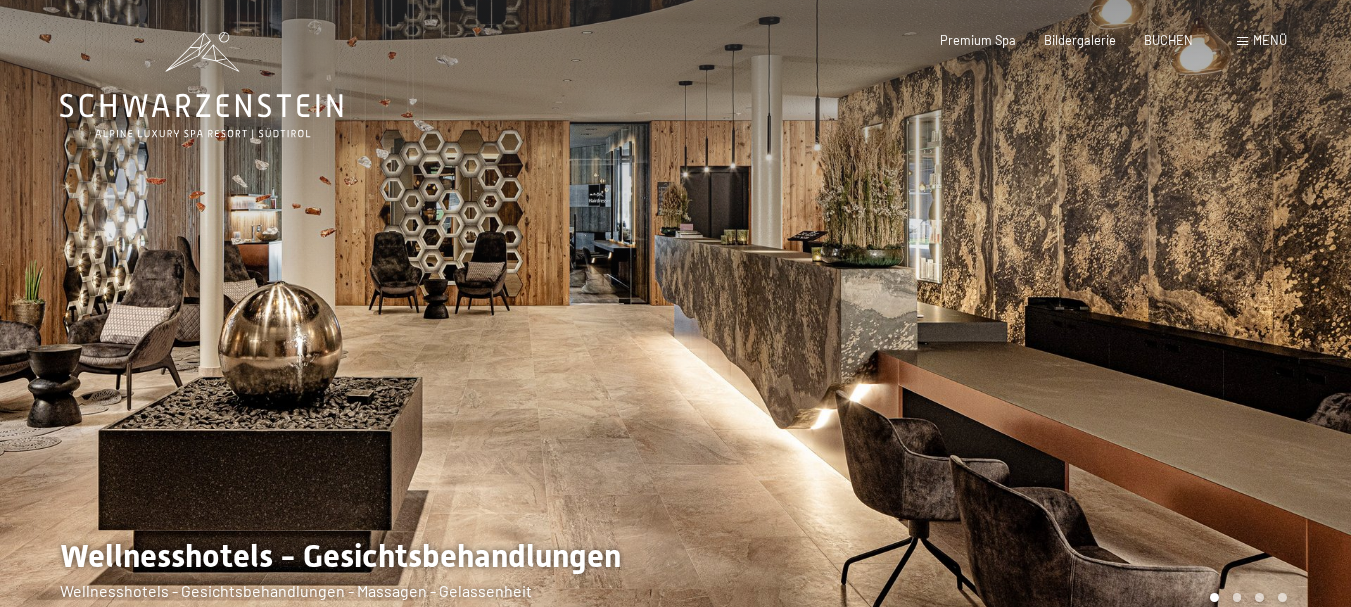 scroll, scrollTop: 0, scrollLeft: 0, axis: both 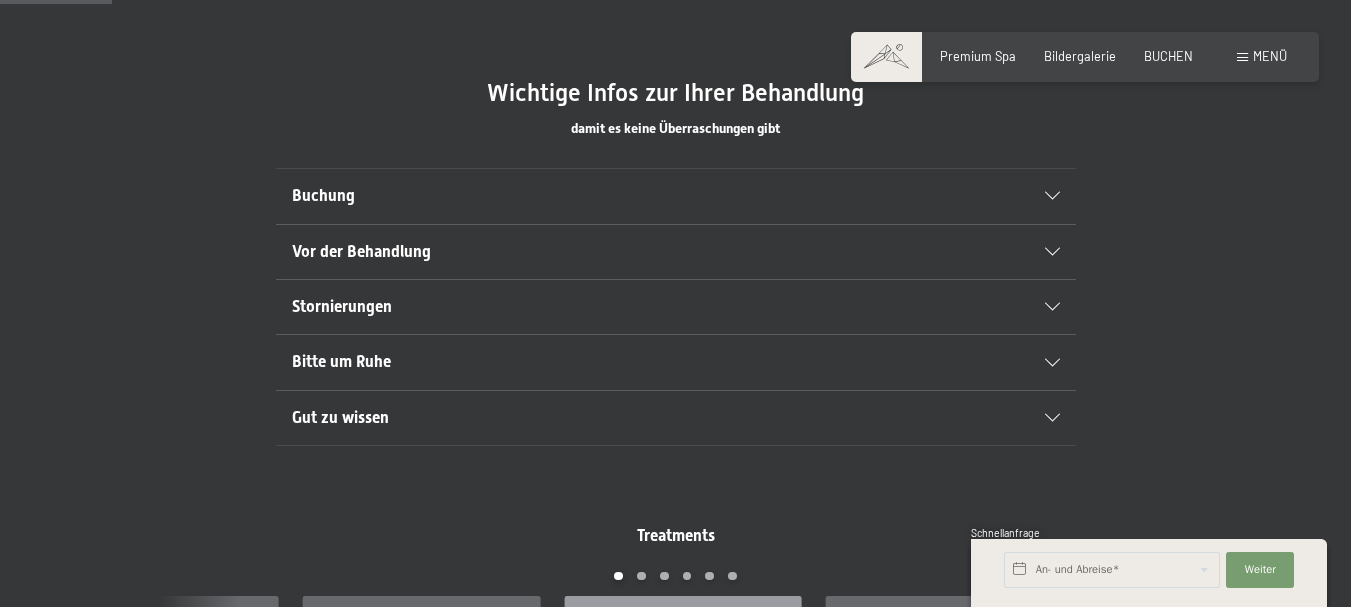 click on "Stornierungen" at bounding box center (637, 307) 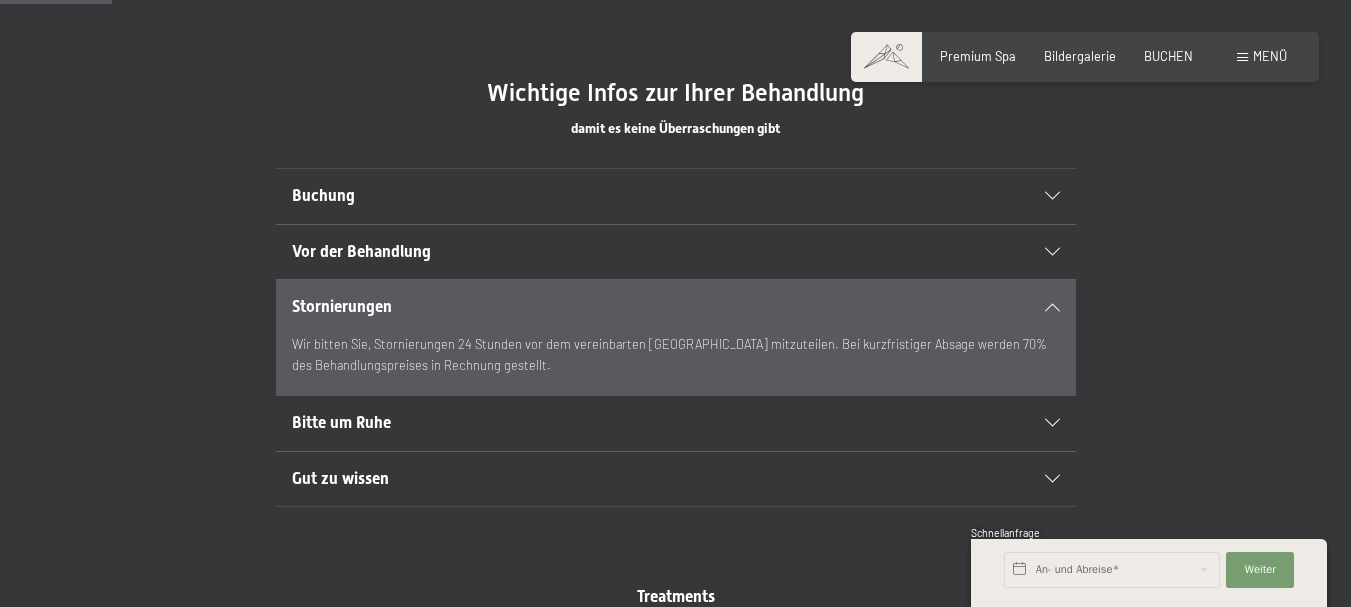 click on "Stornierungen" at bounding box center (637, 307) 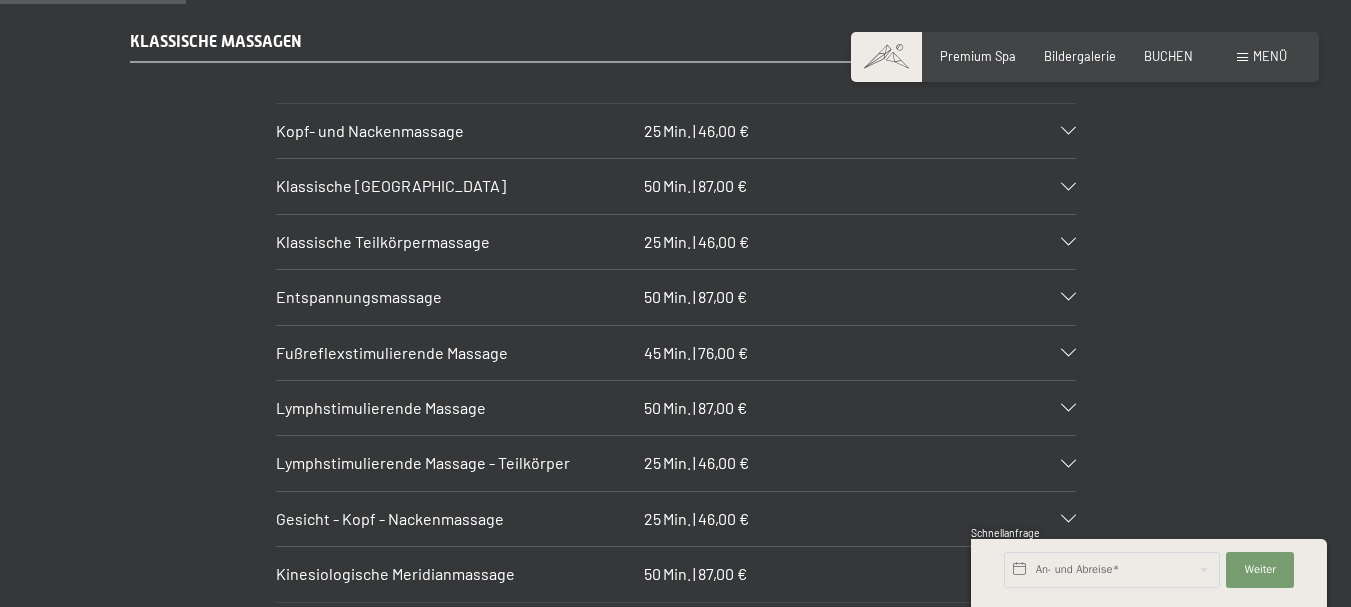 scroll, scrollTop: 1773, scrollLeft: 0, axis: vertical 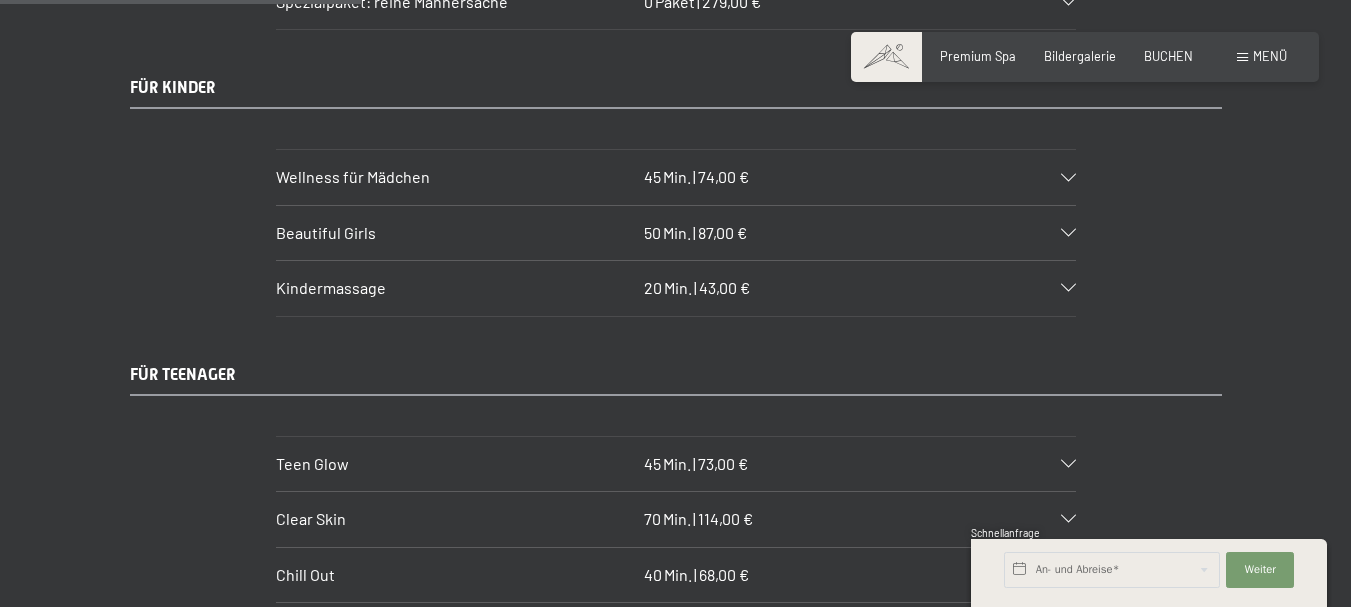 drag, startPoint x: 1365, startPoint y: 142, endPoint x: 1365, endPoint y: 189, distance: 47 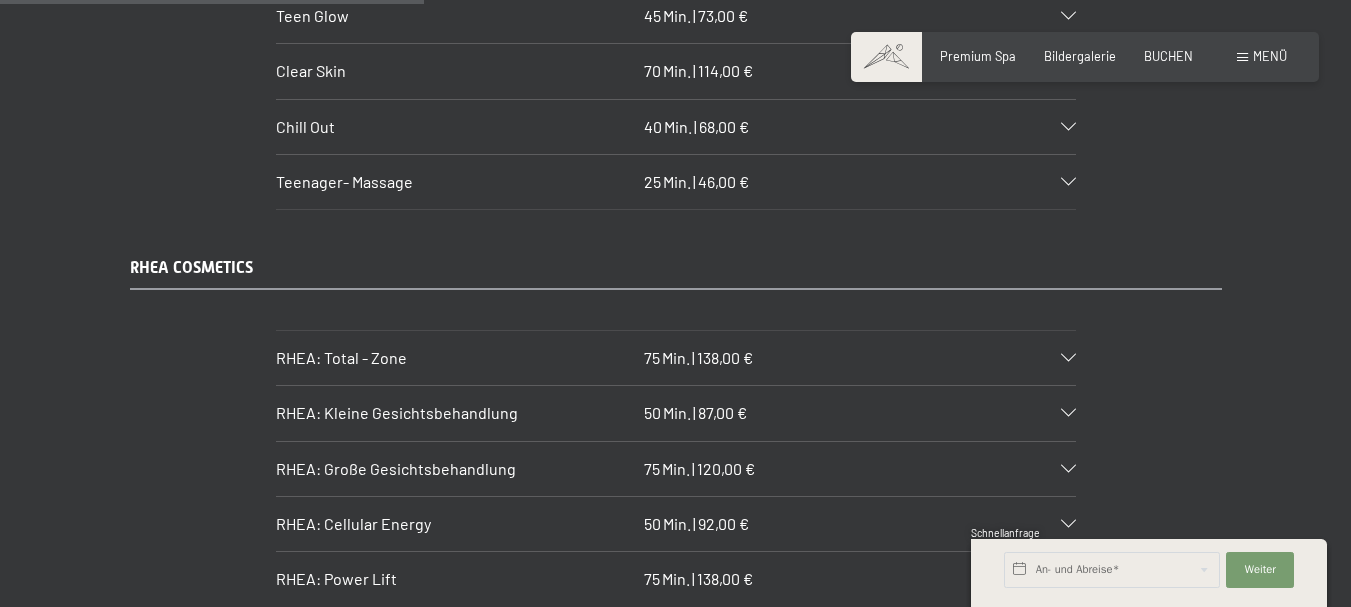 scroll, scrollTop: 4041, scrollLeft: 0, axis: vertical 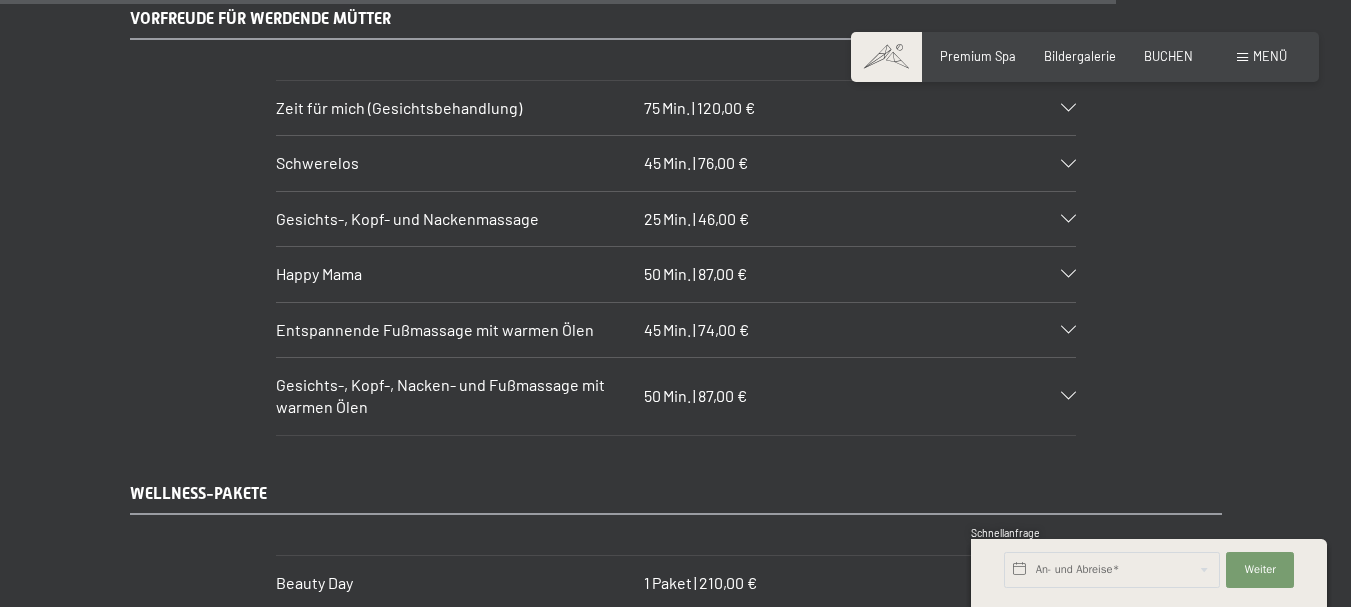 click on "WELLNESS-PAKETE                     Beauty Day         1   Paket     |     210,00 €                    1 Ganzkörperpeeling 1 Orangen-Packung 1 Teilmassage 1 kleine Gesichtsbehandlung       Wellnessbehandlungen – unser SPA Tipp   Reservieren Sie Ihre Verwöhnzeit rechtzeitig!  Buchen Sie Ihre Wunschbehandlungen vorab in unserer Beautyabteilung. Damit wir Ihre bevorzugten Termine bestmöglich berücksichtigen können, empfehlen wir, alle Anwendungen bereits vor Ihrem Aufenthalt zu reservieren.       merken                               Berg Feeling         1   Paket     |     338,00 €                    1 Gsund Belvita Treatment de Luxe 1 Südtirol pur 1 Alpenfango-Packung 1 Teilmassage       Wellnessbehandlungen – unser SPA Tipp   Reservieren Sie Ihre Verwöhnzeit rechtzeitig!  Buchen Sie Ihre Wunschbehandlungen vorab in unserer Beautyabteilung. Damit wir Ihre bevorzugten Termine bestmöglich berücksichtigen können, empfehlen wir, alle Anwendungen bereits vor Ihrem Aufenthalt zu reservieren." at bounding box center (675, 630) 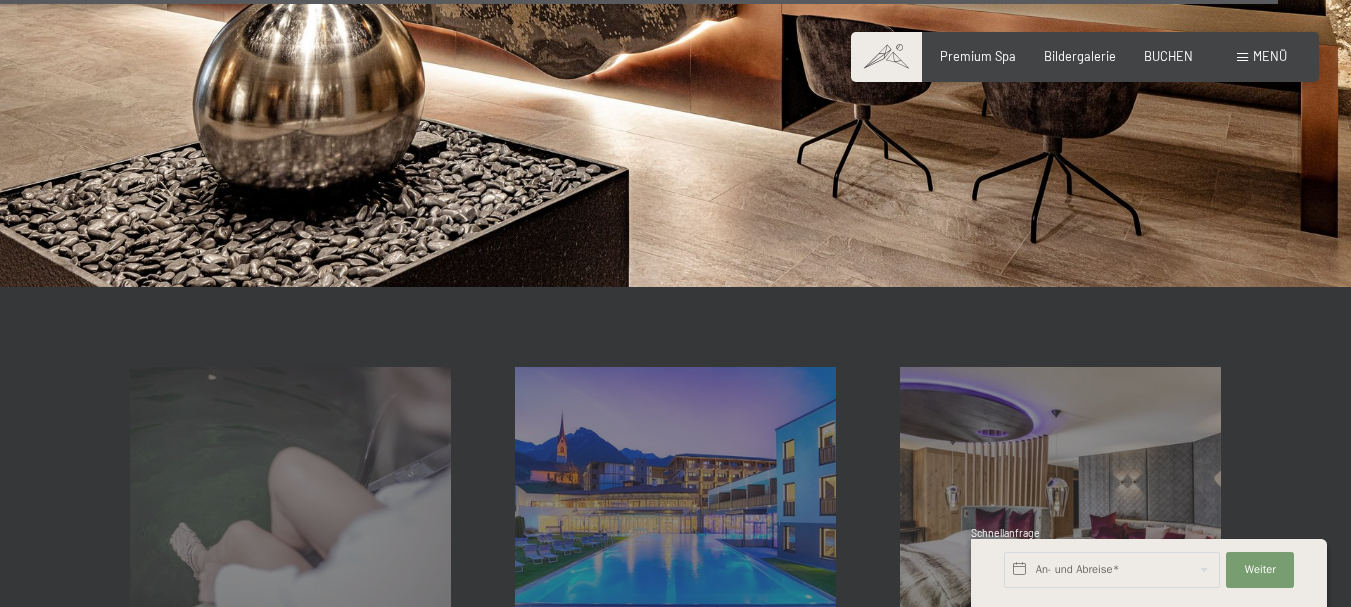scroll, scrollTop: 12312, scrollLeft: 0, axis: vertical 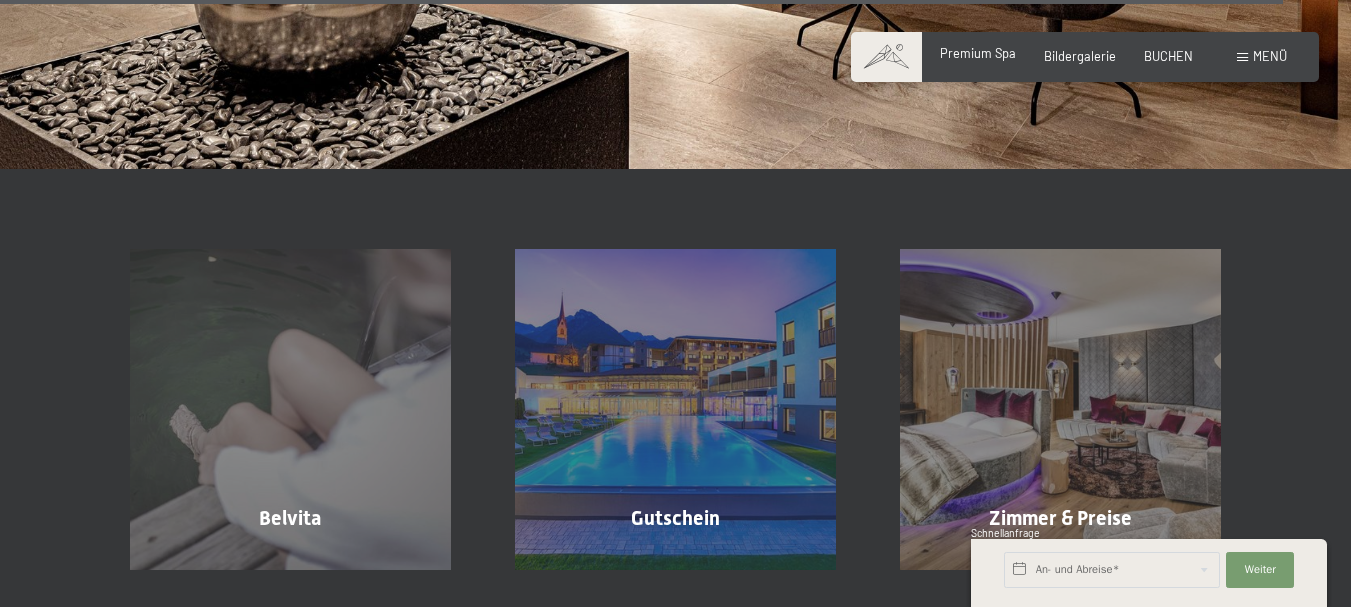 click on "Premium Spa" at bounding box center [978, 53] 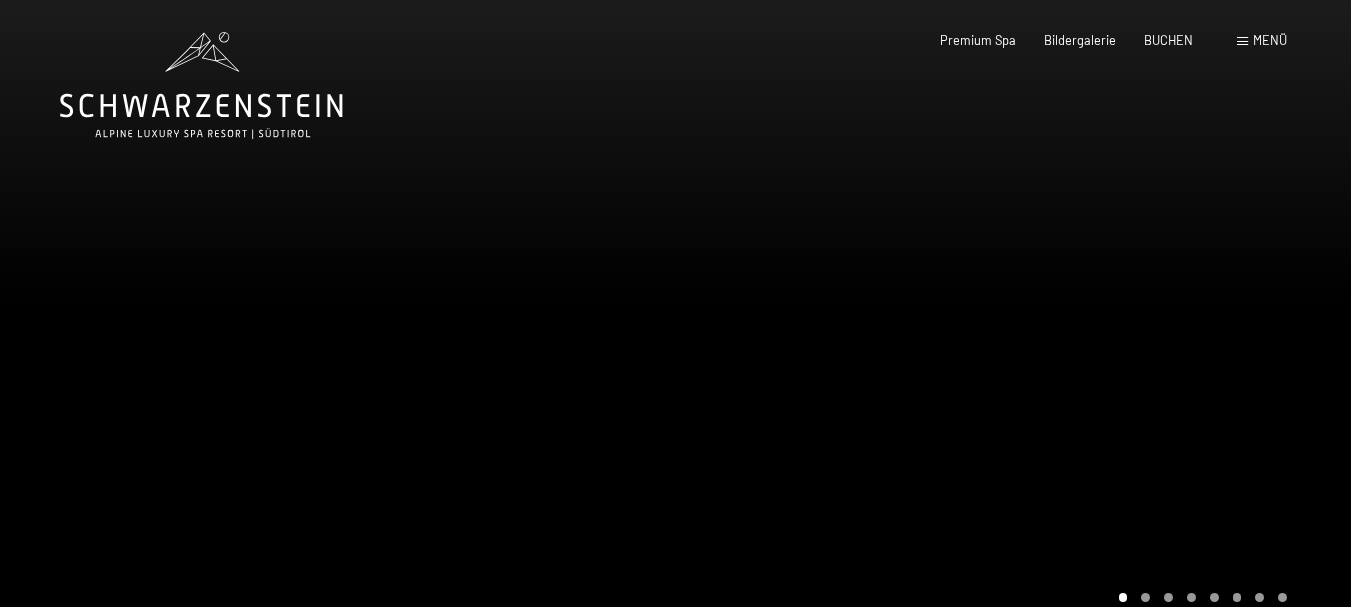 scroll, scrollTop: 0, scrollLeft: 0, axis: both 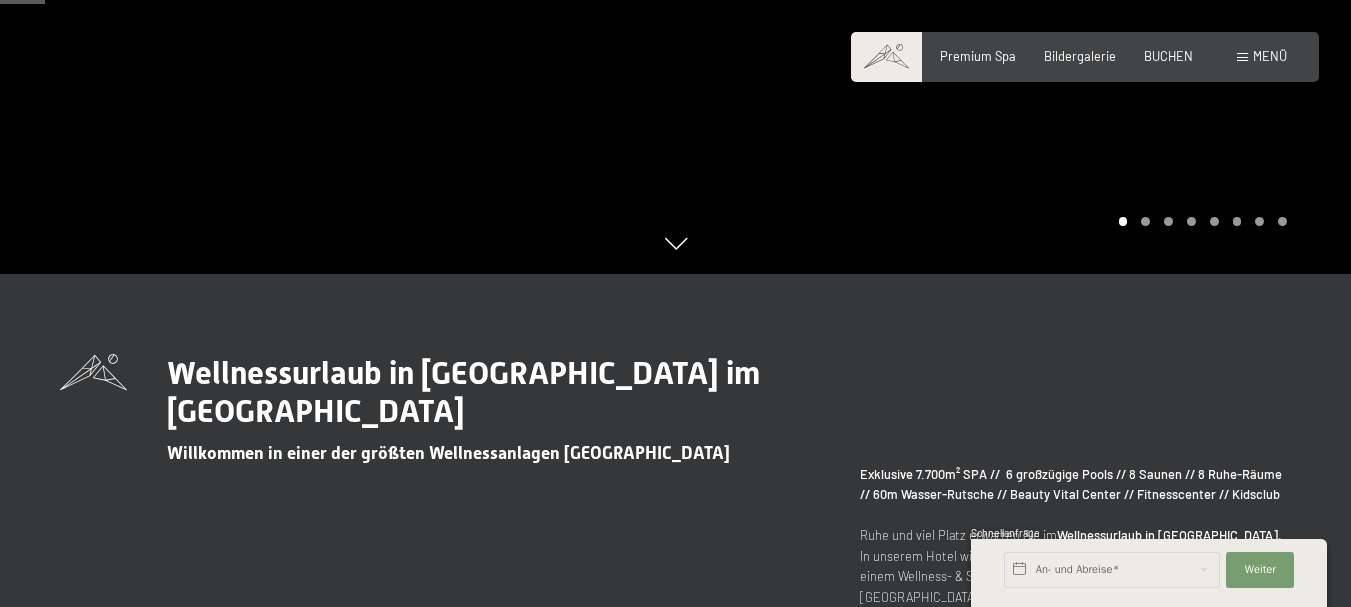 click at bounding box center (1014, -51) 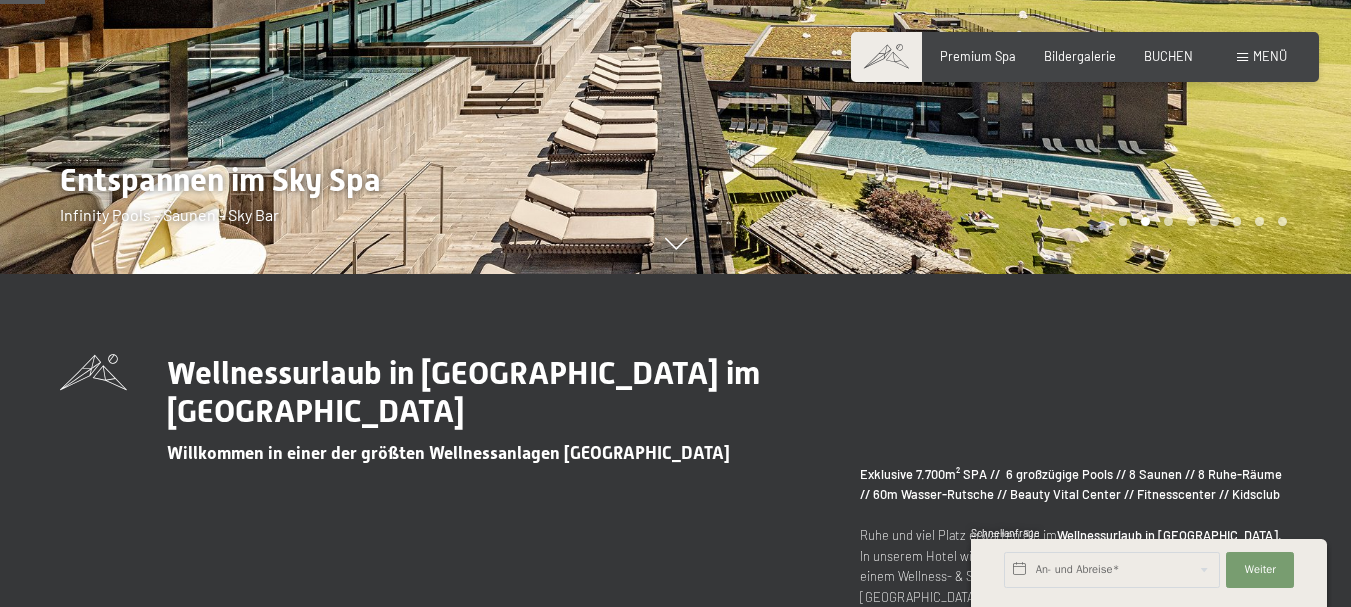 click at bounding box center (1014, -51) 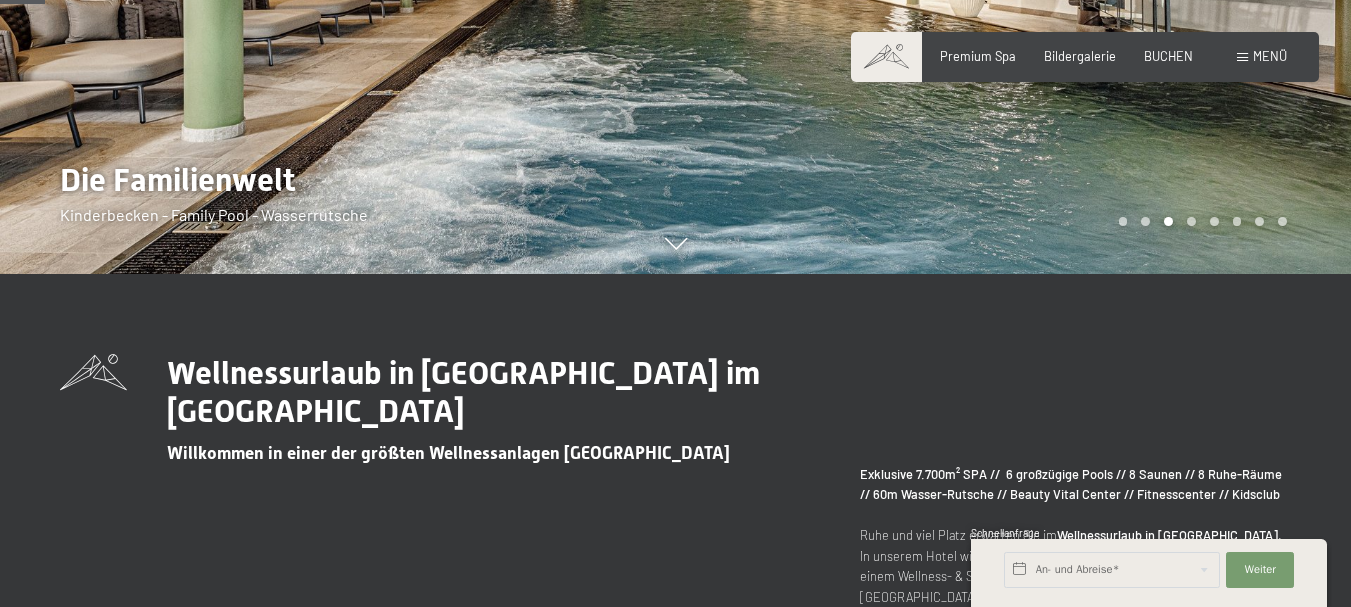 click at bounding box center (1014, -51) 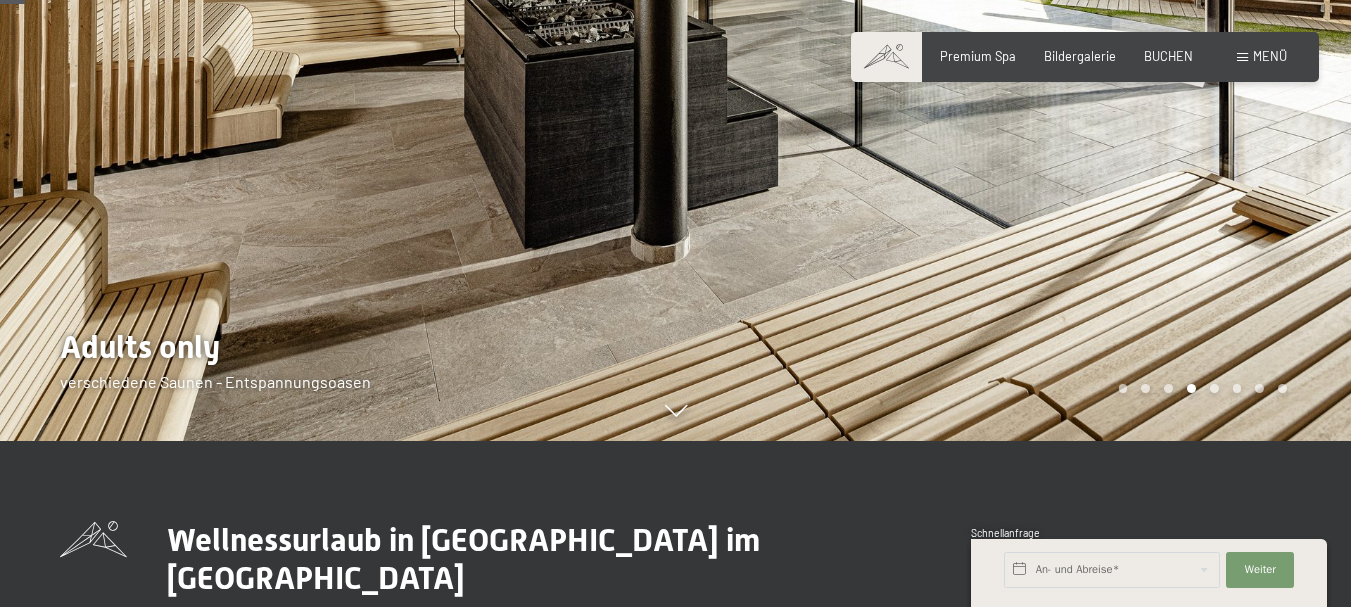 scroll, scrollTop: 146, scrollLeft: 0, axis: vertical 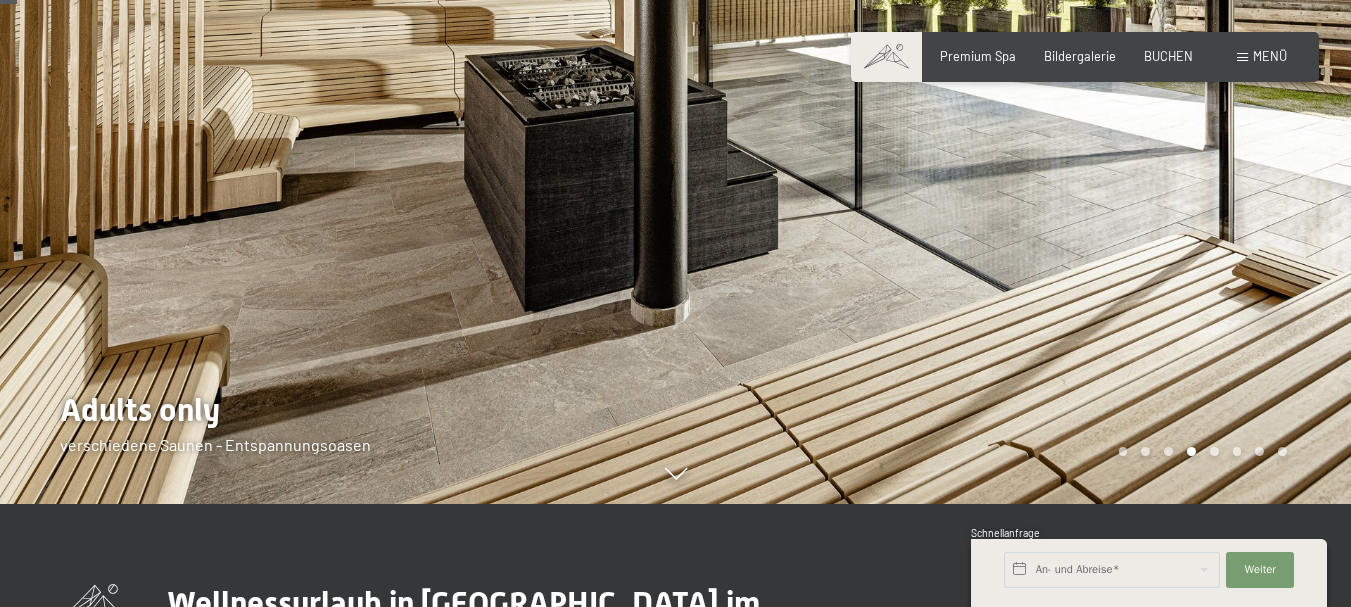 click at bounding box center (1014, 179) 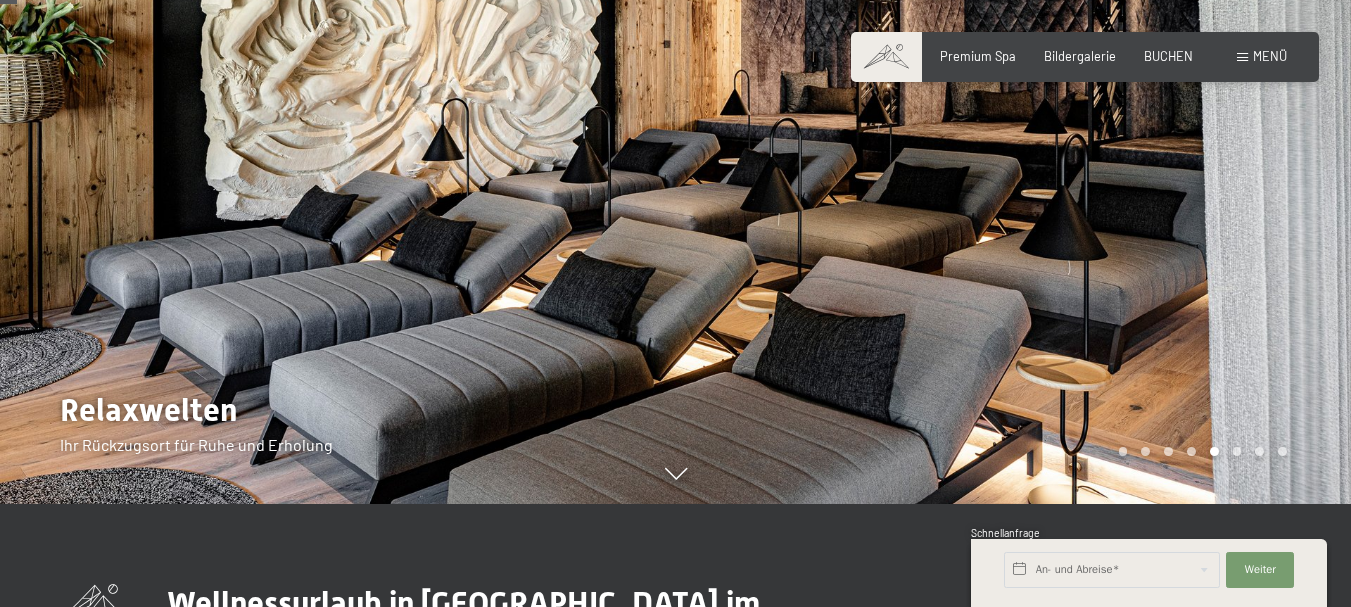 click at bounding box center (1014, 179) 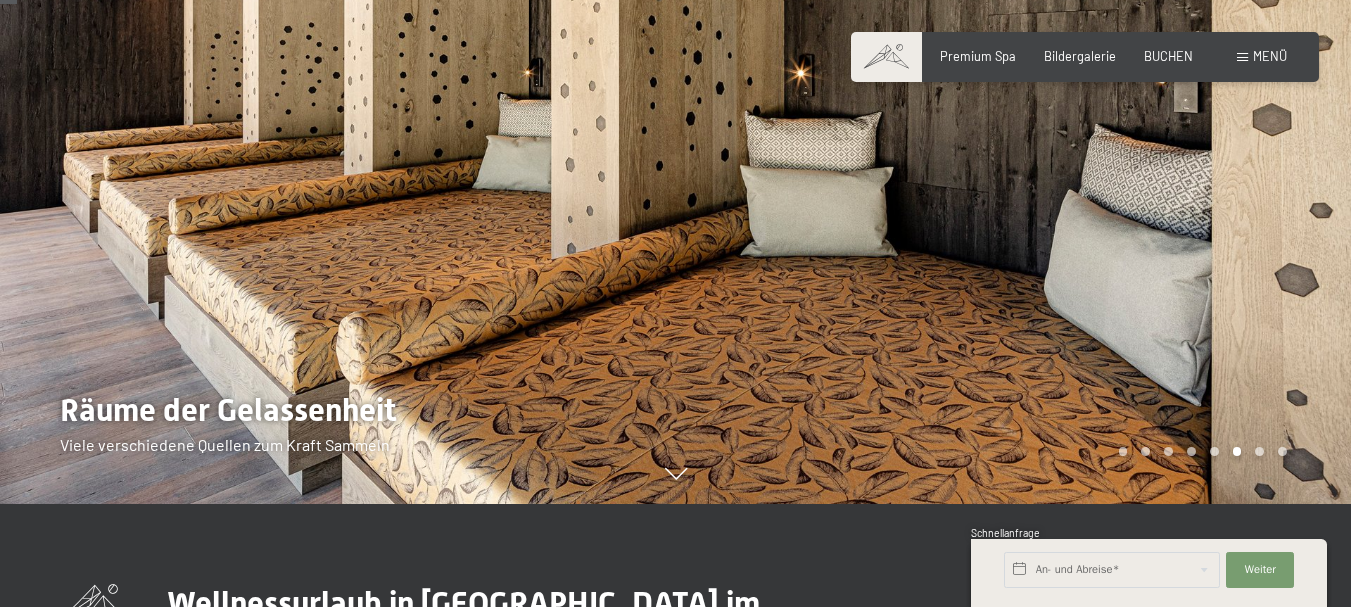 click at bounding box center [1014, 179] 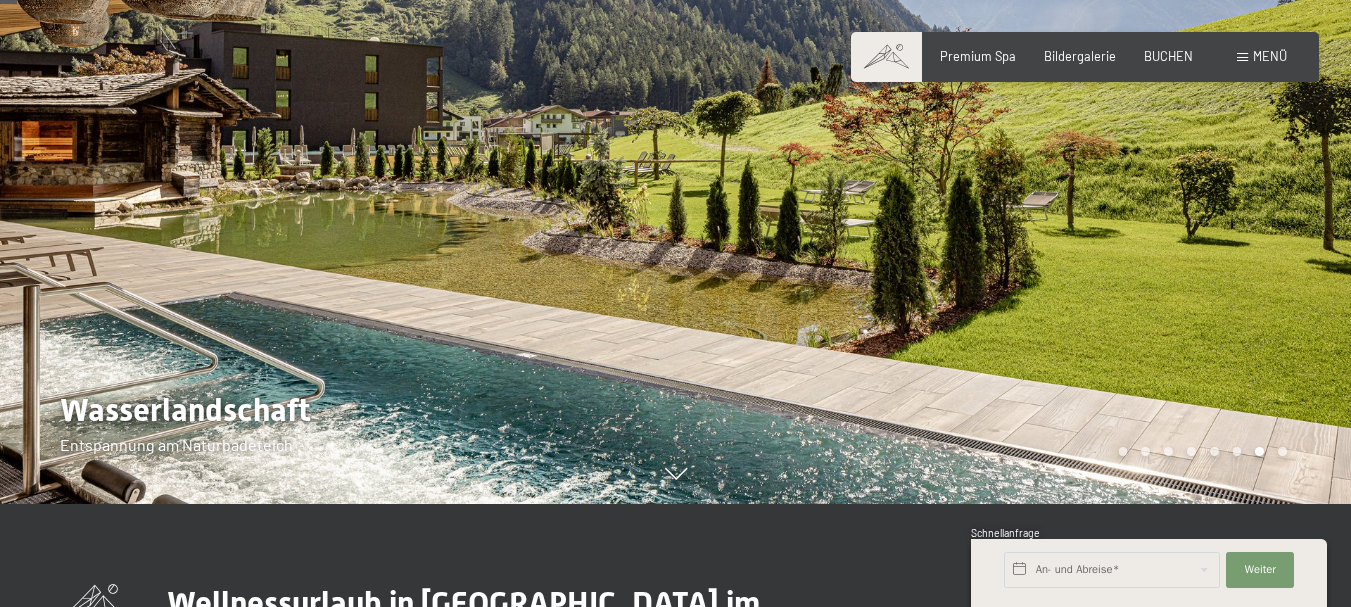 click at bounding box center (1014, 179) 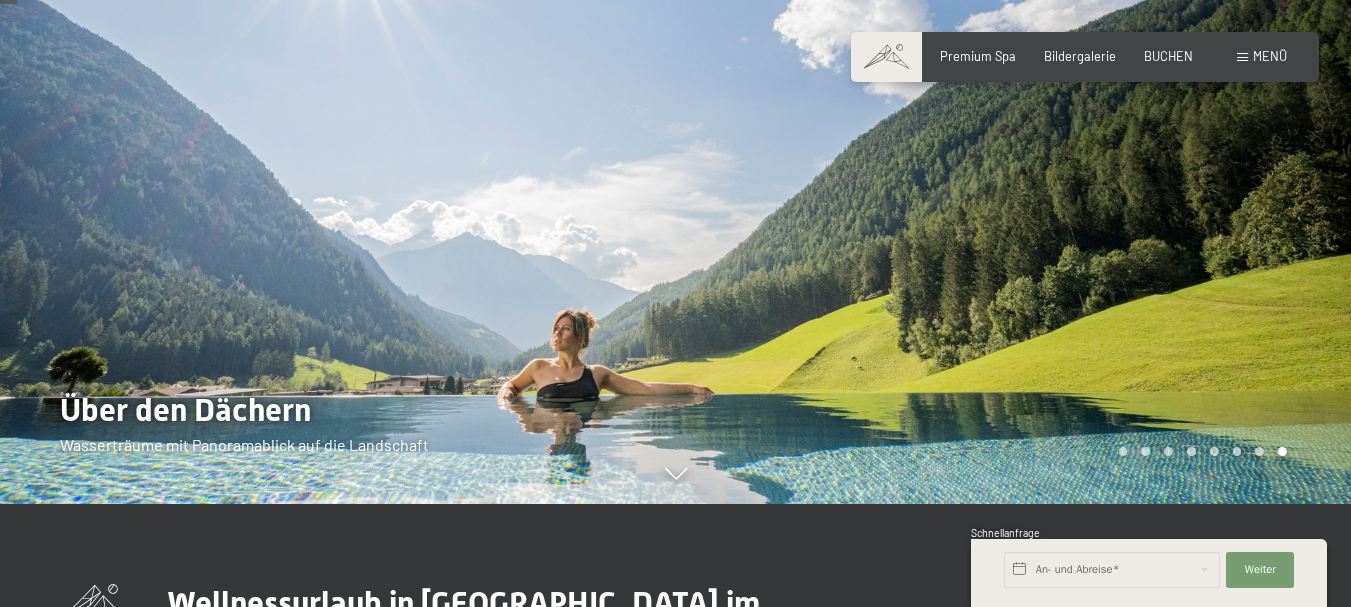 click at bounding box center [1014, 179] 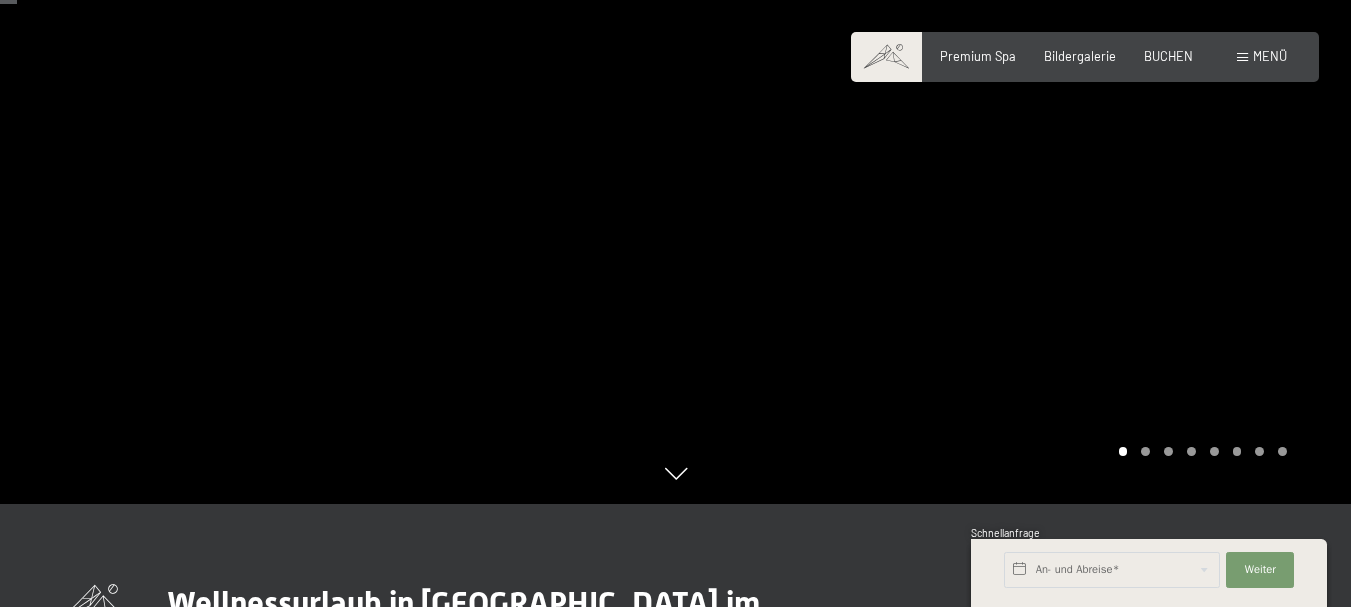 click at bounding box center [1014, 179] 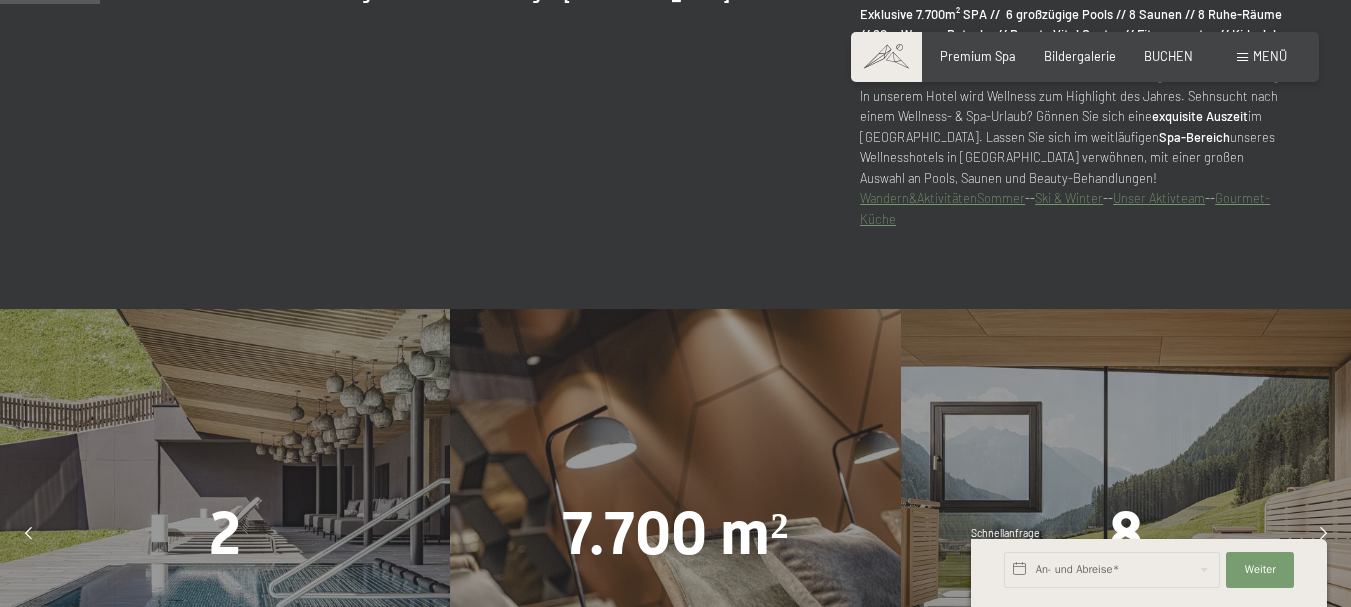 scroll, scrollTop: 1129, scrollLeft: 0, axis: vertical 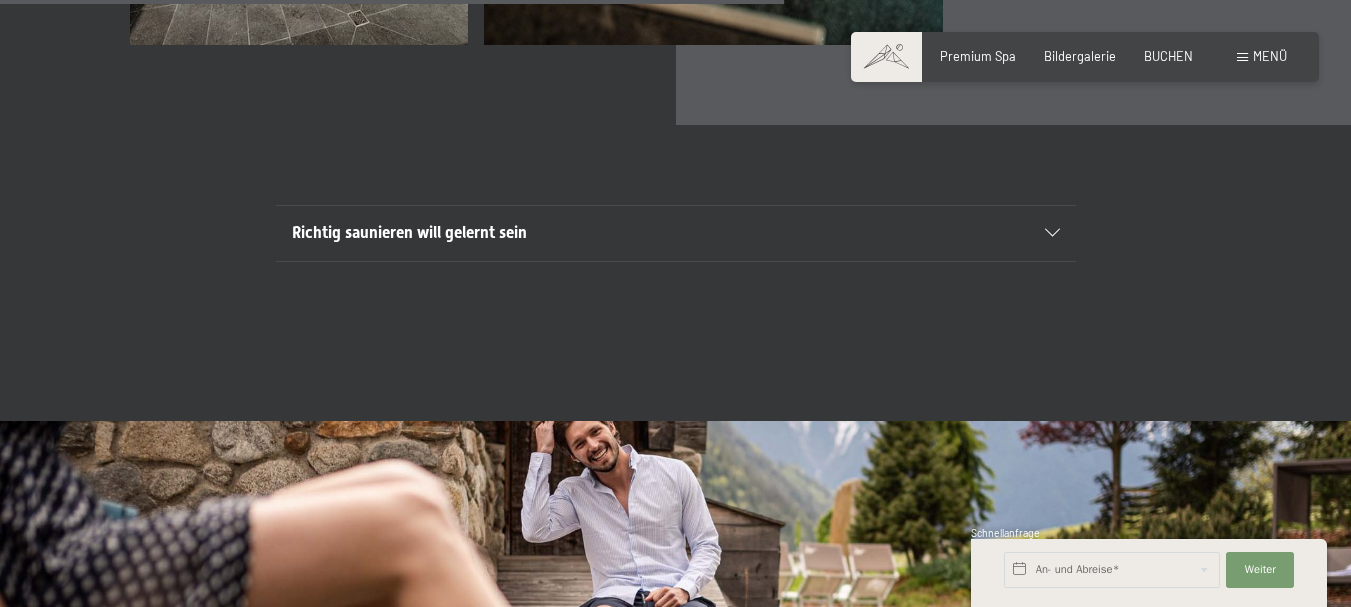 click on "Richtig saunieren will gelernt sein" at bounding box center (676, 233) 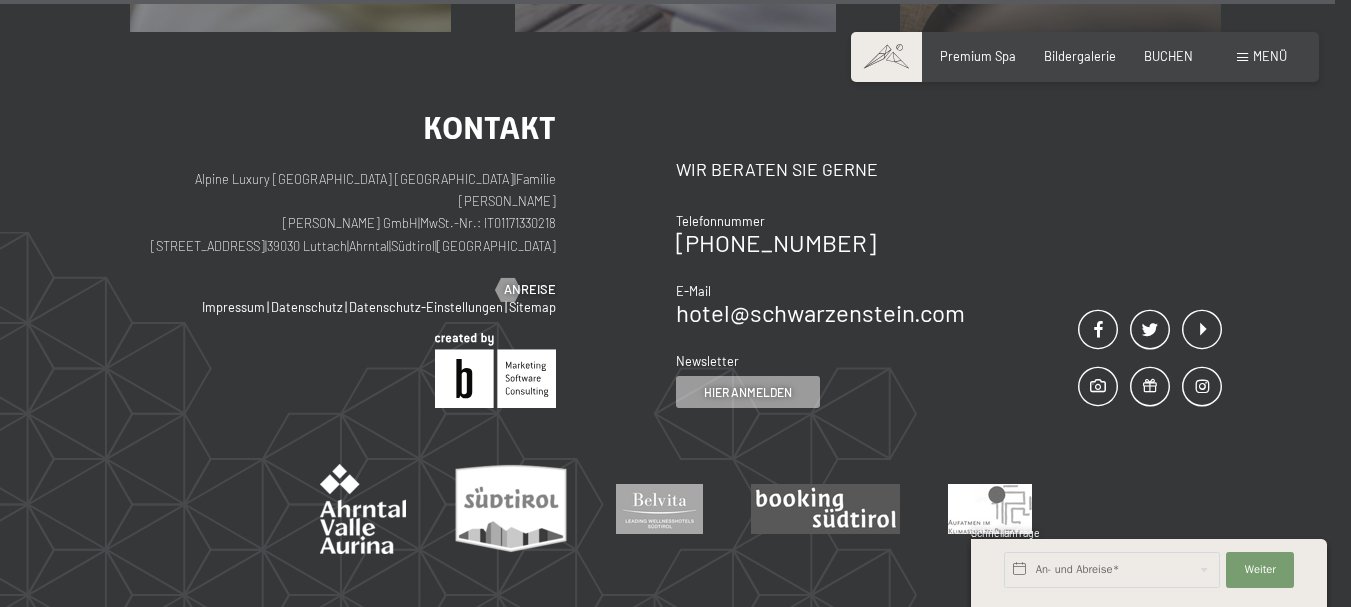 scroll, scrollTop: 10079, scrollLeft: 0, axis: vertical 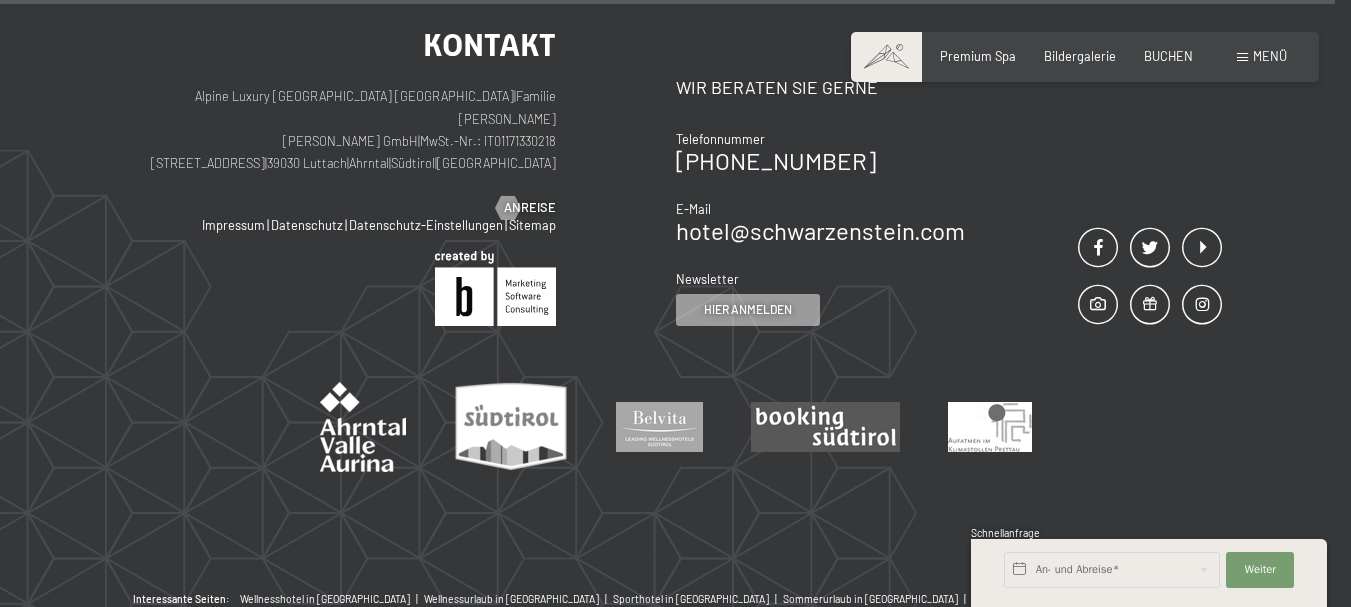 click on "Menü" at bounding box center [1270, 56] 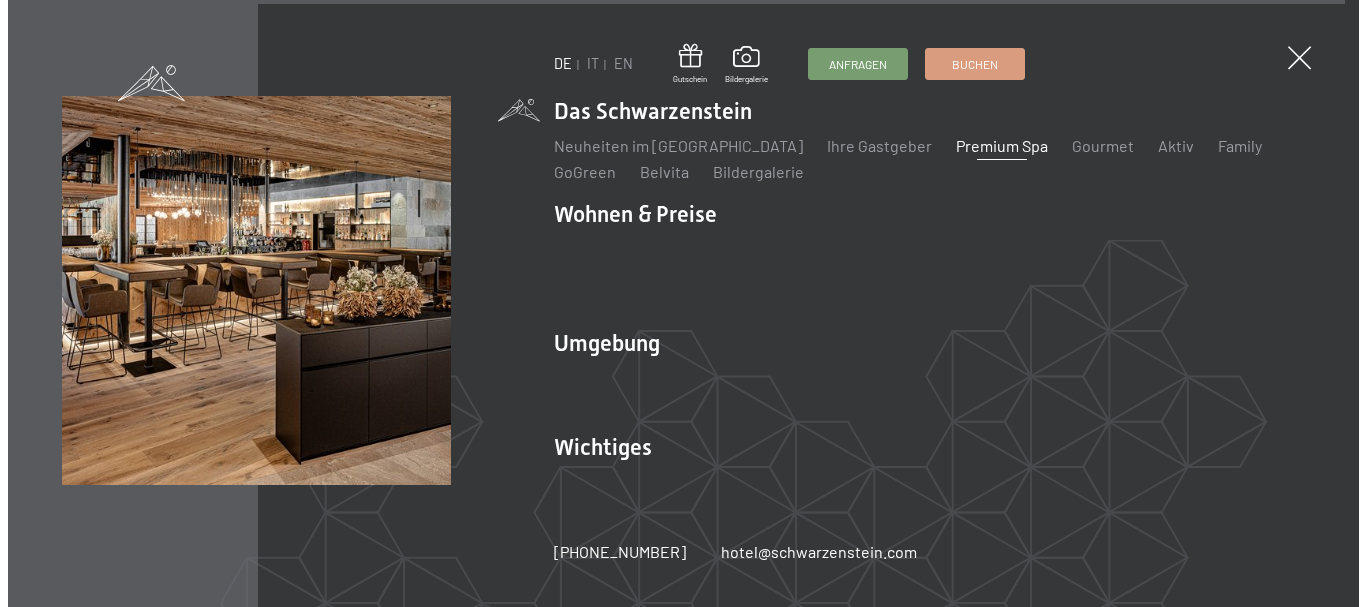 scroll, scrollTop: 10113, scrollLeft: 0, axis: vertical 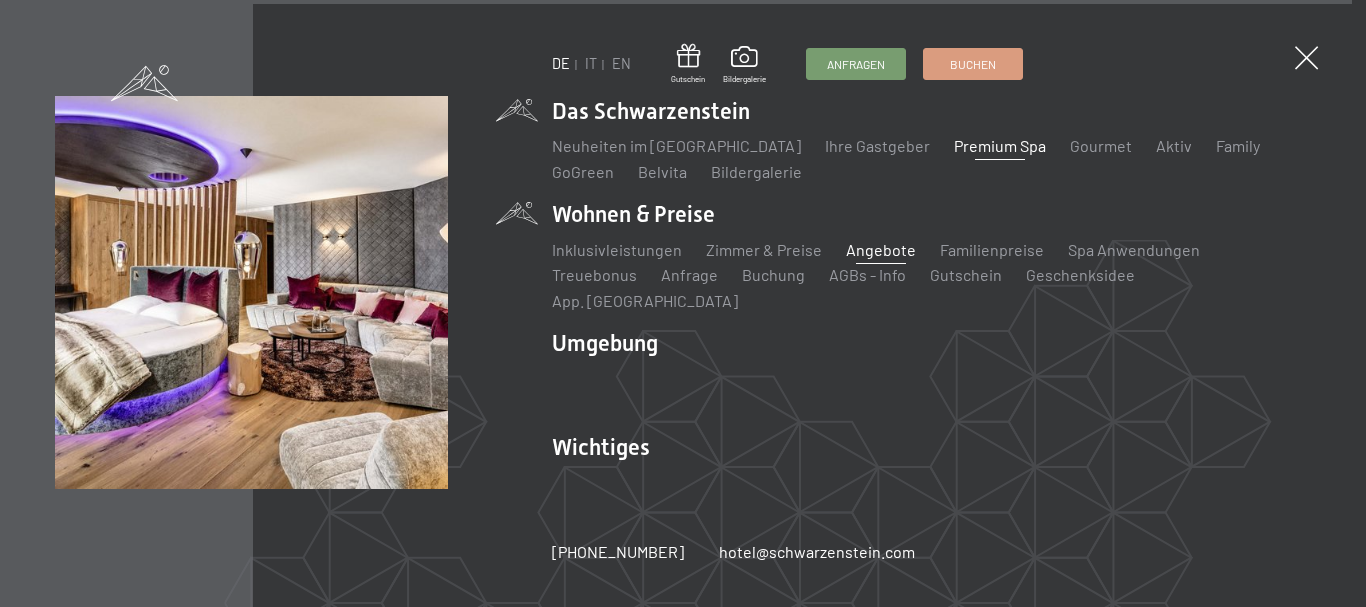 click on "Angebote" at bounding box center [881, 249] 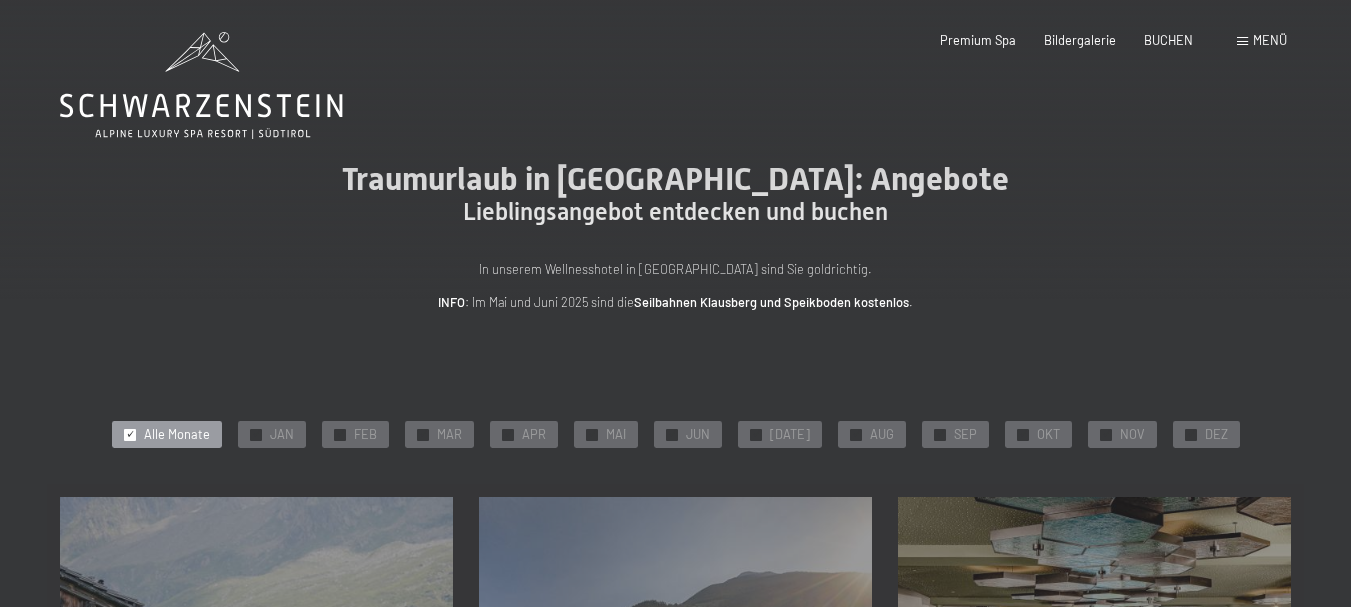 scroll, scrollTop: 0, scrollLeft: 0, axis: both 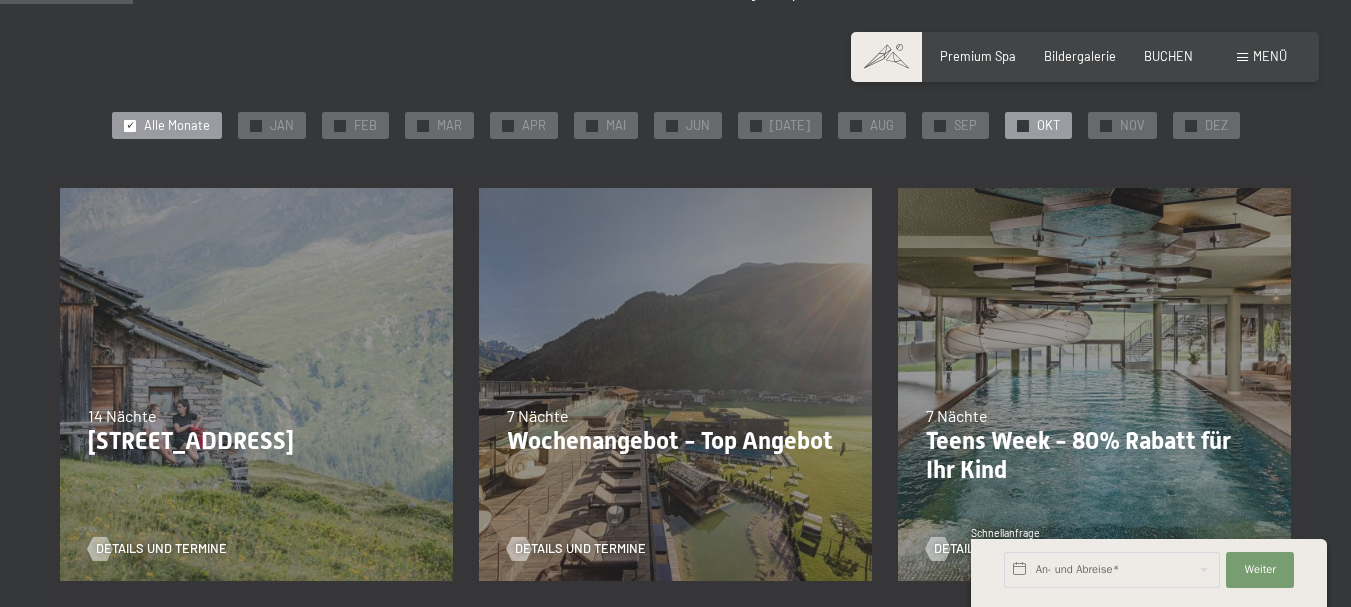 click on "✓" at bounding box center [1023, 125] 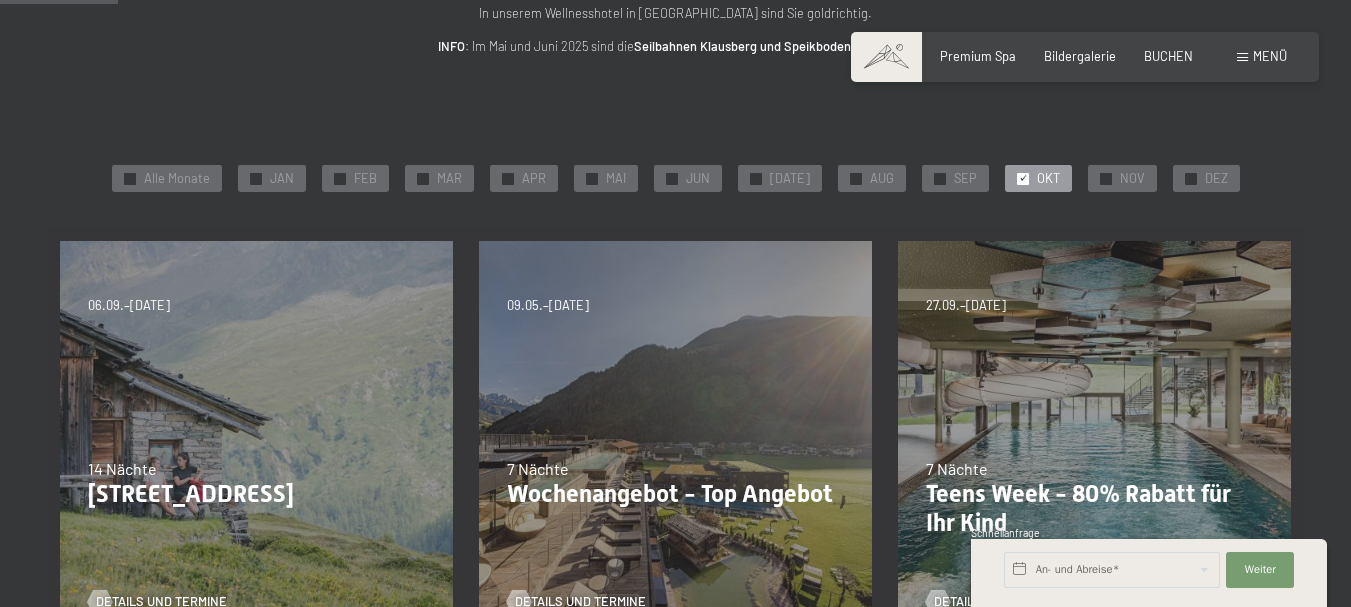 scroll, scrollTop: 147, scrollLeft: 0, axis: vertical 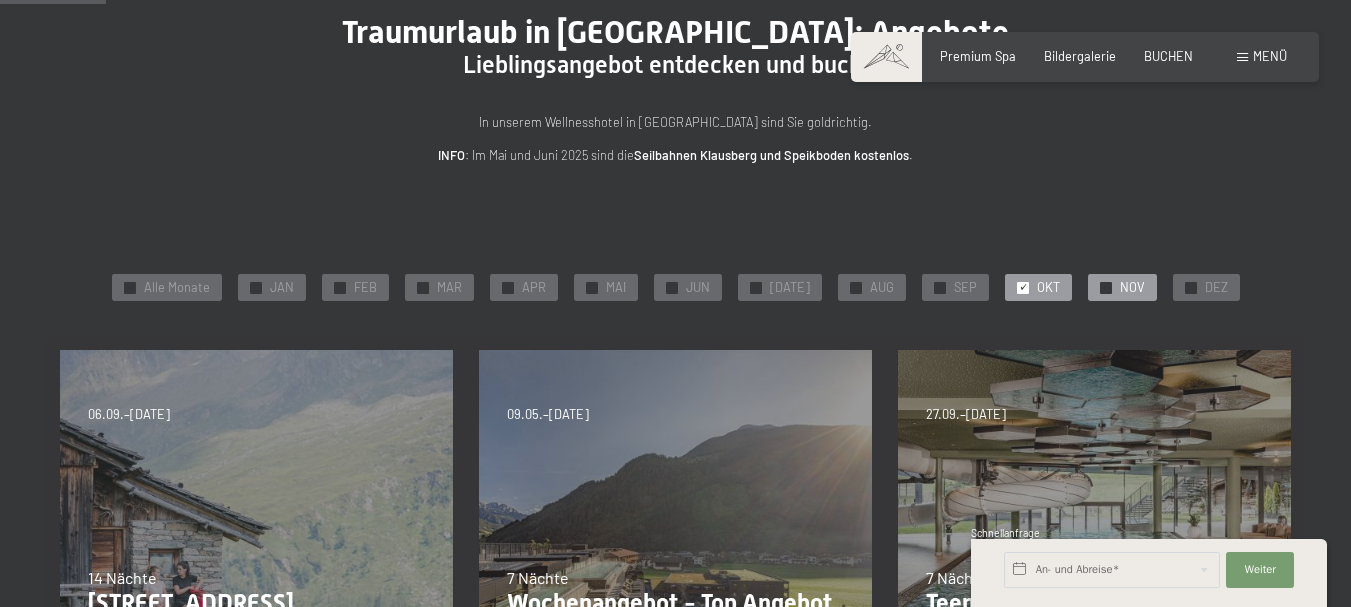 click on "✓       NOV" at bounding box center [1122, 288] 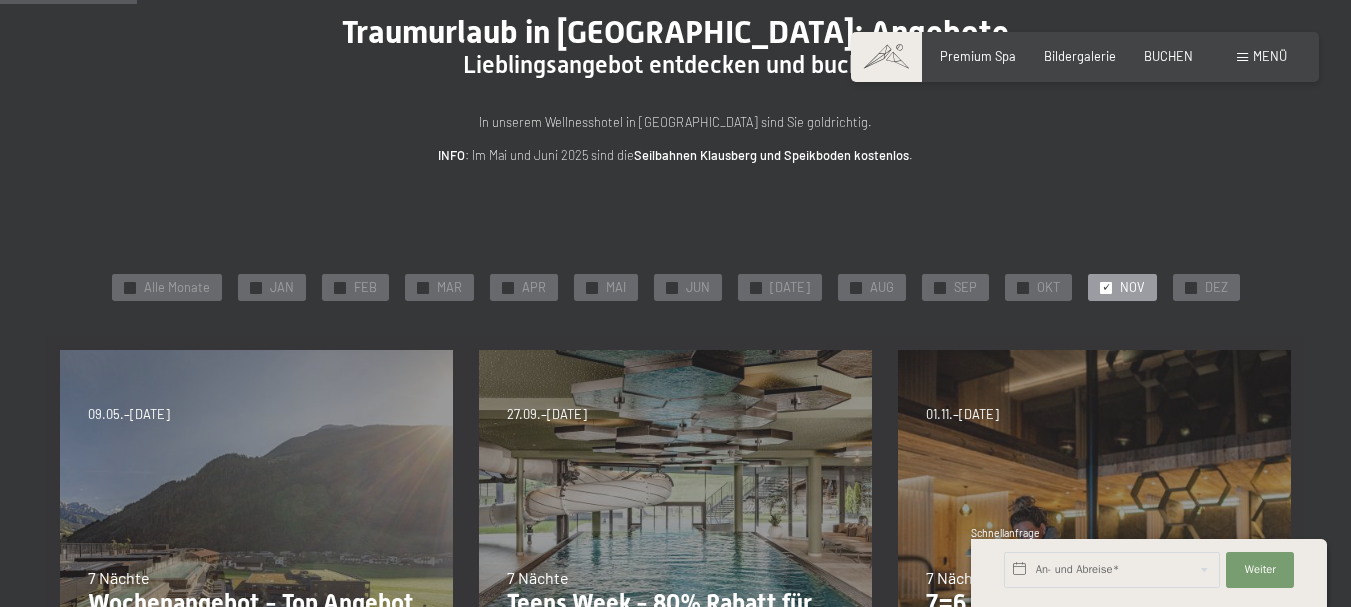 scroll, scrollTop: 444, scrollLeft: 0, axis: vertical 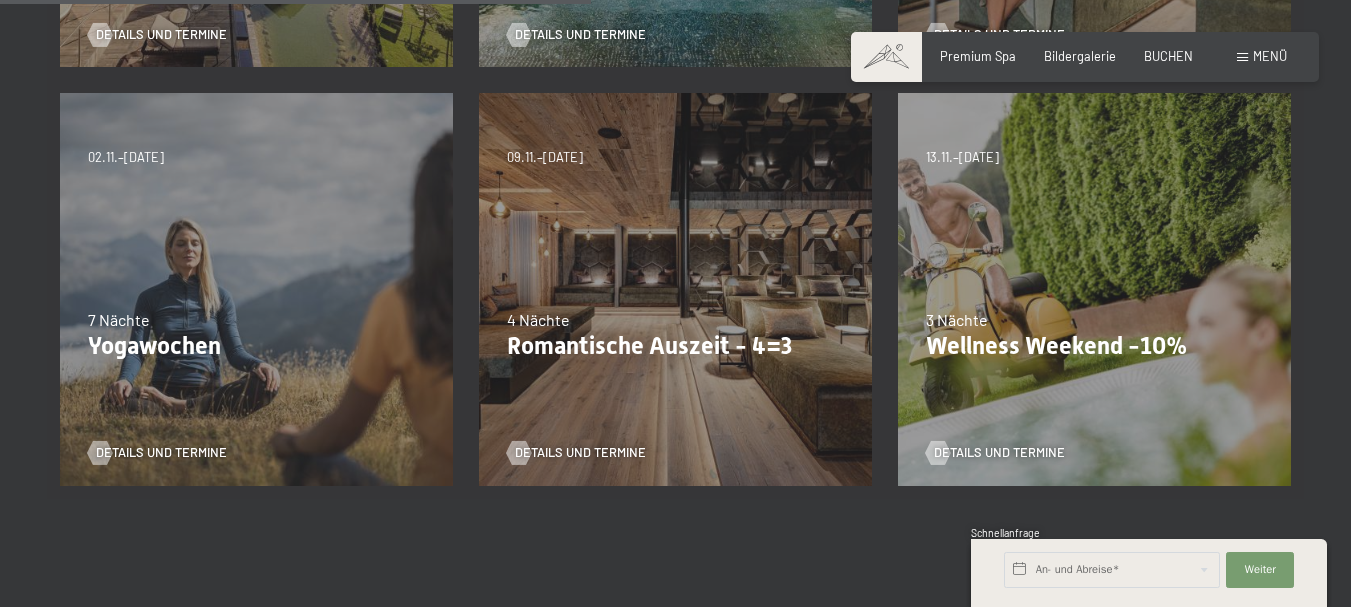 click on "4 Nächte" at bounding box center (675, 320) 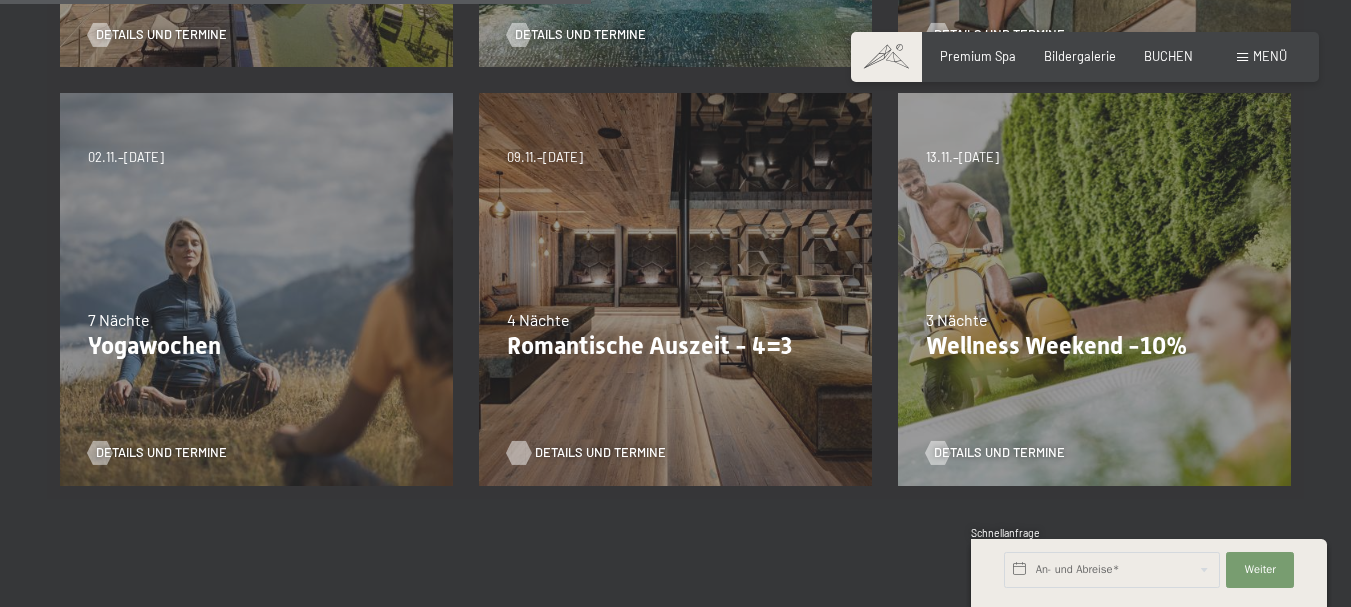 click on "Details und Termine" at bounding box center (600, 453) 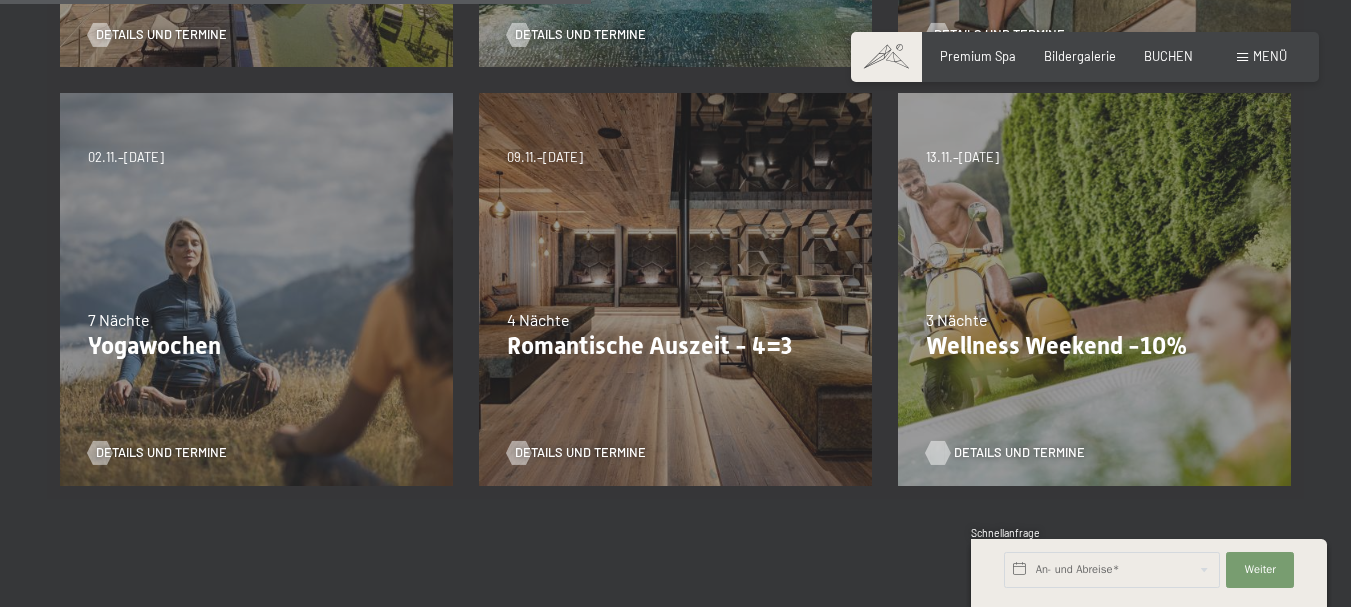 click on "Details und Termine" at bounding box center (1019, 453) 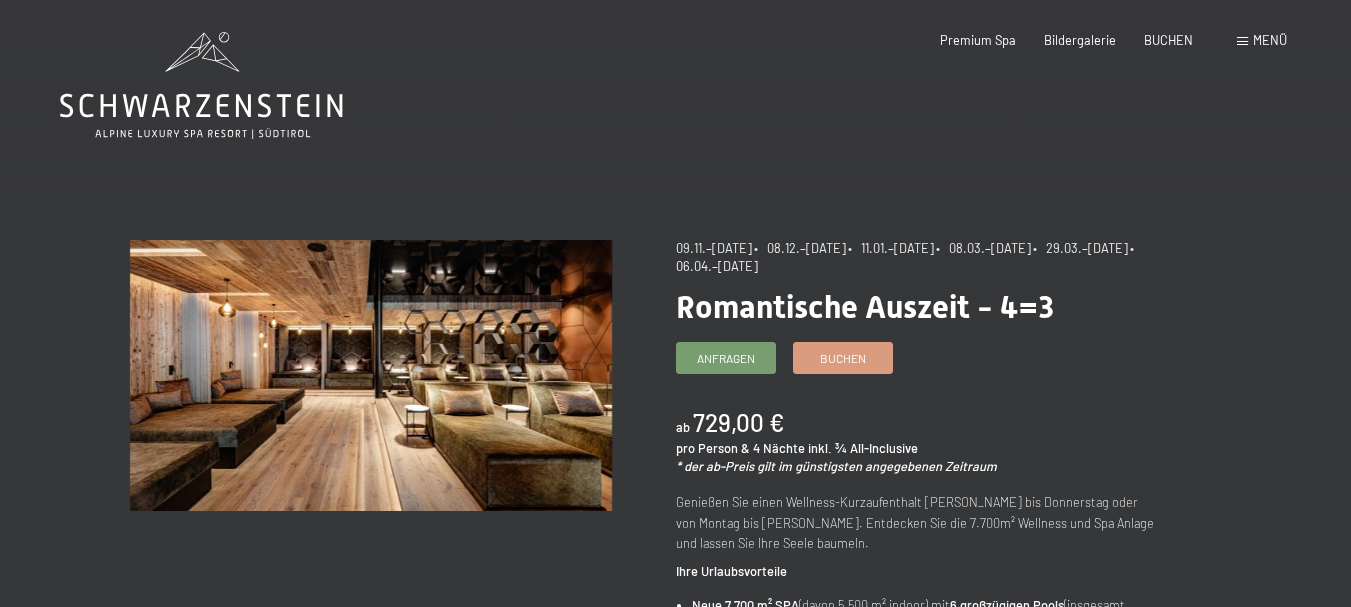 scroll, scrollTop: 0, scrollLeft: 0, axis: both 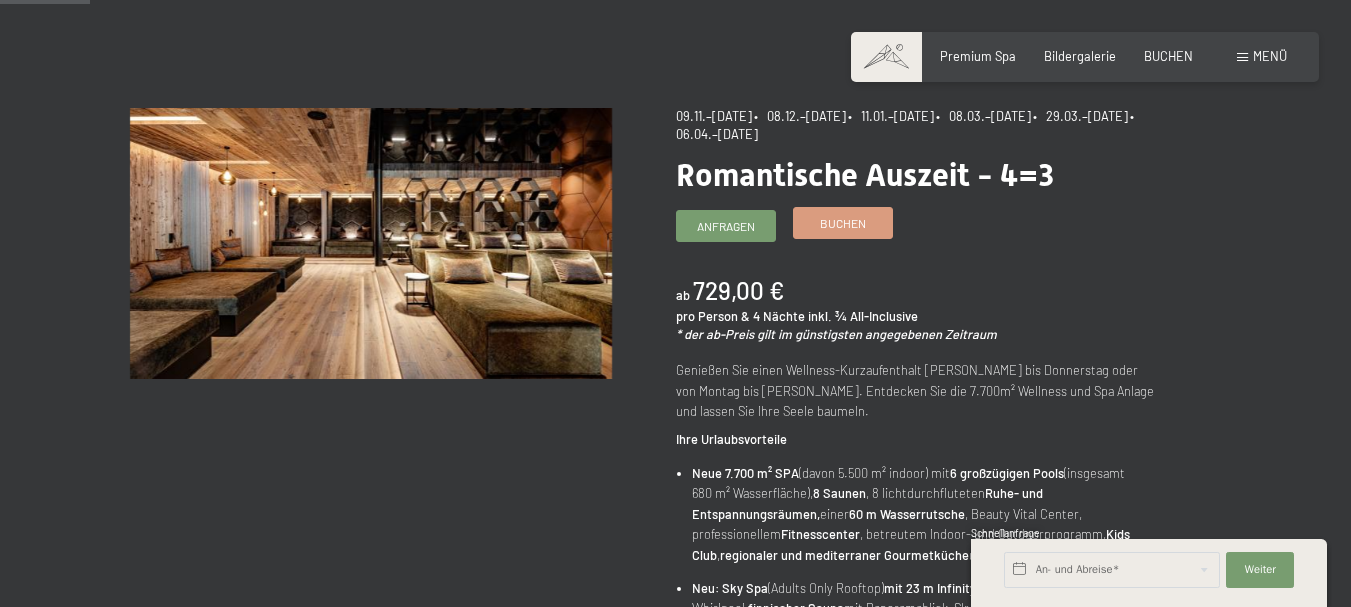 click on "Buchen" at bounding box center [843, 223] 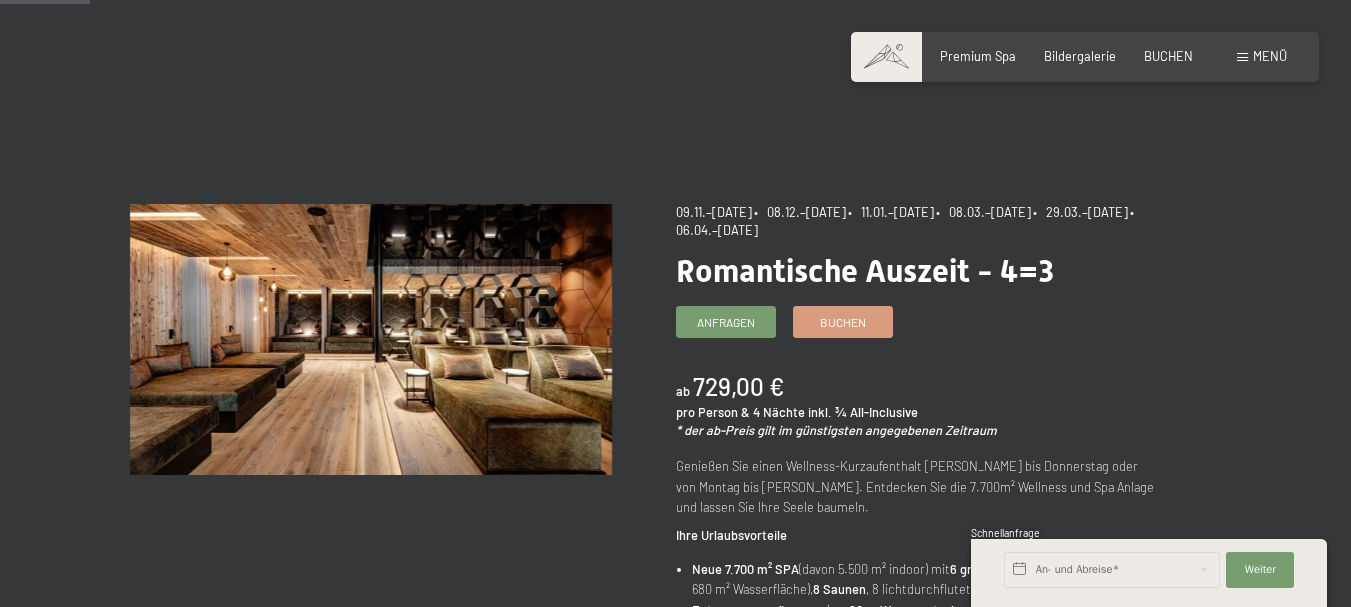 scroll, scrollTop: 27, scrollLeft: 0, axis: vertical 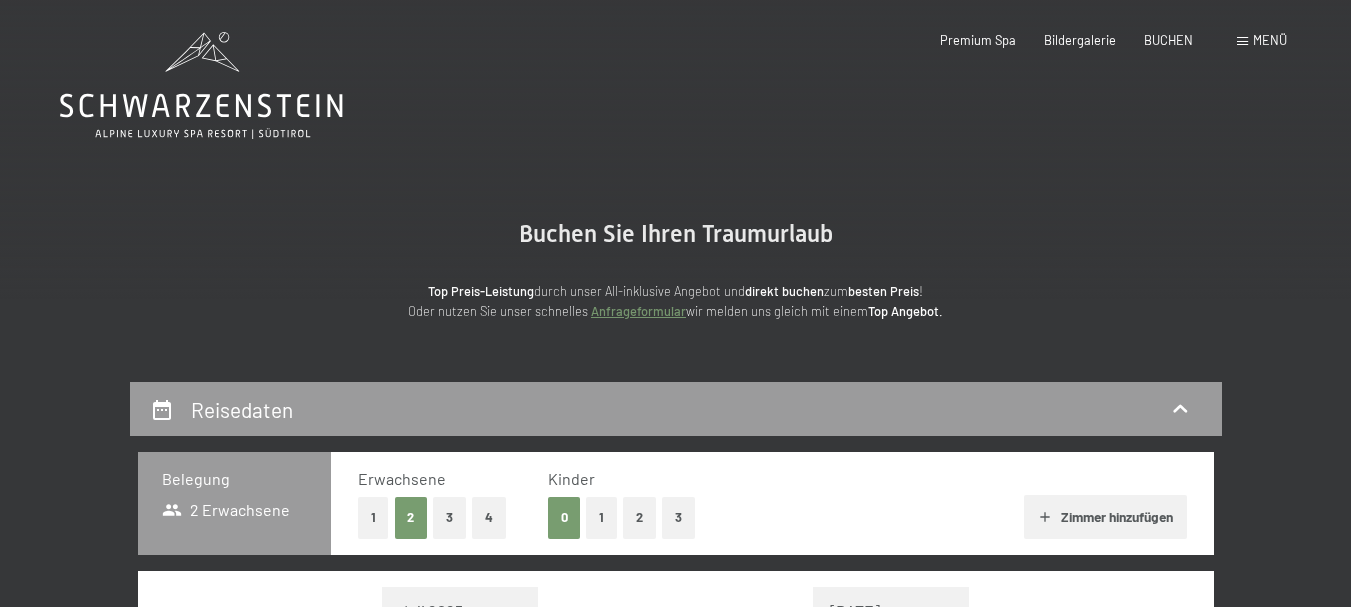 select on "[DATE]" 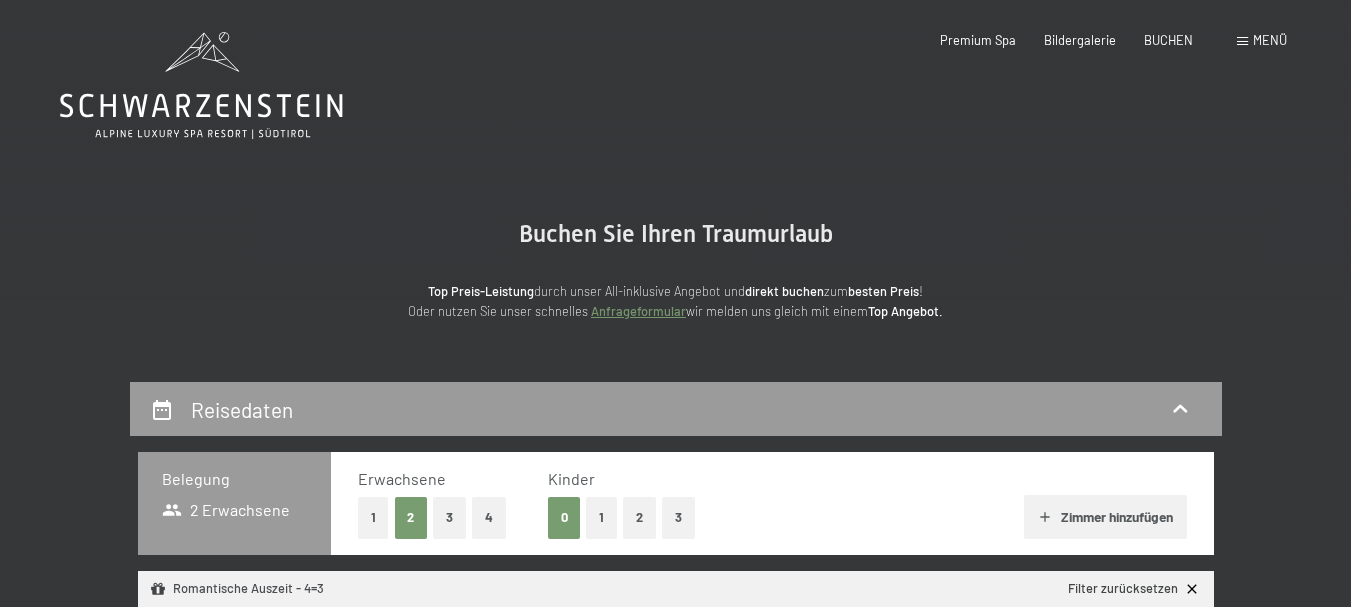 select on "[DATE]" 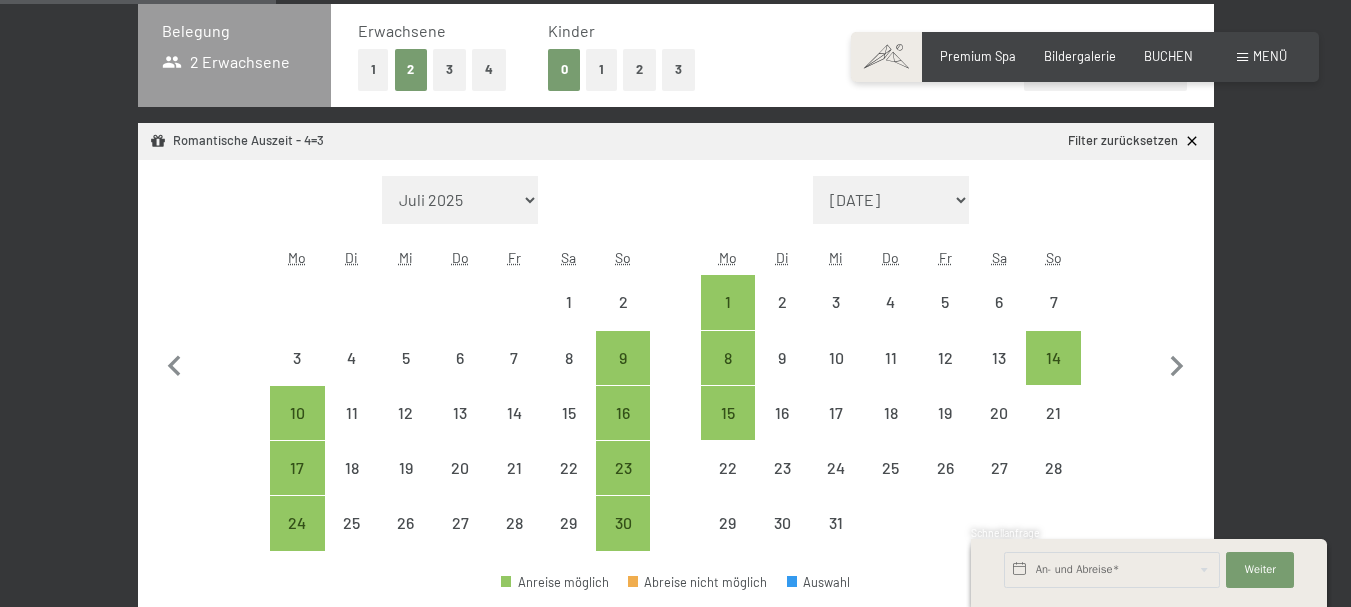 scroll, scrollTop: 468, scrollLeft: 0, axis: vertical 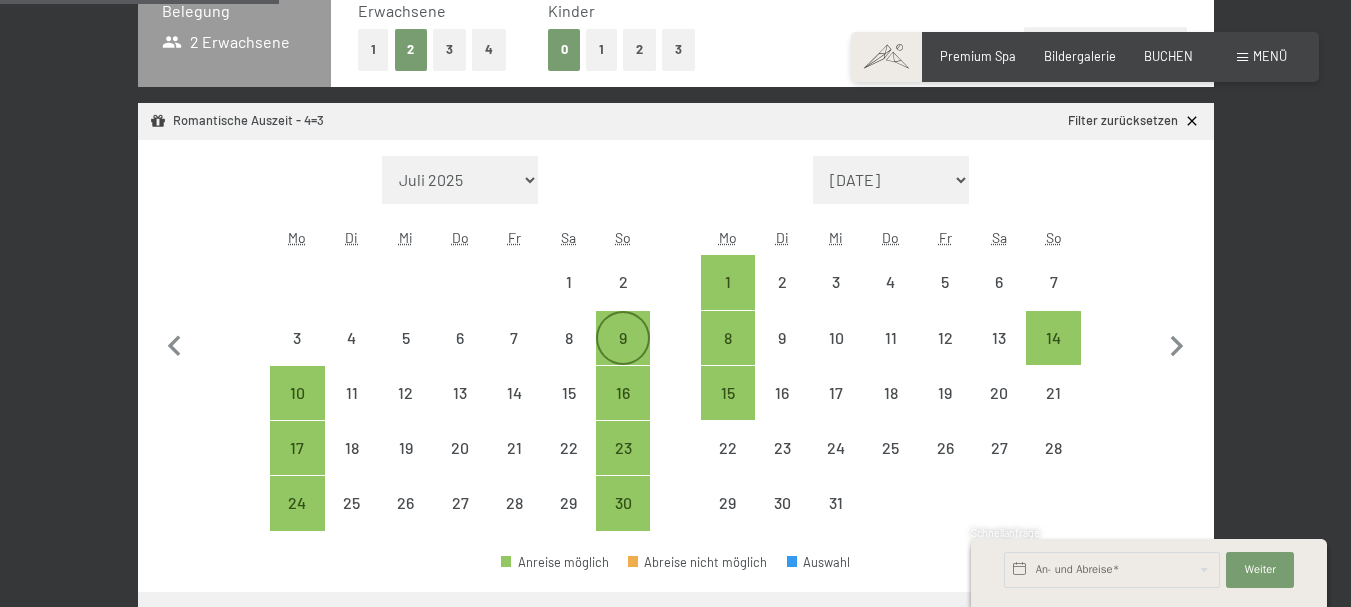 click on "9" at bounding box center [623, 355] 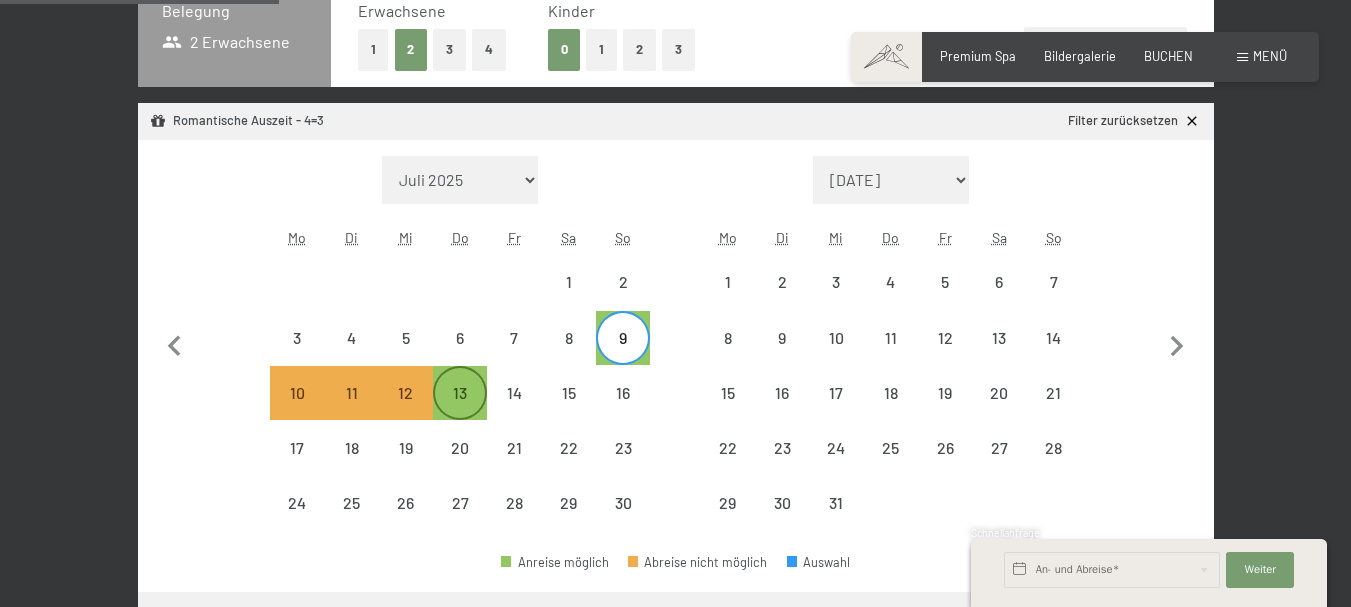 click on "13" at bounding box center [460, 410] 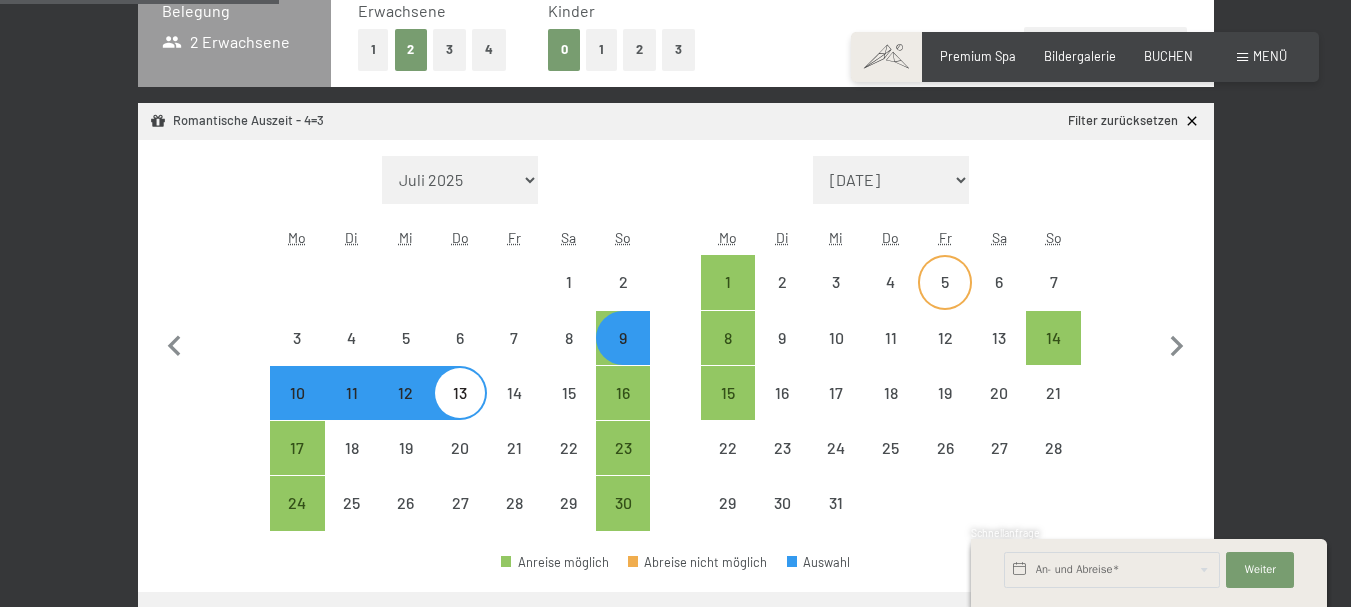 select on "2025-11-01" 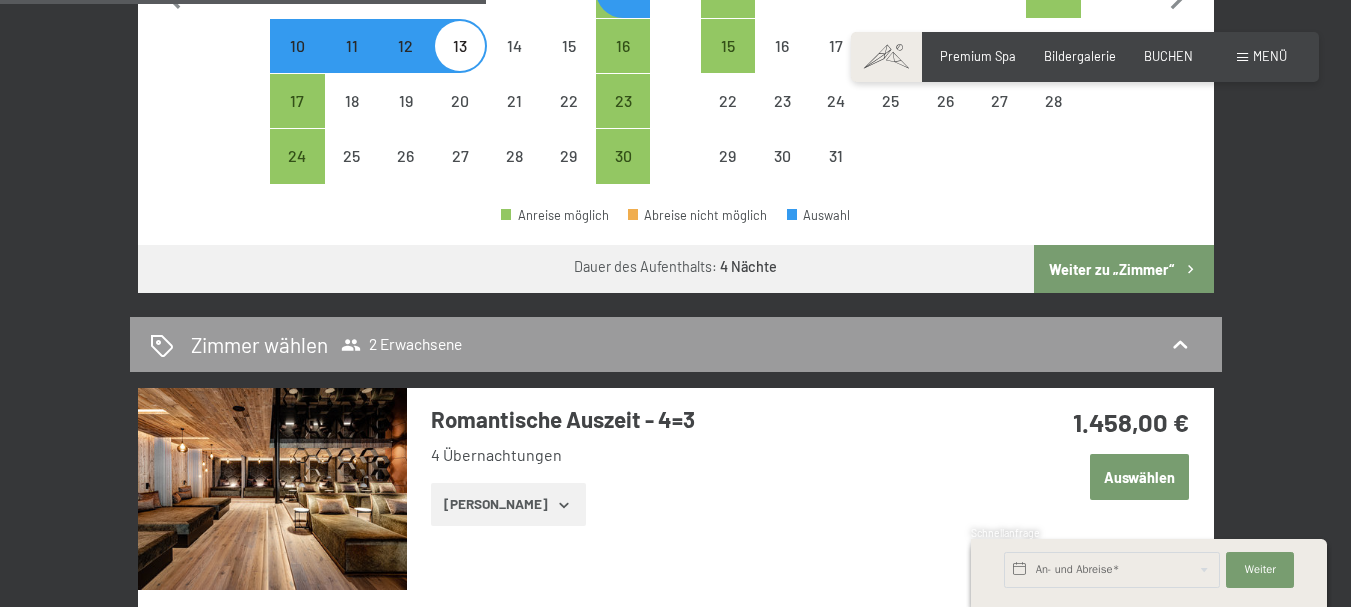 scroll, scrollTop: 866, scrollLeft: 0, axis: vertical 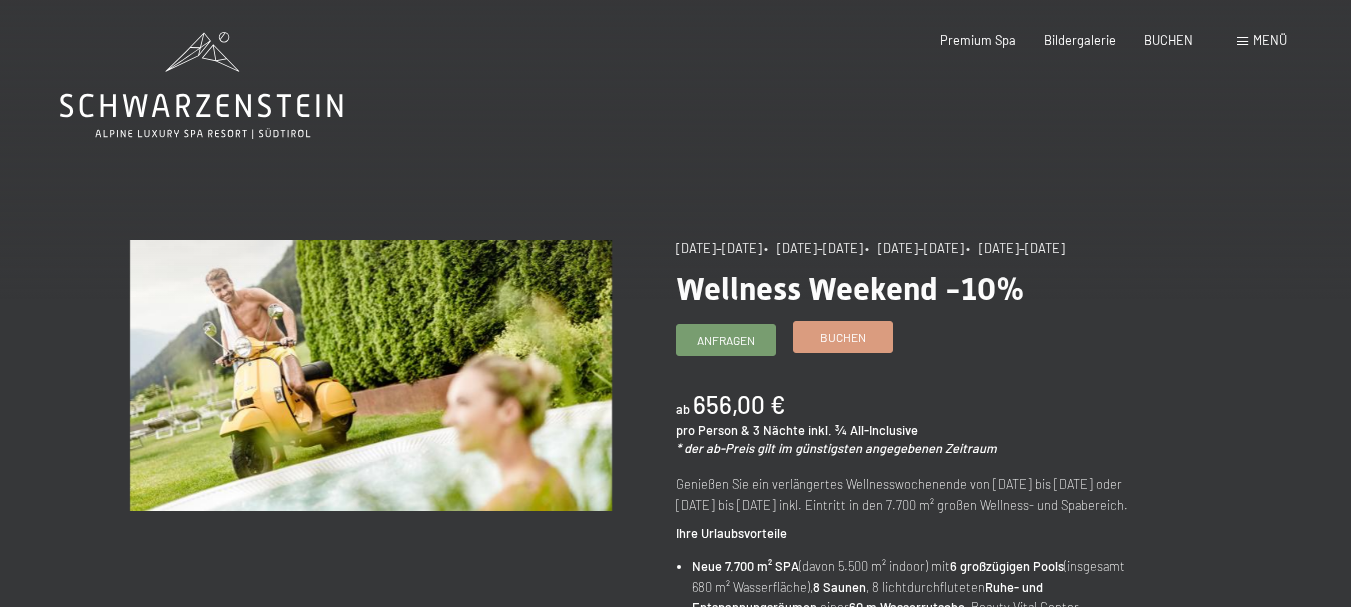 click on "Buchen" at bounding box center [843, 337] 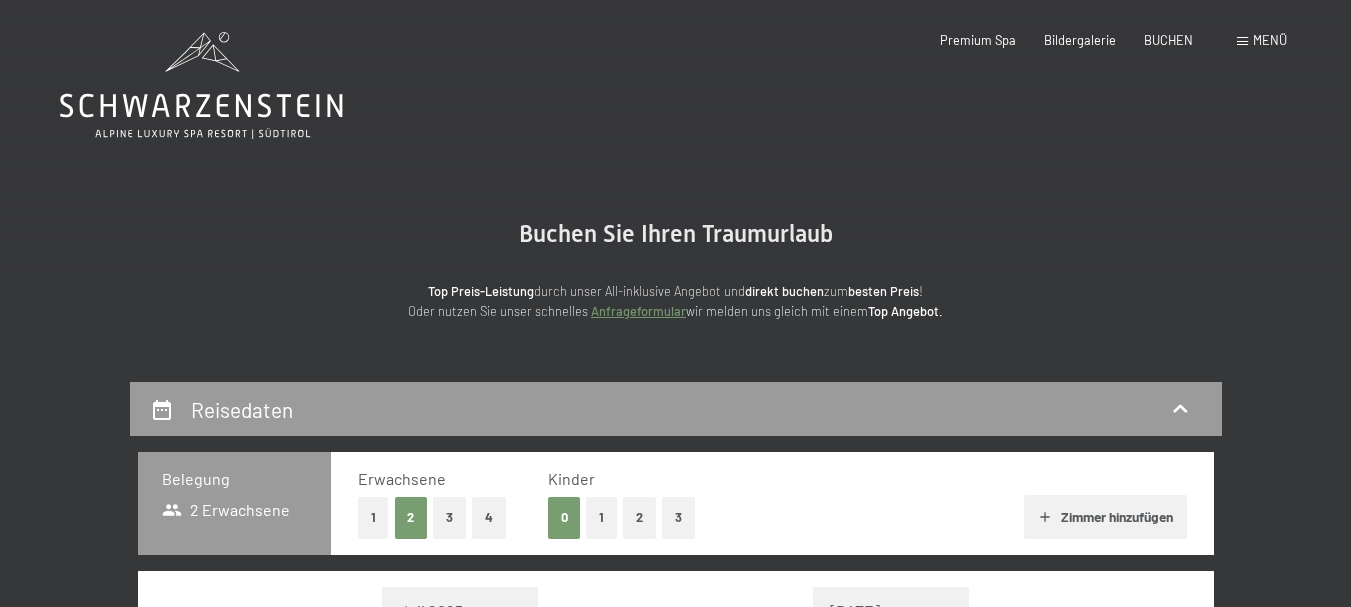 scroll, scrollTop: 0, scrollLeft: 0, axis: both 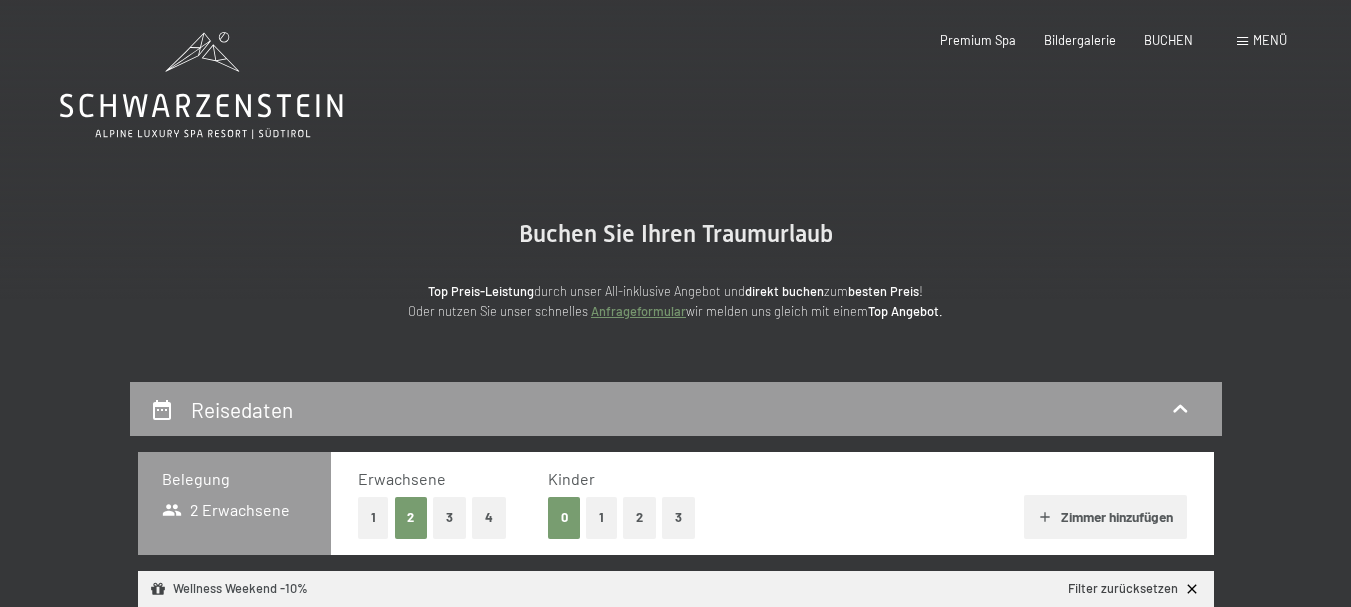 select on "2025-11-01" 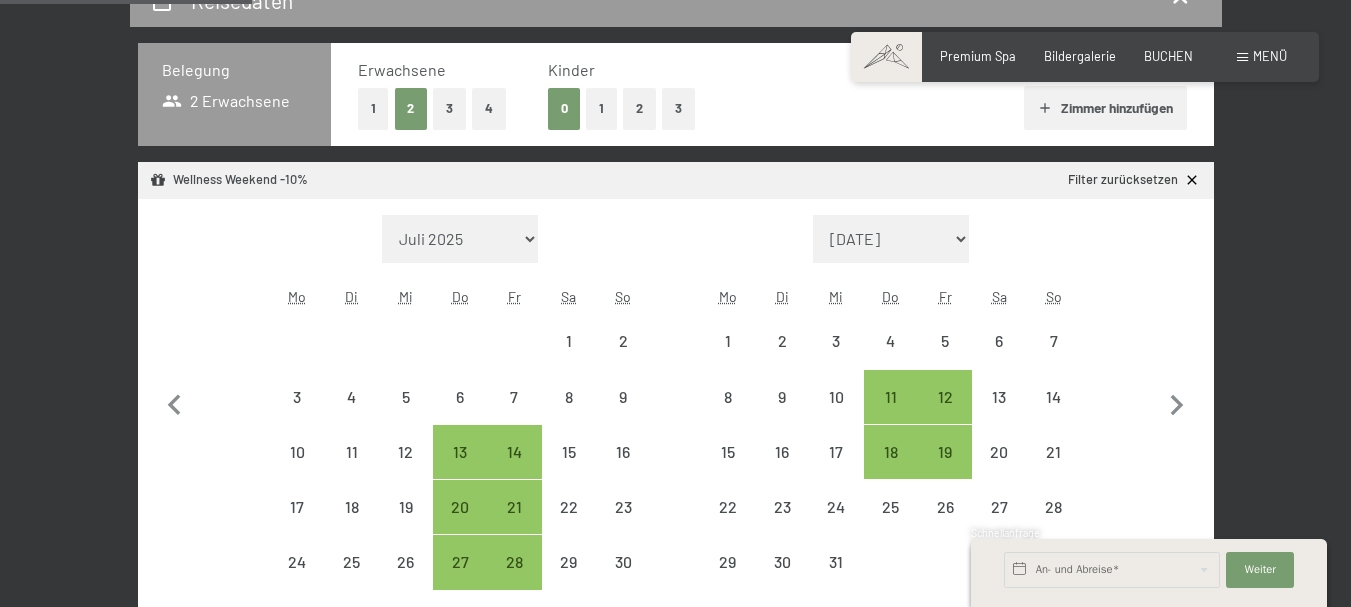 scroll, scrollTop: 484, scrollLeft: 0, axis: vertical 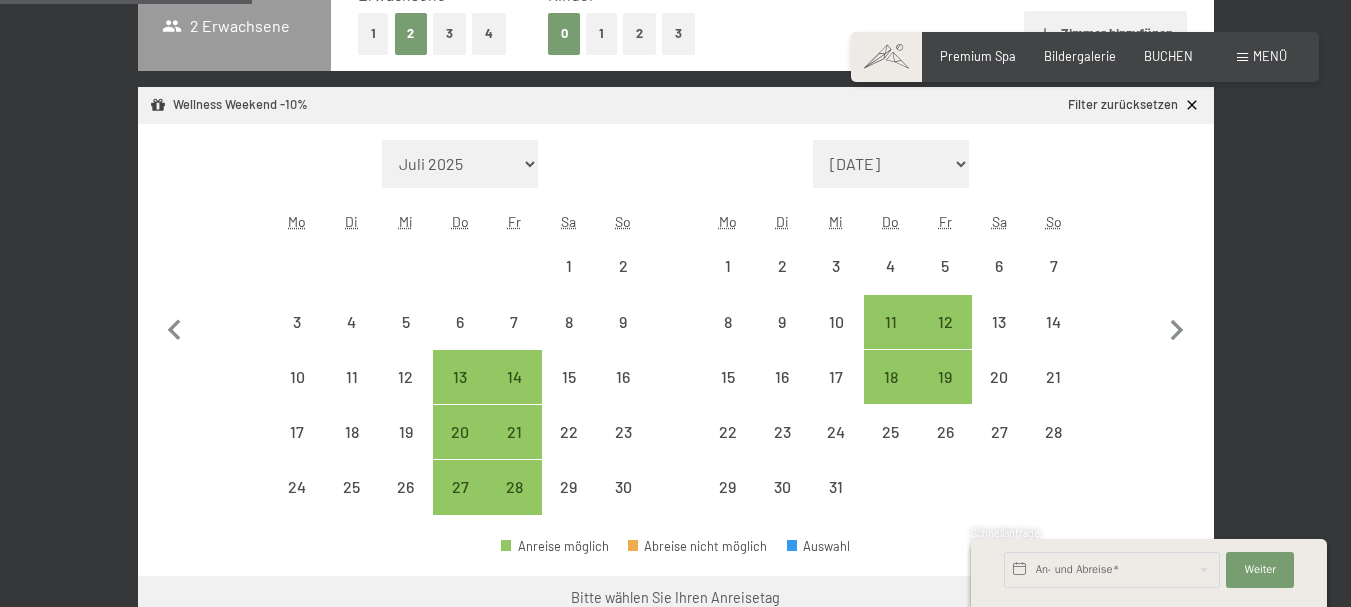 drag, startPoint x: 1365, startPoint y: 98, endPoint x: 1362, endPoint y: 195, distance: 97.04638 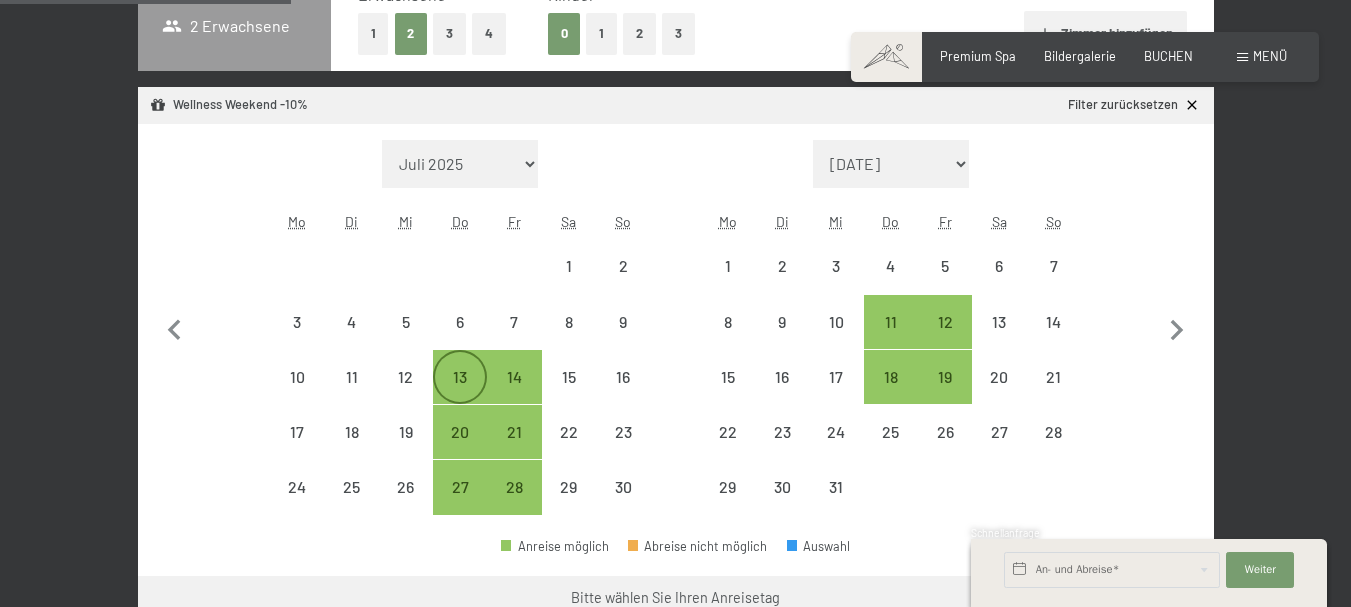 click on "13" at bounding box center (460, 394) 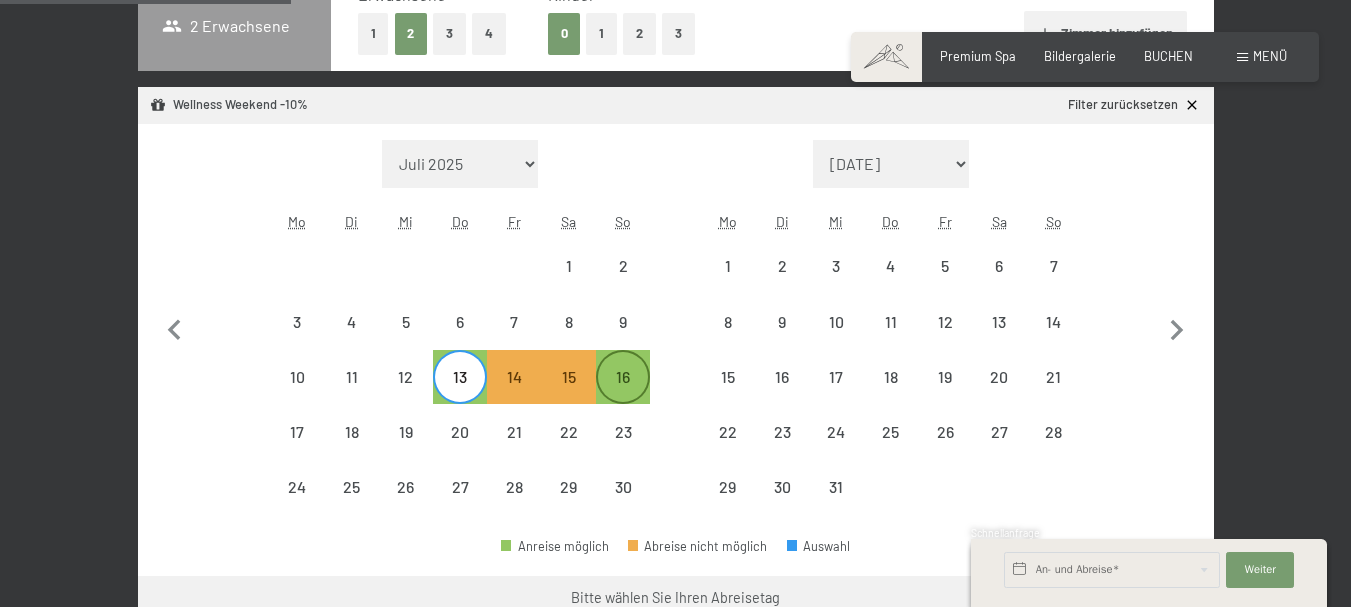 click on "16" at bounding box center [623, 394] 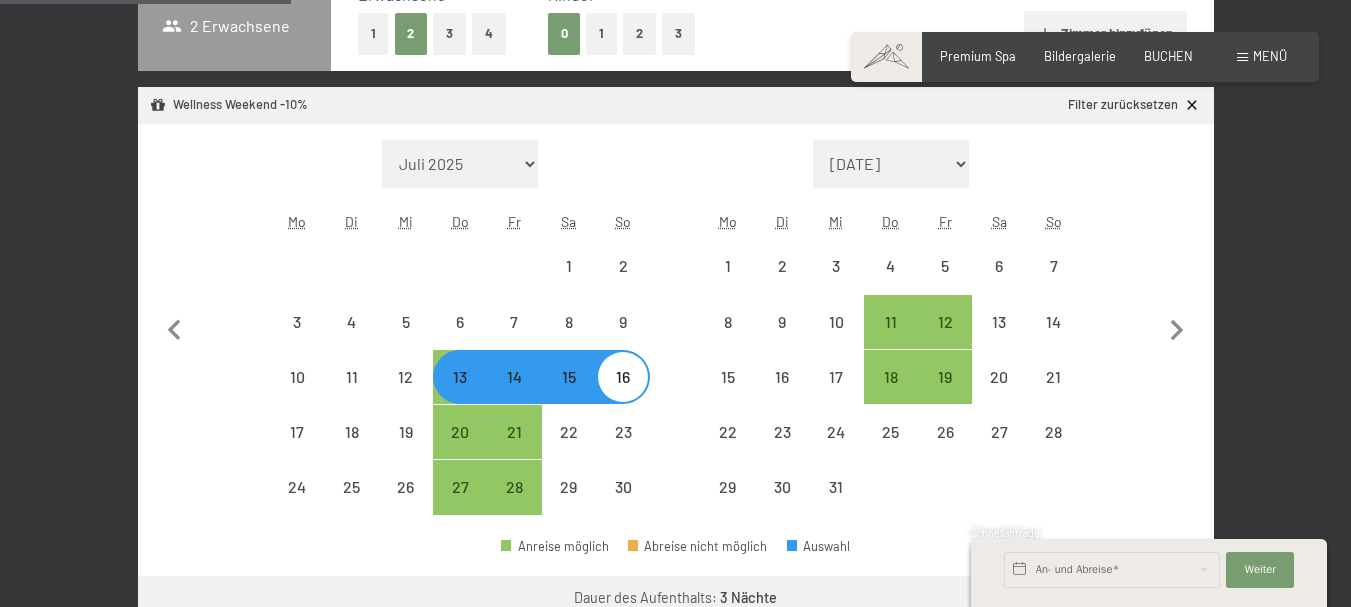 select on "2025-11-01" 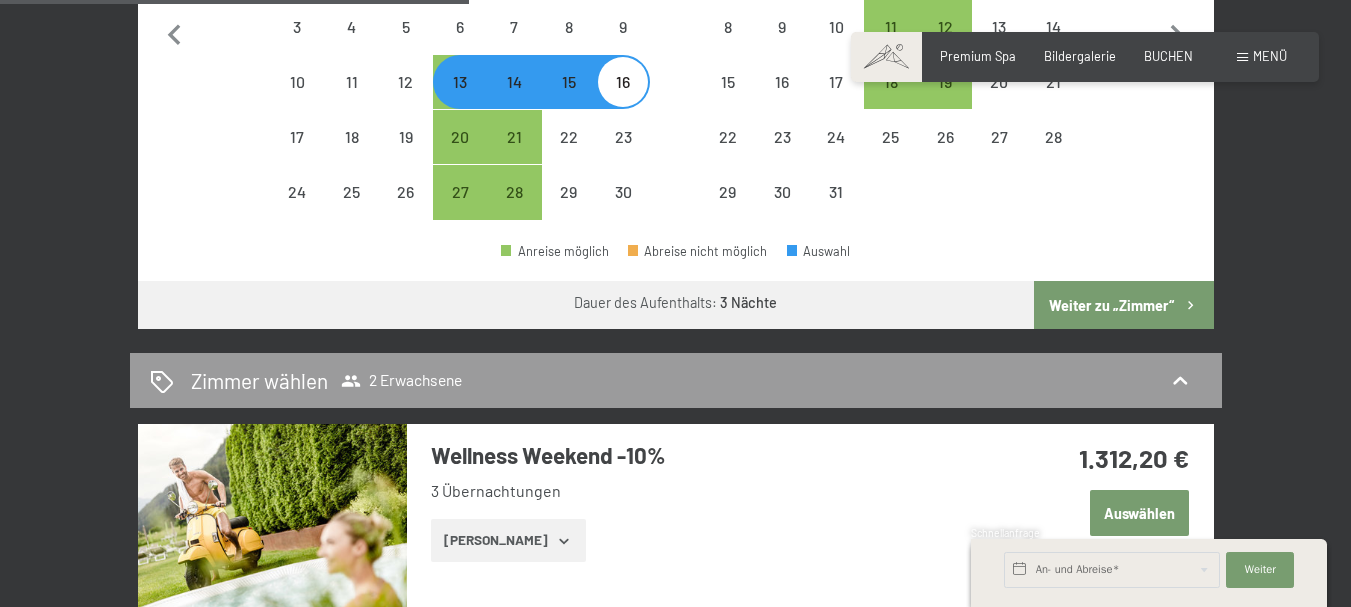 scroll, scrollTop: 908, scrollLeft: 0, axis: vertical 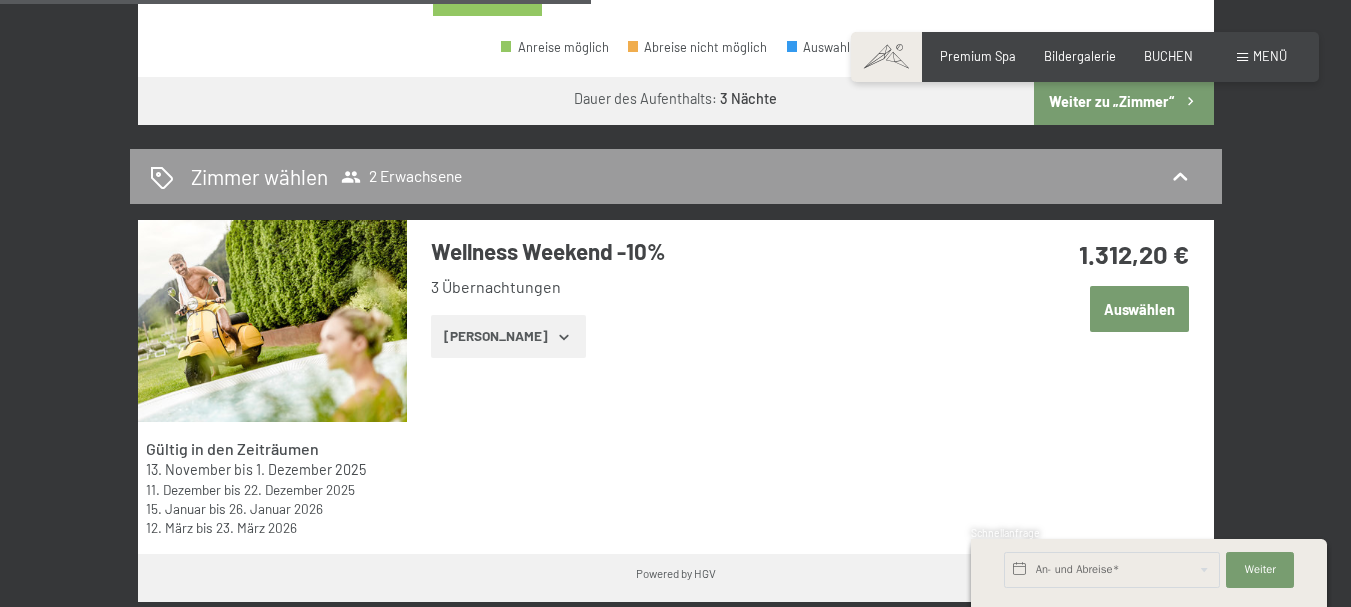 click on "Zeige Zimmer" at bounding box center [508, 337] 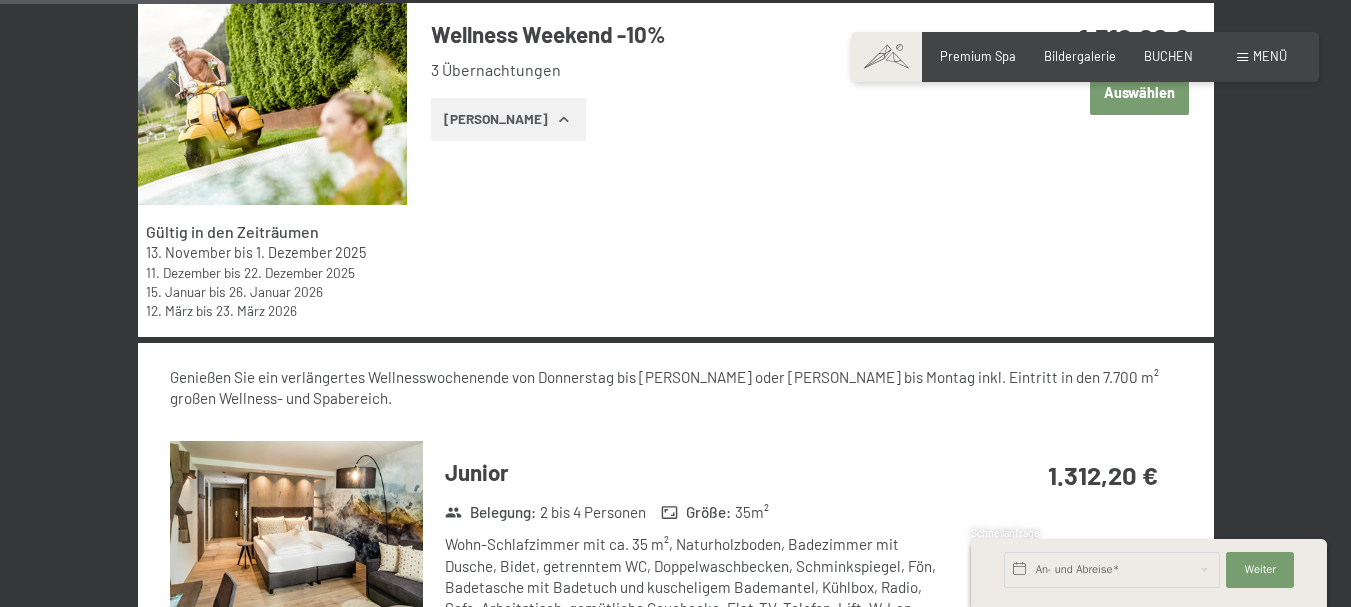 scroll, scrollTop: 1188, scrollLeft: 0, axis: vertical 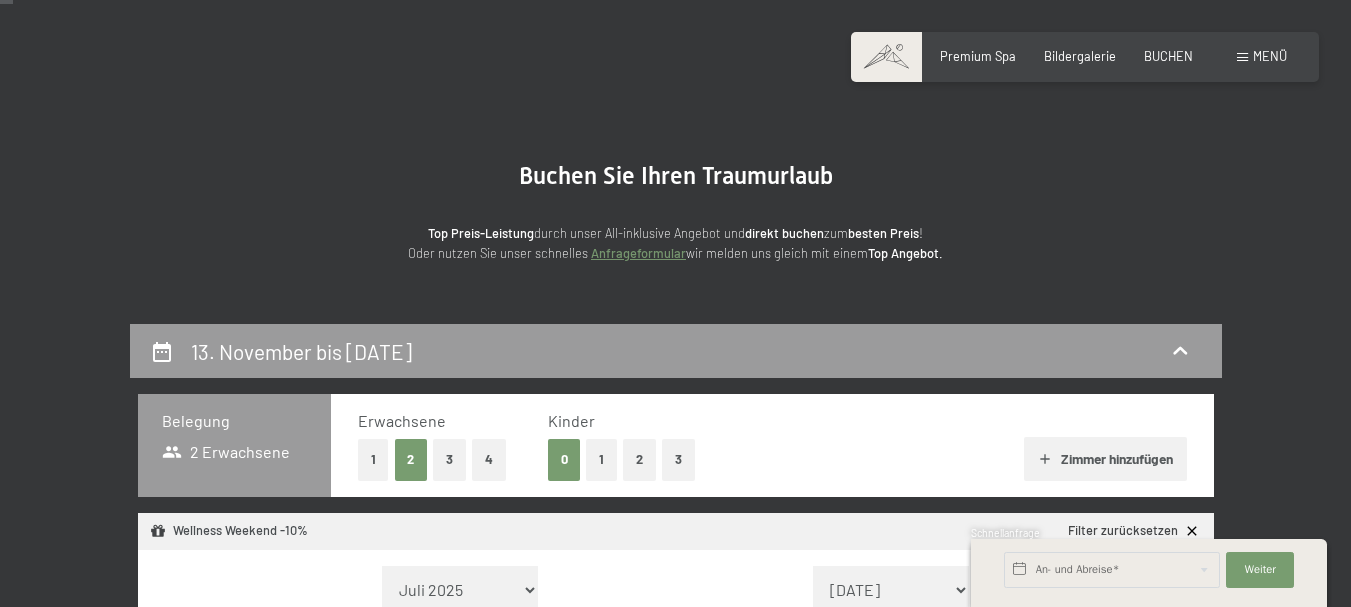 click on "Menü" at bounding box center [1262, 57] 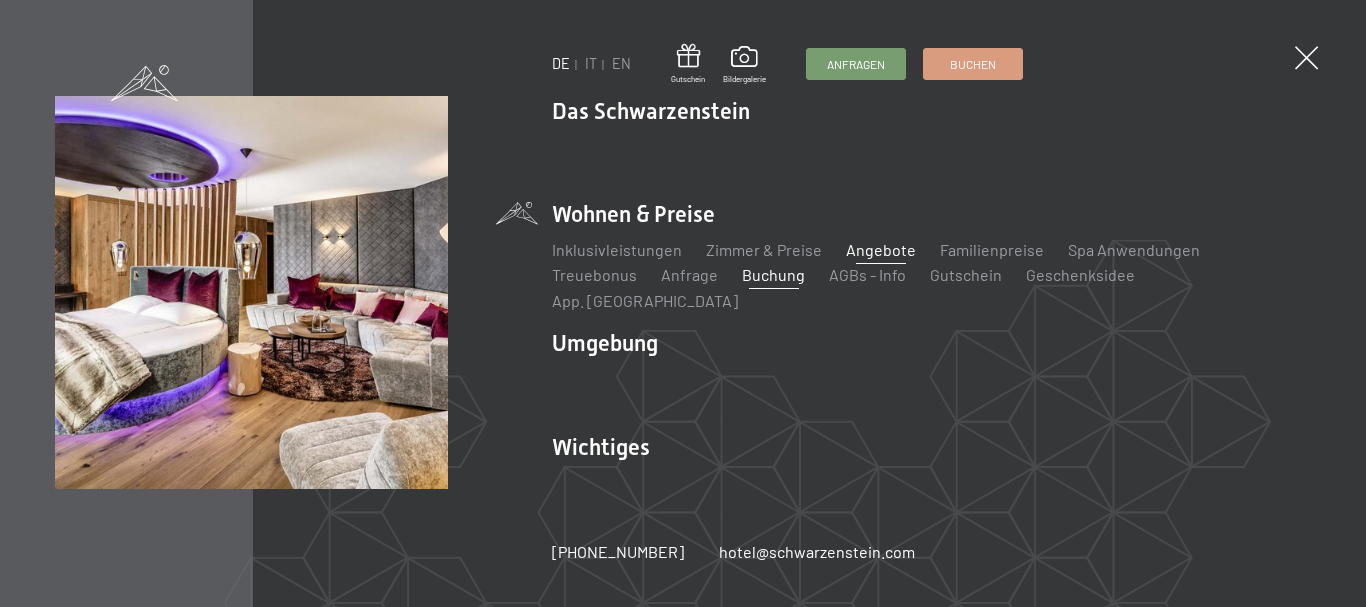click on "Angebote" at bounding box center (881, 249) 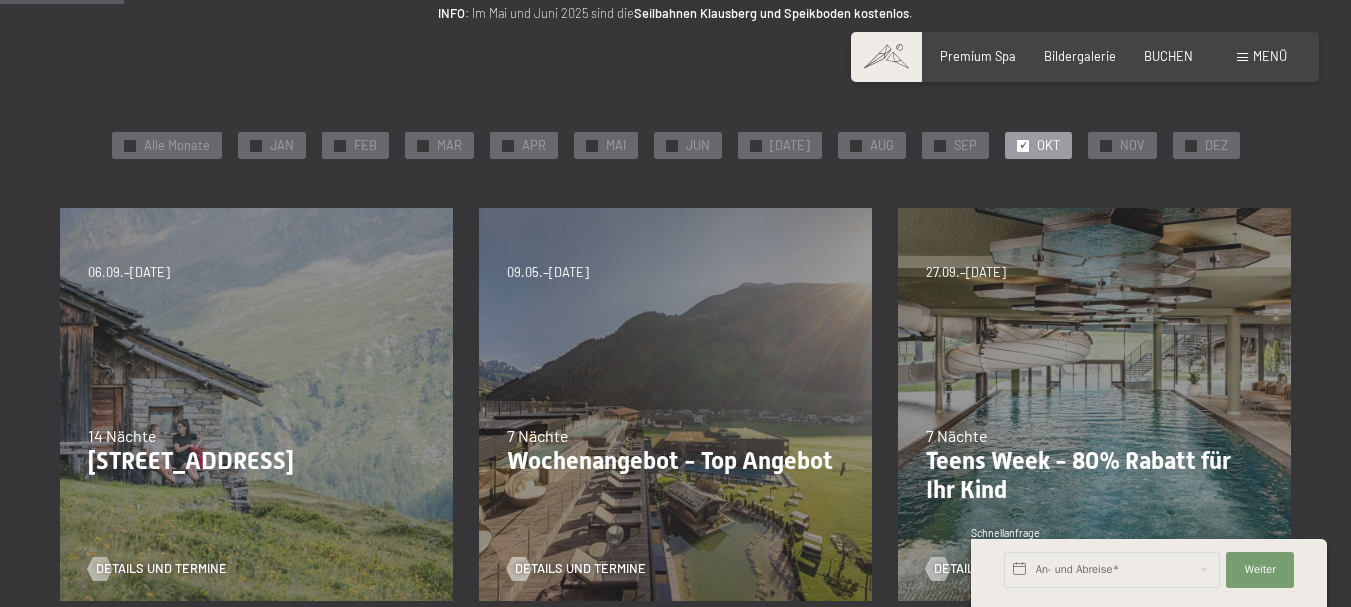 scroll, scrollTop: 289, scrollLeft: 0, axis: vertical 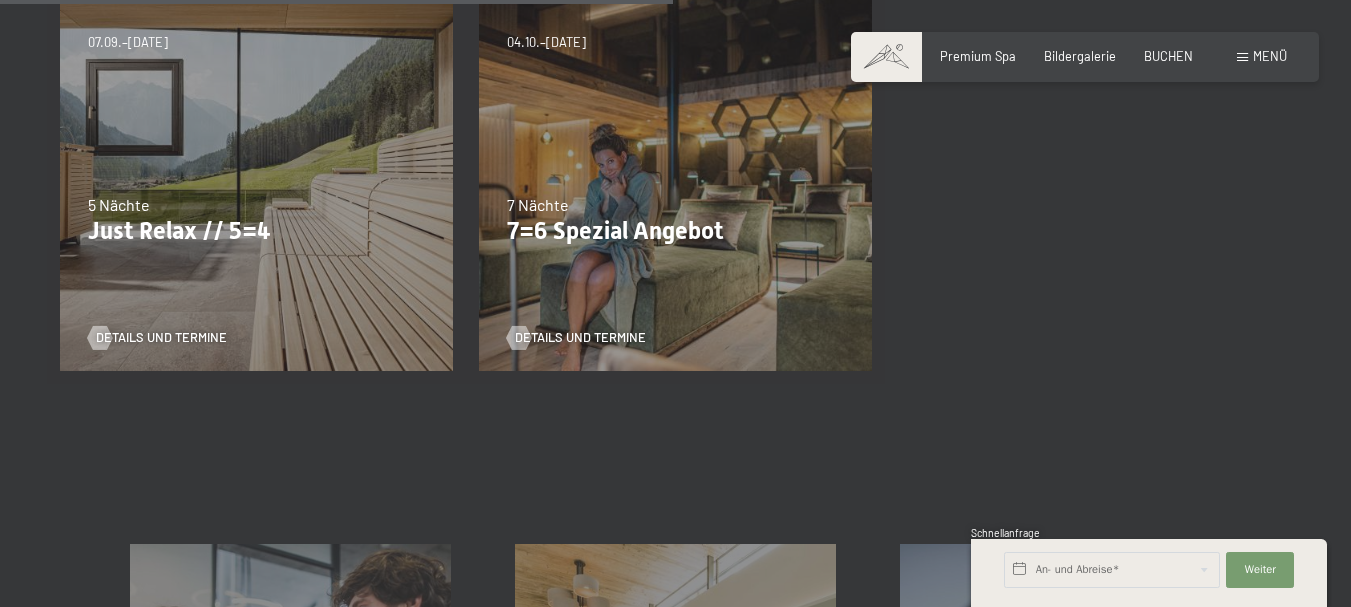 drag, startPoint x: 1364, startPoint y: 132, endPoint x: 1365, endPoint y: 296, distance: 164.00305 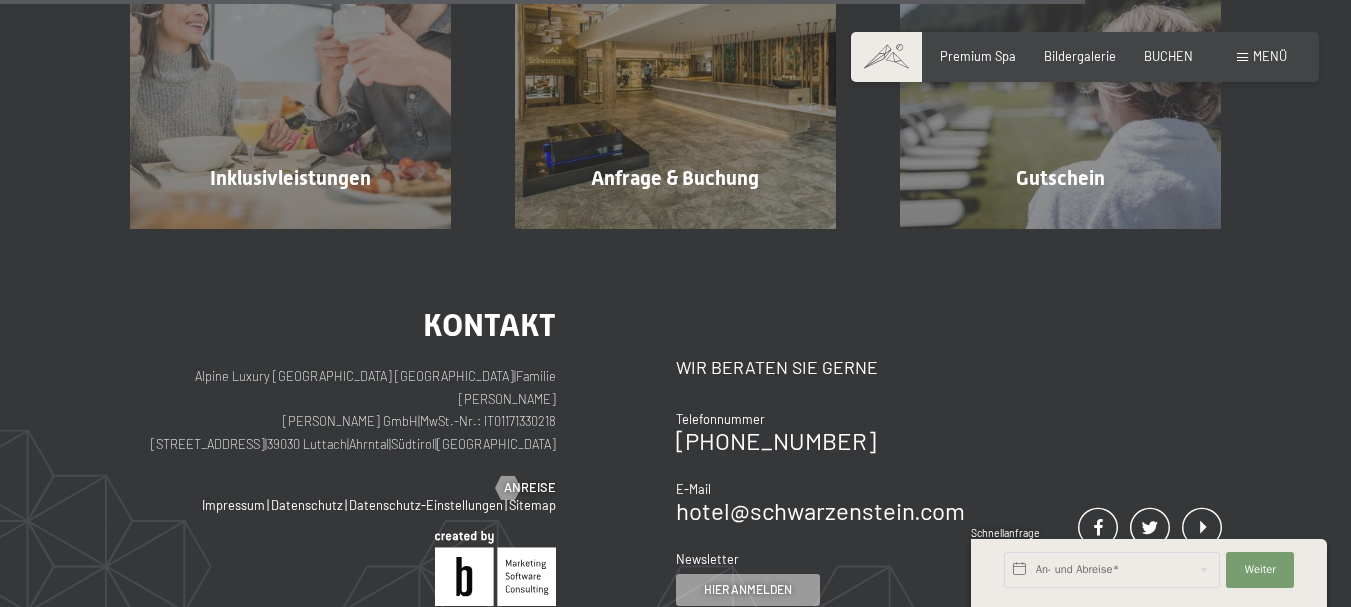 scroll, scrollTop: 1583, scrollLeft: 0, axis: vertical 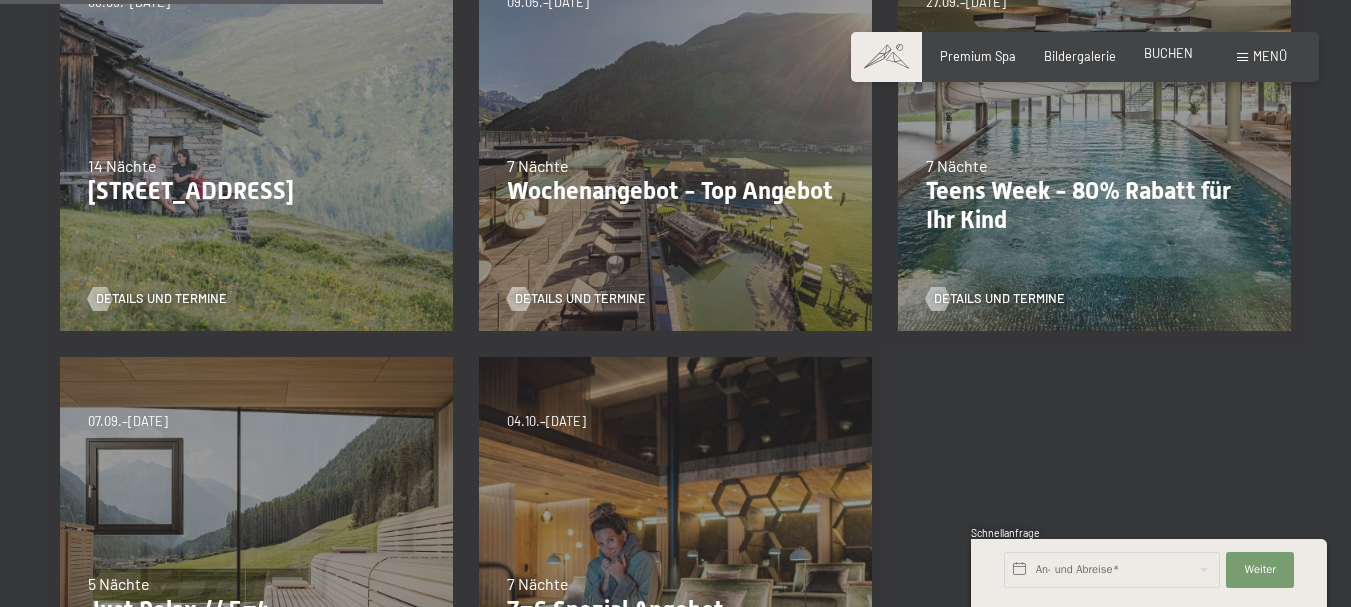 click on "BUCHEN" at bounding box center [1168, 53] 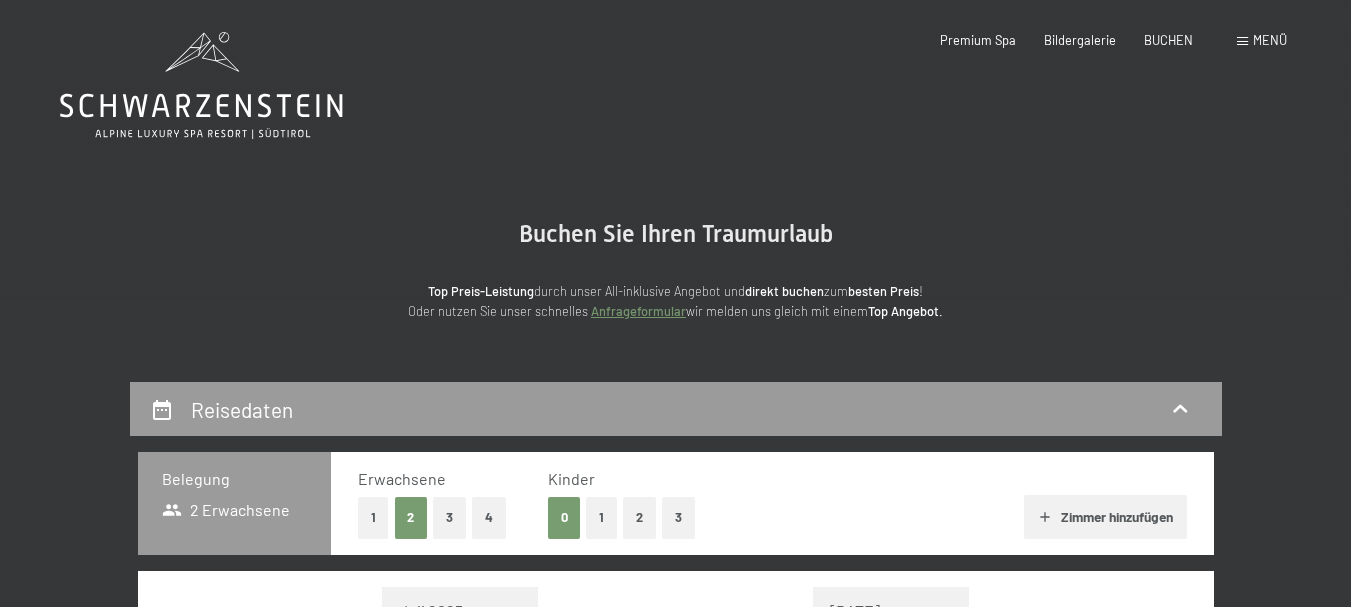 scroll, scrollTop: 0, scrollLeft: 0, axis: both 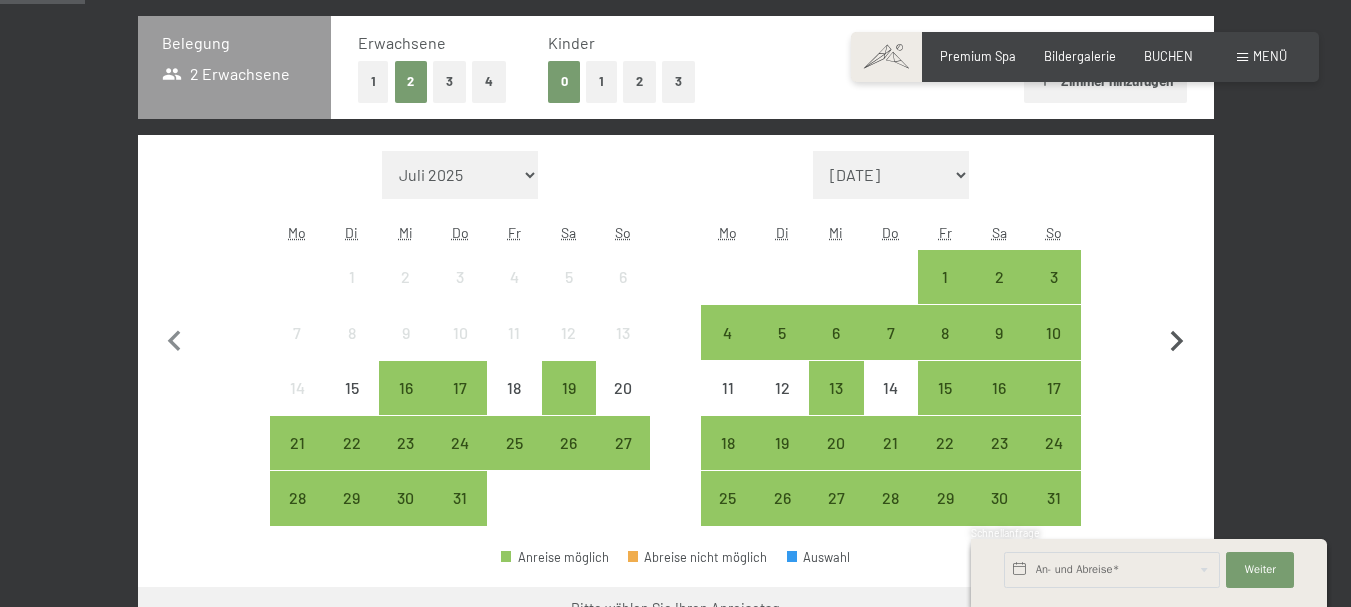 click 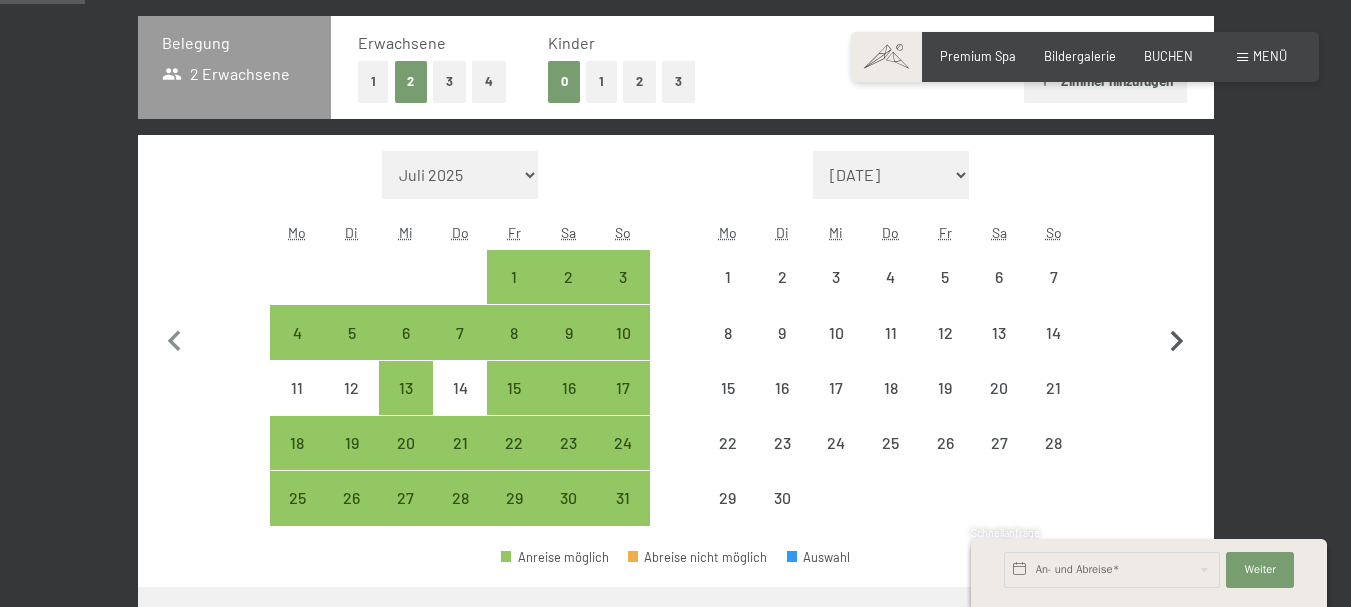 select on "[DATE]" 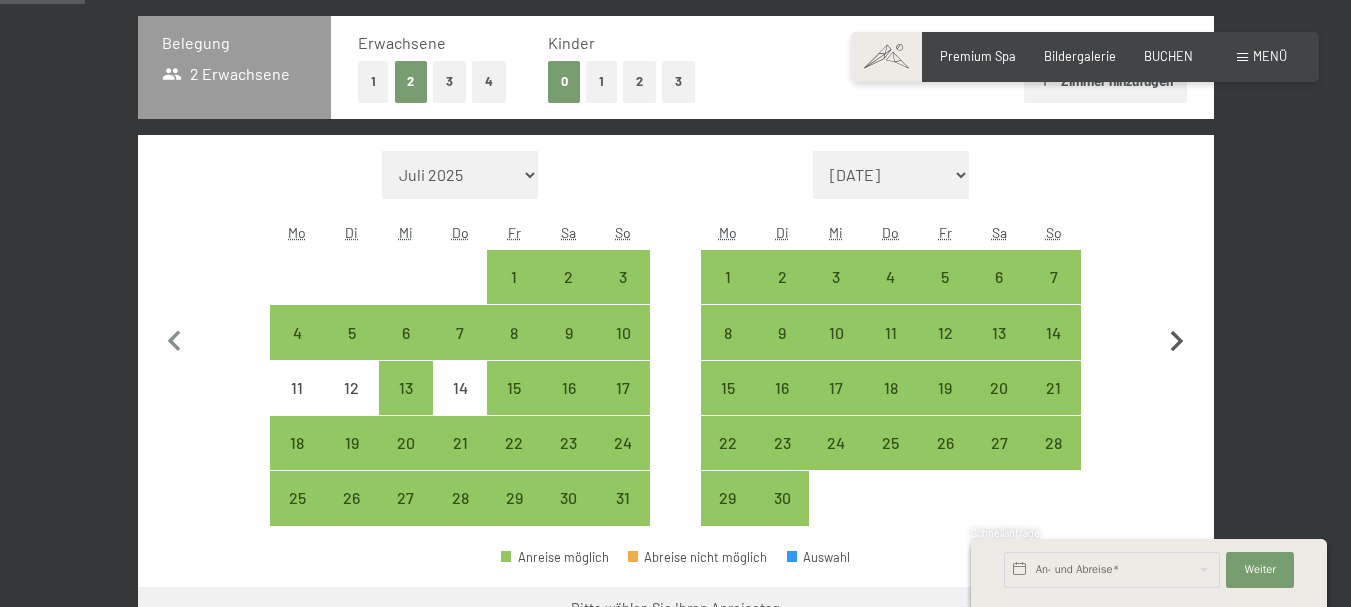 click 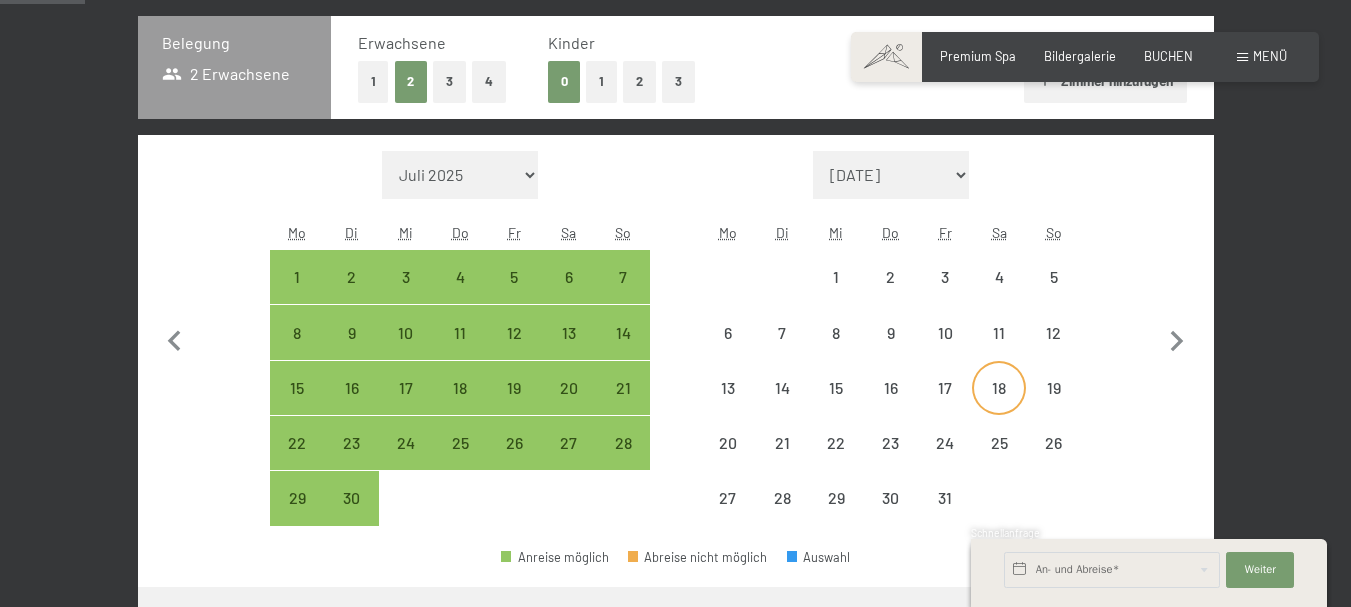 select on "2025-09-01" 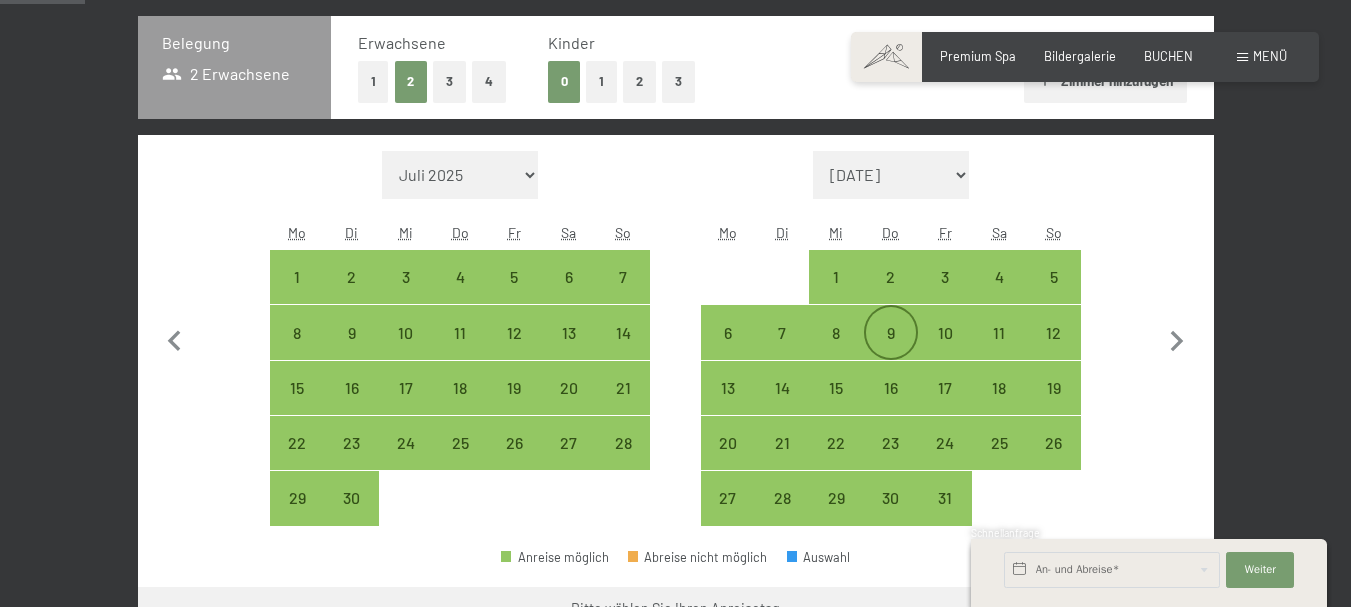 click on "9" at bounding box center [891, 350] 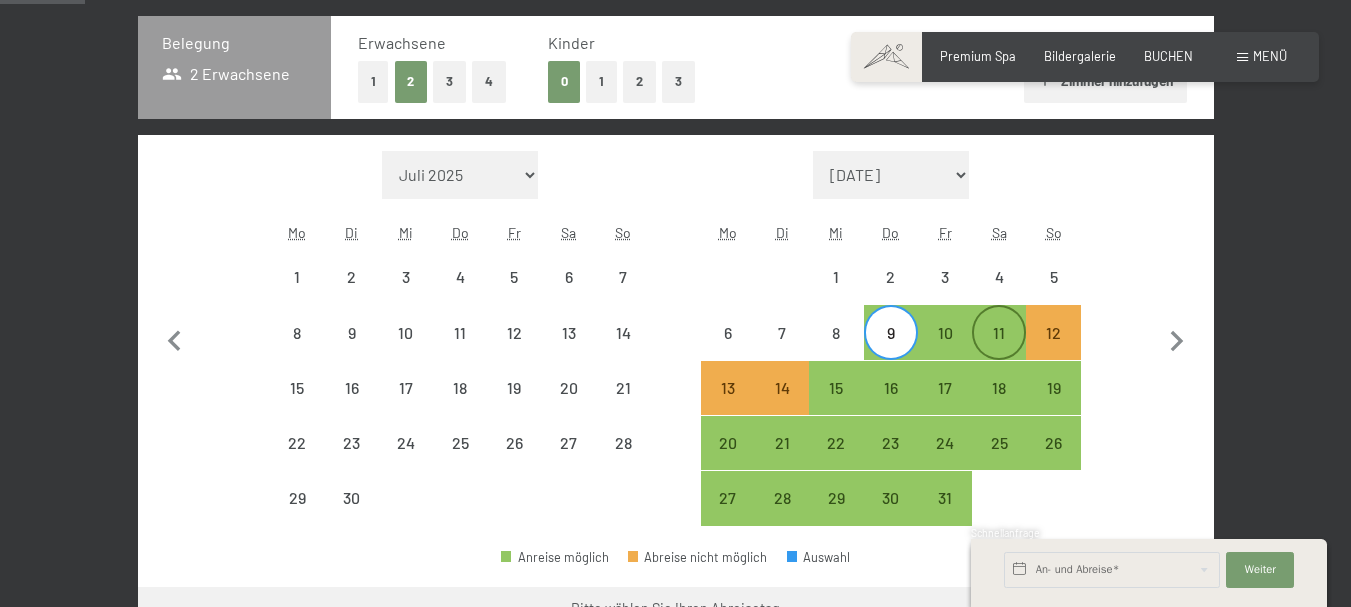 click on "11" at bounding box center (999, 350) 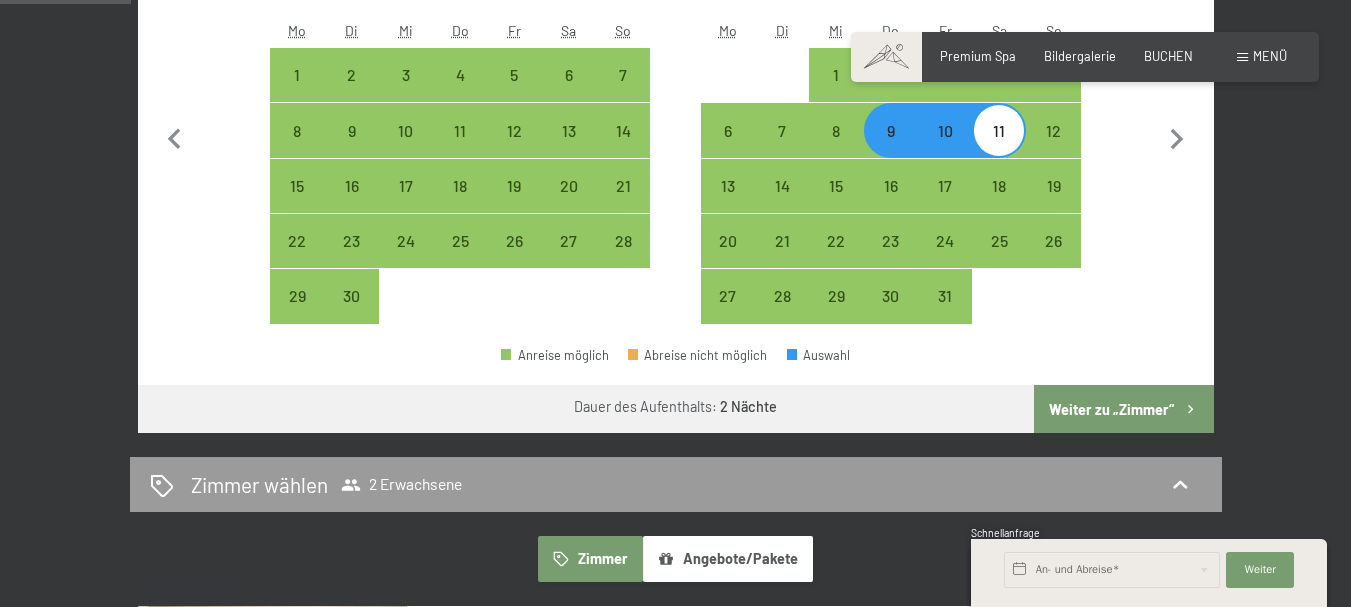scroll, scrollTop: 663, scrollLeft: 0, axis: vertical 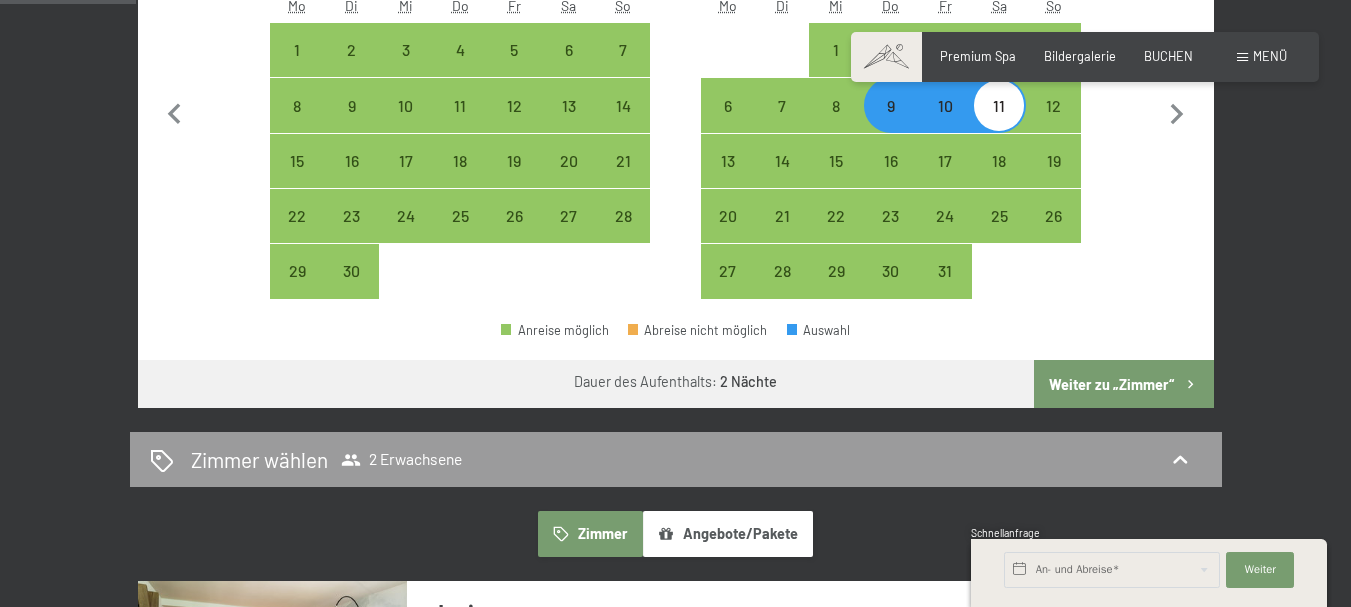 click on "Weiter zu „Zimmer“" at bounding box center [1123, 384] 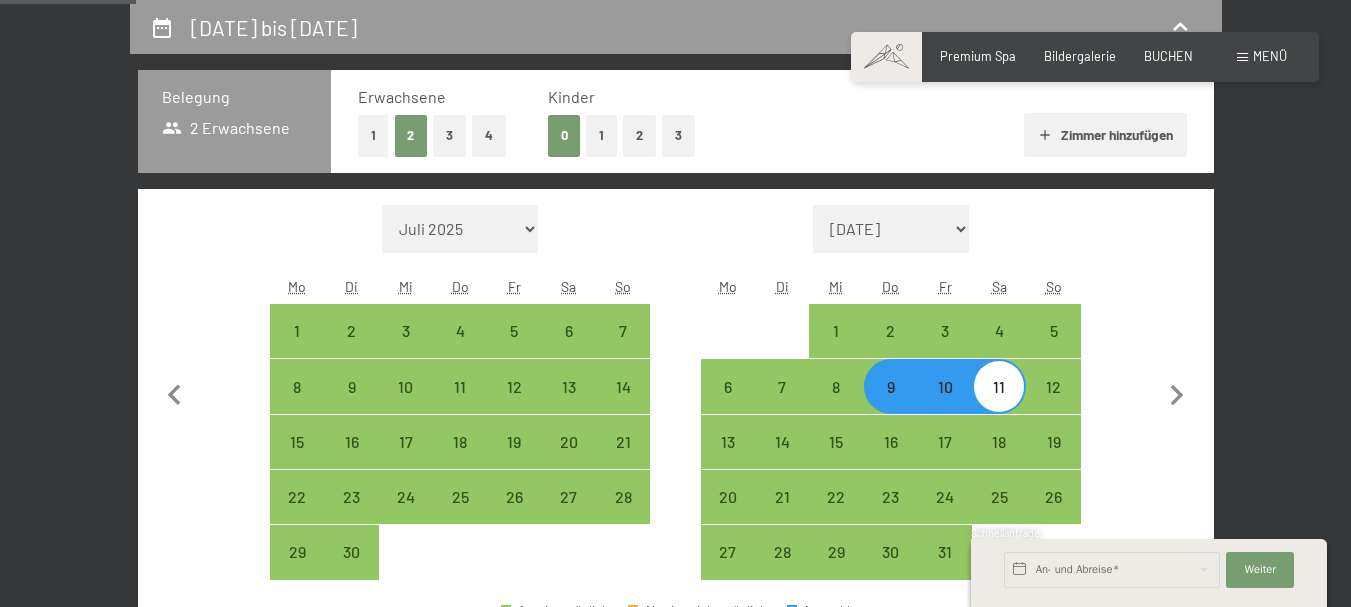 select on "2025-09-01" 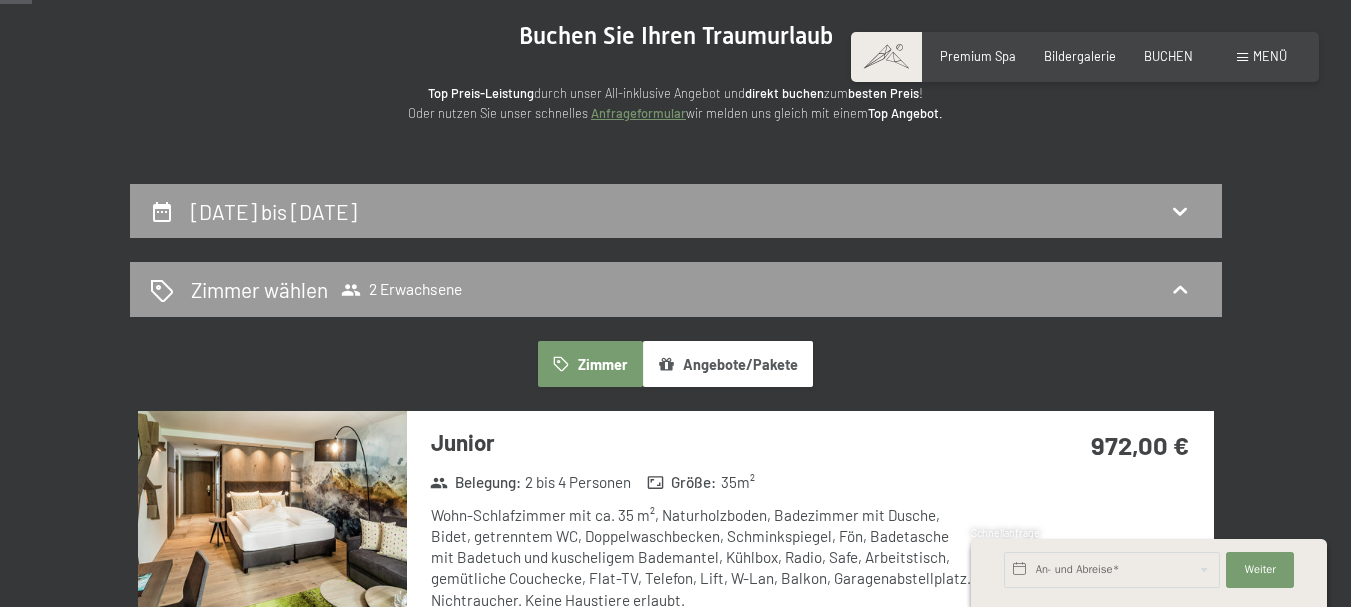 scroll, scrollTop: 141, scrollLeft: 0, axis: vertical 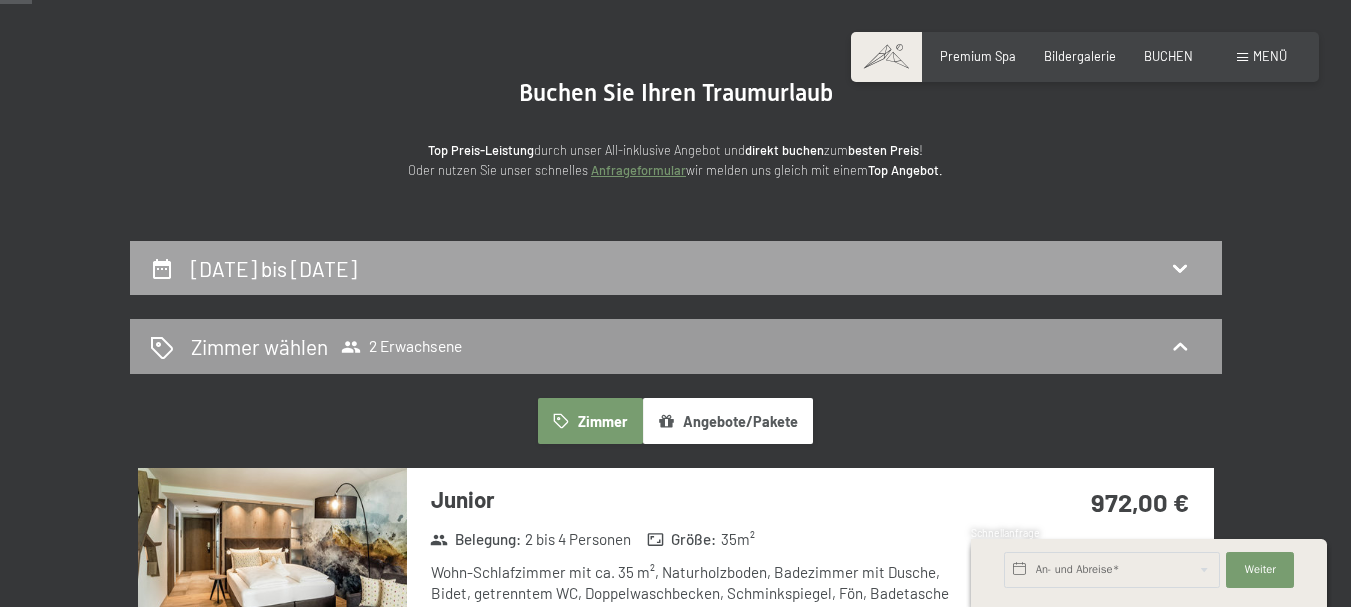 click on "9. Oktober bis 11. Oktober 2025" at bounding box center (676, 268) 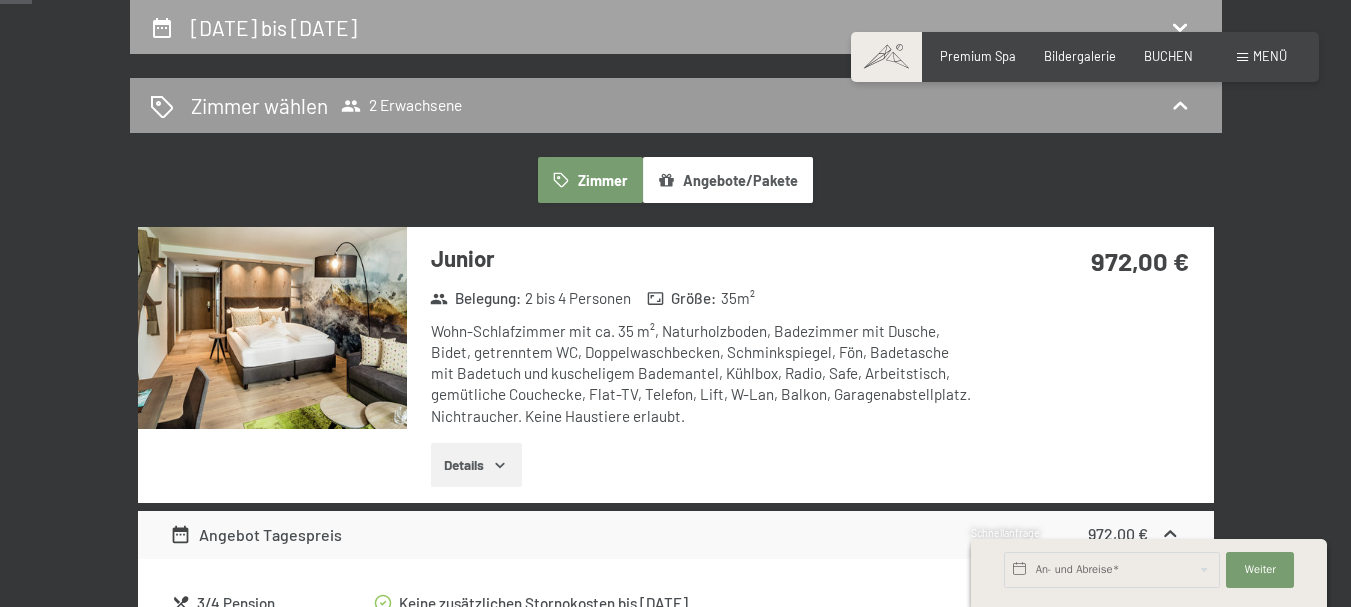 select on "2025-09-01" 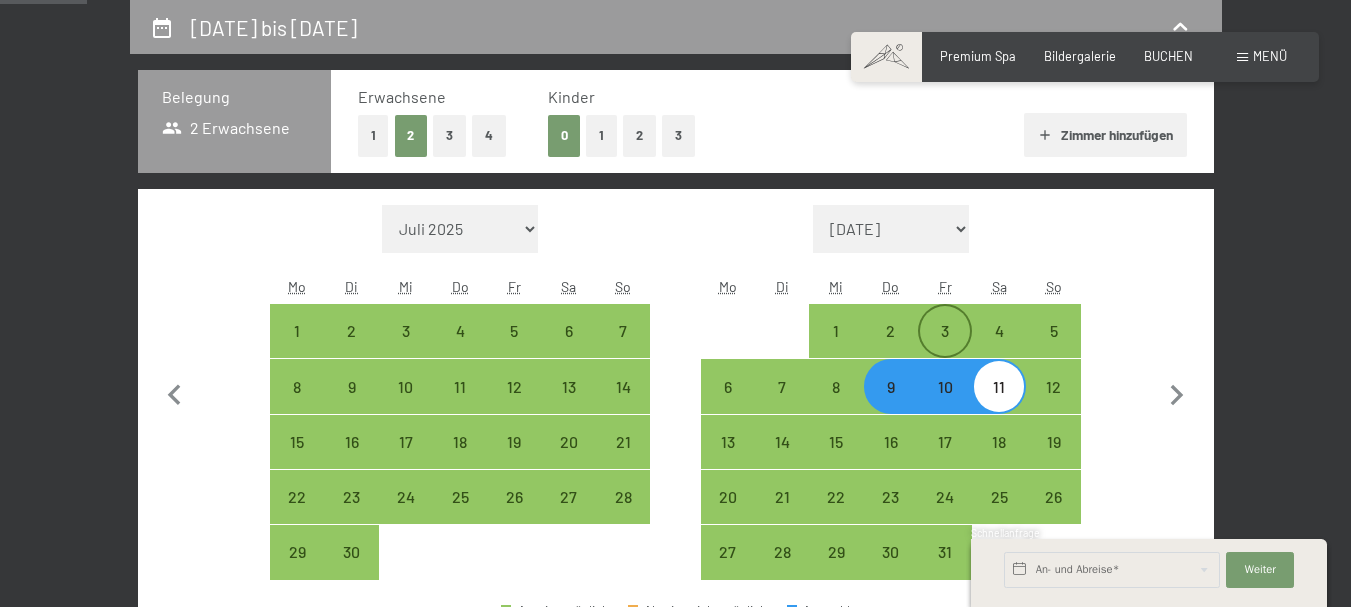 click on "3" at bounding box center [945, 348] 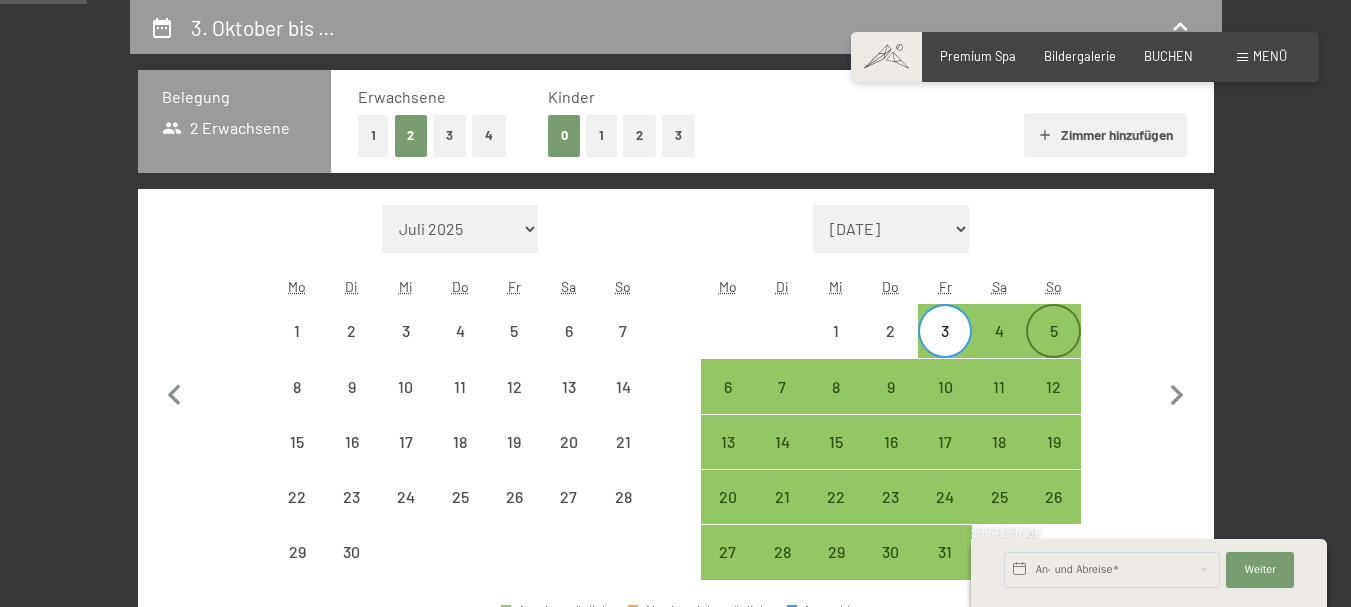click on "5" at bounding box center (1053, 348) 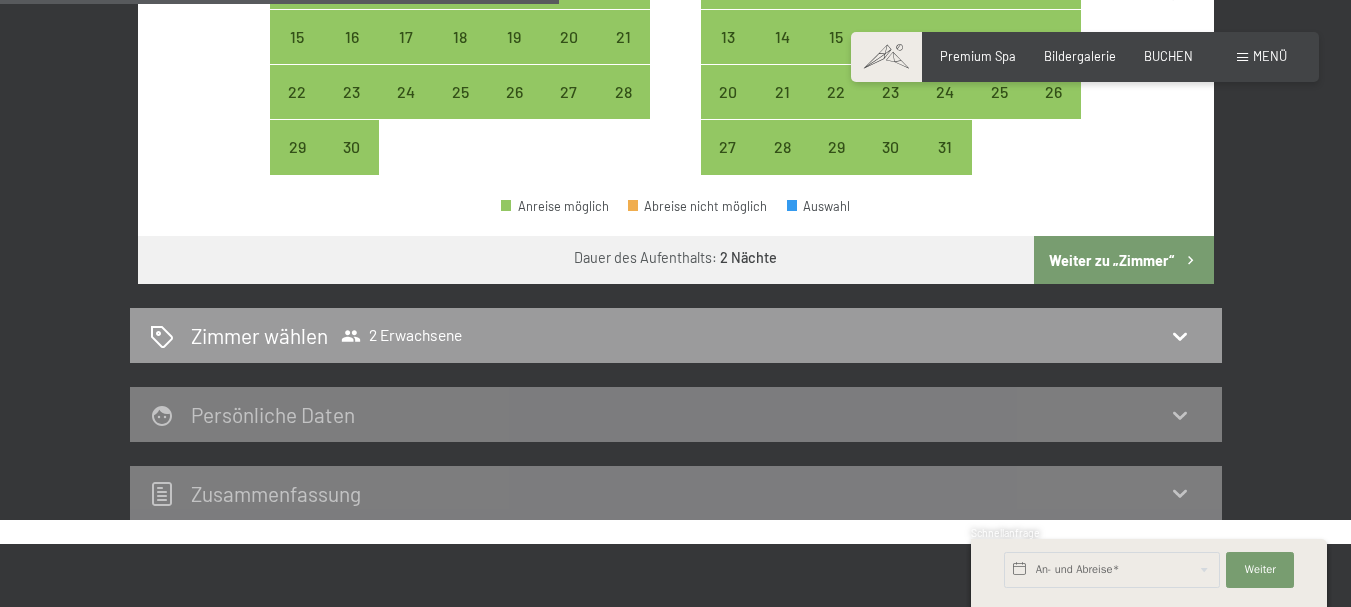 scroll, scrollTop: 722, scrollLeft: 0, axis: vertical 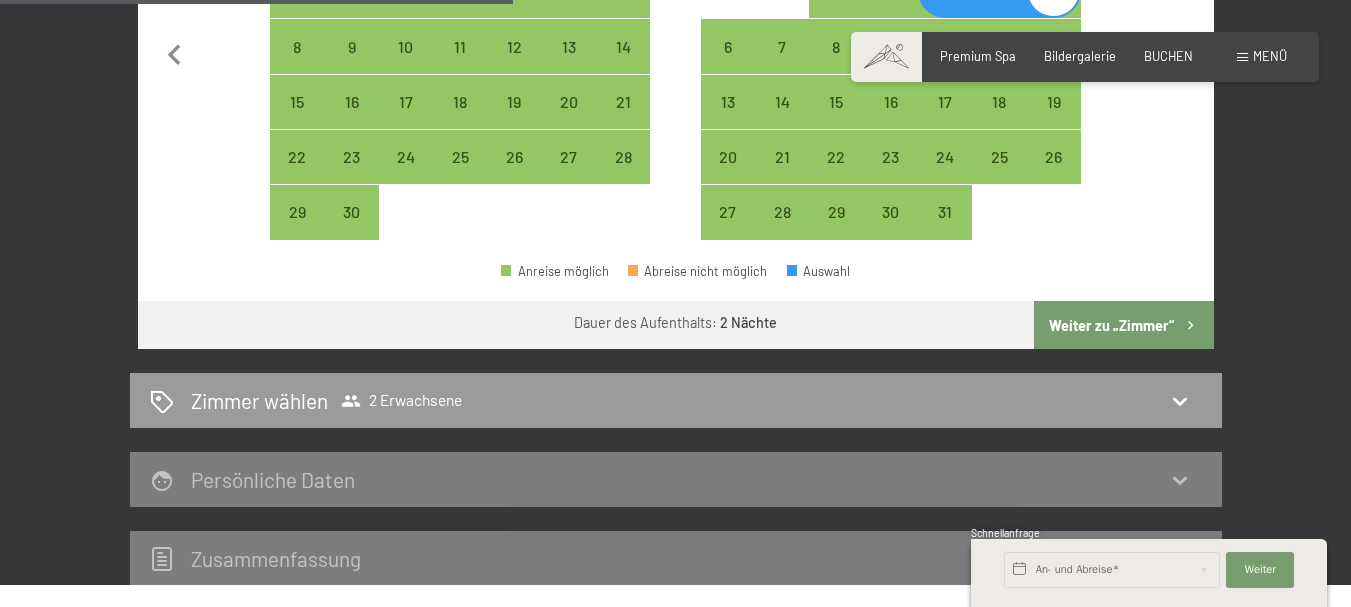 click on "Weiter zu „Zimmer“" at bounding box center (1123, 325) 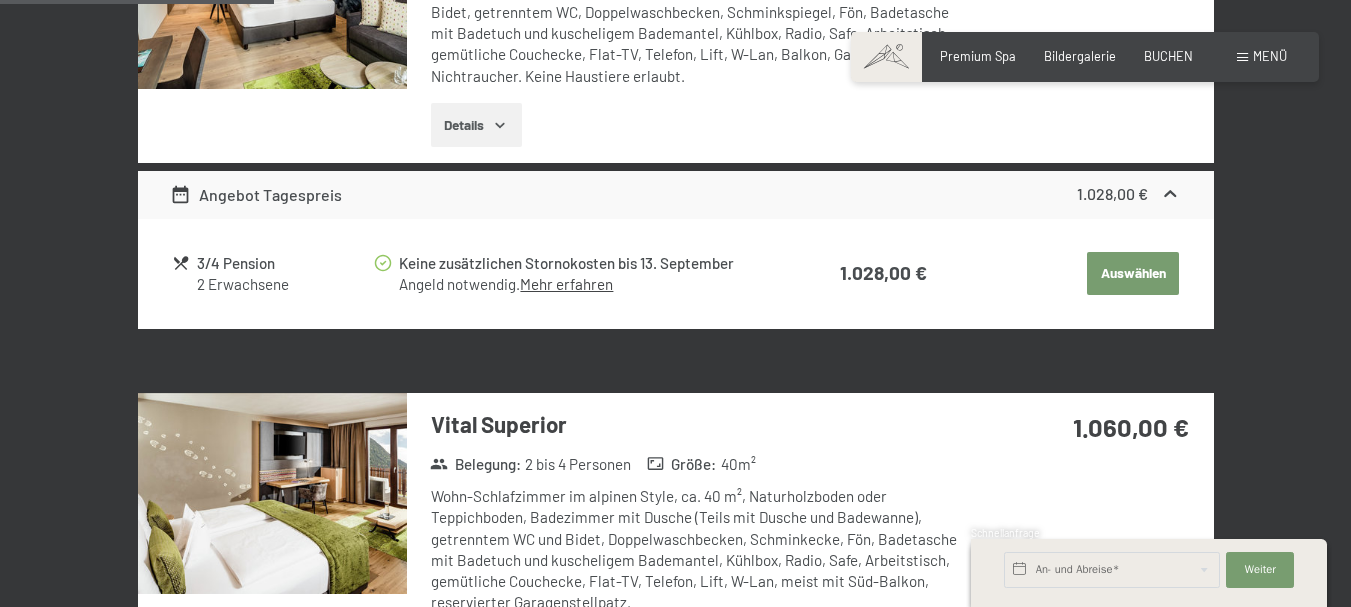 scroll, scrollTop: 382, scrollLeft: 0, axis: vertical 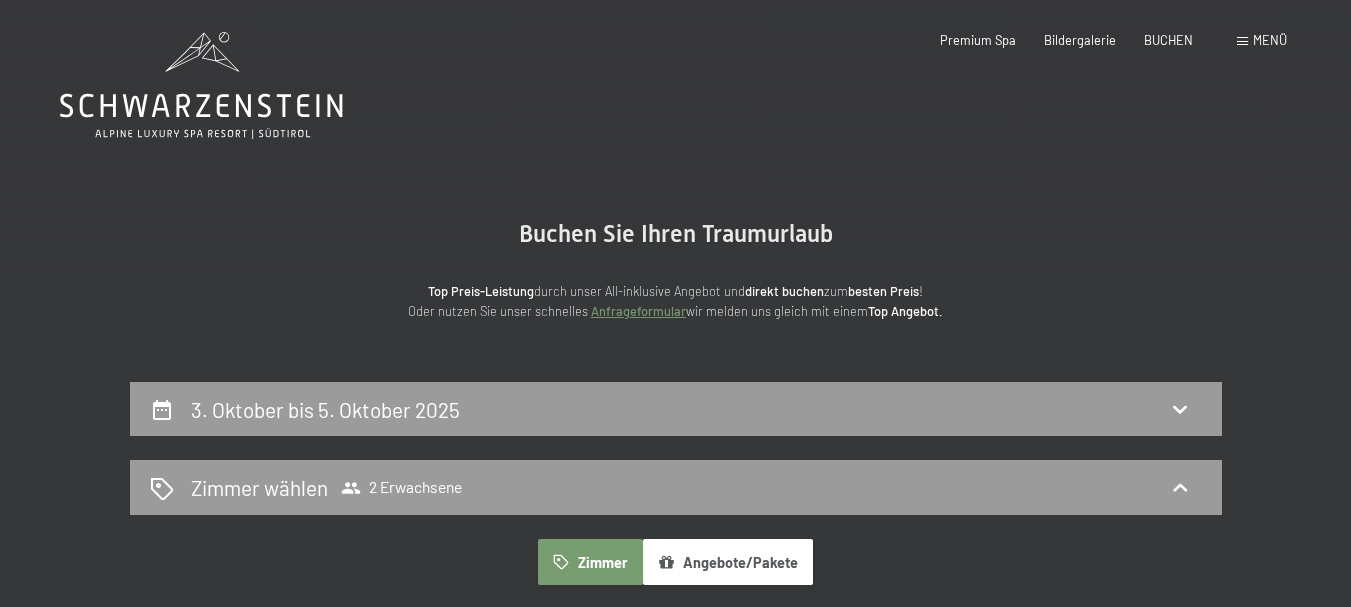 click on "Menü" at bounding box center (1270, 40) 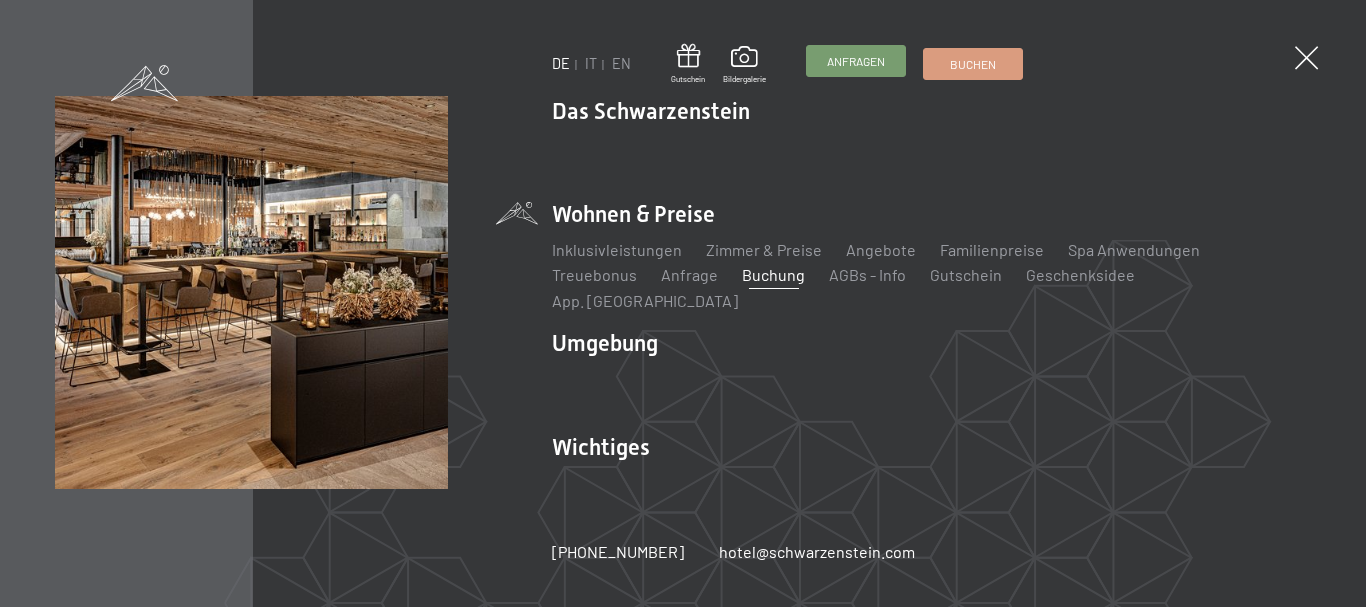 click on "Anfragen" at bounding box center [856, 61] 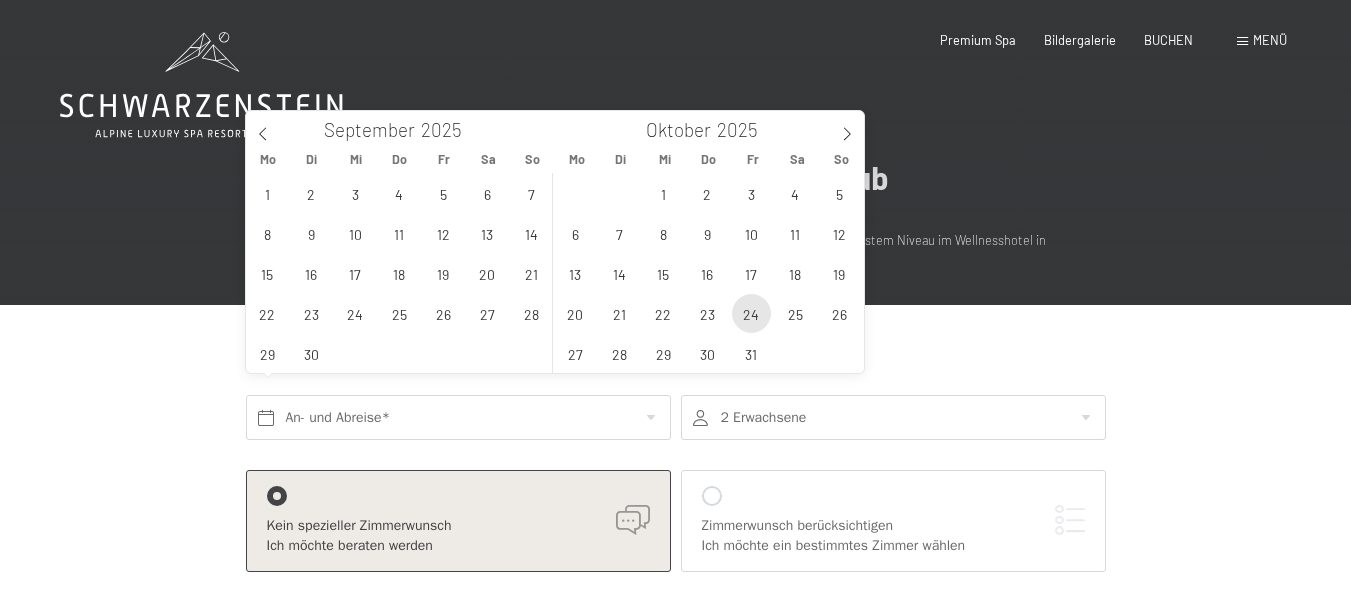 scroll, scrollTop: 0, scrollLeft: 0, axis: both 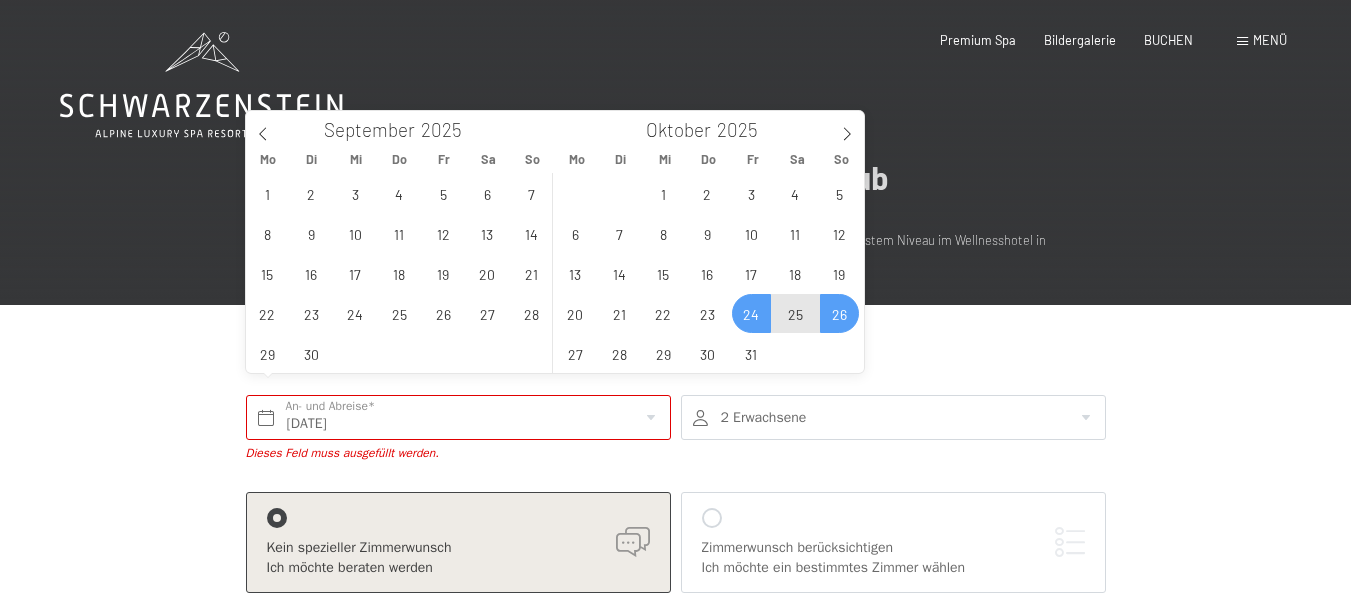 click on "26" at bounding box center (839, 313) 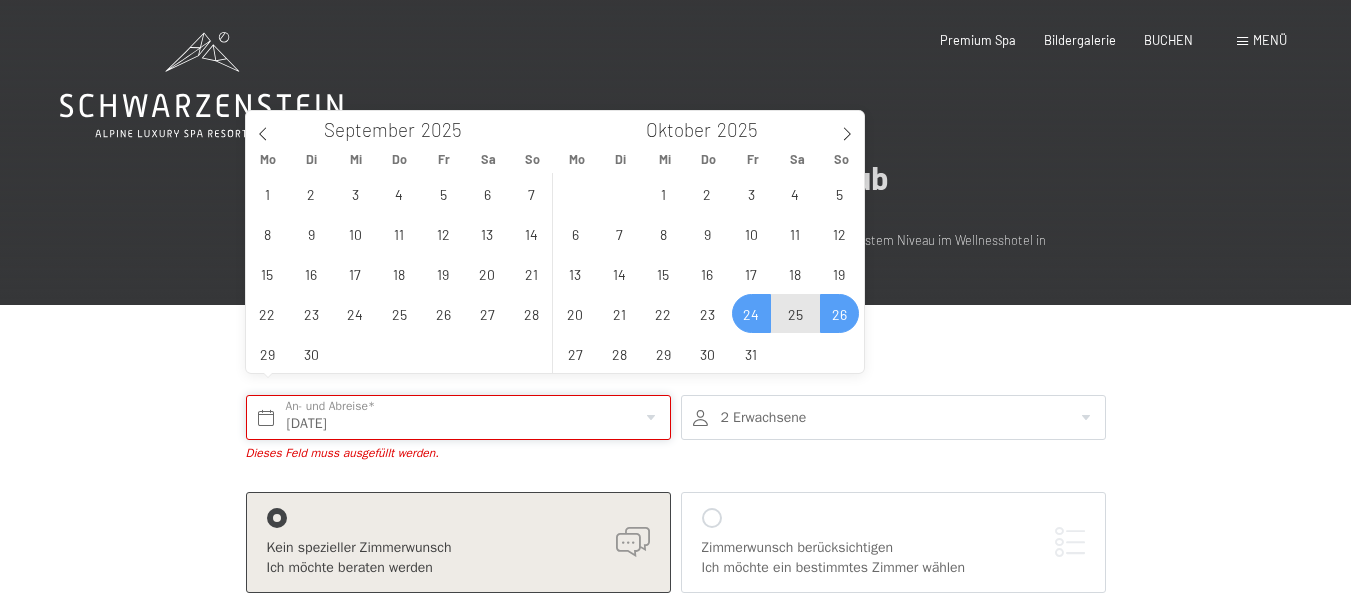 type on "Fr. 24.10.2025 - So. 26.10.2025" 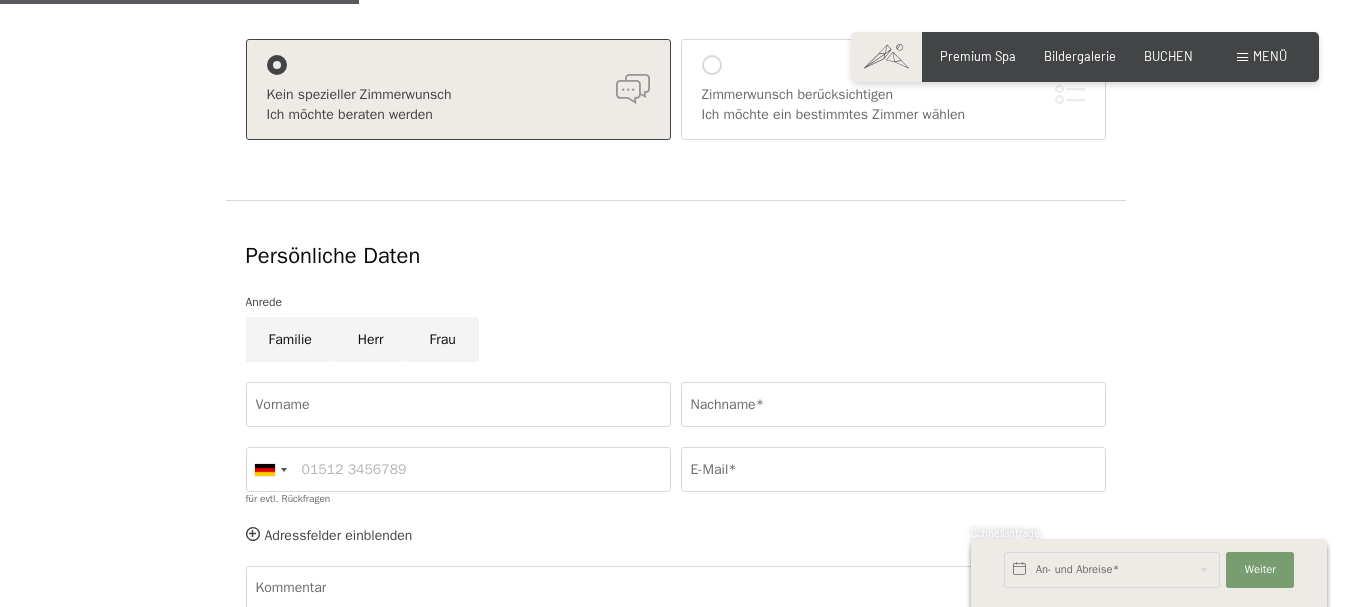 scroll, scrollTop: 470, scrollLeft: 0, axis: vertical 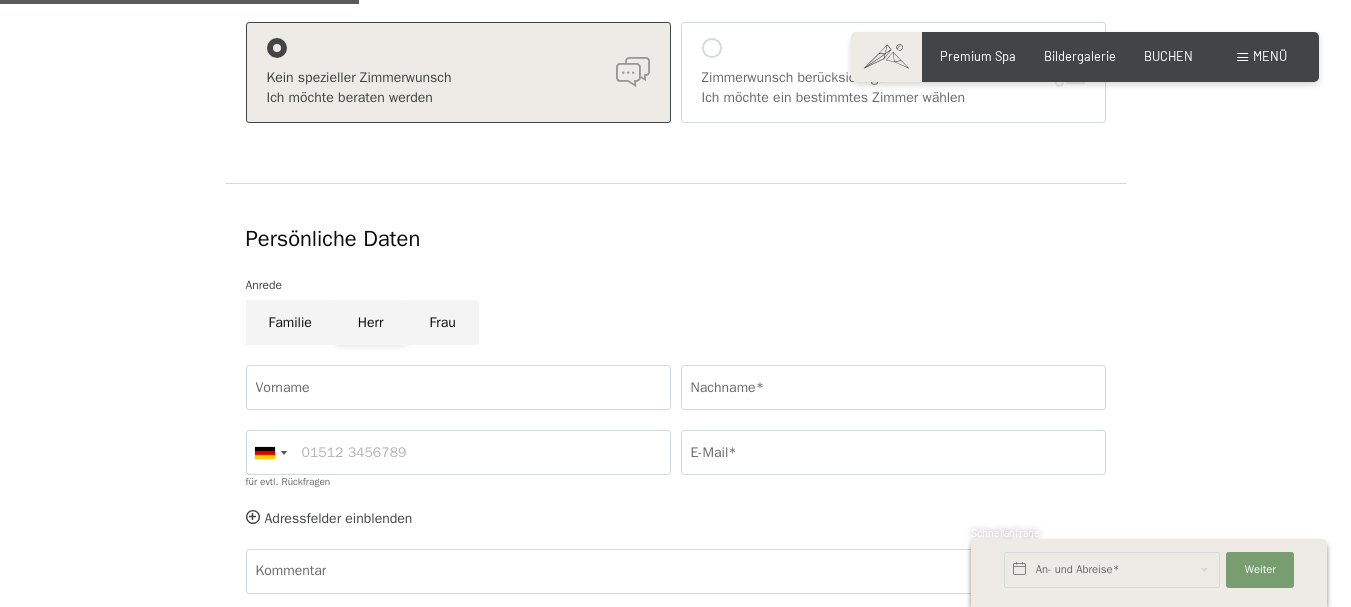click on "Herr" at bounding box center (371, 322) 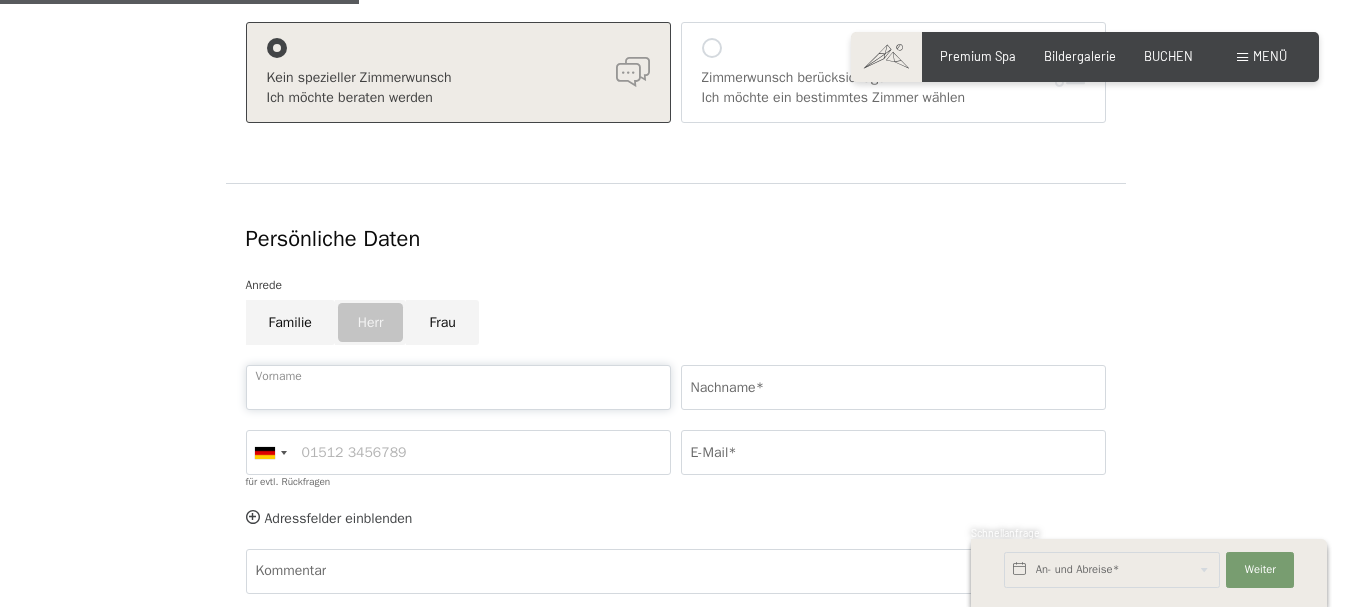 click on "Vorname" at bounding box center (458, 387) 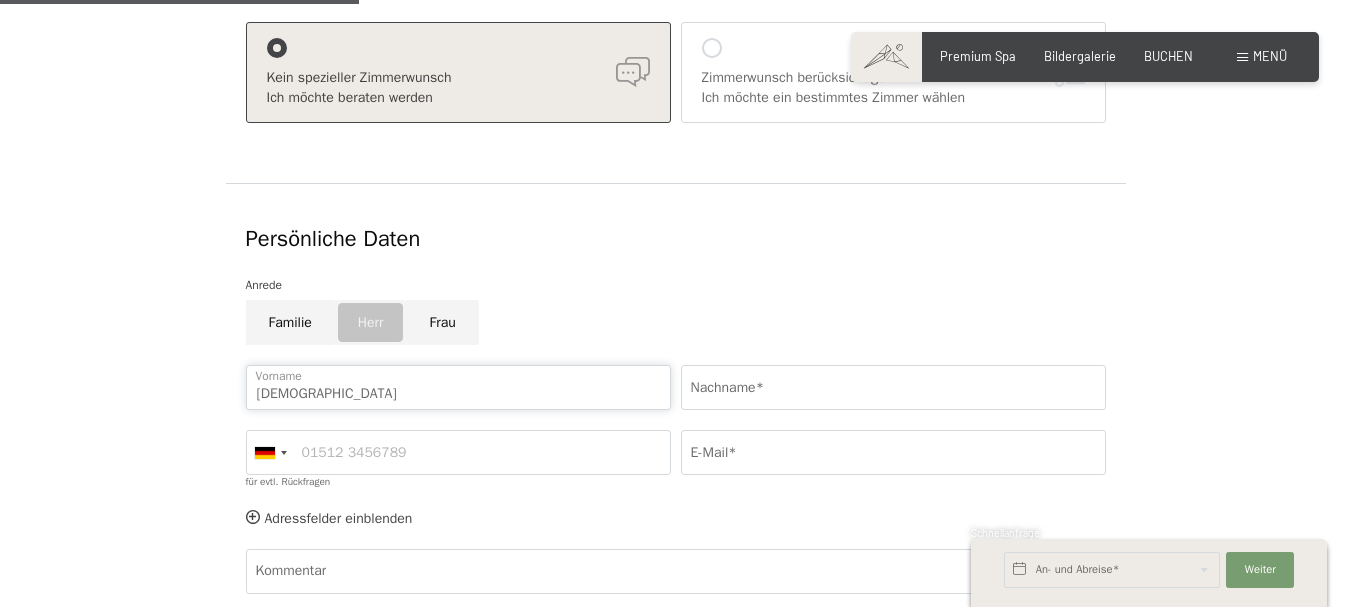 type on "Christian" 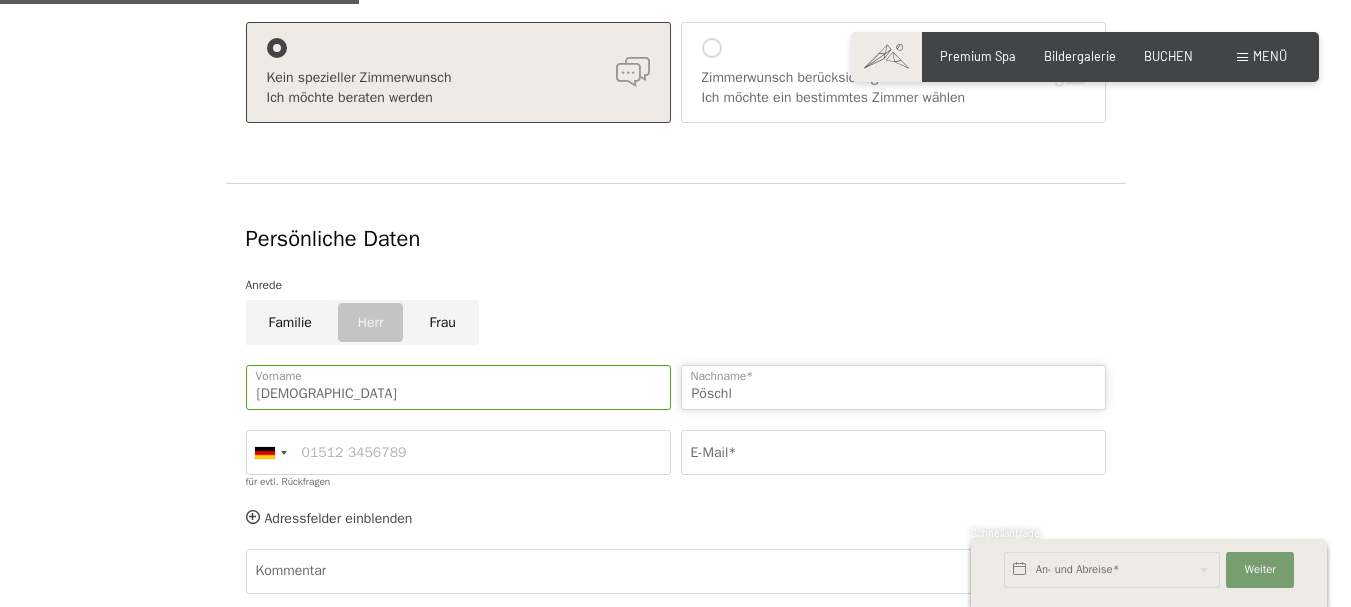 type on "Pöschl" 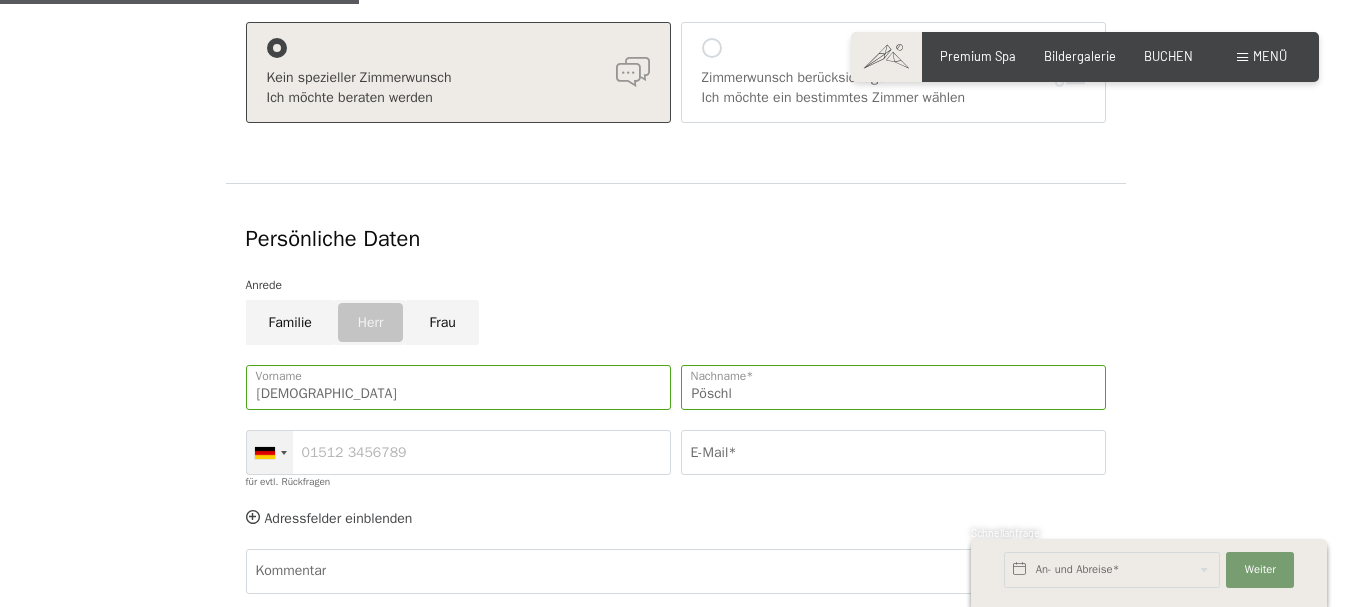 drag, startPoint x: 264, startPoint y: 435, endPoint x: 282, endPoint y: 429, distance: 18.973665 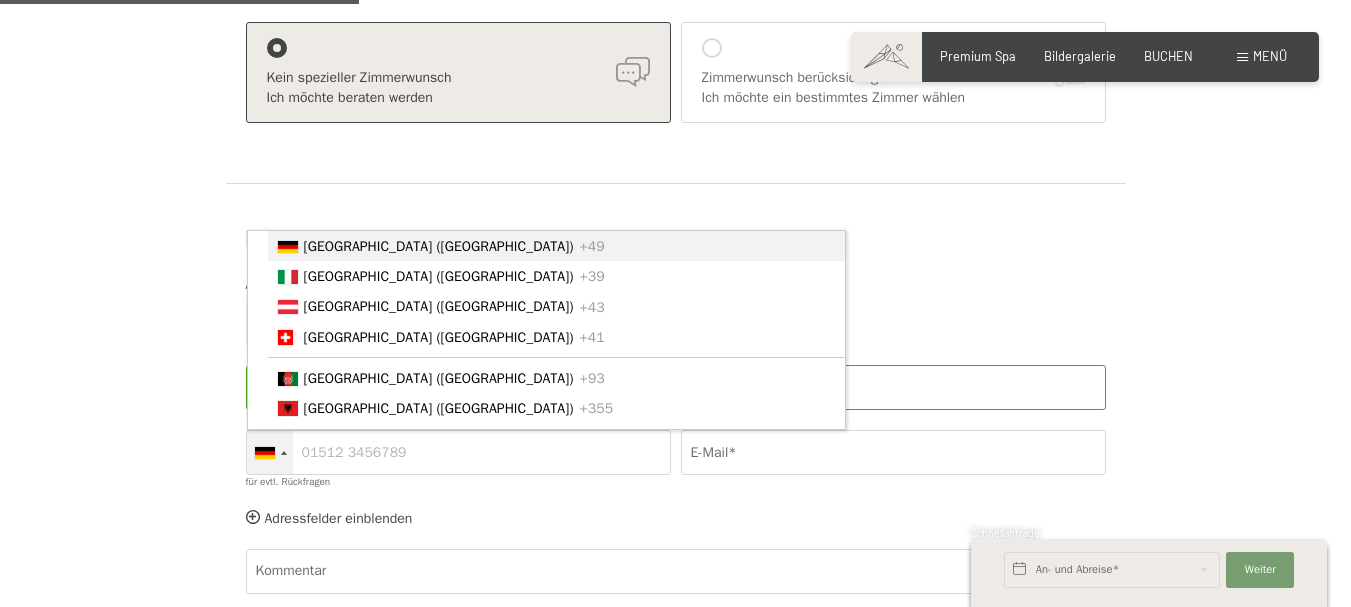 click at bounding box center [270, 452] 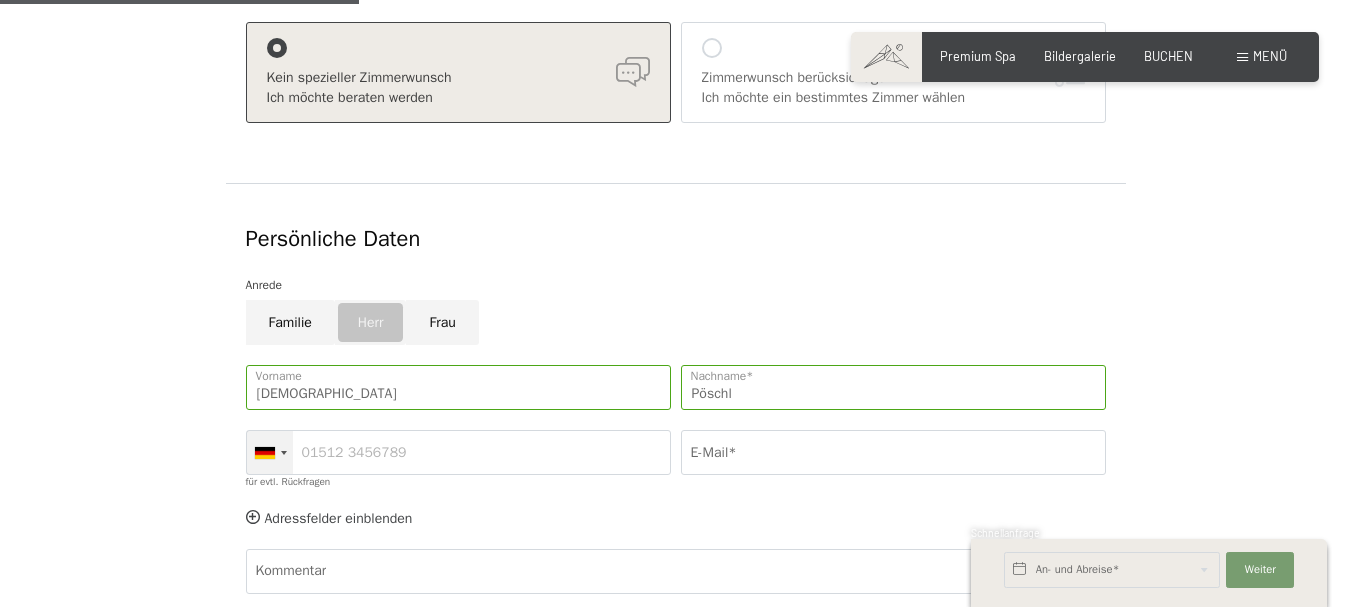 click at bounding box center (270, 452) 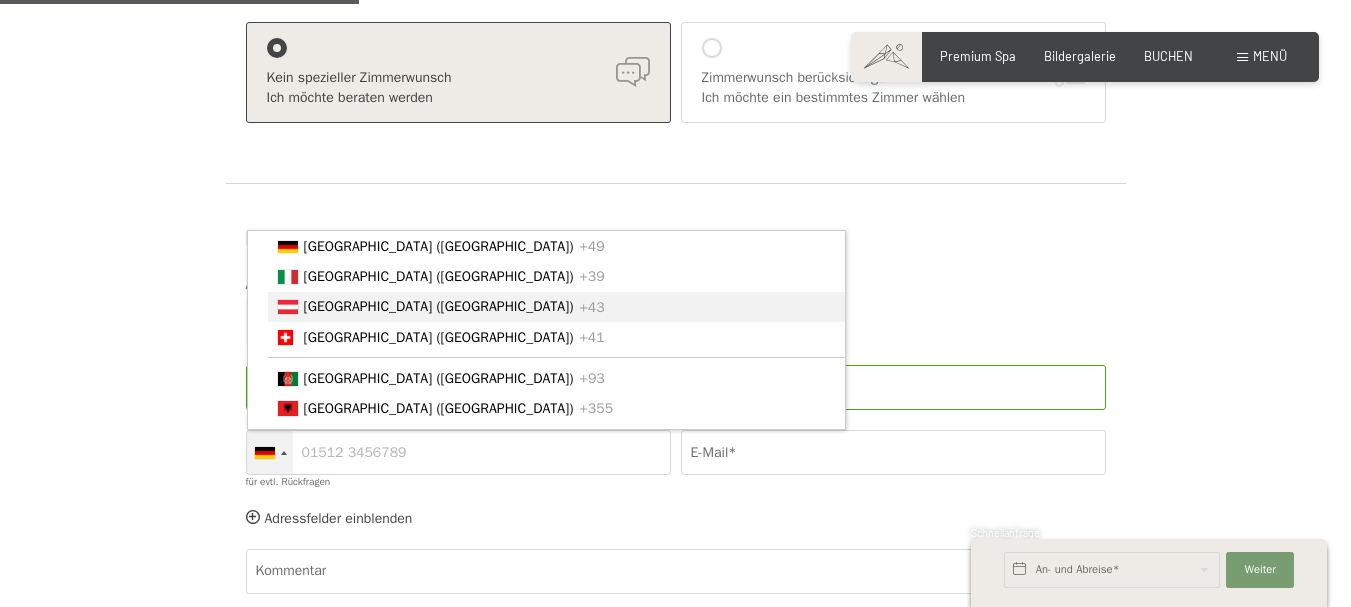click on "[GEOGRAPHIC_DATA] ([GEOGRAPHIC_DATA])" at bounding box center [439, 306] 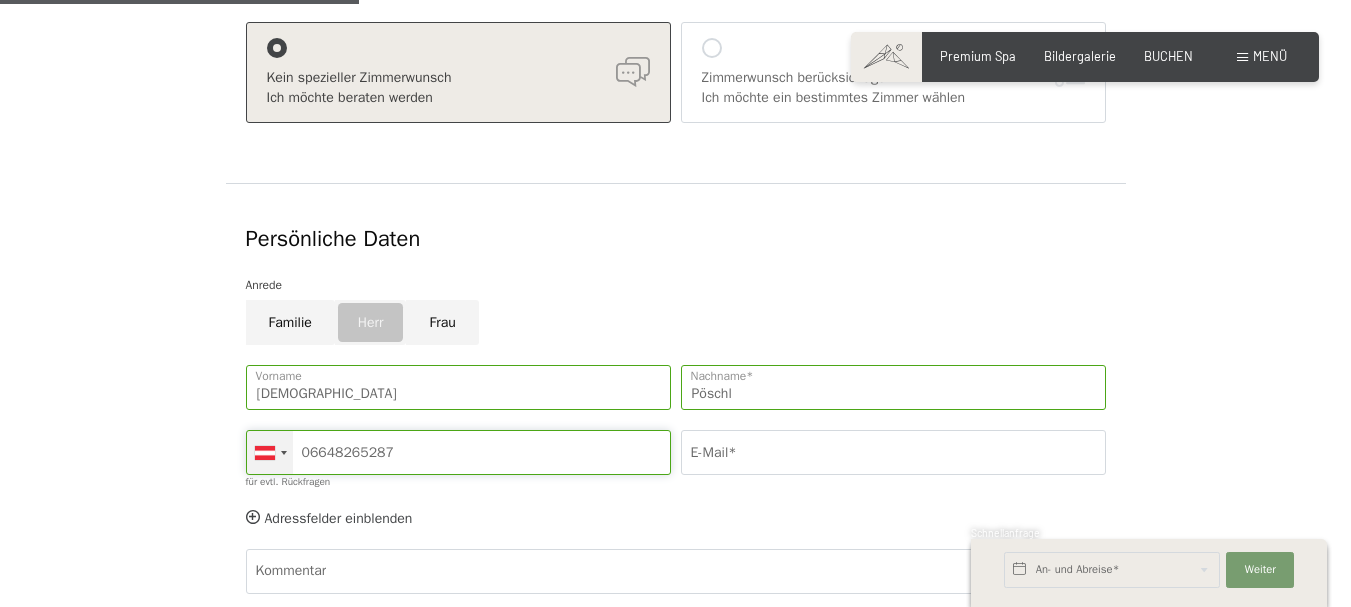 type on "06648265287" 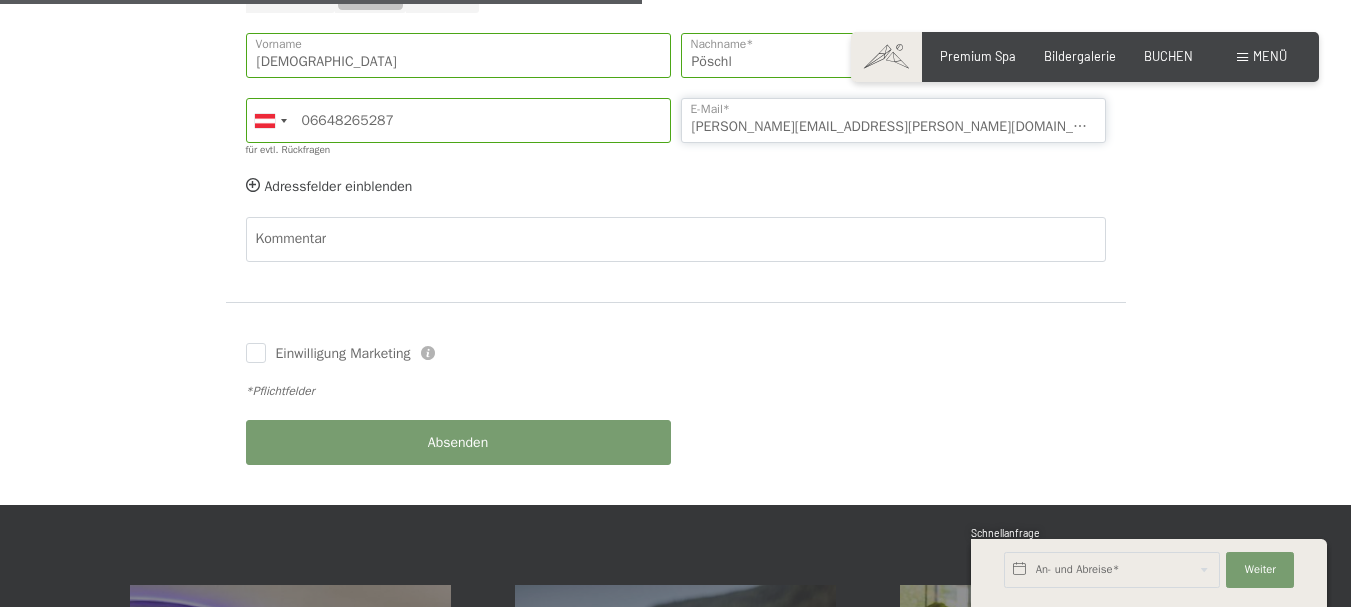 scroll, scrollTop: 840, scrollLeft: 0, axis: vertical 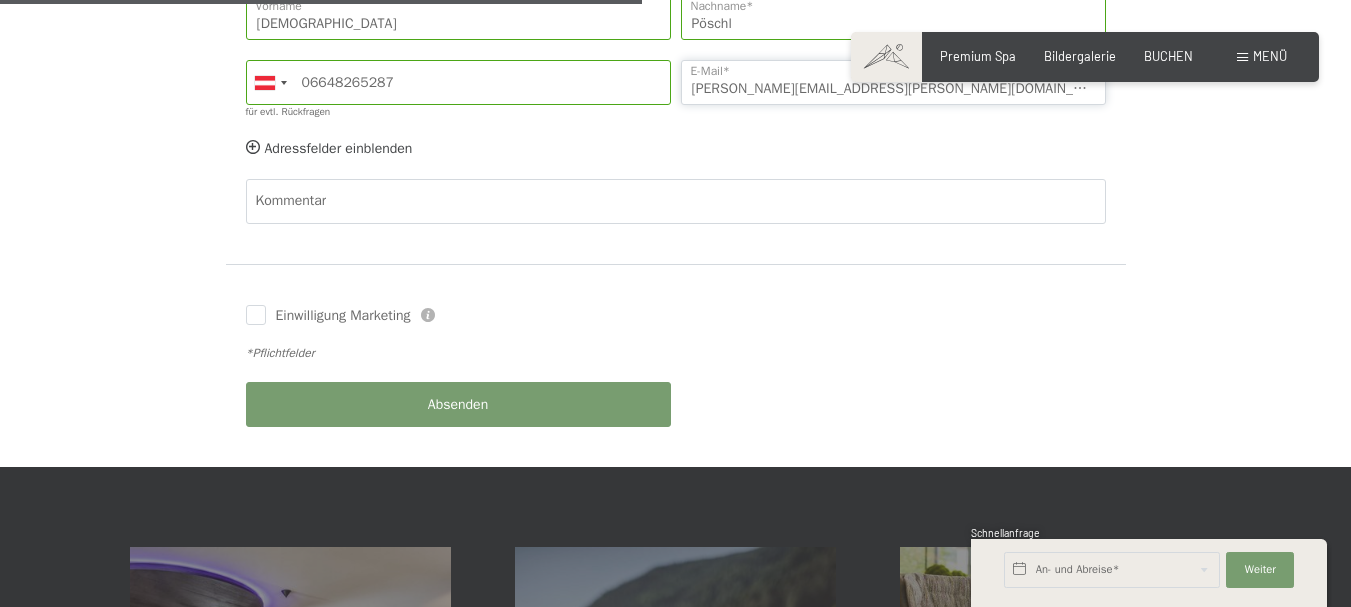 type on "chris.poeschl@gmail.com" 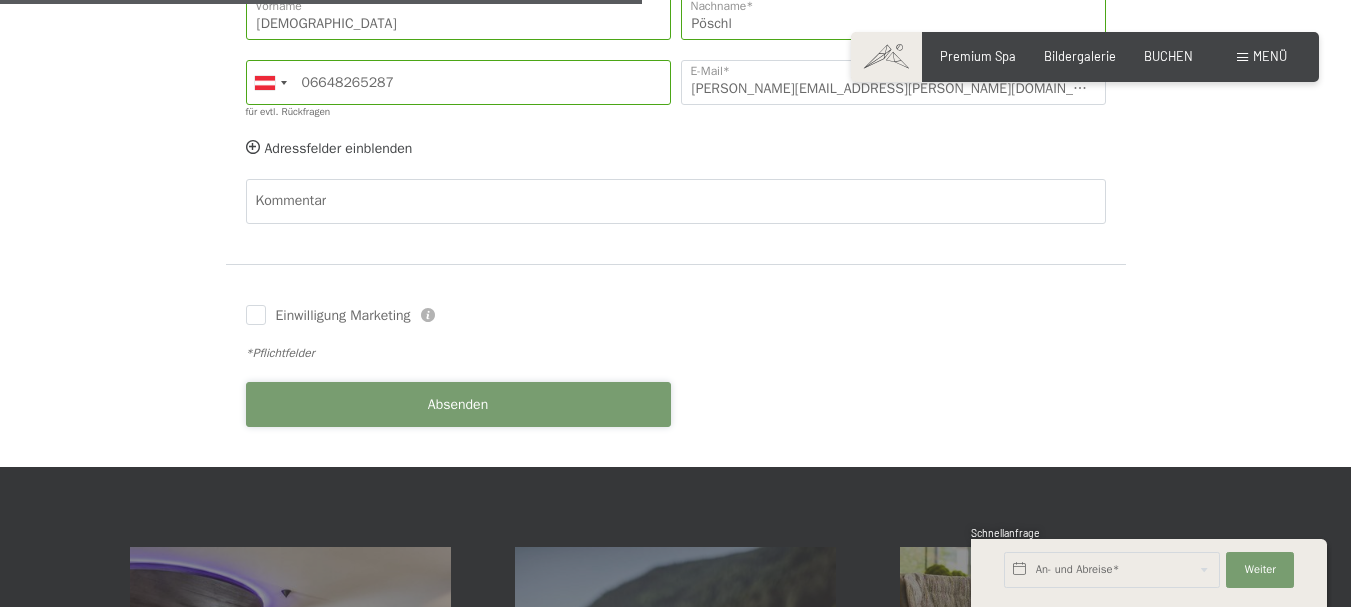 click on "Absenden" at bounding box center (458, 404) 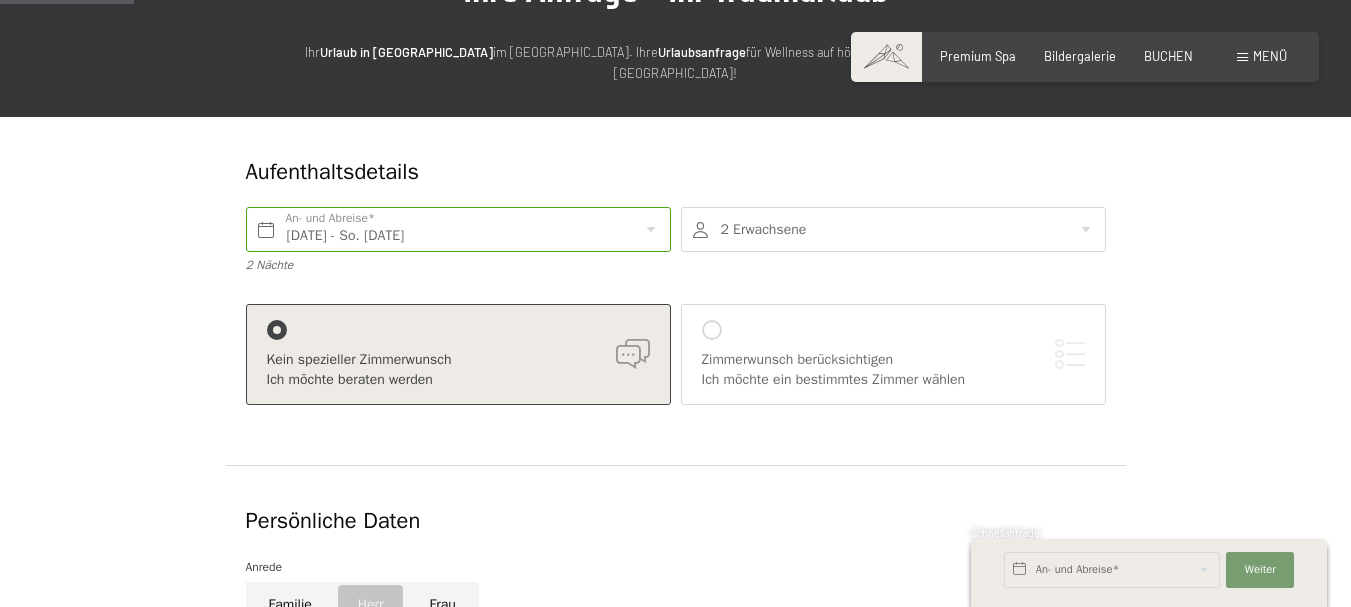 scroll, scrollTop: 184, scrollLeft: 0, axis: vertical 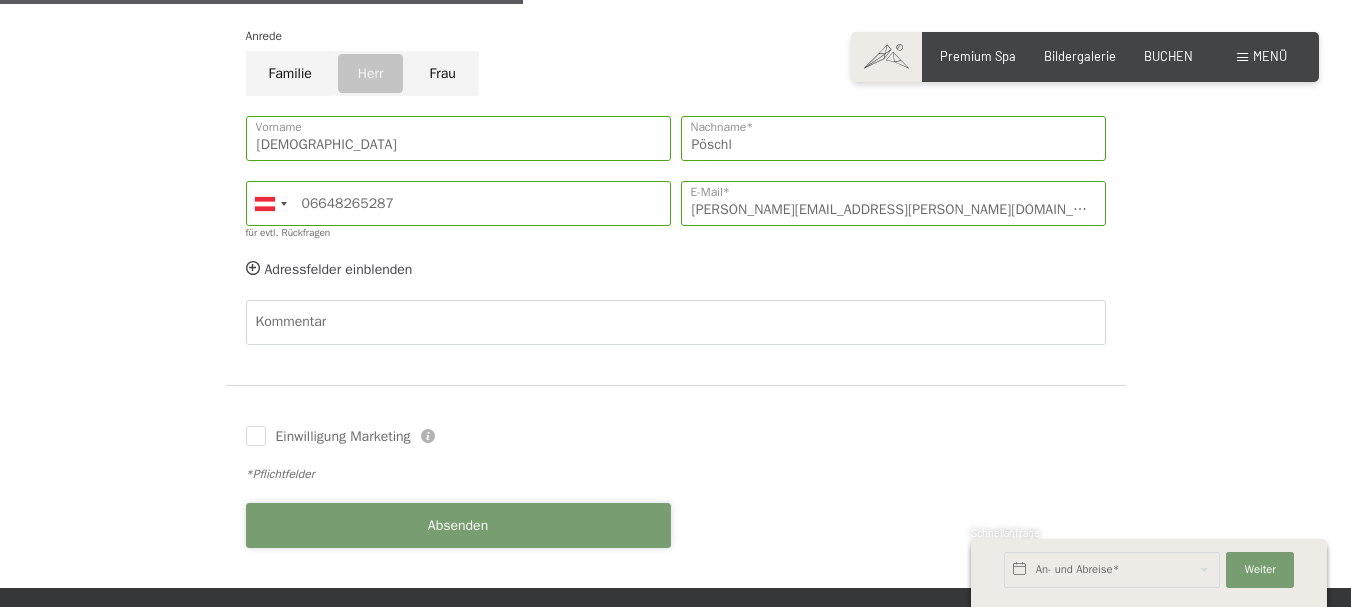click on "Absenden" at bounding box center [458, 525] 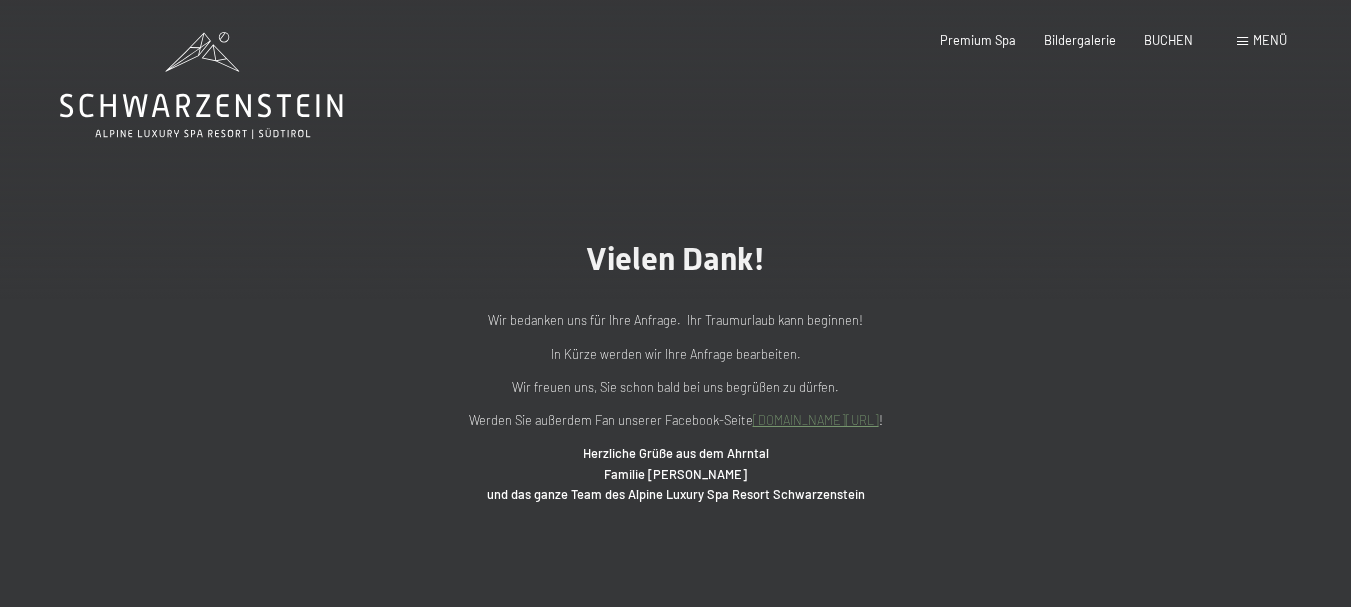scroll, scrollTop: 0, scrollLeft: 0, axis: both 